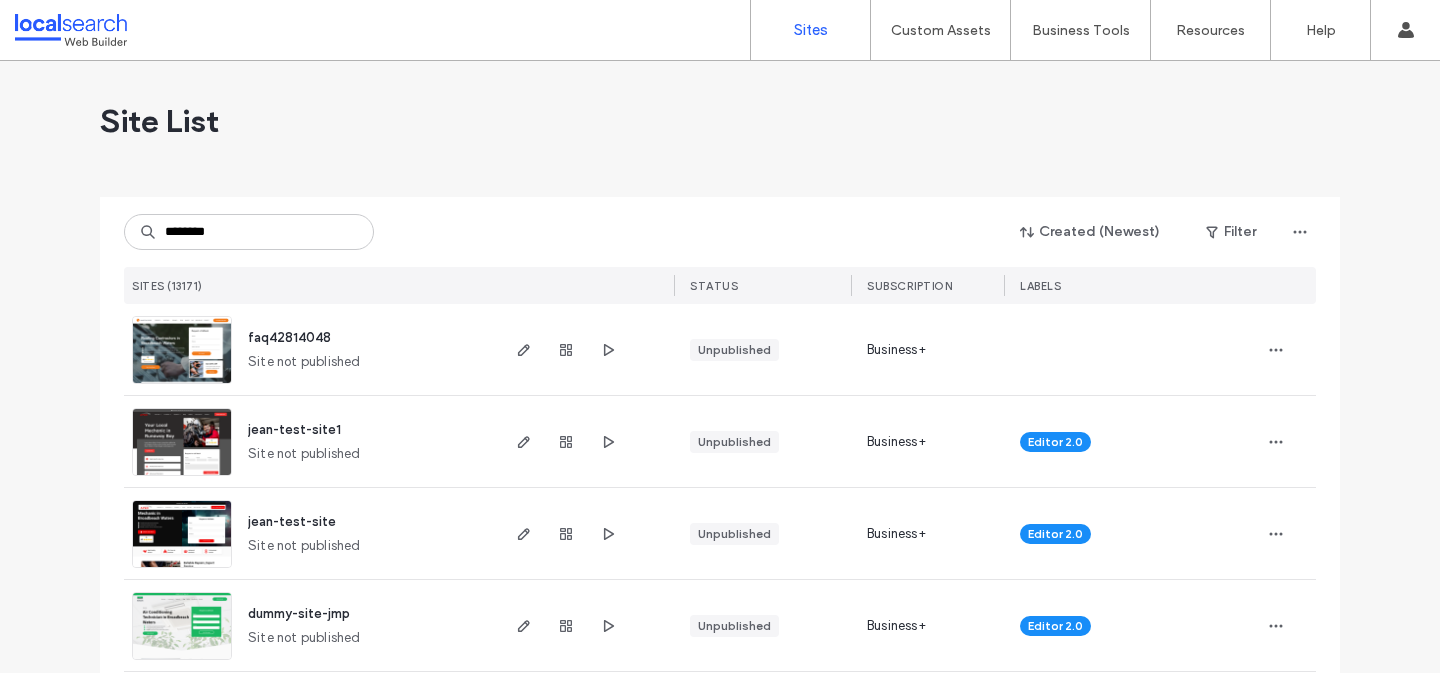 scroll, scrollTop: 0, scrollLeft: 0, axis: both 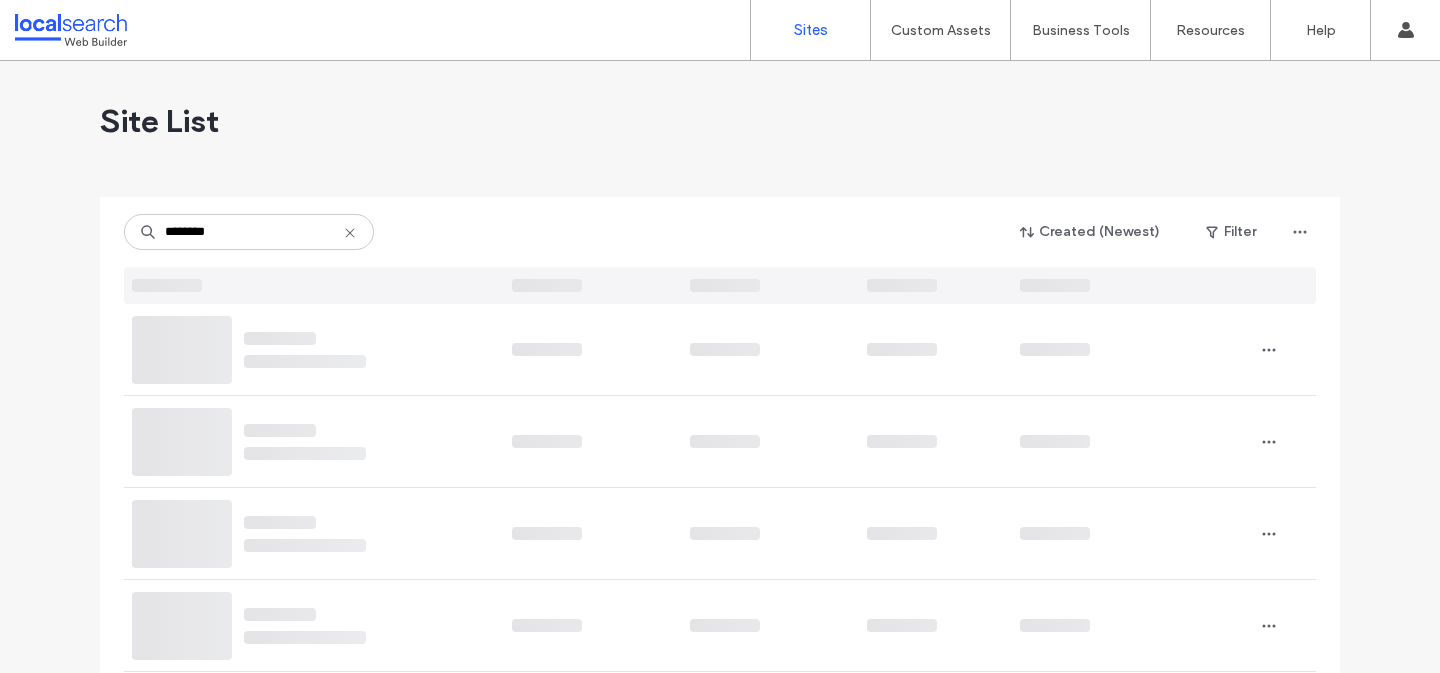 type on "********" 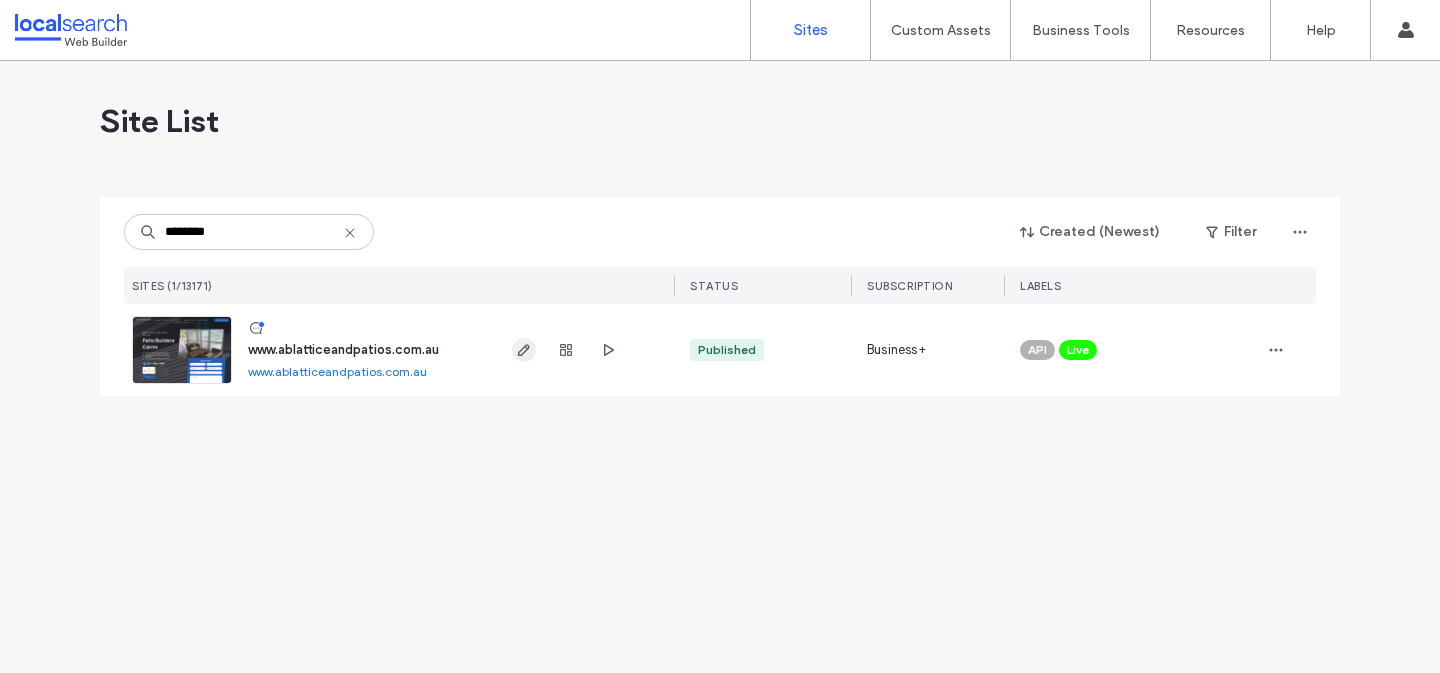 click 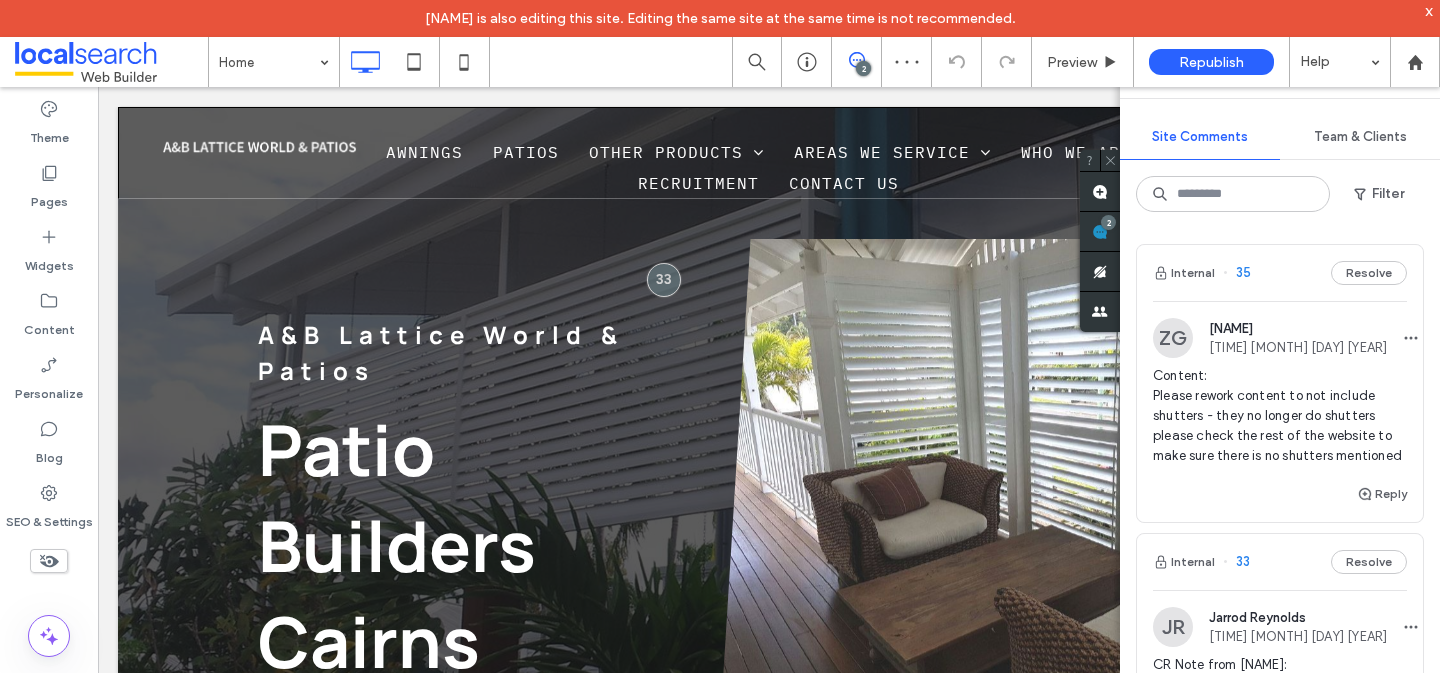 scroll, scrollTop: 0, scrollLeft: 0, axis: both 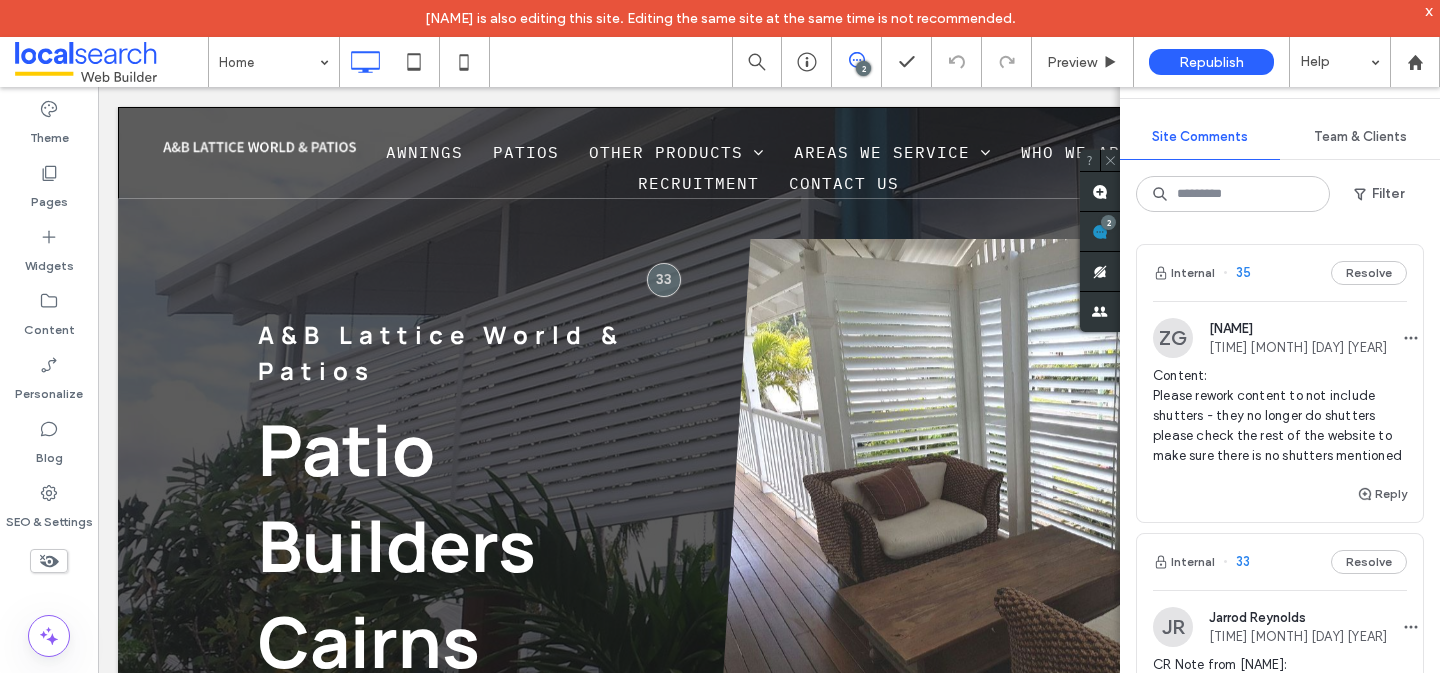 click on "x" at bounding box center (1429, 10) 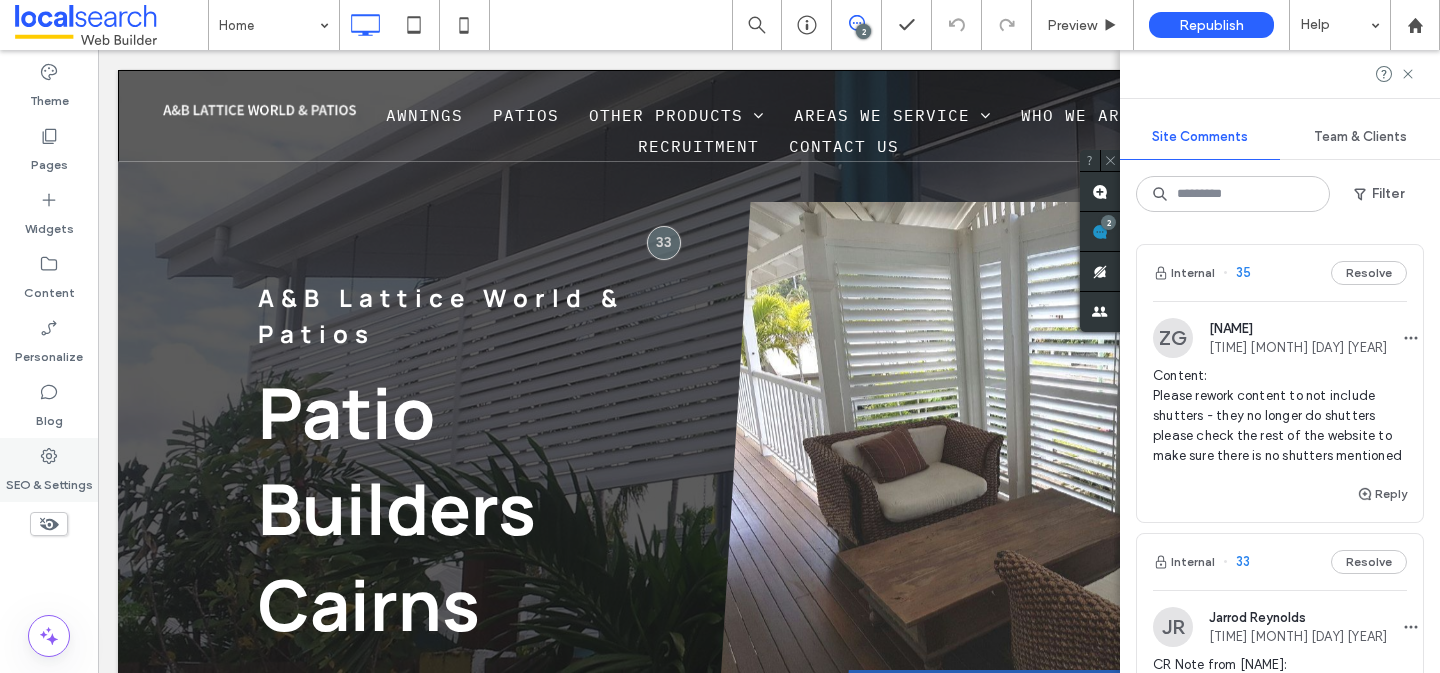 click on "SEO & Settings" at bounding box center (49, 470) 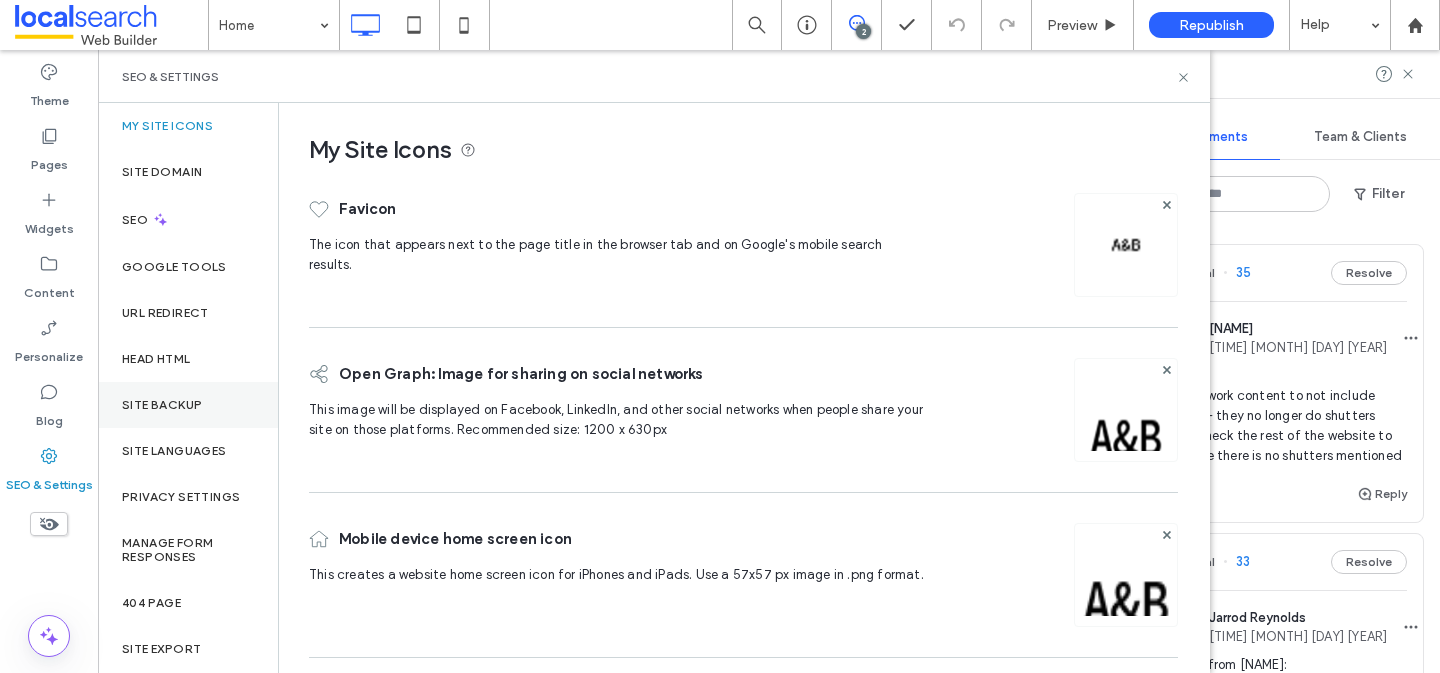 click on "Site Backup" at bounding box center (162, 405) 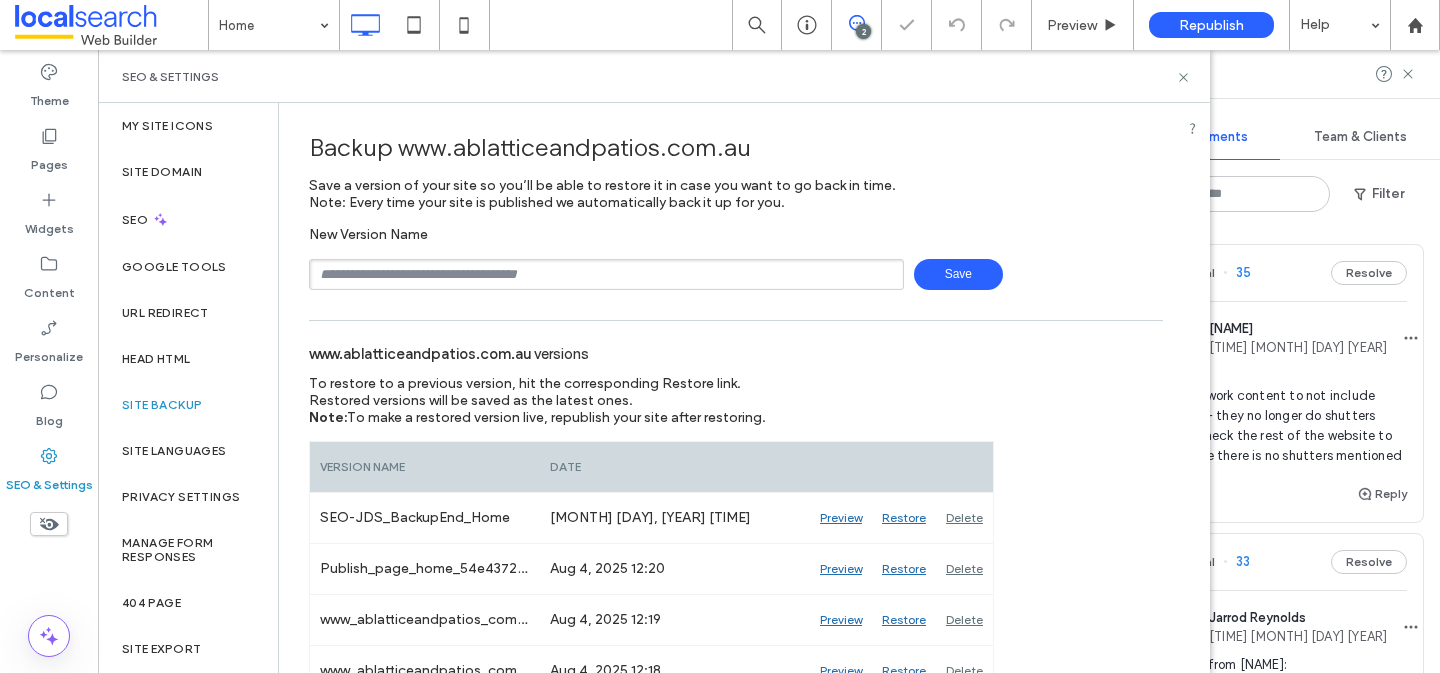 click at bounding box center [606, 274] 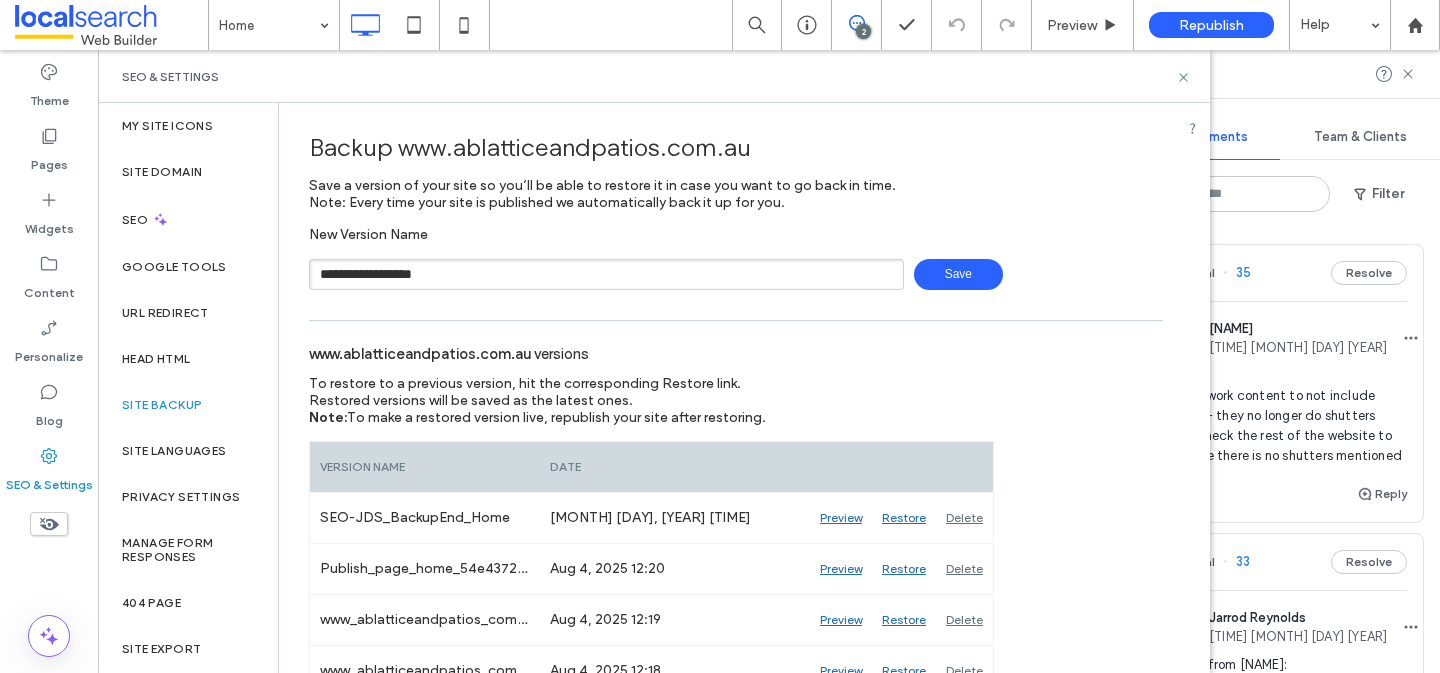 type on "**********" 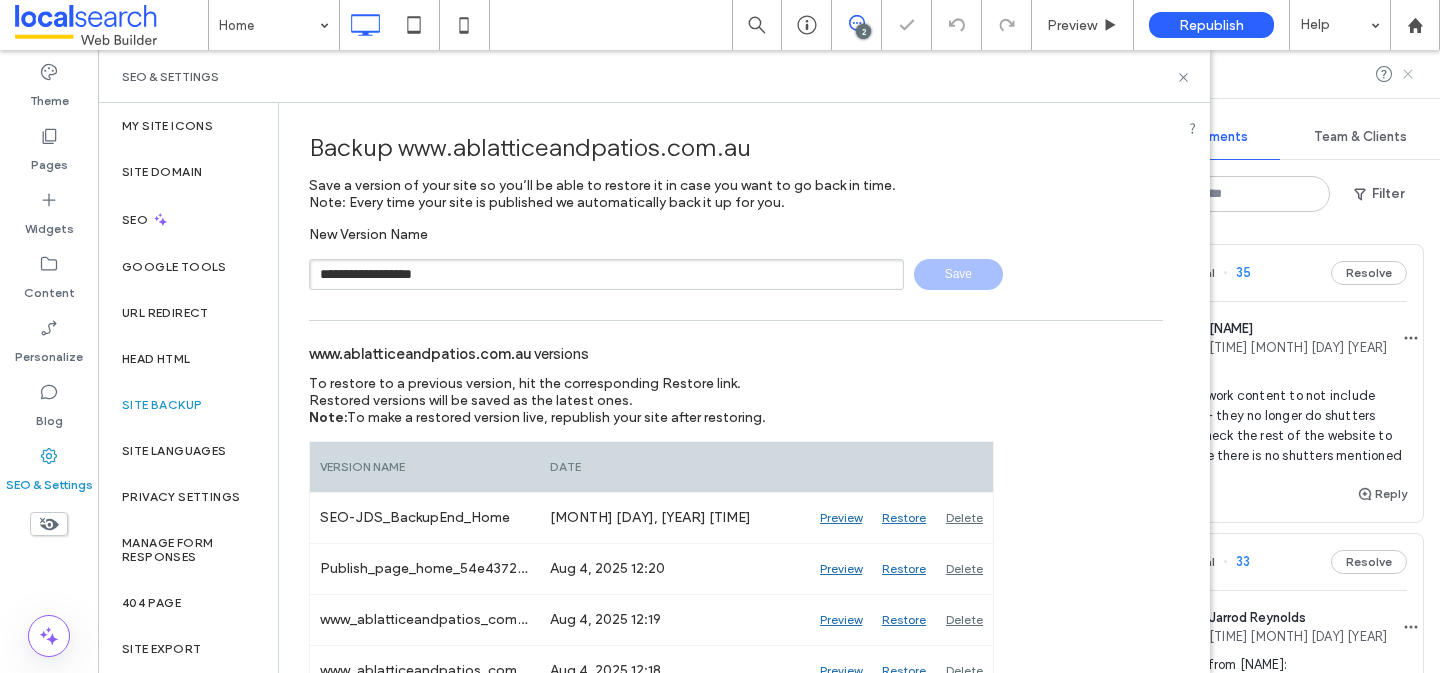 type 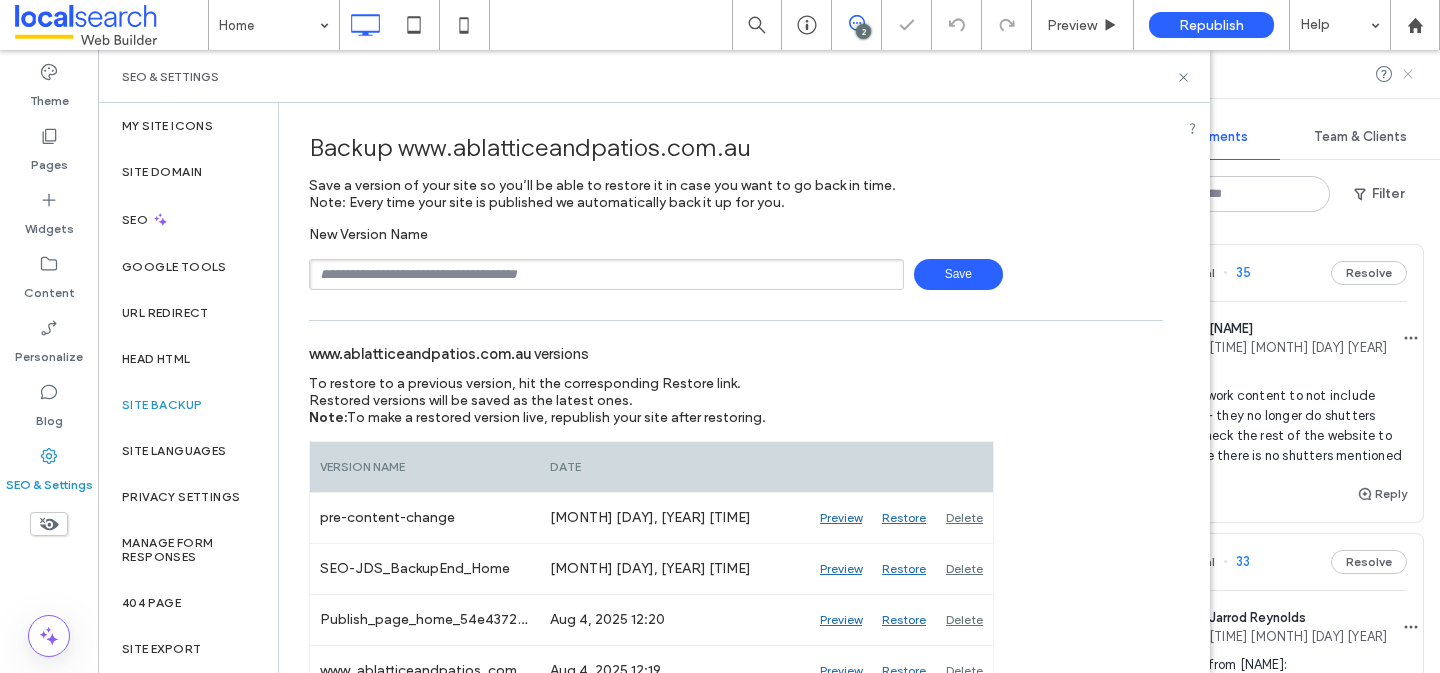 click 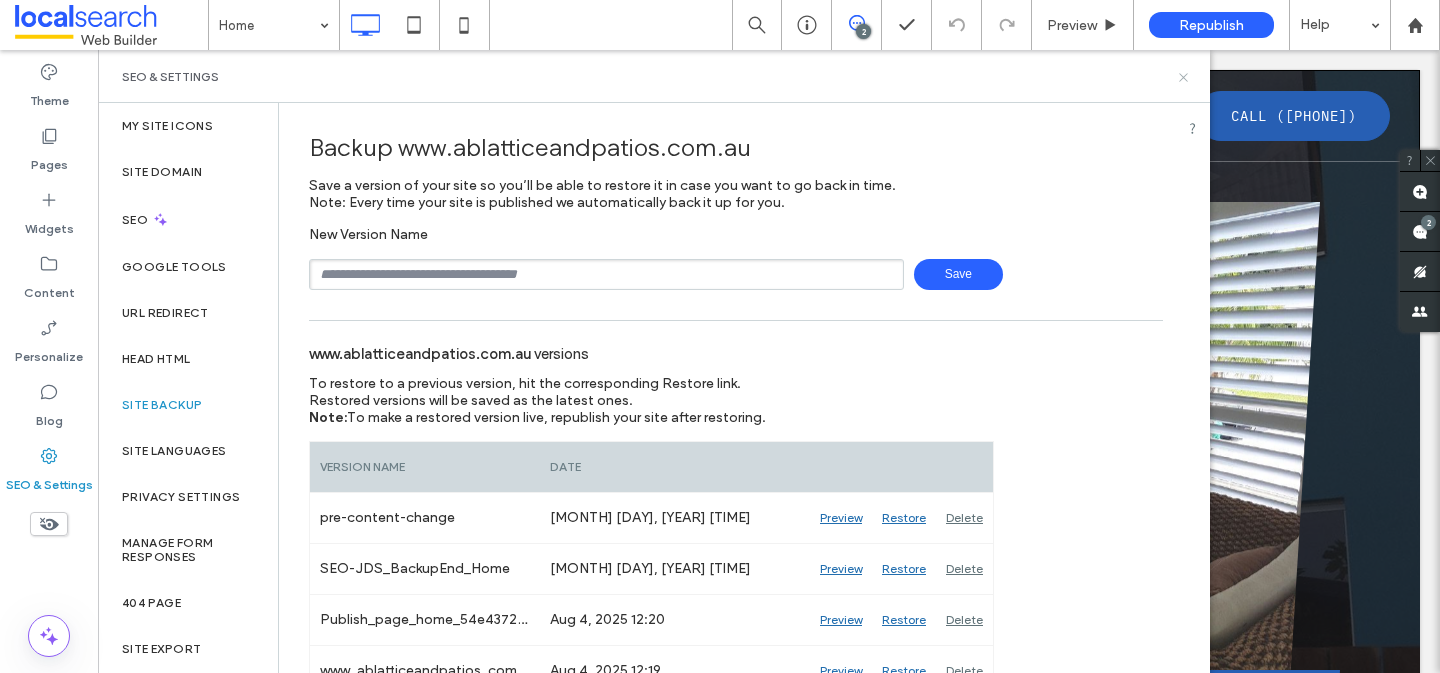 click 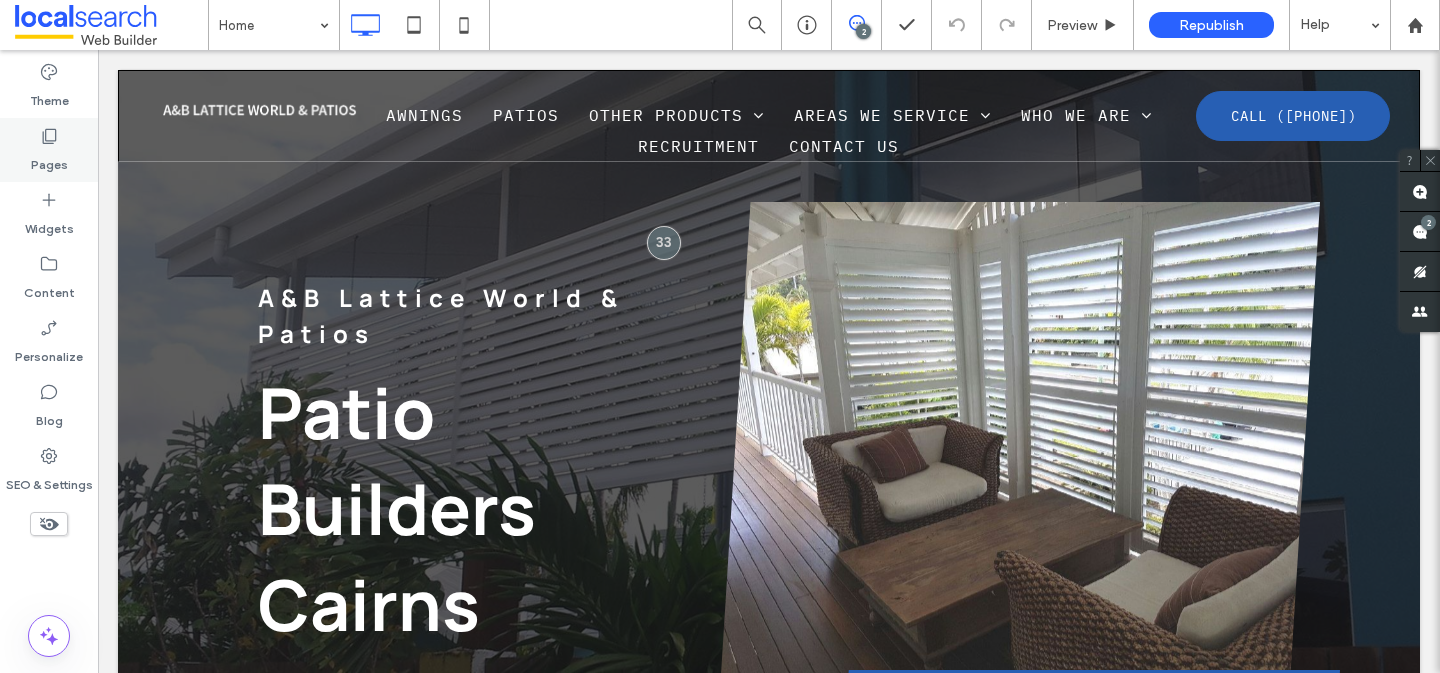 click on "Pages" at bounding box center (49, 160) 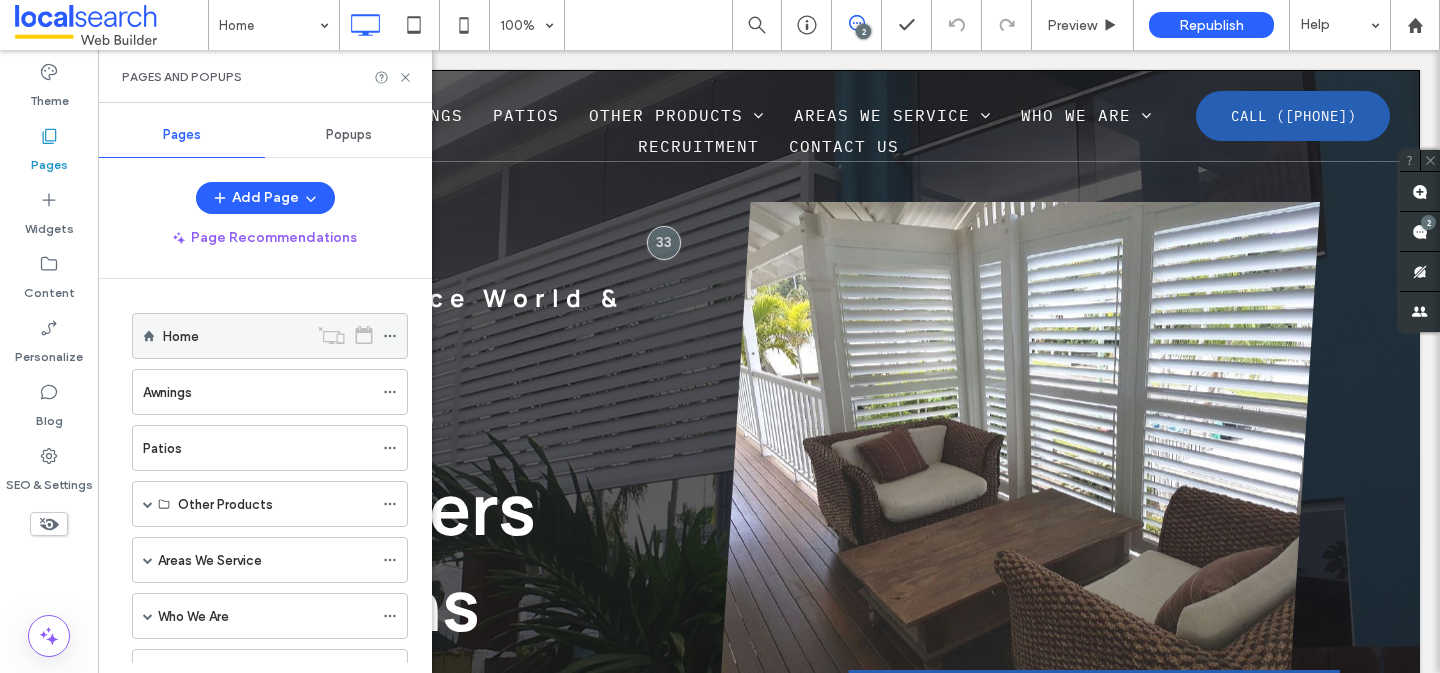click 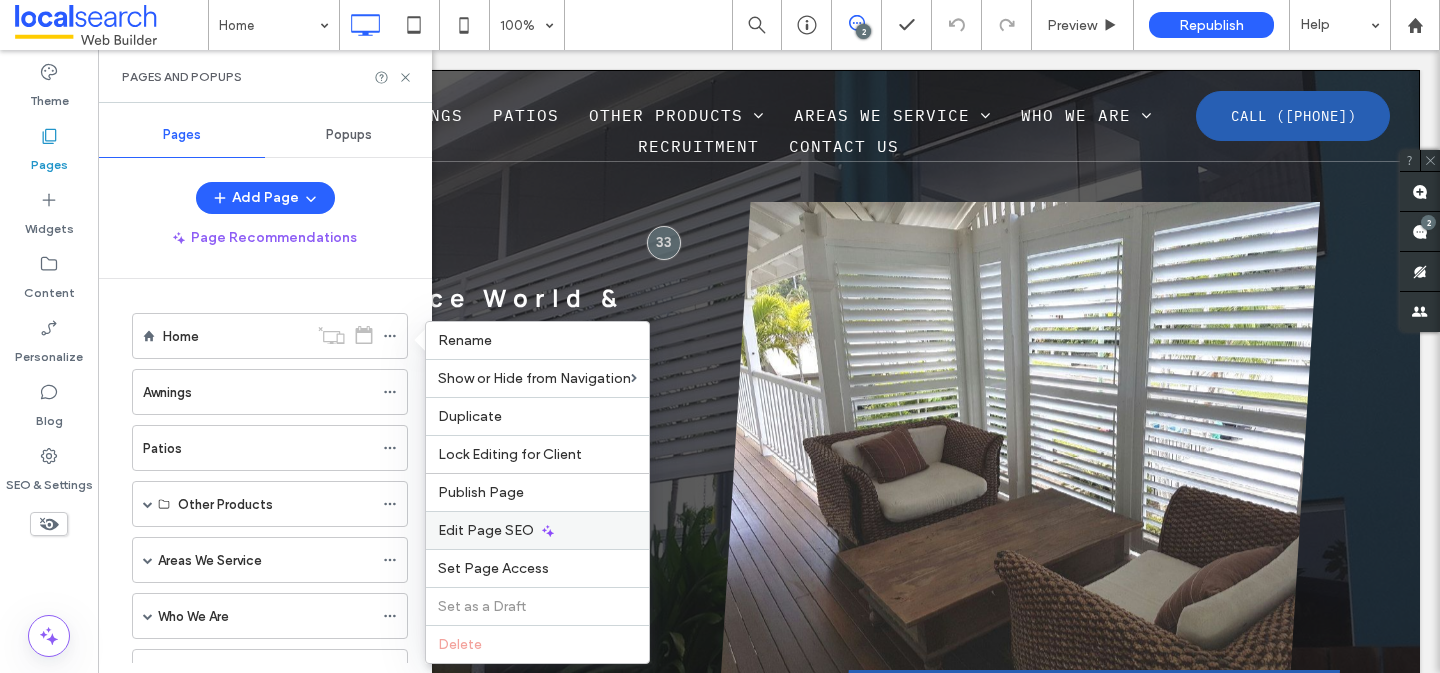 click on "Edit Page SEO" at bounding box center (537, 530) 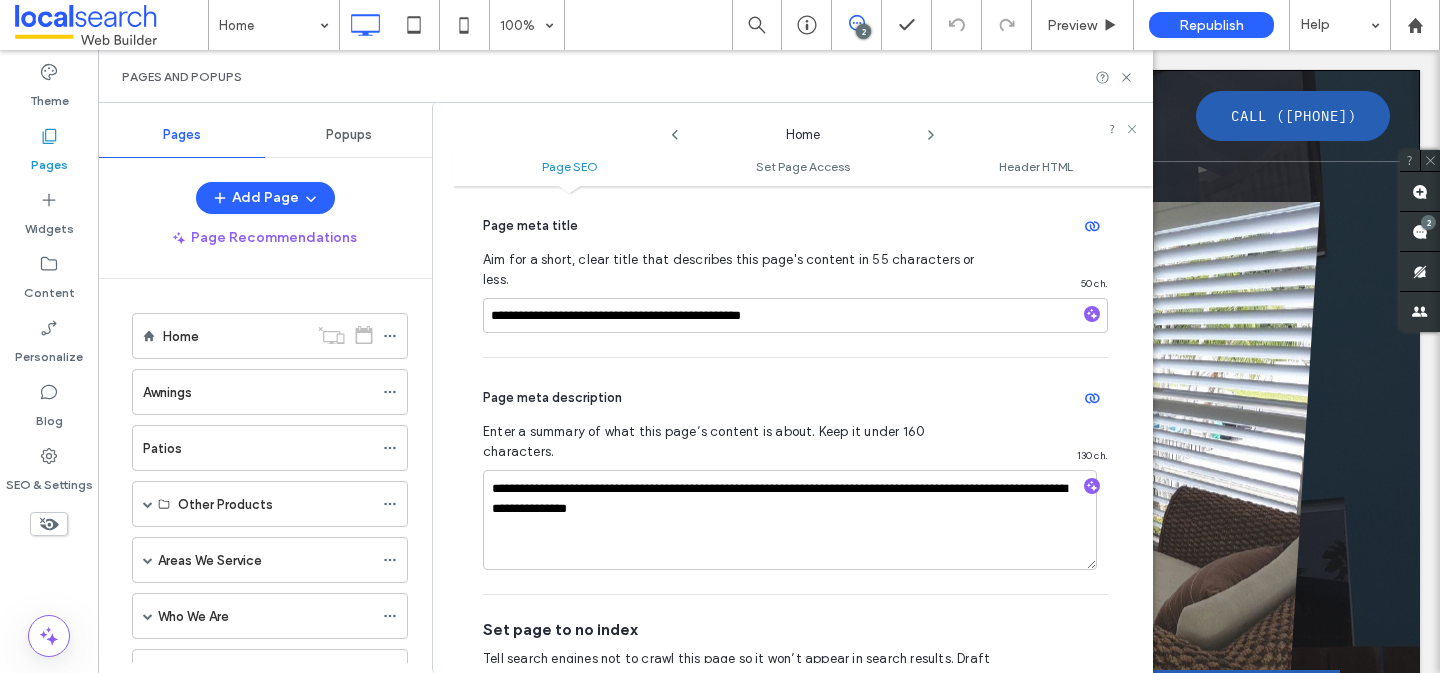 scroll, scrollTop: 221, scrollLeft: 0, axis: vertical 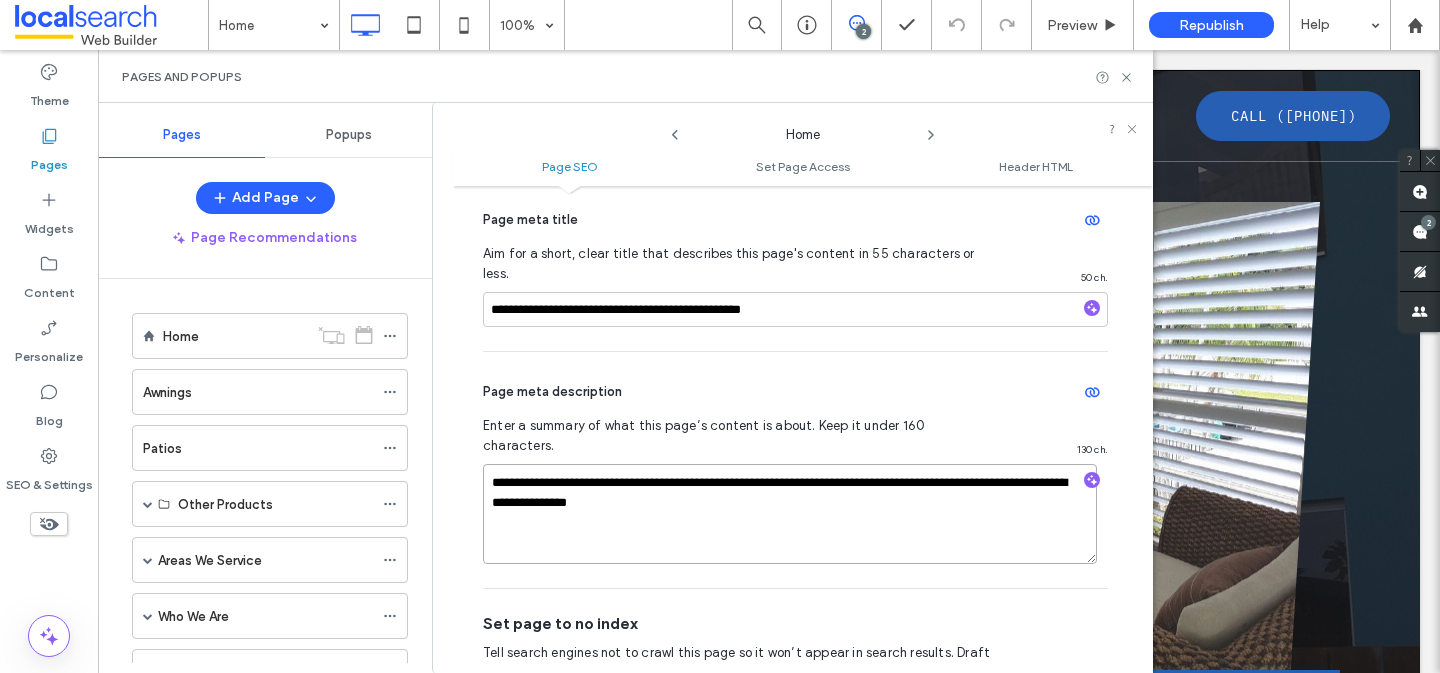 drag, startPoint x: 744, startPoint y: 437, endPoint x: 689, endPoint y: 438, distance: 55.00909 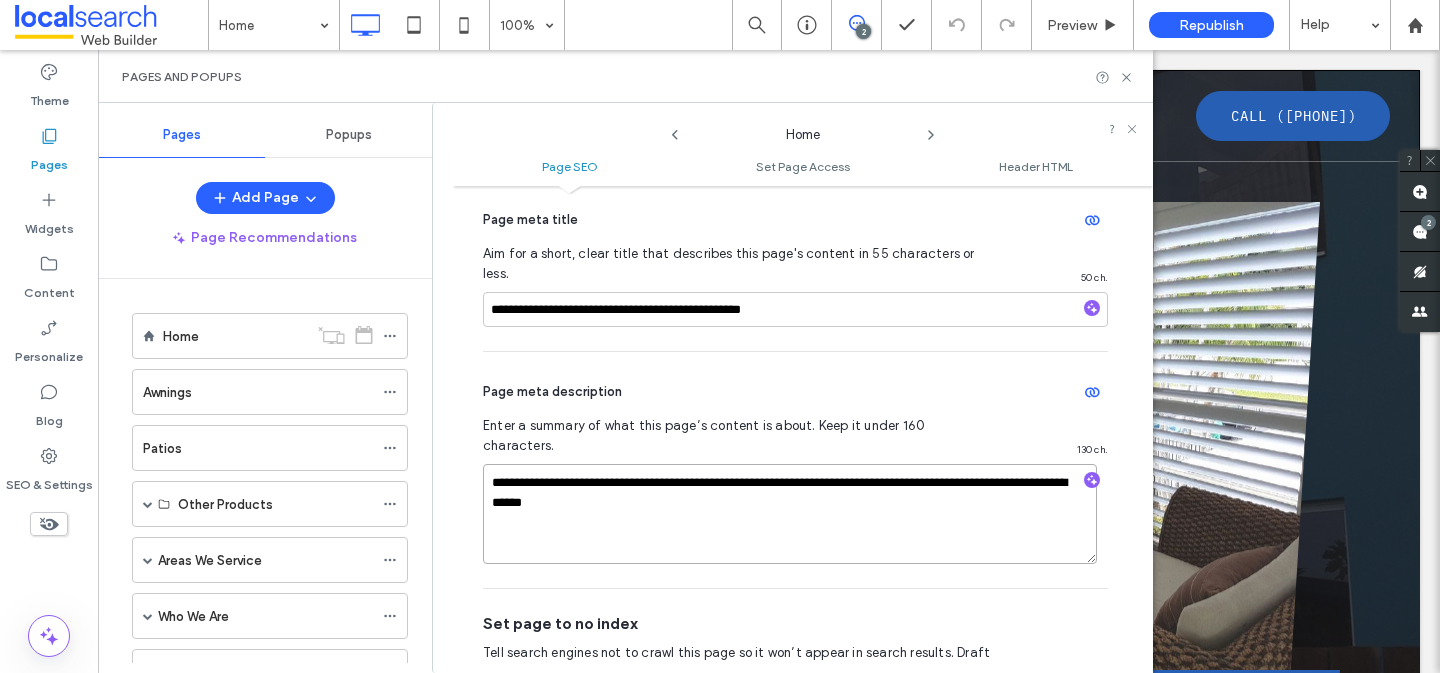 type on "**********" 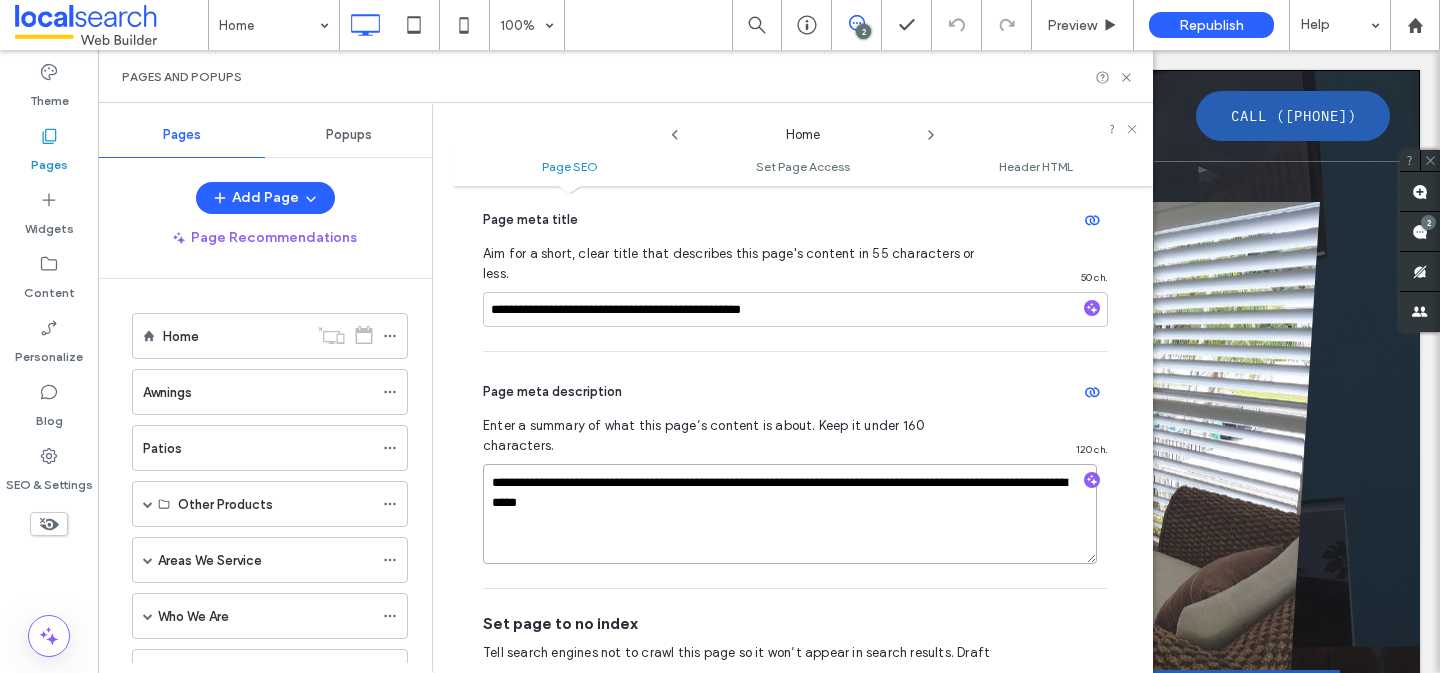 click on "**********" at bounding box center (790, 514) 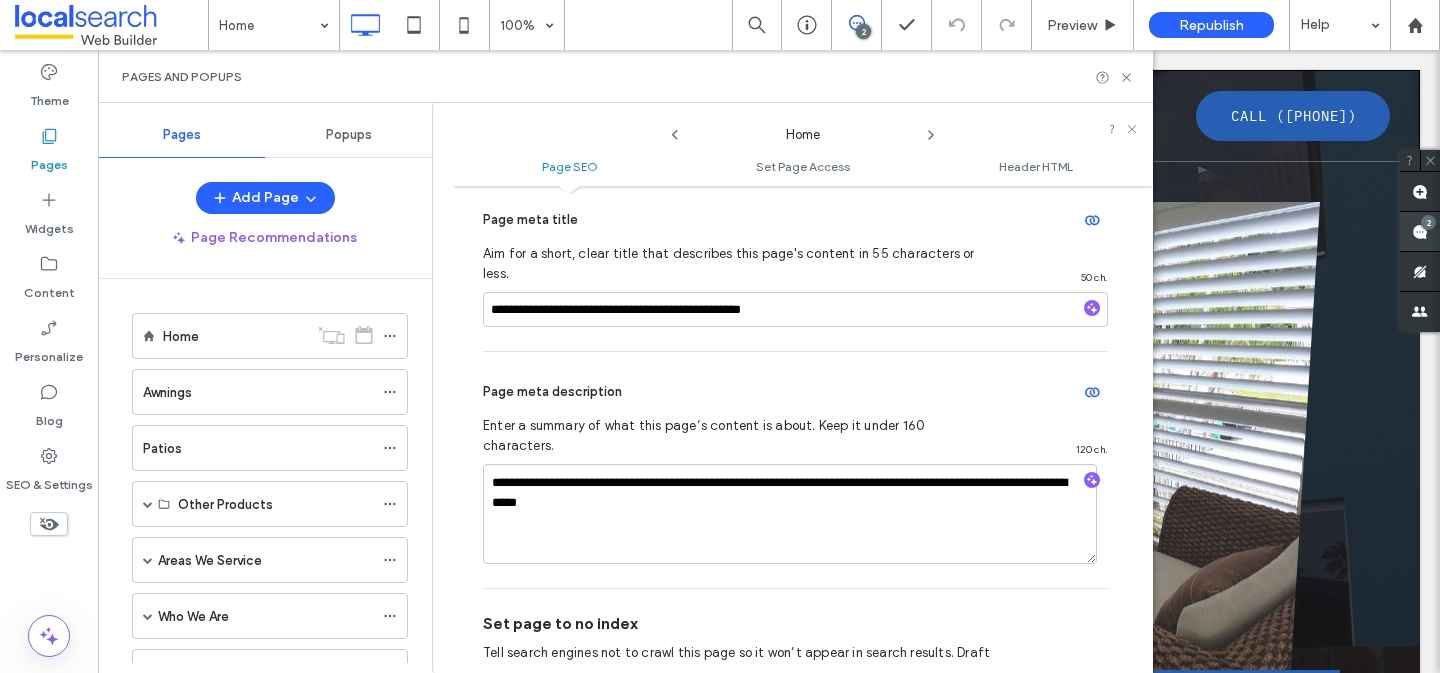click at bounding box center (1420, 231) 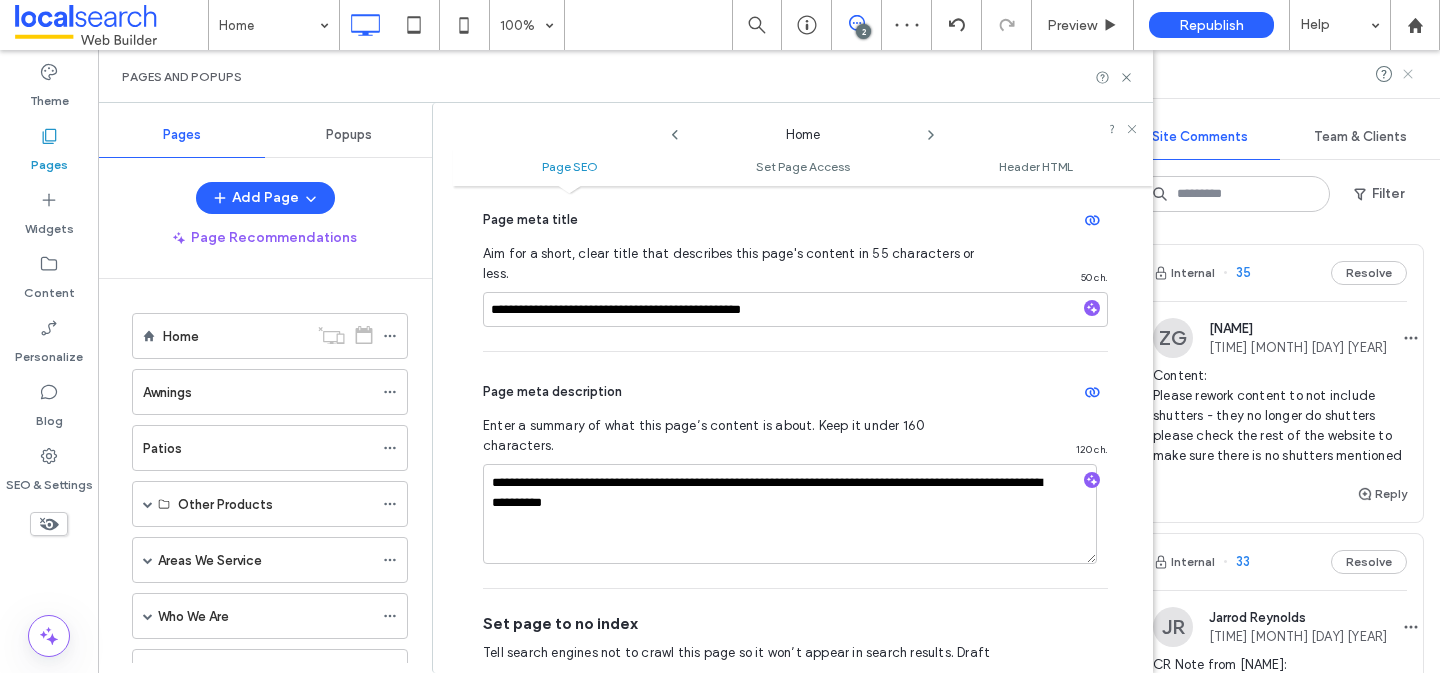 click 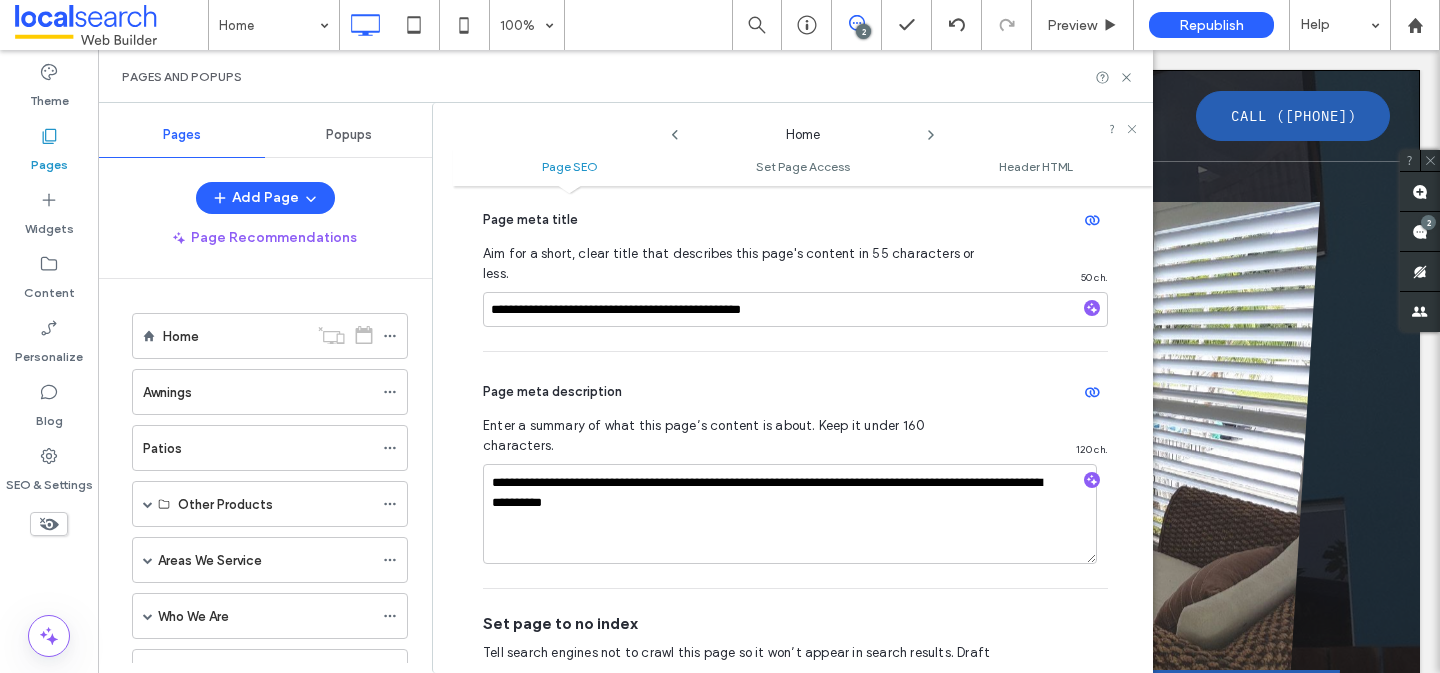 scroll, scrollTop: 118, scrollLeft: 0, axis: vertical 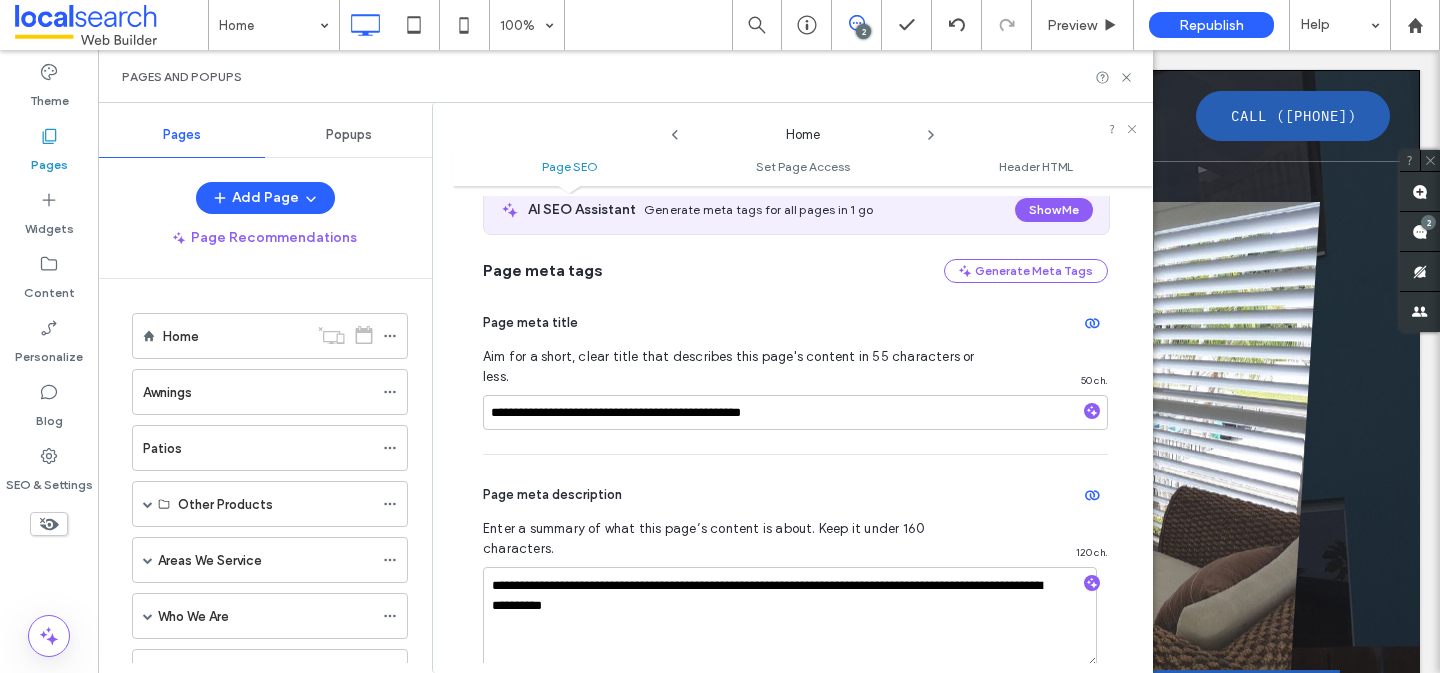 click 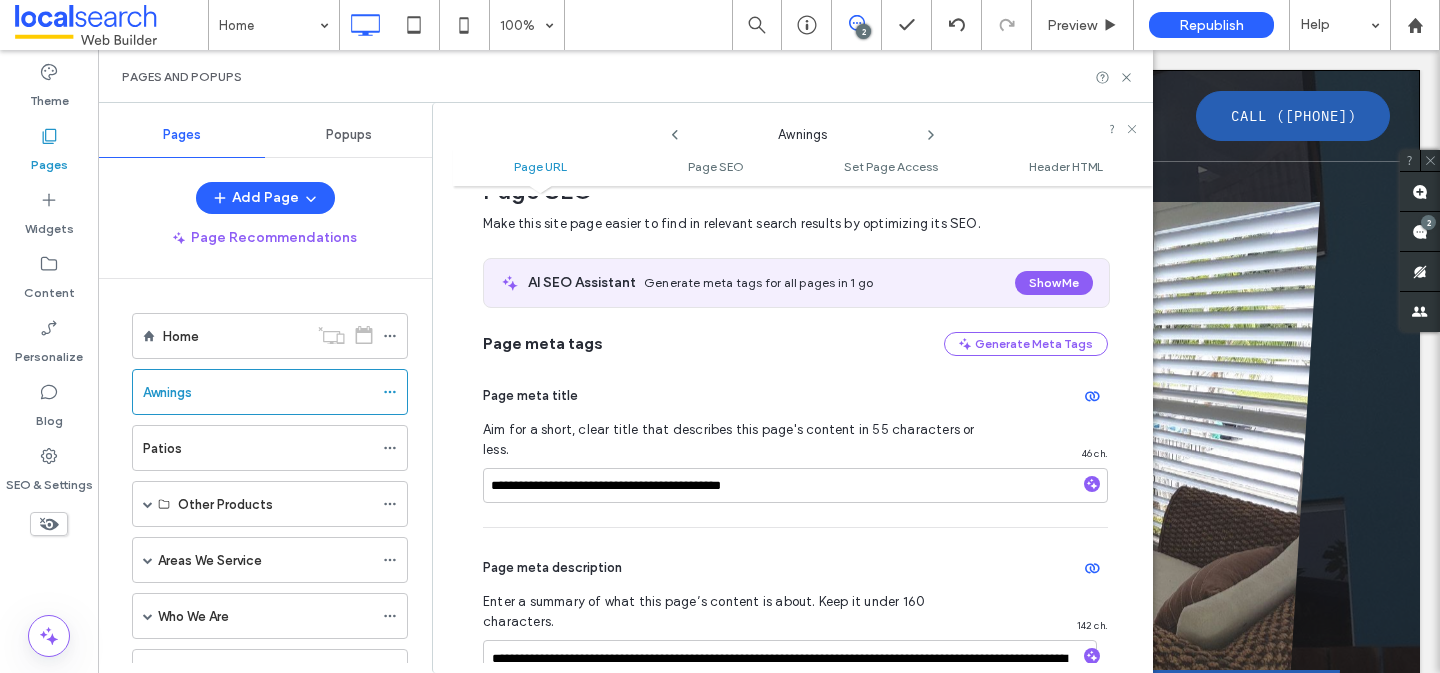 scroll, scrollTop: 374, scrollLeft: 0, axis: vertical 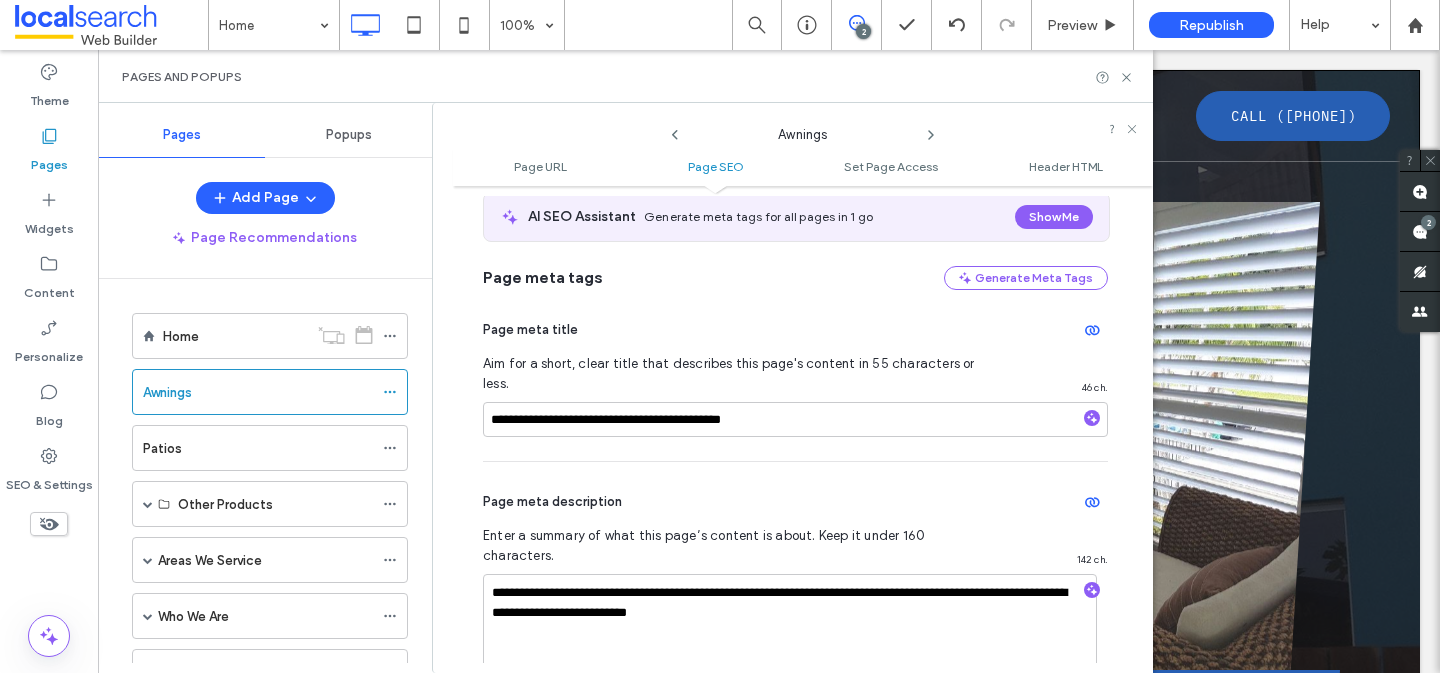 click 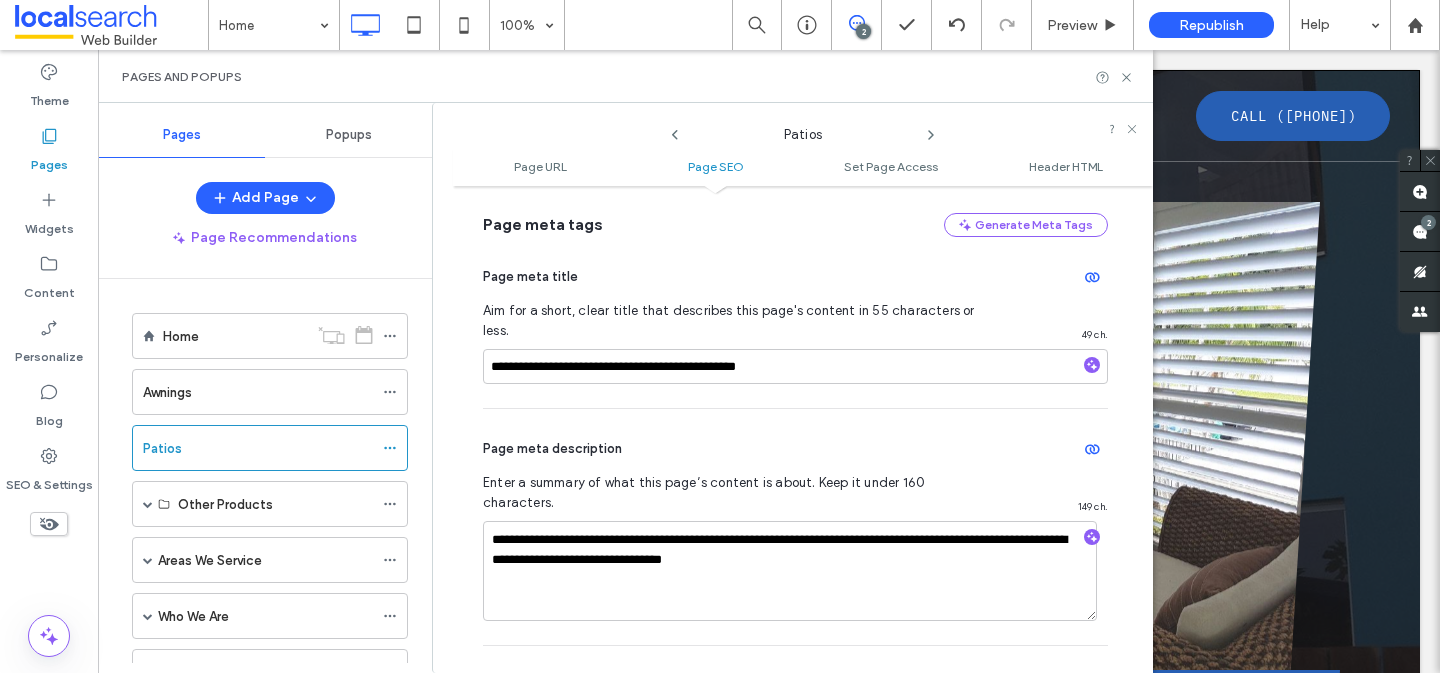 scroll, scrollTop: 457, scrollLeft: 0, axis: vertical 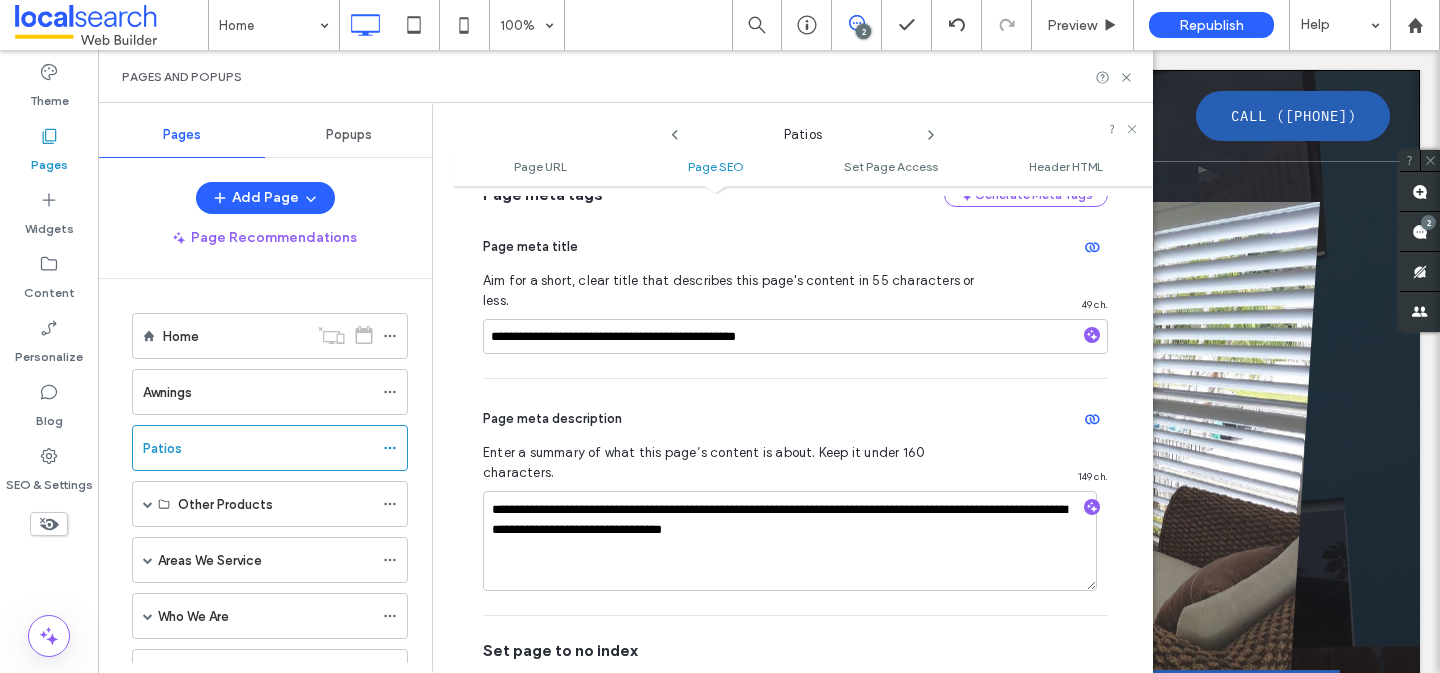 click 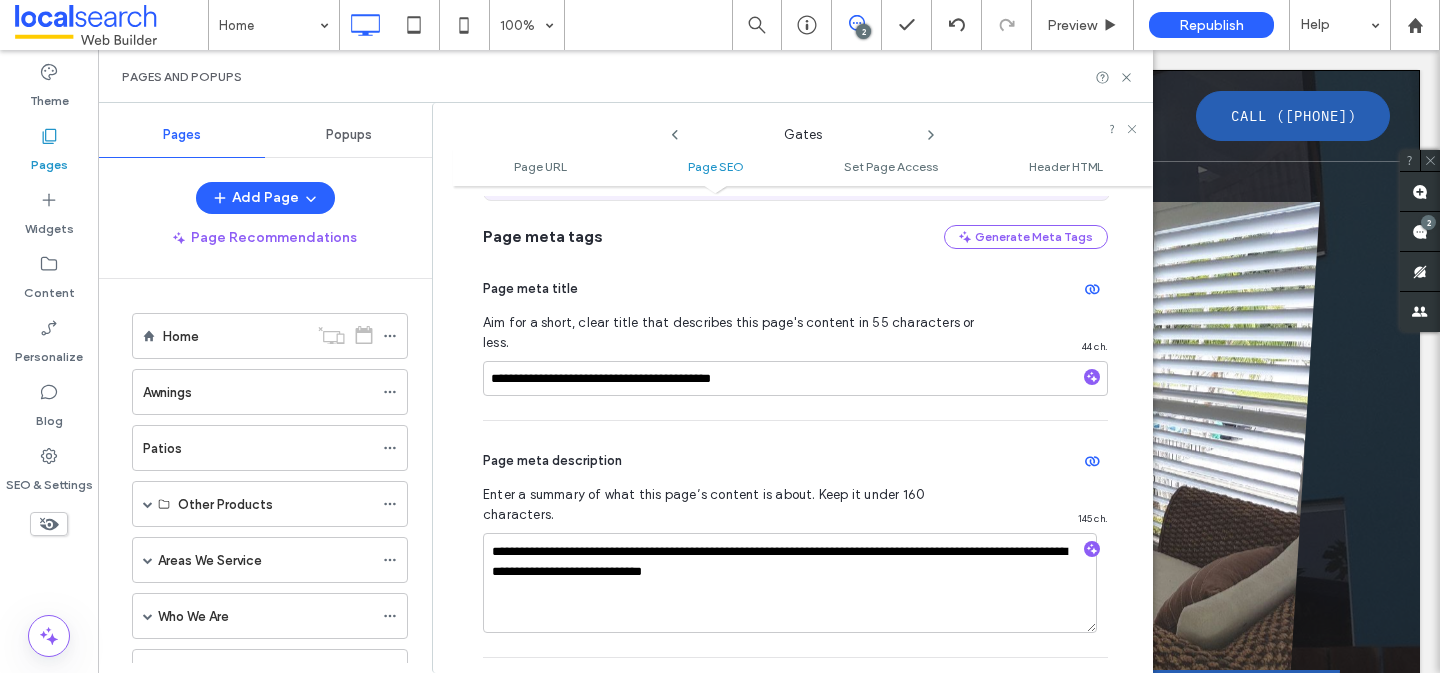 scroll, scrollTop: 416, scrollLeft: 0, axis: vertical 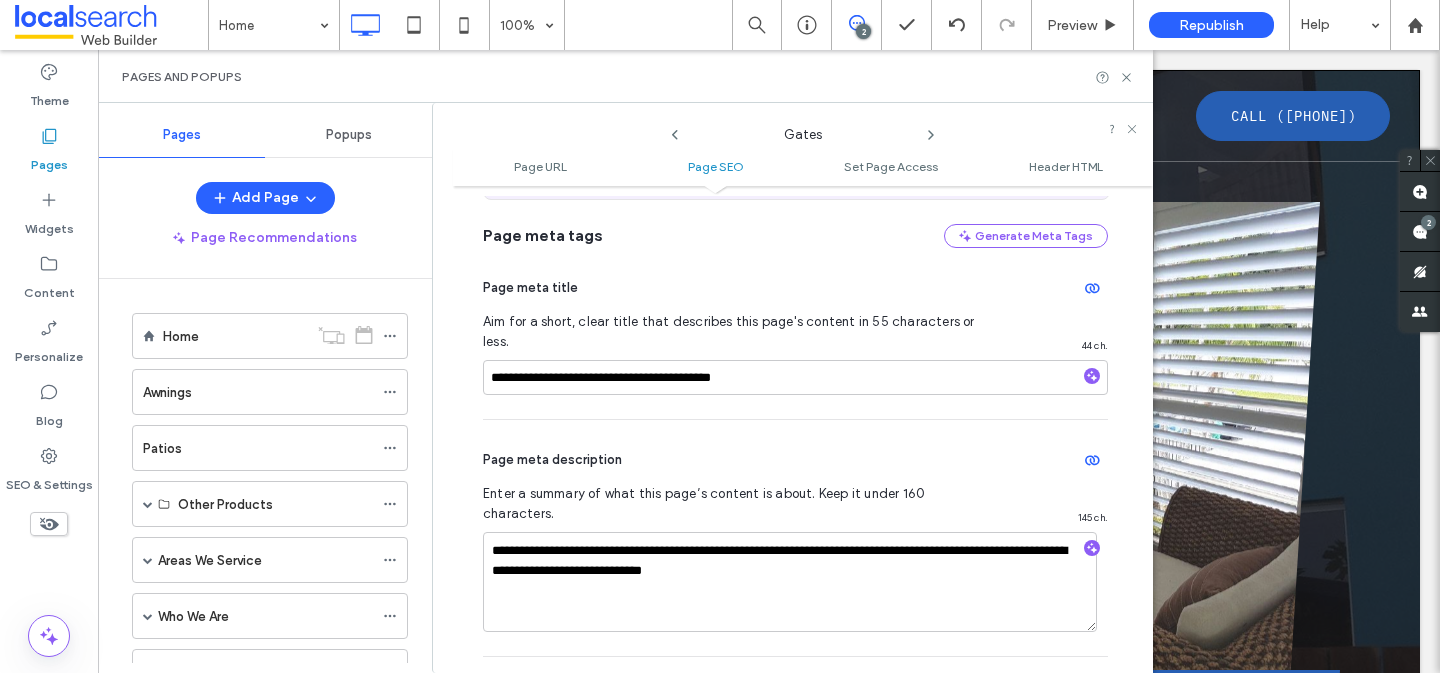 click 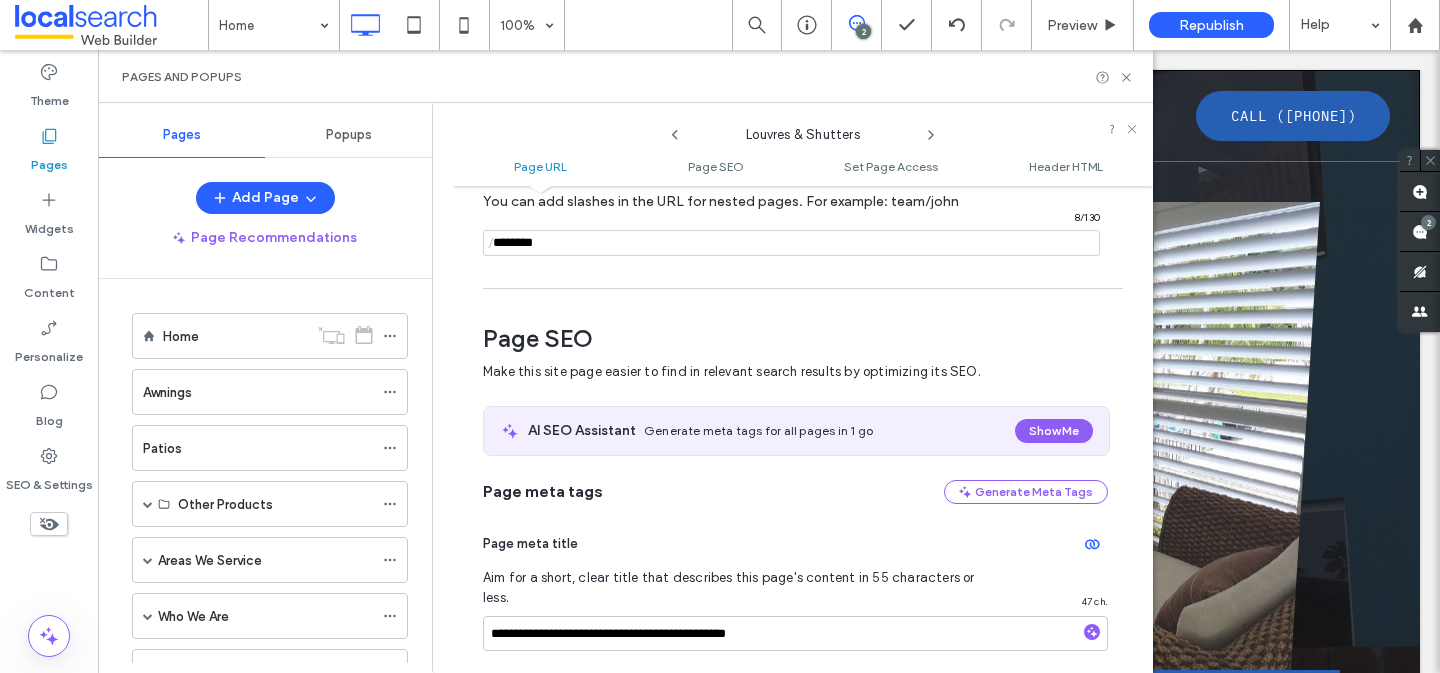 scroll, scrollTop: 236, scrollLeft: 0, axis: vertical 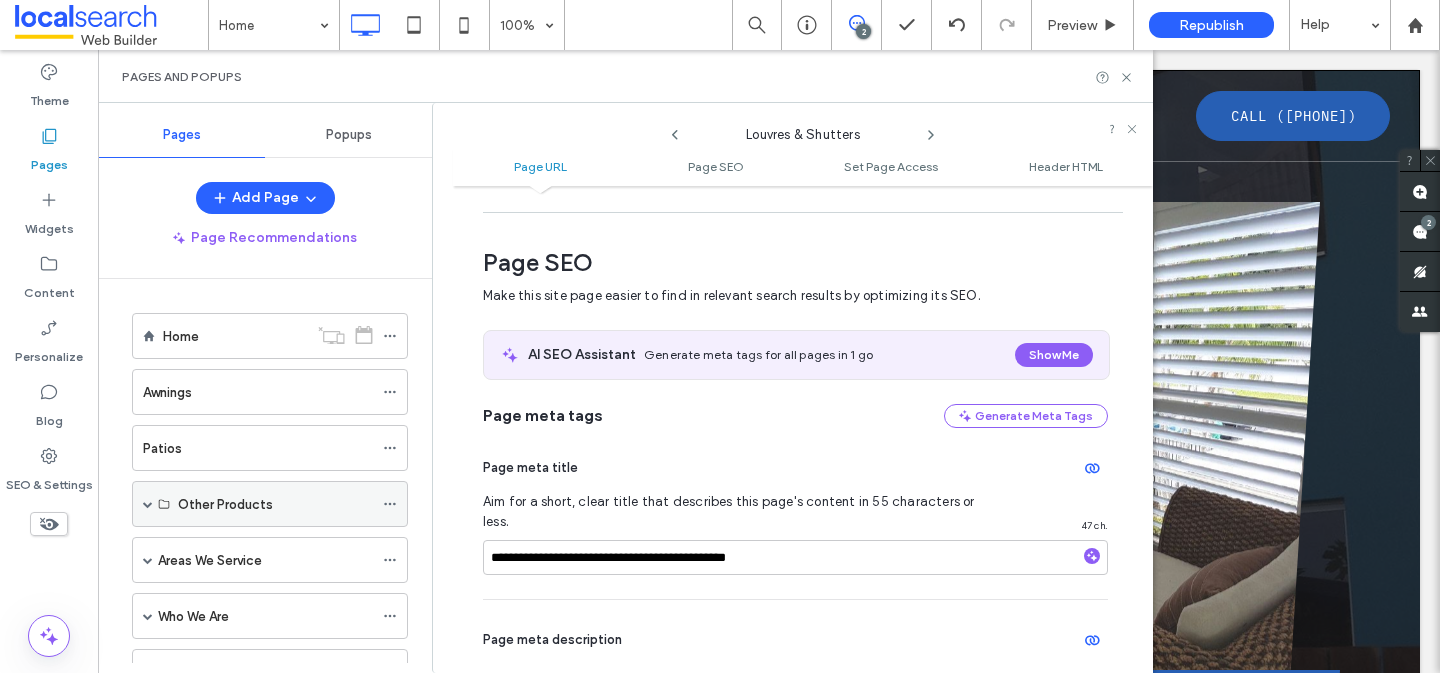 click at bounding box center (148, 504) 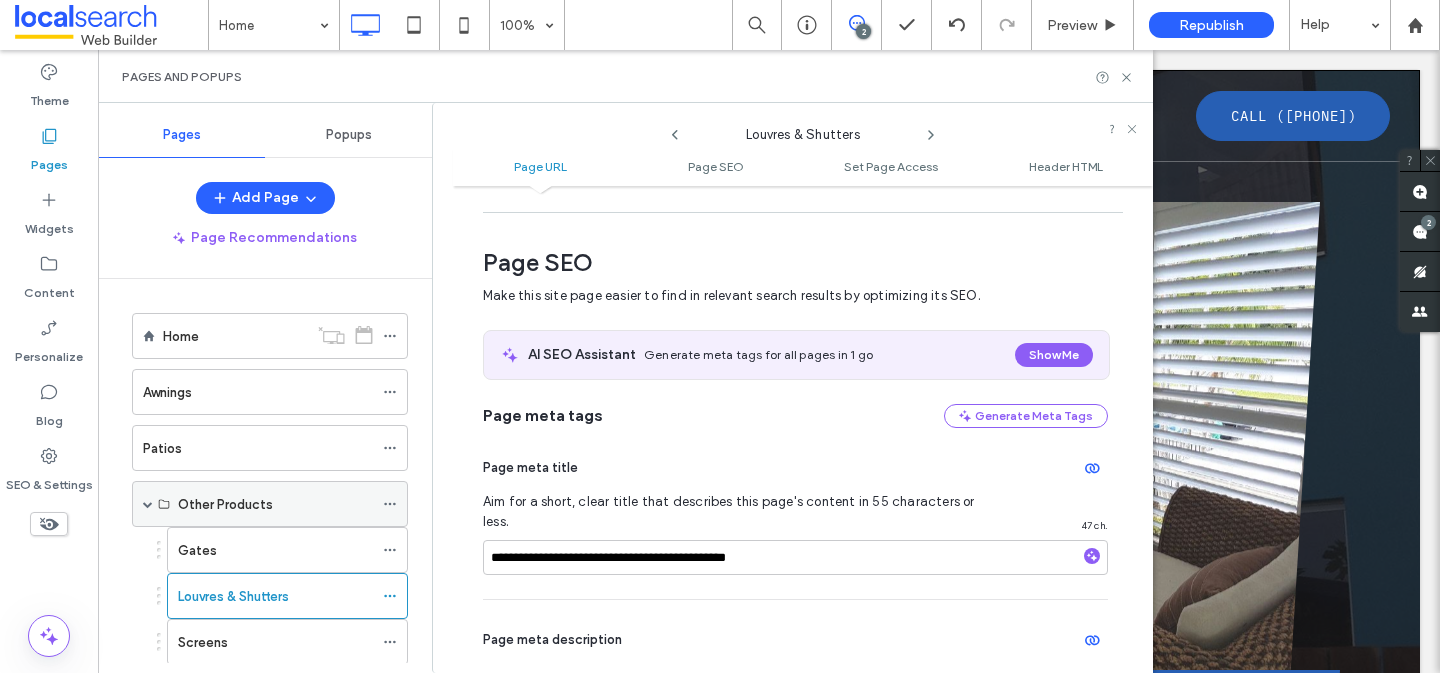 scroll, scrollTop: 148, scrollLeft: 0, axis: vertical 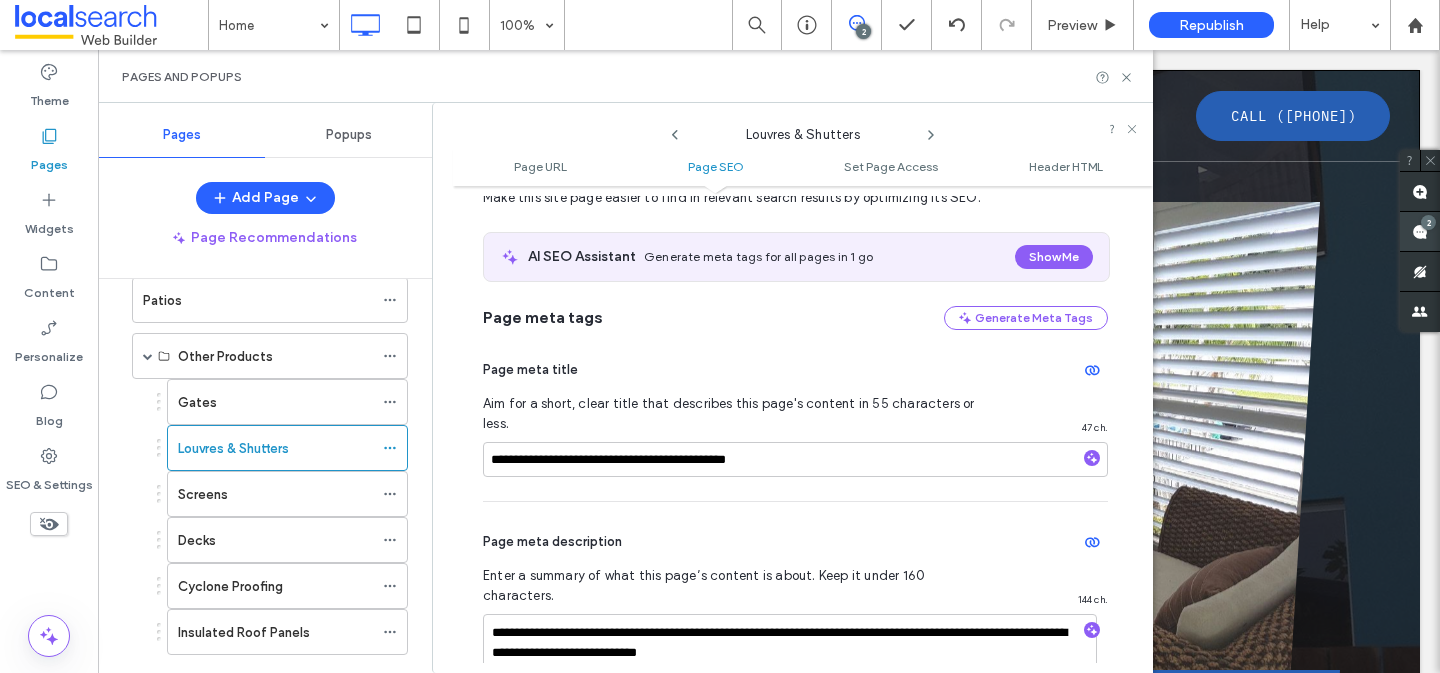 click 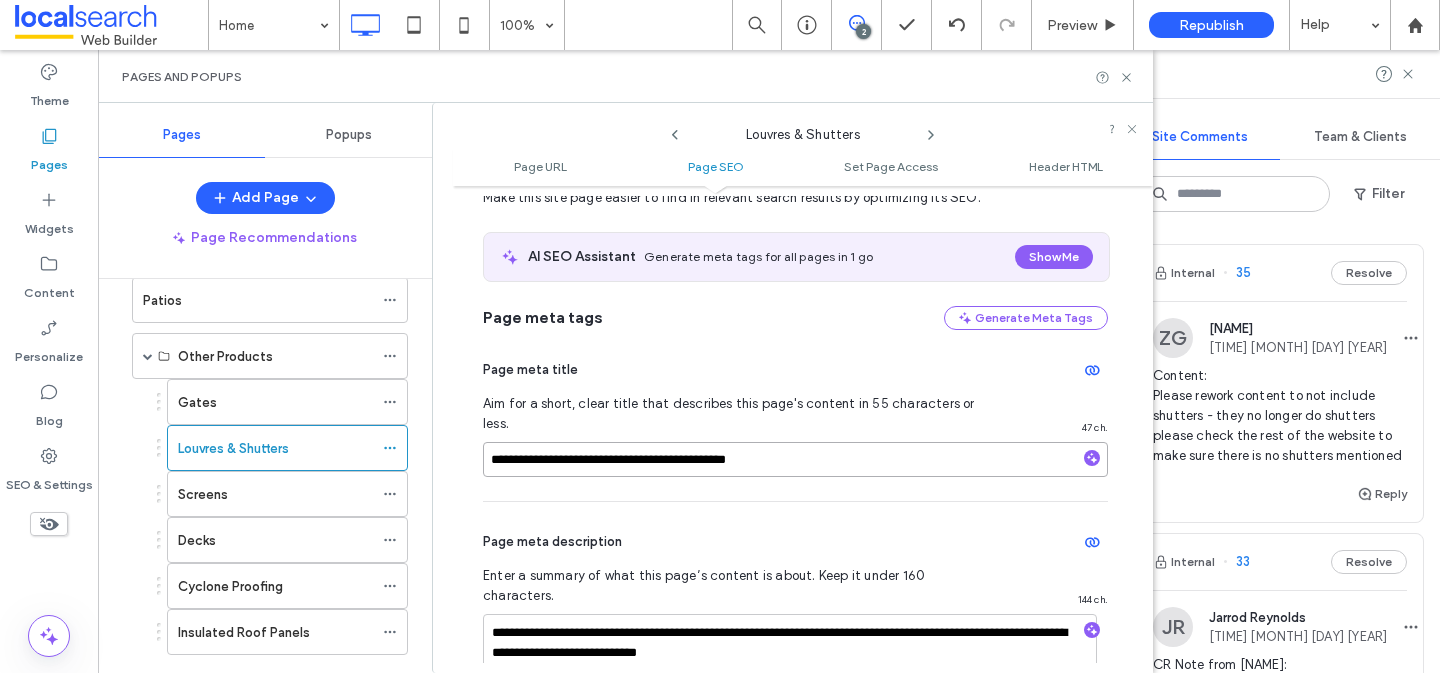 drag, startPoint x: 772, startPoint y: 437, endPoint x: 609, endPoint y: 443, distance: 163.1104 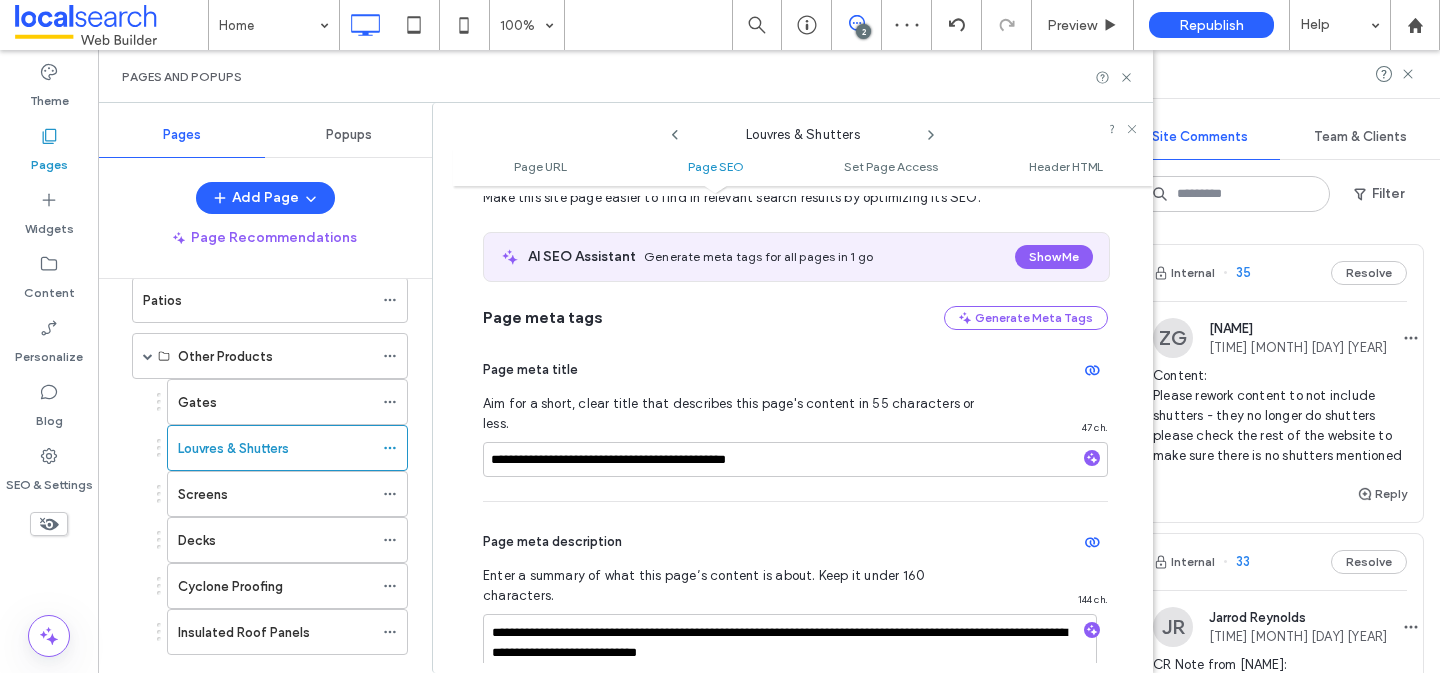 click 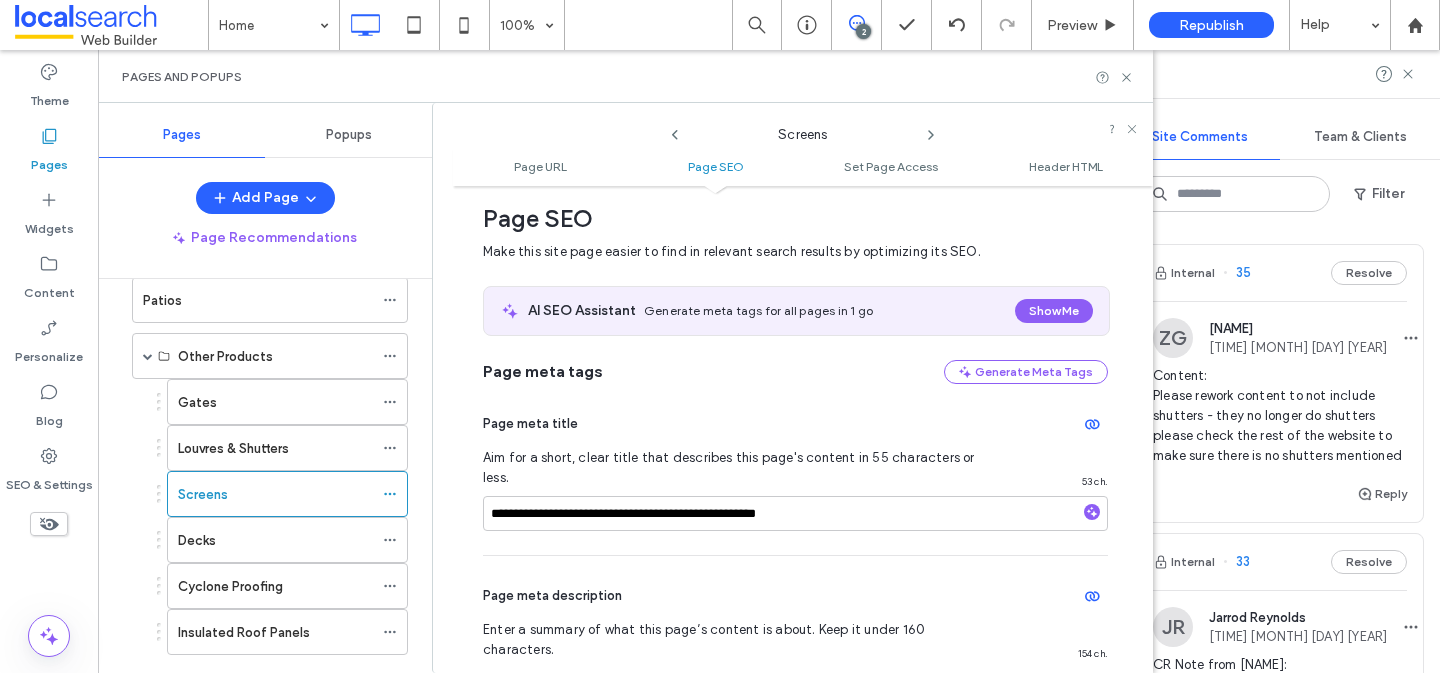 scroll, scrollTop: 438, scrollLeft: 0, axis: vertical 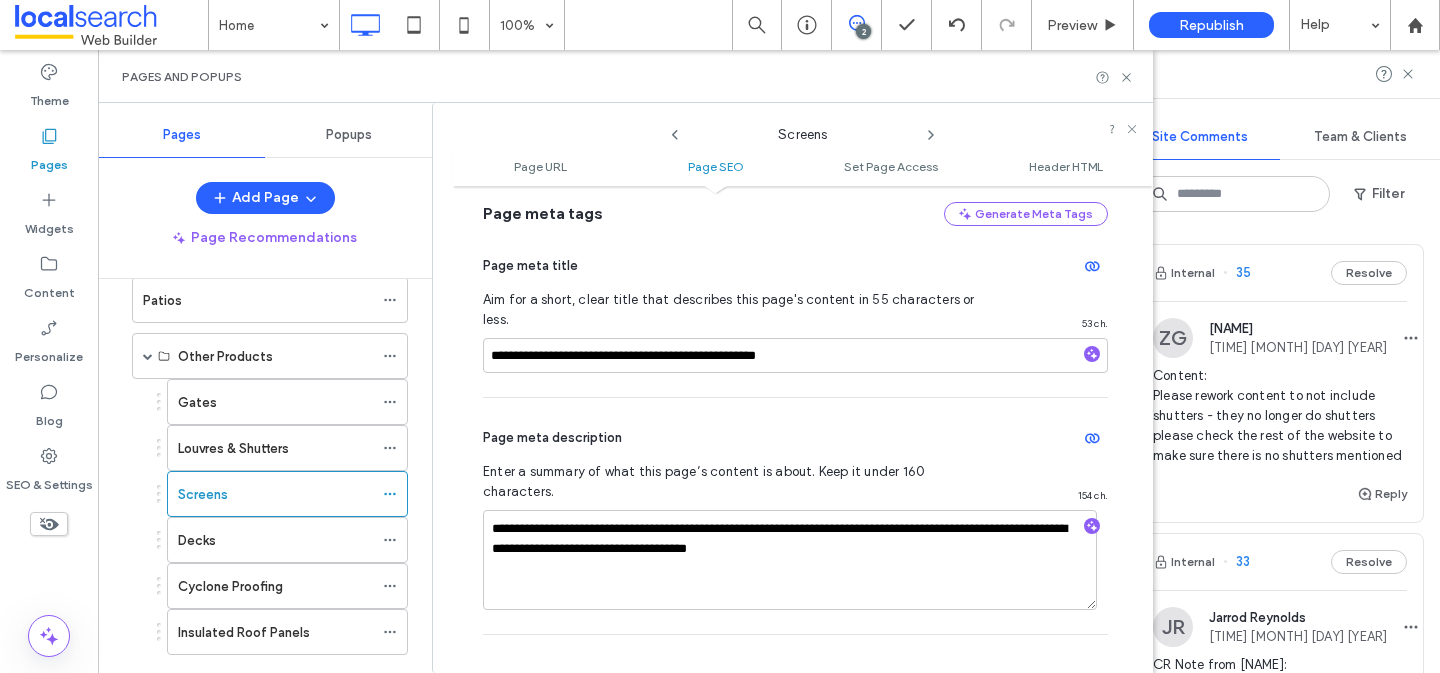 click 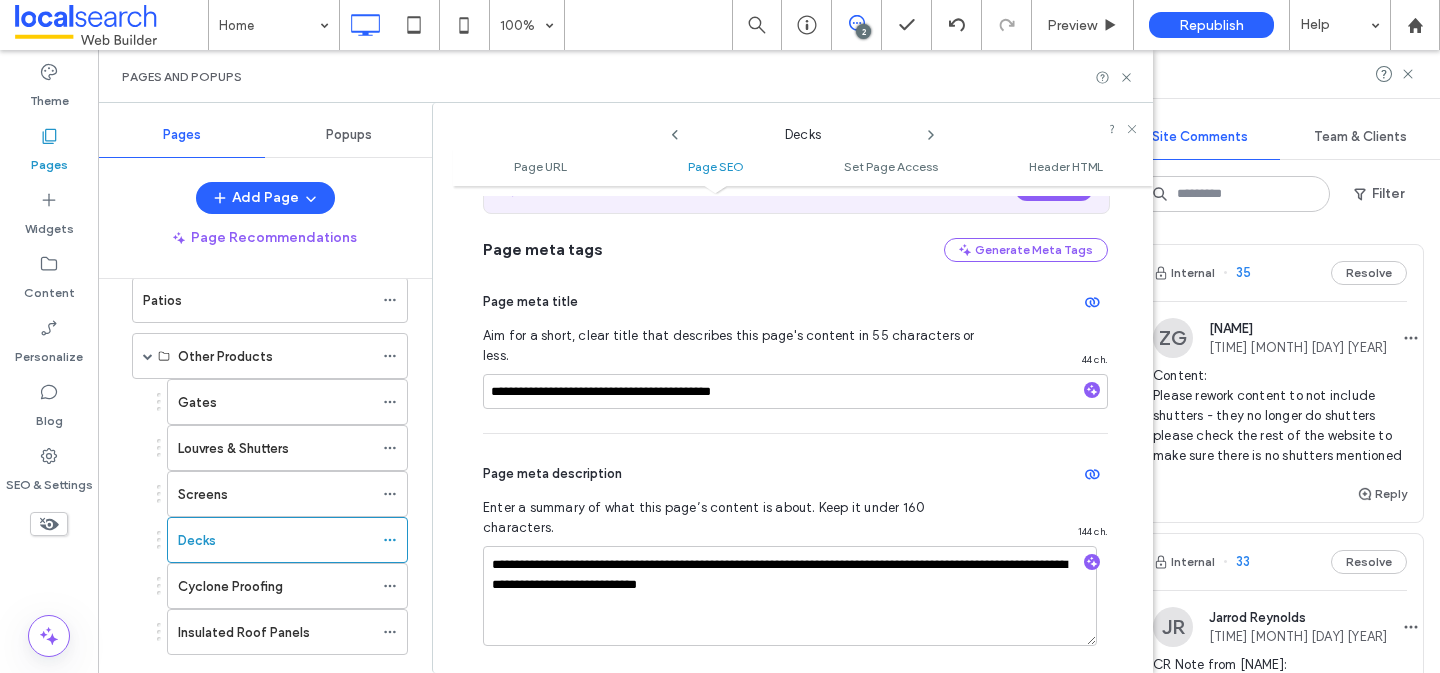 scroll, scrollTop: 403, scrollLeft: 0, axis: vertical 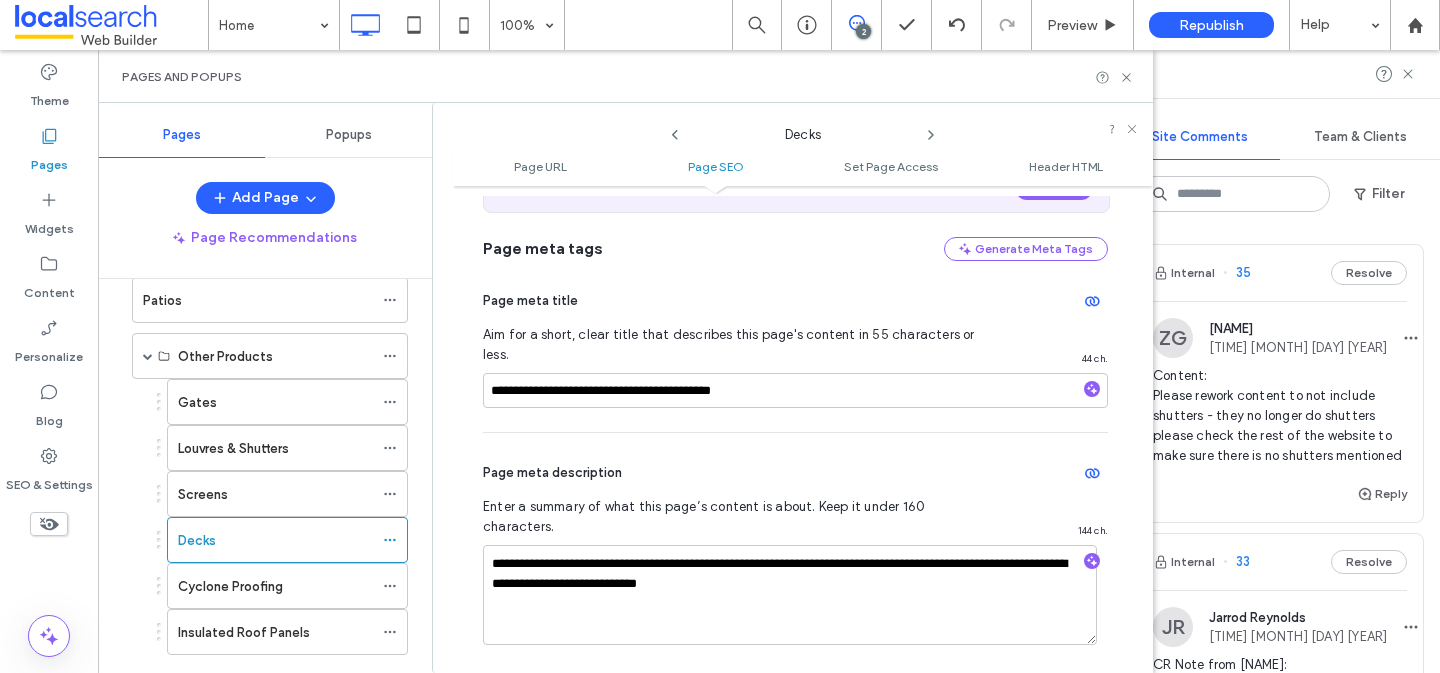 click 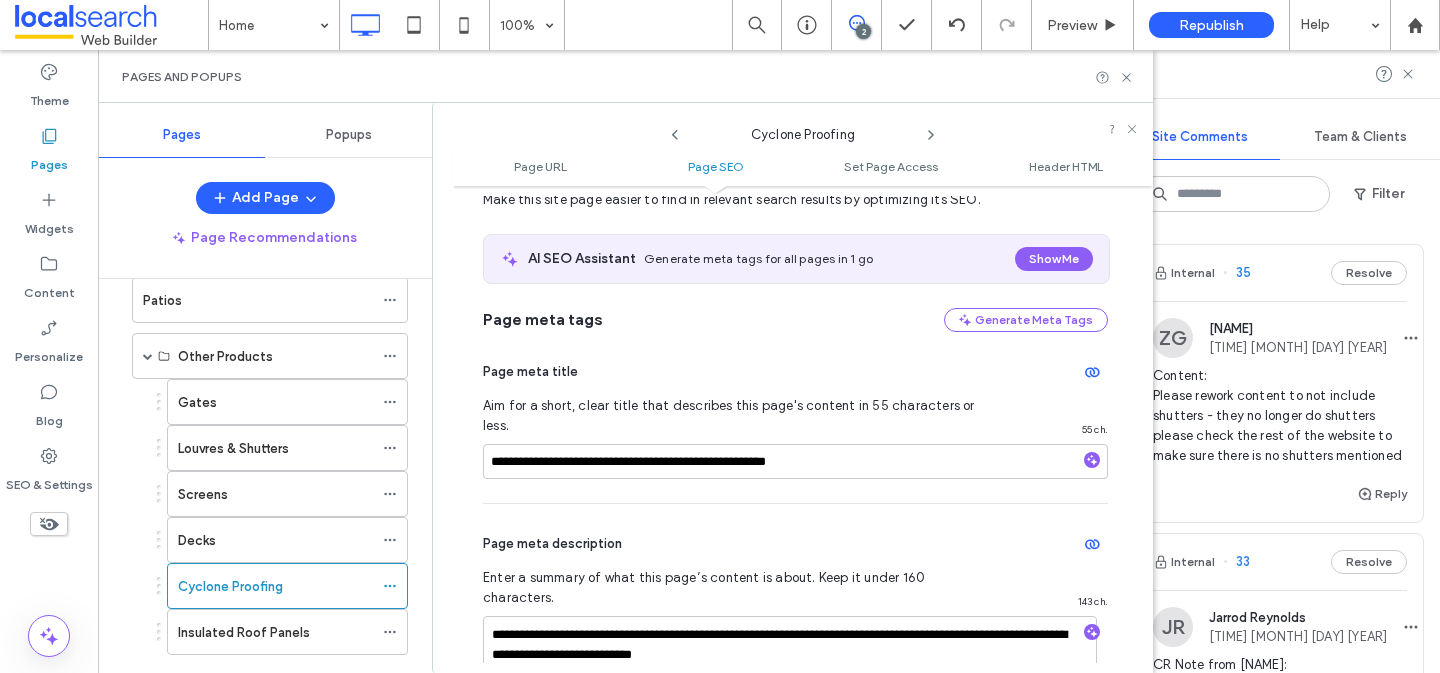 scroll, scrollTop: 439, scrollLeft: 0, axis: vertical 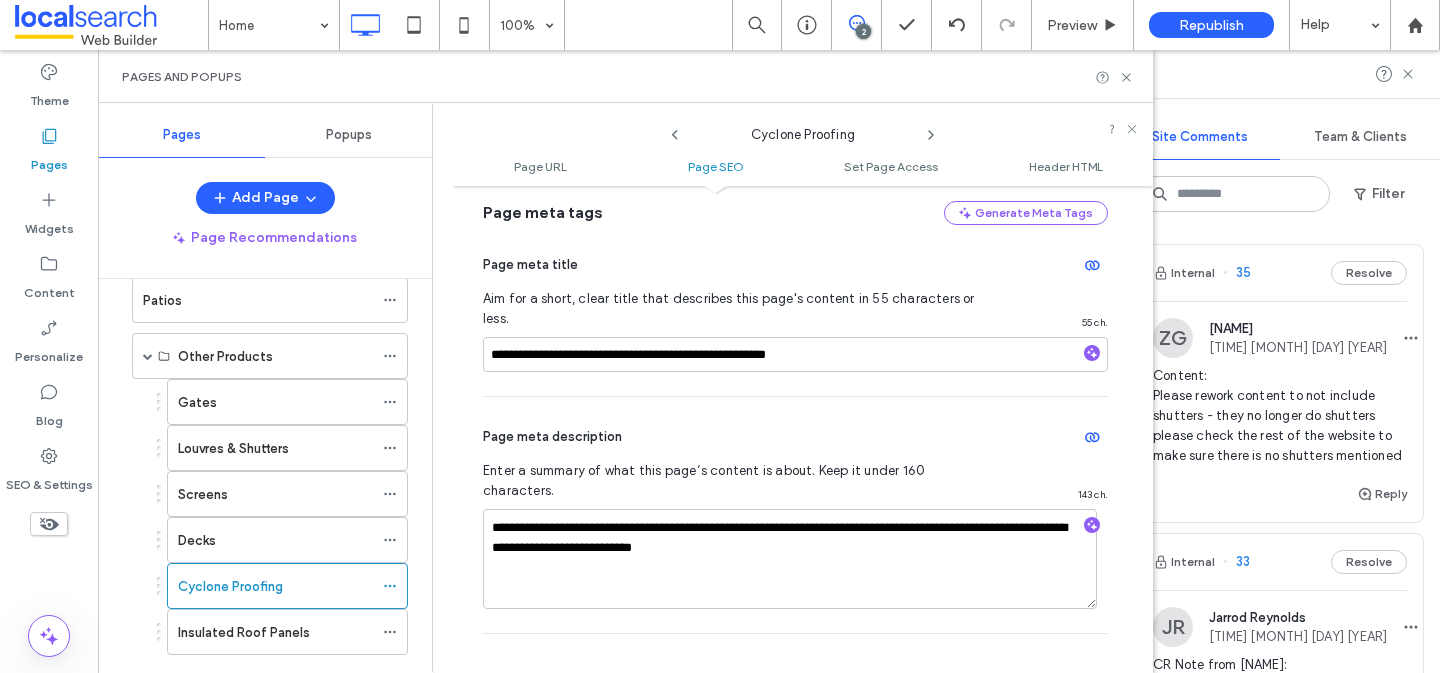 click 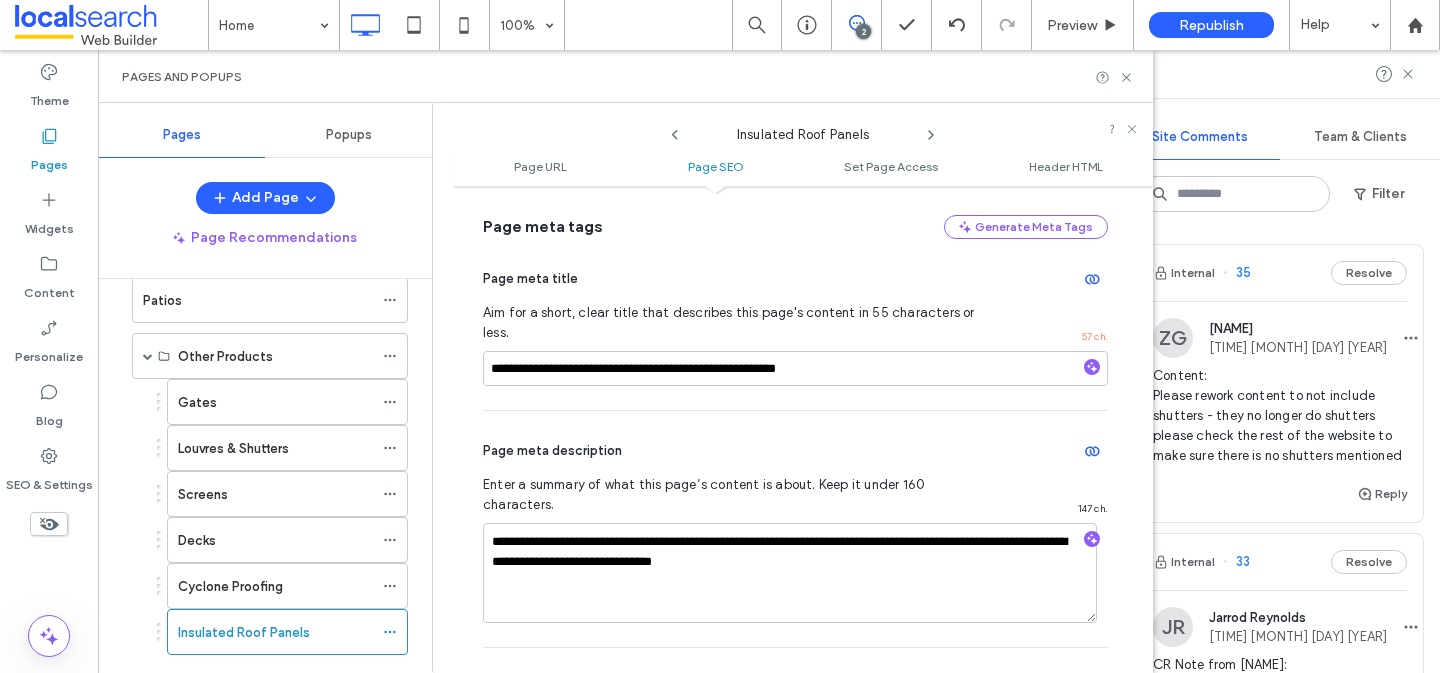 scroll, scrollTop: 523, scrollLeft: 0, axis: vertical 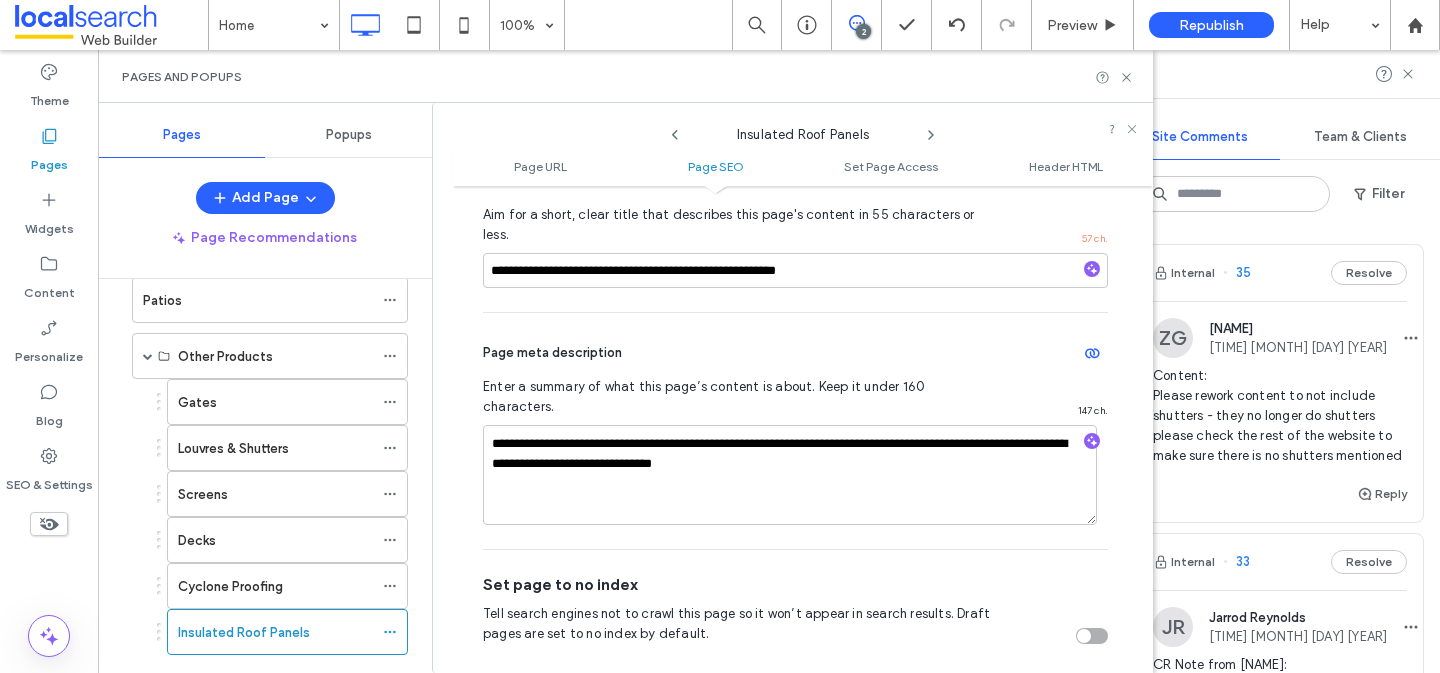 click 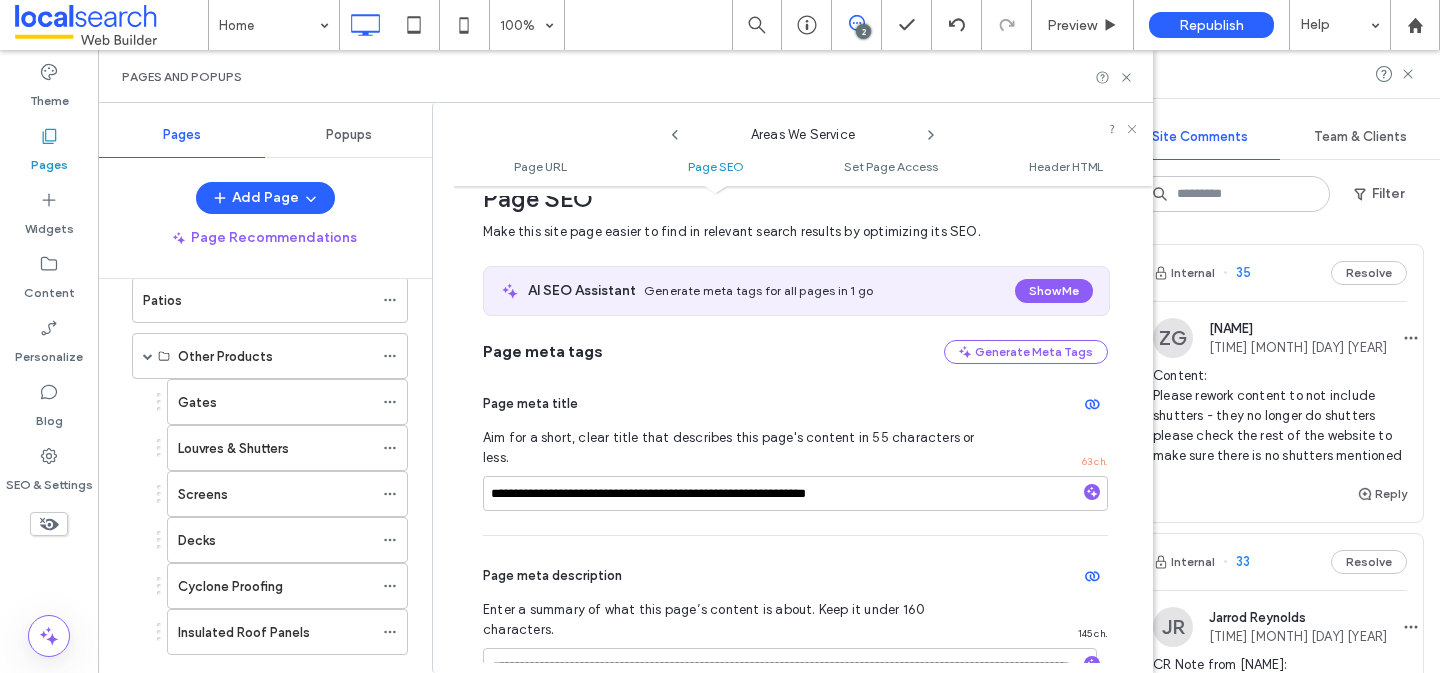 scroll, scrollTop: 433, scrollLeft: 0, axis: vertical 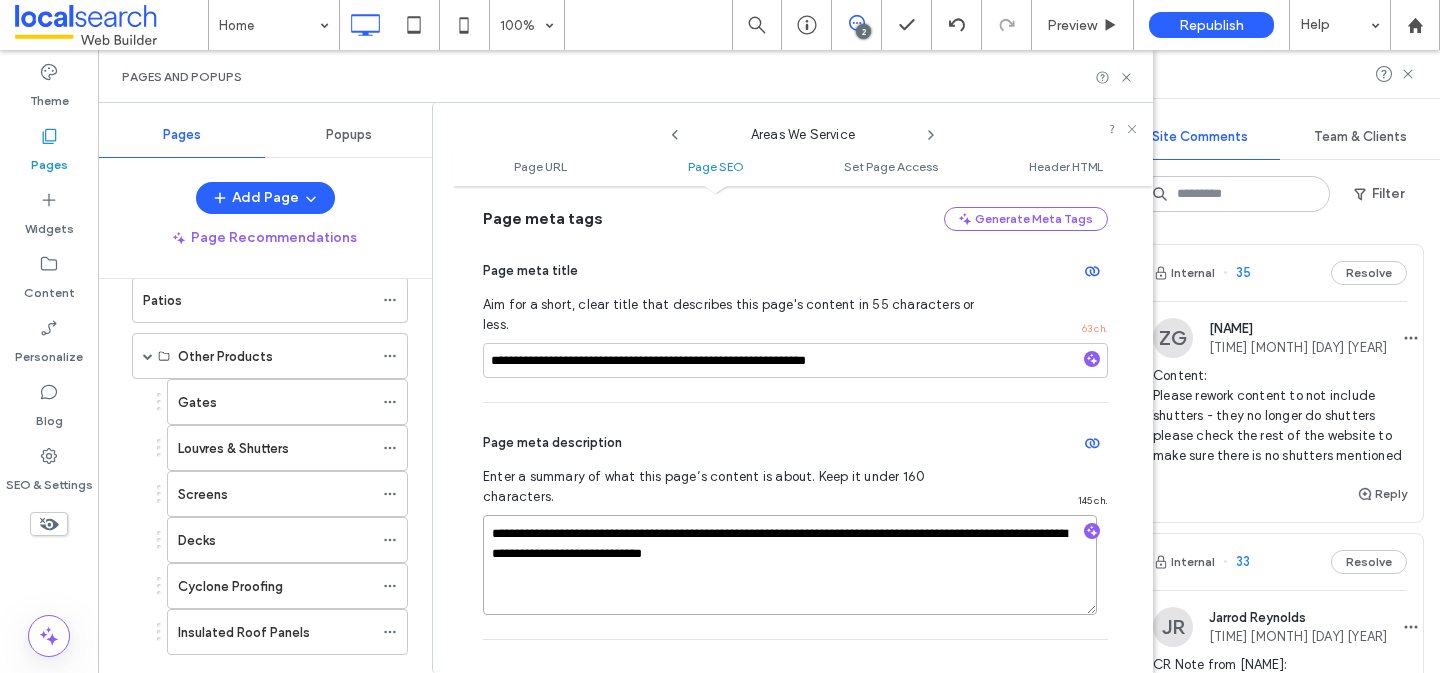 drag, startPoint x: 881, startPoint y: 498, endPoint x: 825, endPoint y: 498, distance: 56 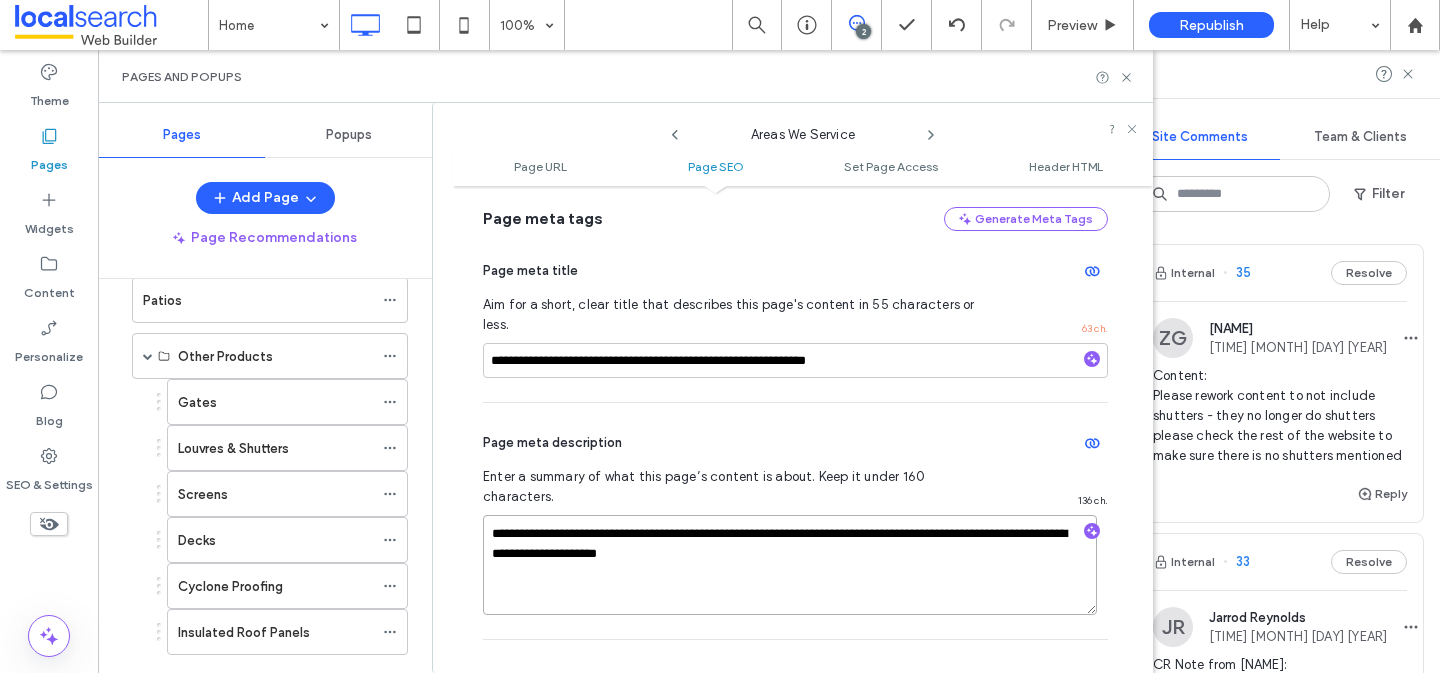 type on "**********" 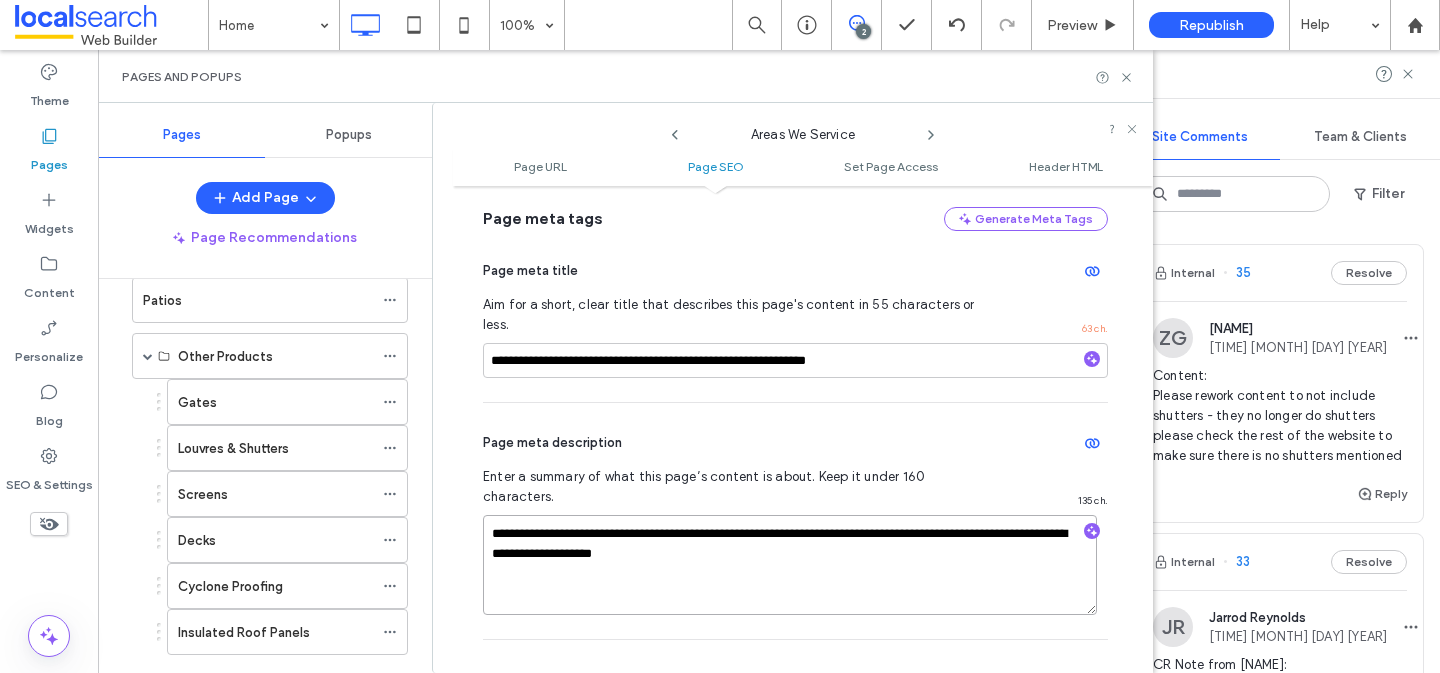 click on "**********" at bounding box center [790, 565] 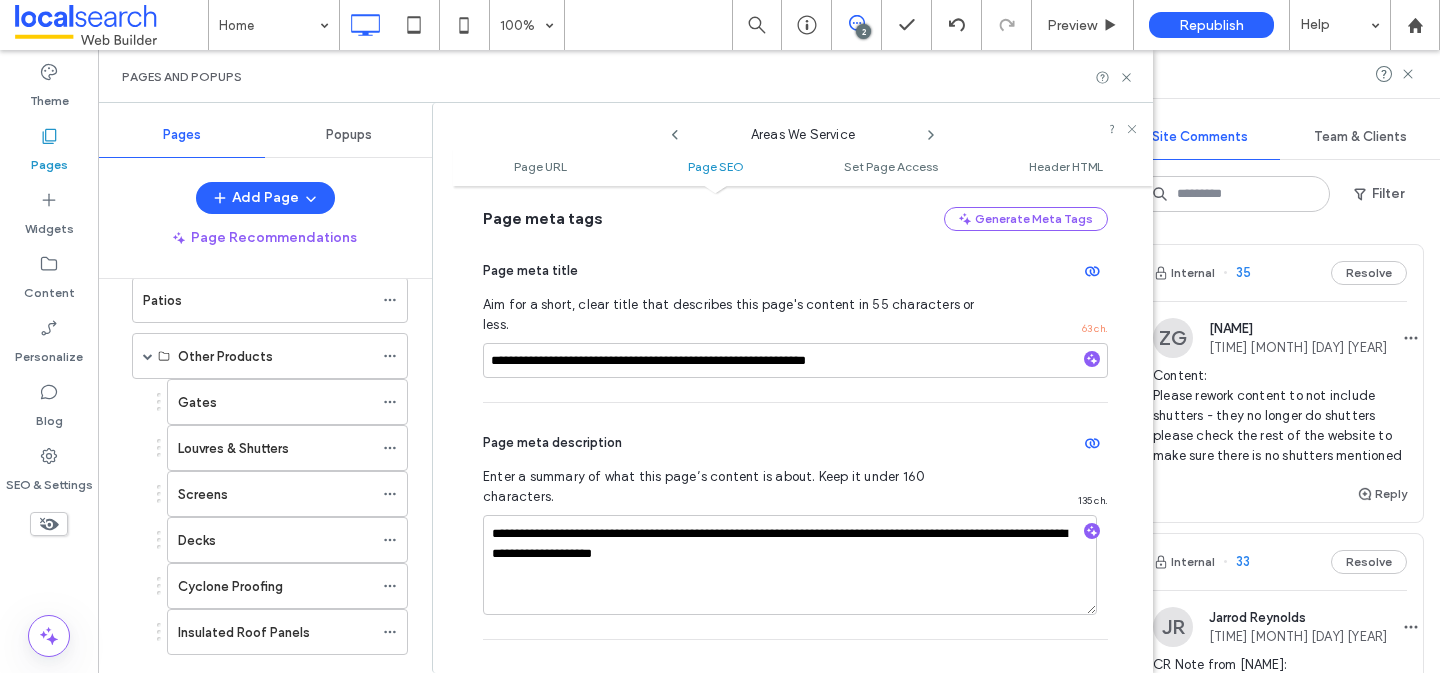 click 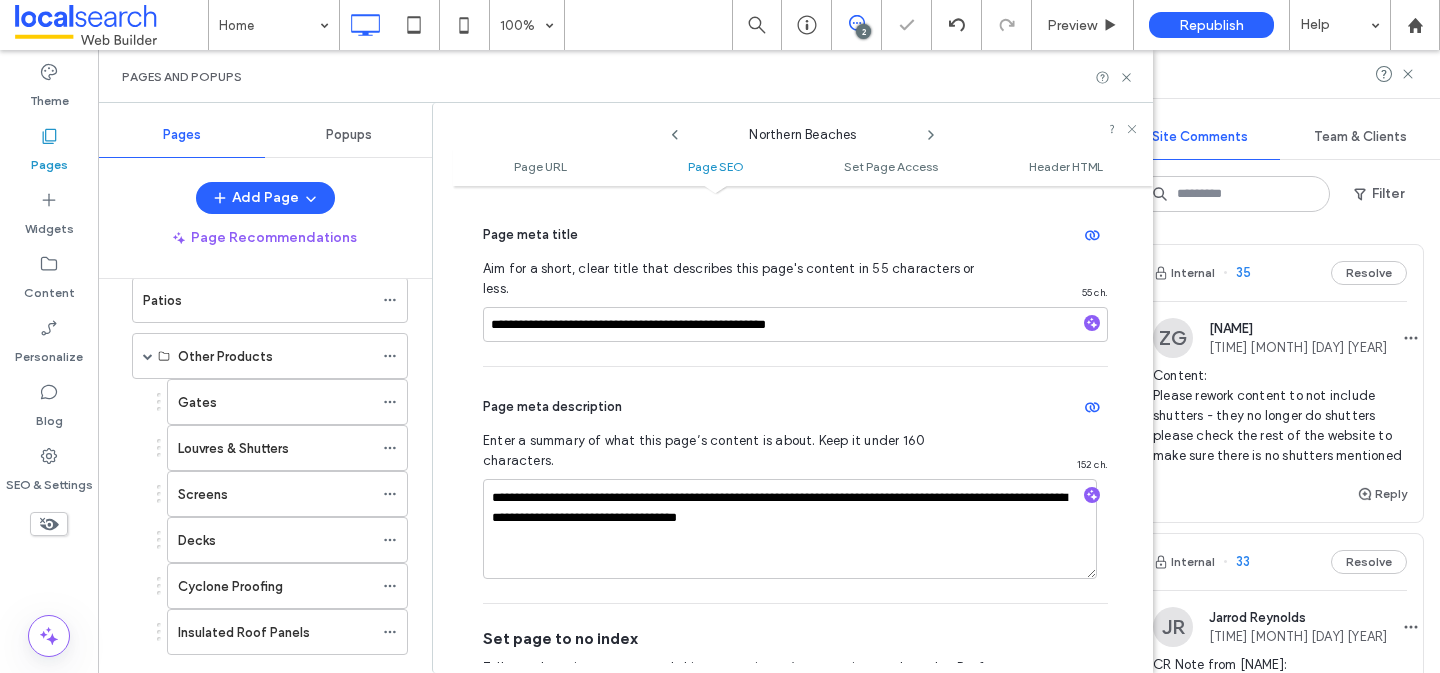 scroll, scrollTop: 477, scrollLeft: 0, axis: vertical 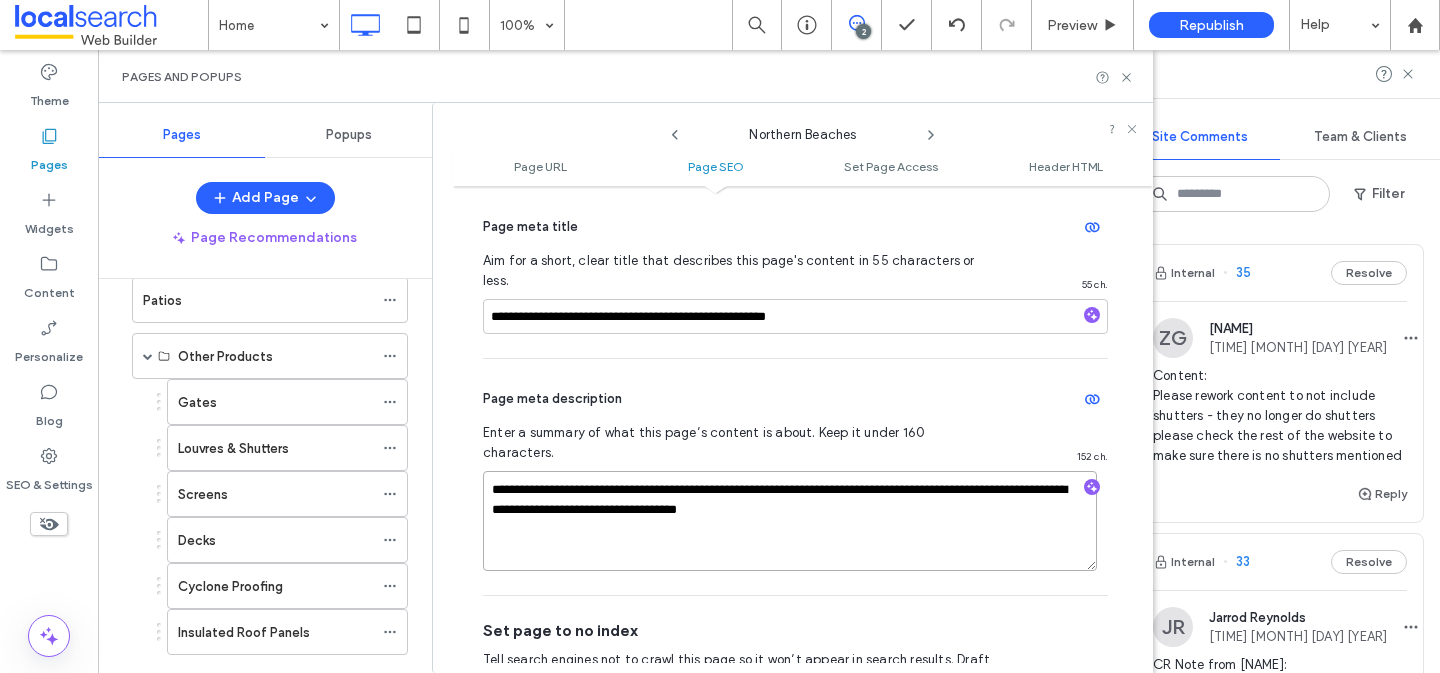 drag, startPoint x: 949, startPoint y: 457, endPoint x: 890, endPoint y: 456, distance: 59.008472 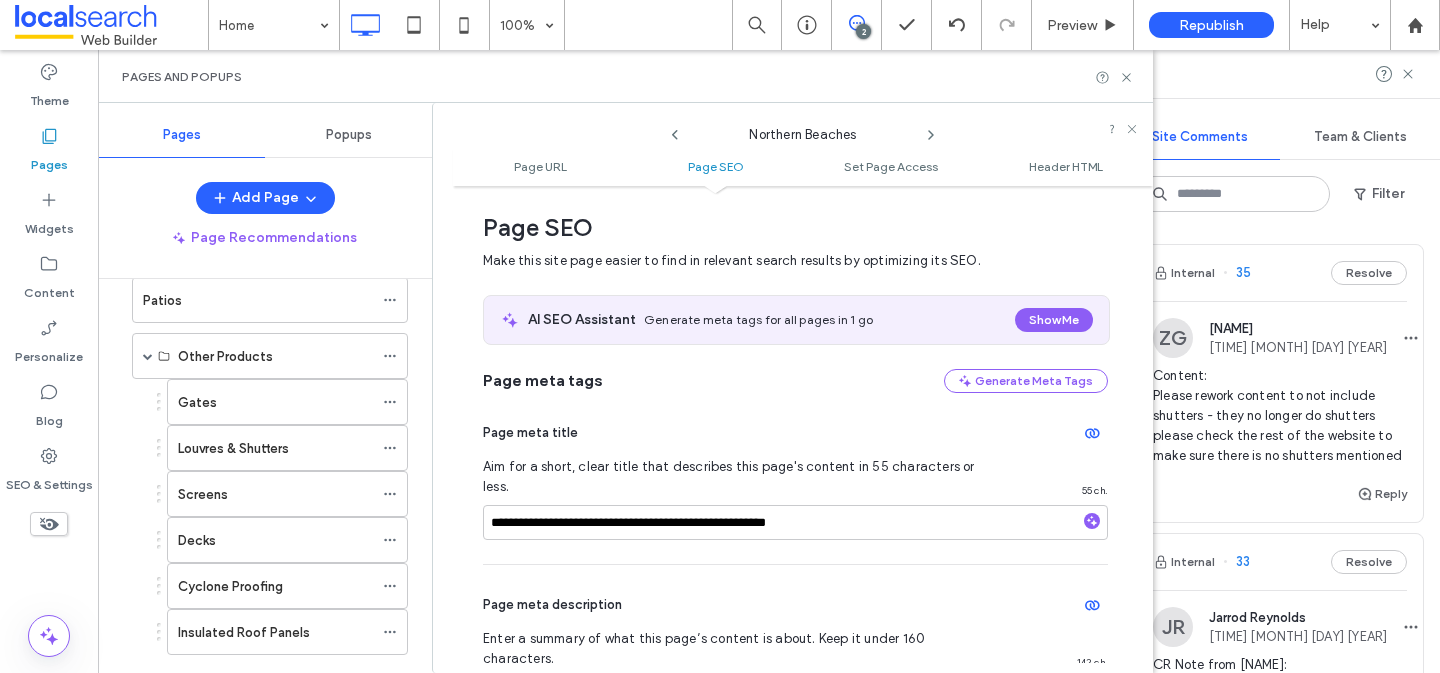 scroll, scrollTop: 0, scrollLeft: 0, axis: both 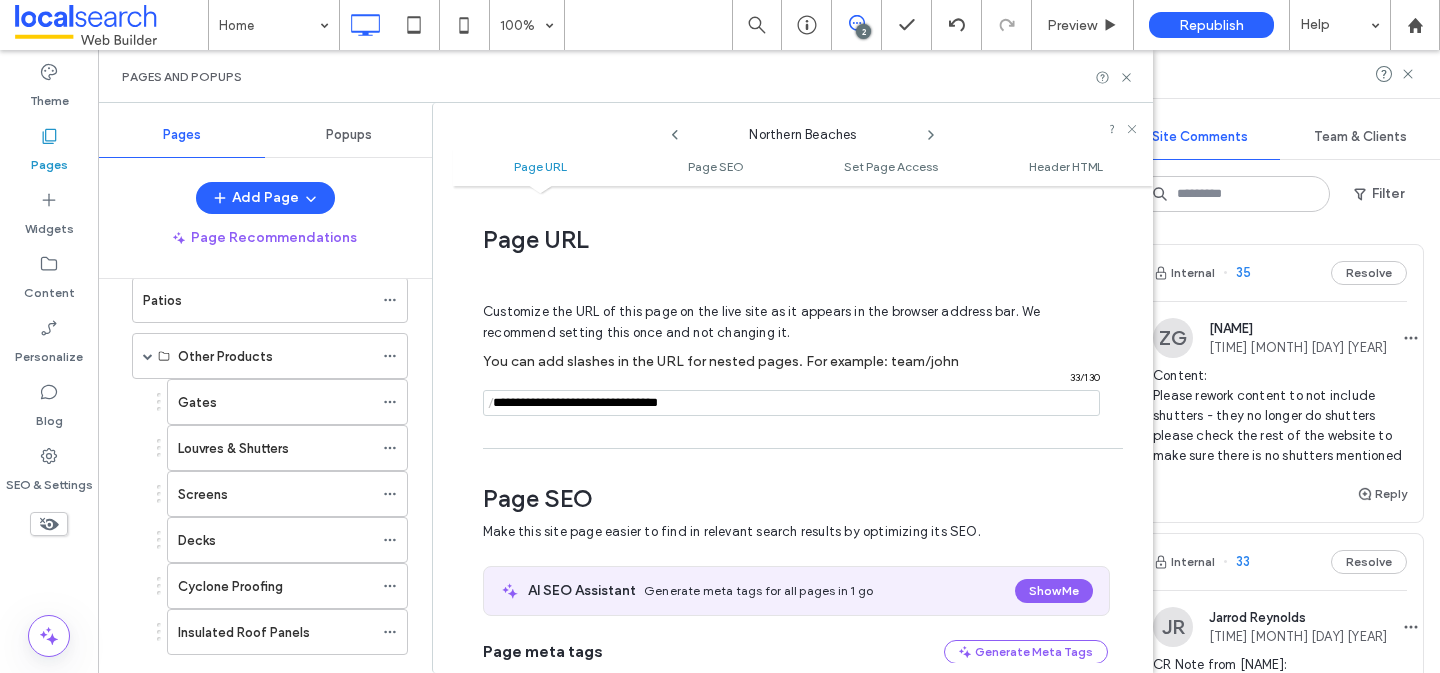 click 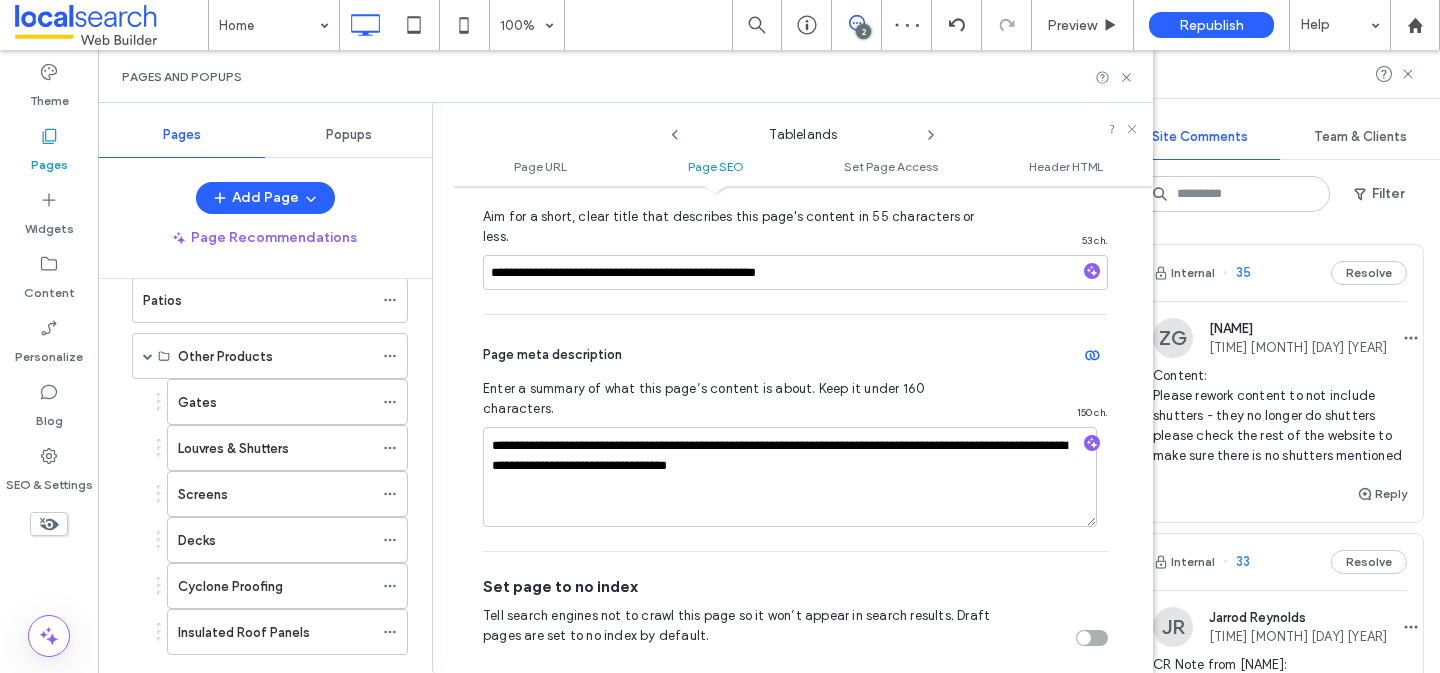 scroll, scrollTop: 539, scrollLeft: 0, axis: vertical 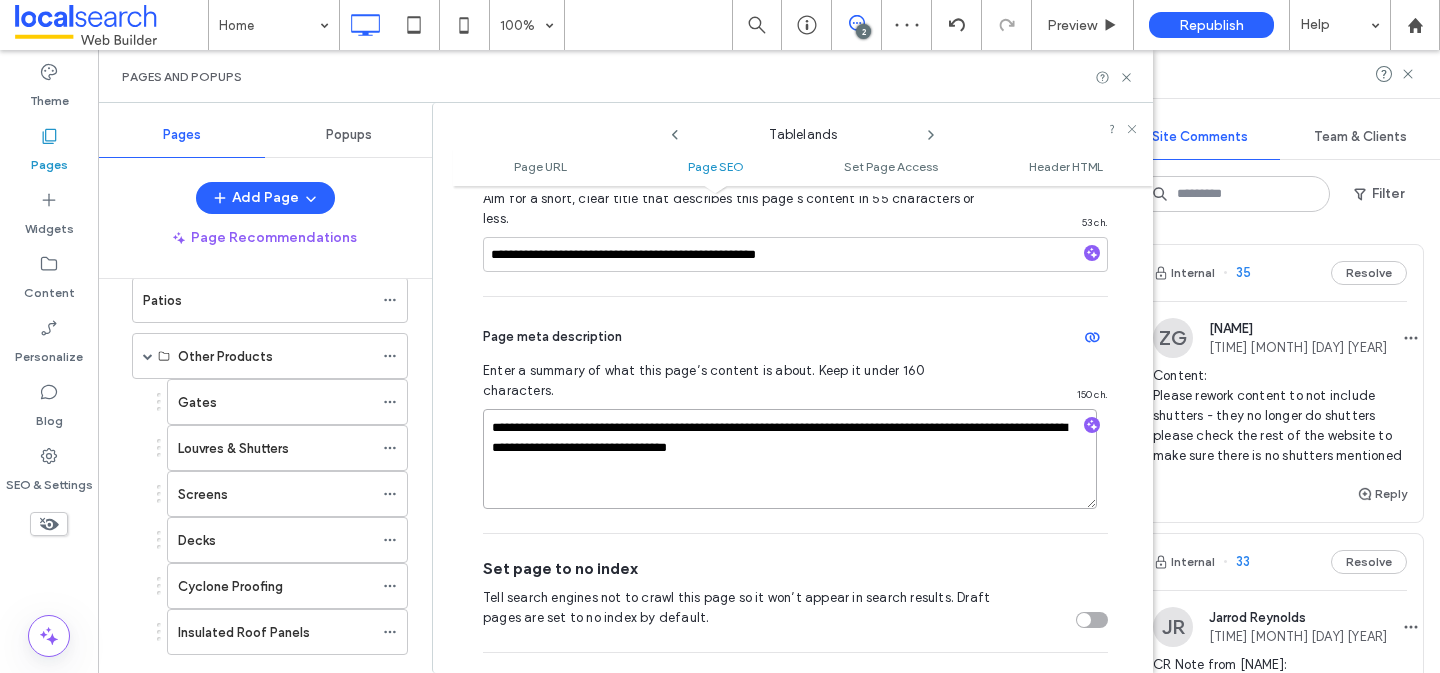 drag, startPoint x: 947, startPoint y: 392, endPoint x: 893, endPoint y: 396, distance: 54.147945 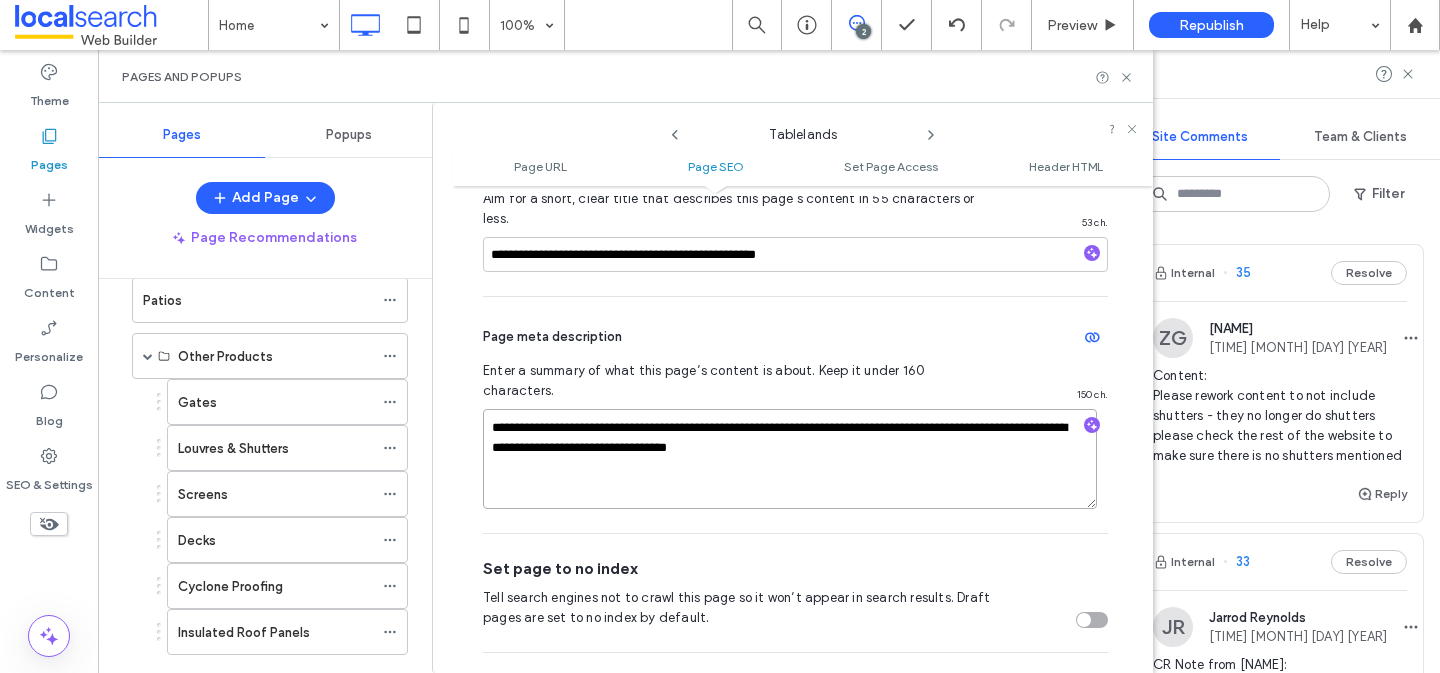 type on "**********" 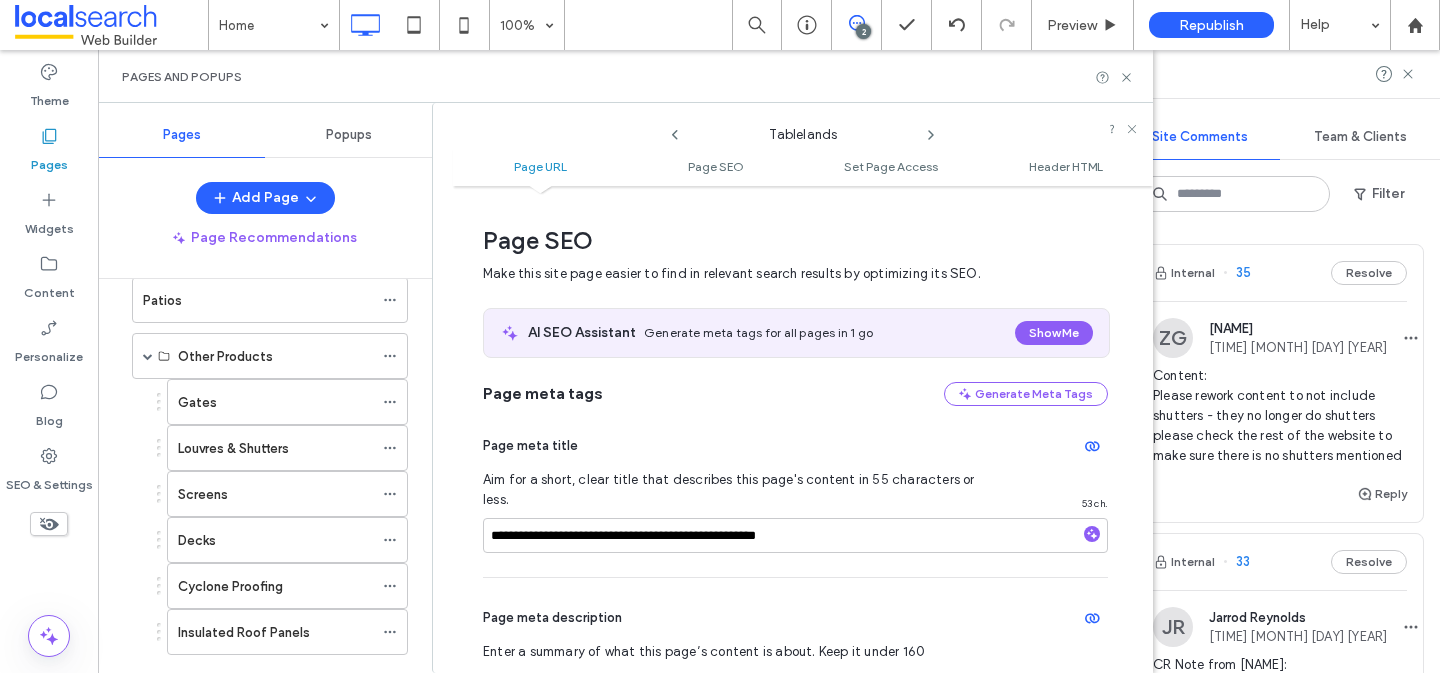 scroll, scrollTop: 0, scrollLeft: 0, axis: both 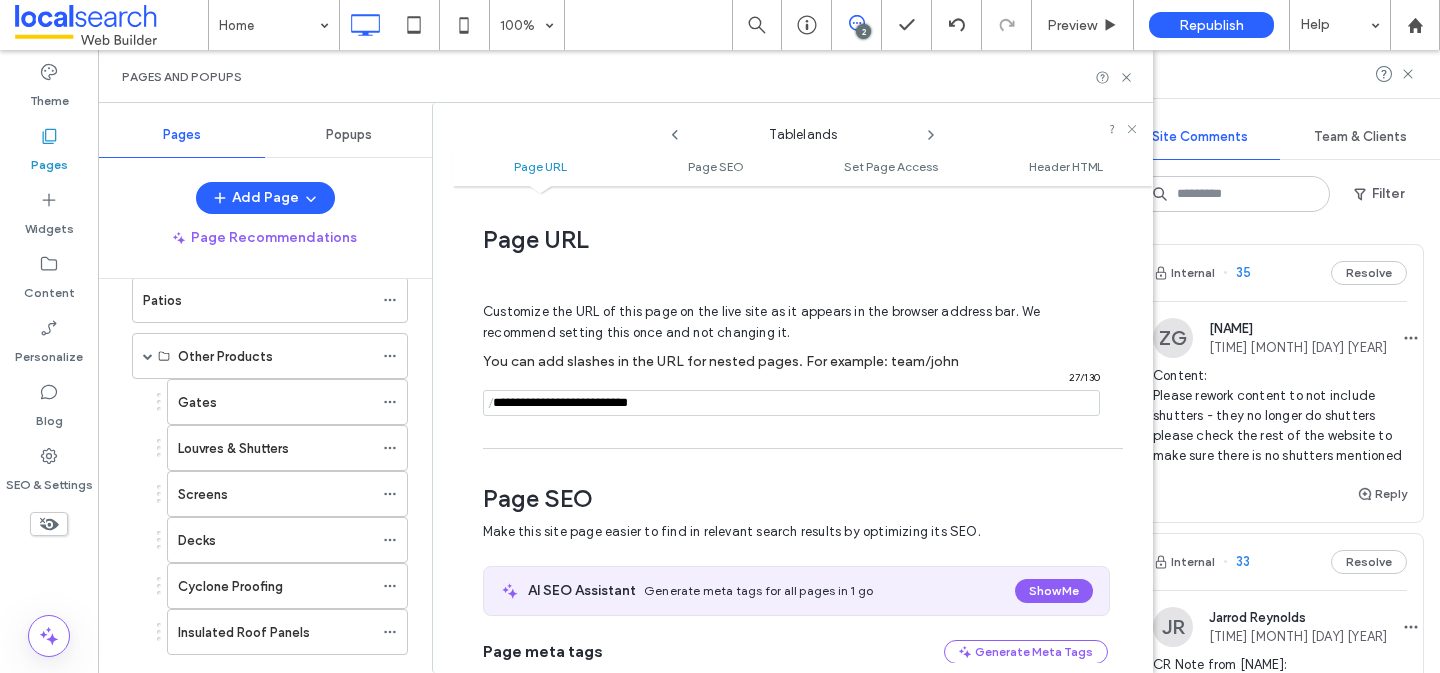 click 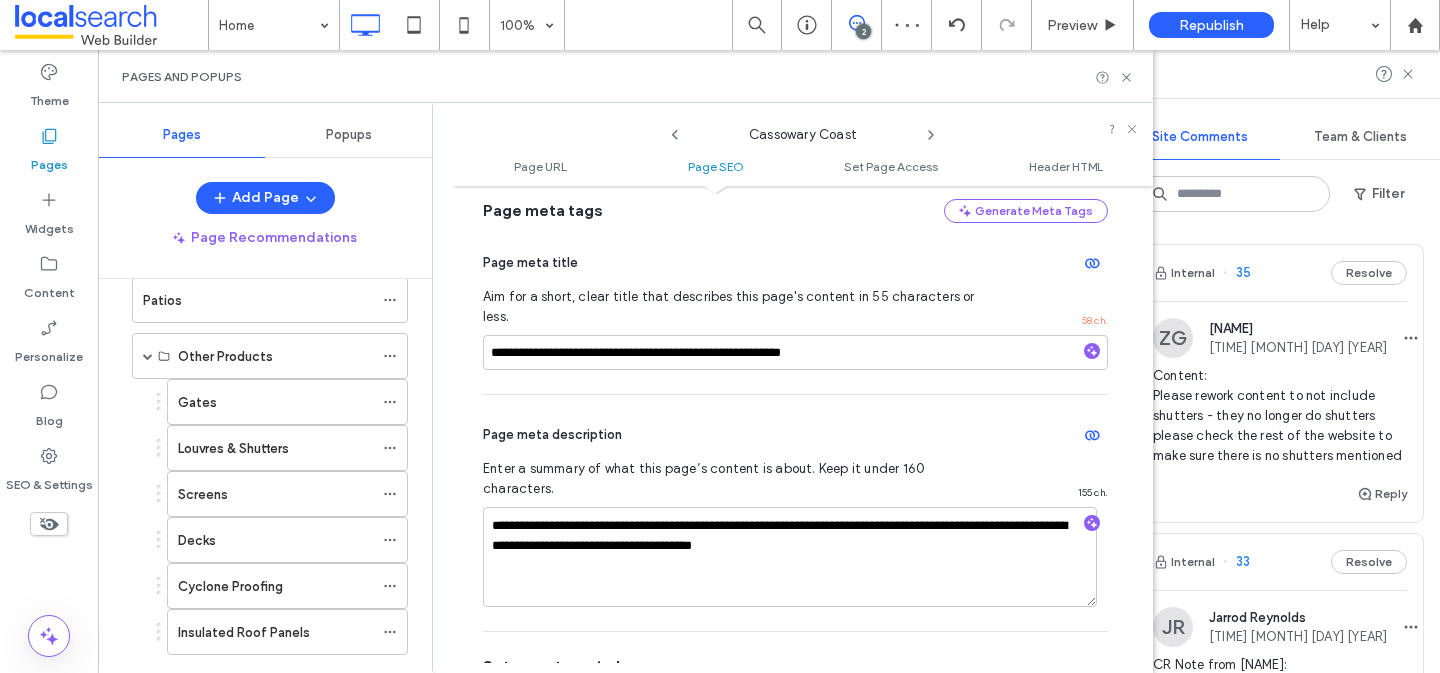 scroll, scrollTop: 451, scrollLeft: 0, axis: vertical 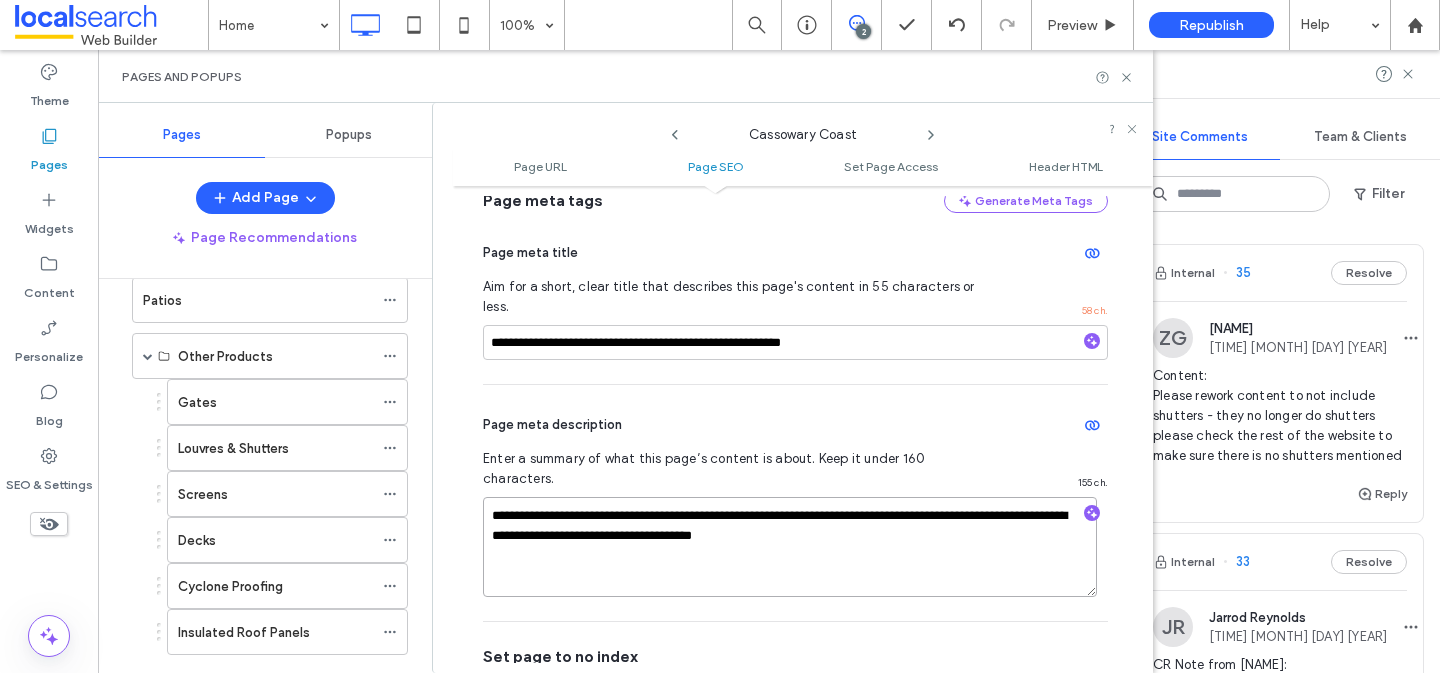 drag, startPoint x: 946, startPoint y: 479, endPoint x: 891, endPoint y: 479, distance: 55 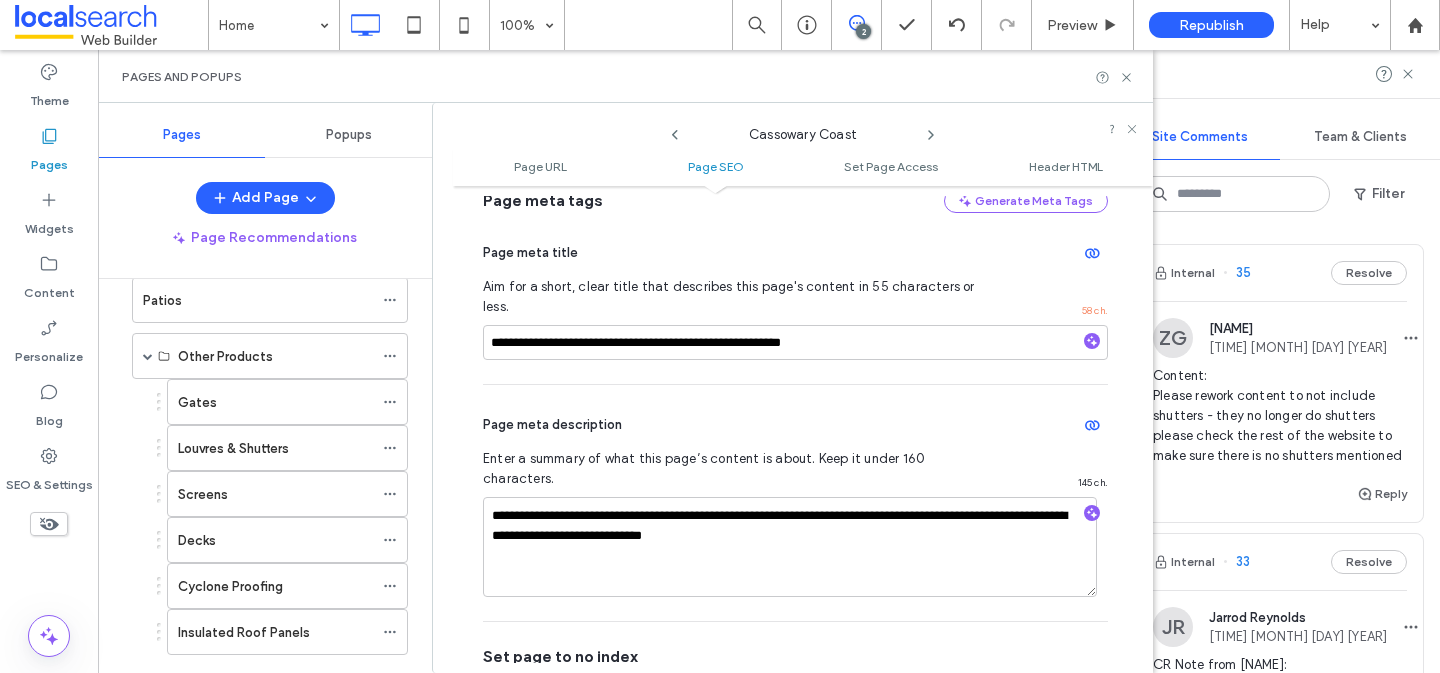 click 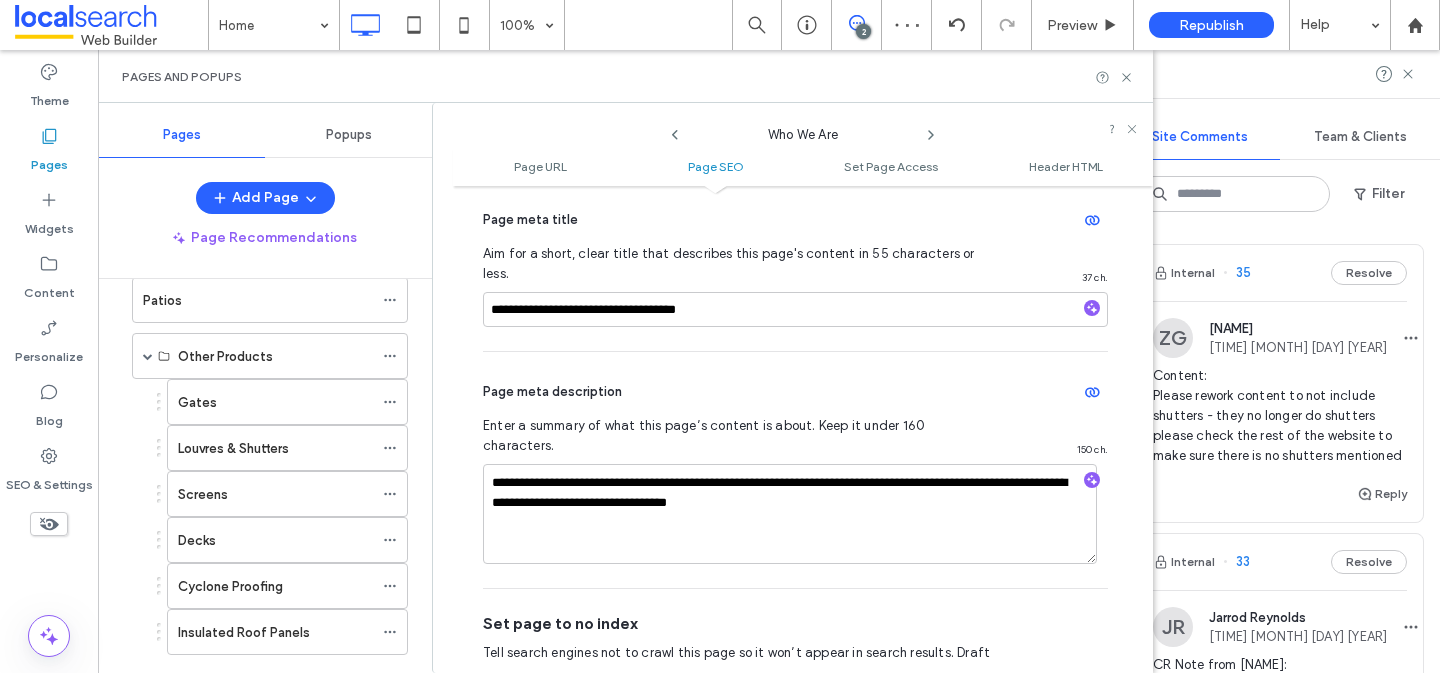 scroll, scrollTop: 497, scrollLeft: 0, axis: vertical 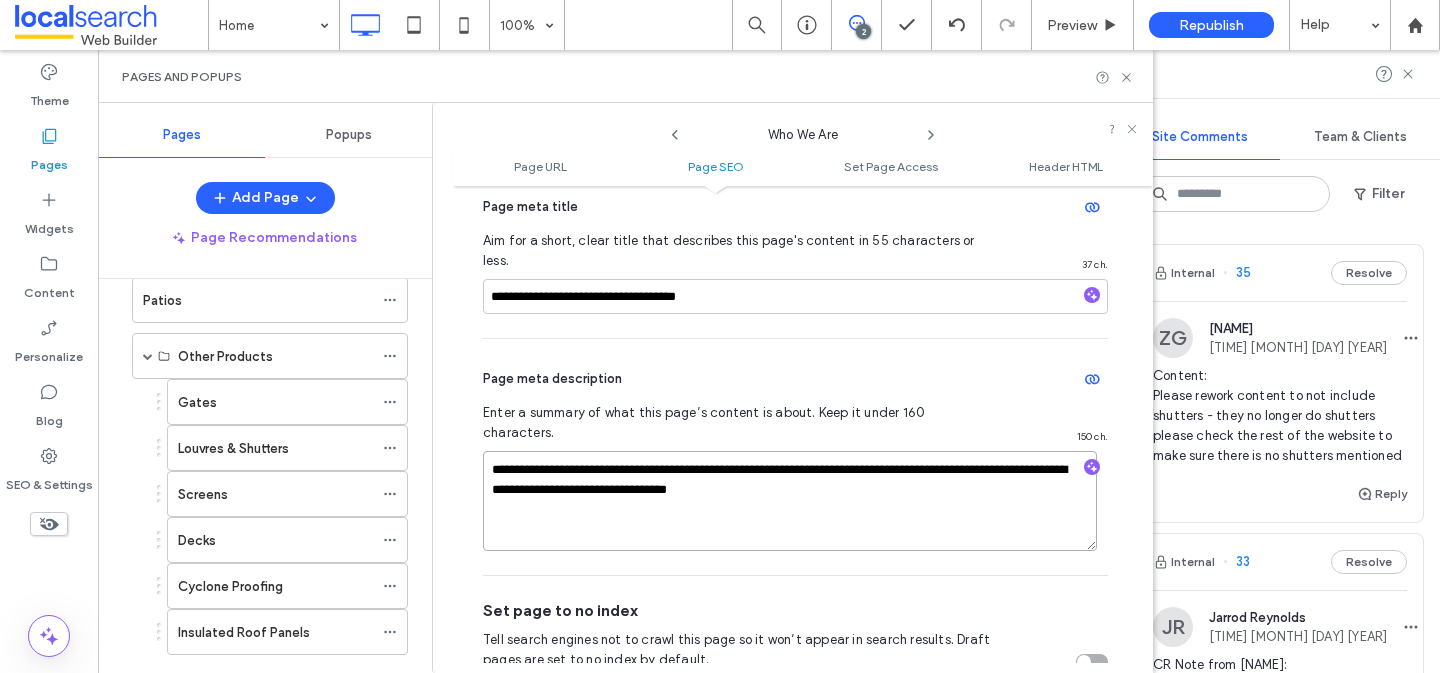 click on "**********" at bounding box center [790, 501] 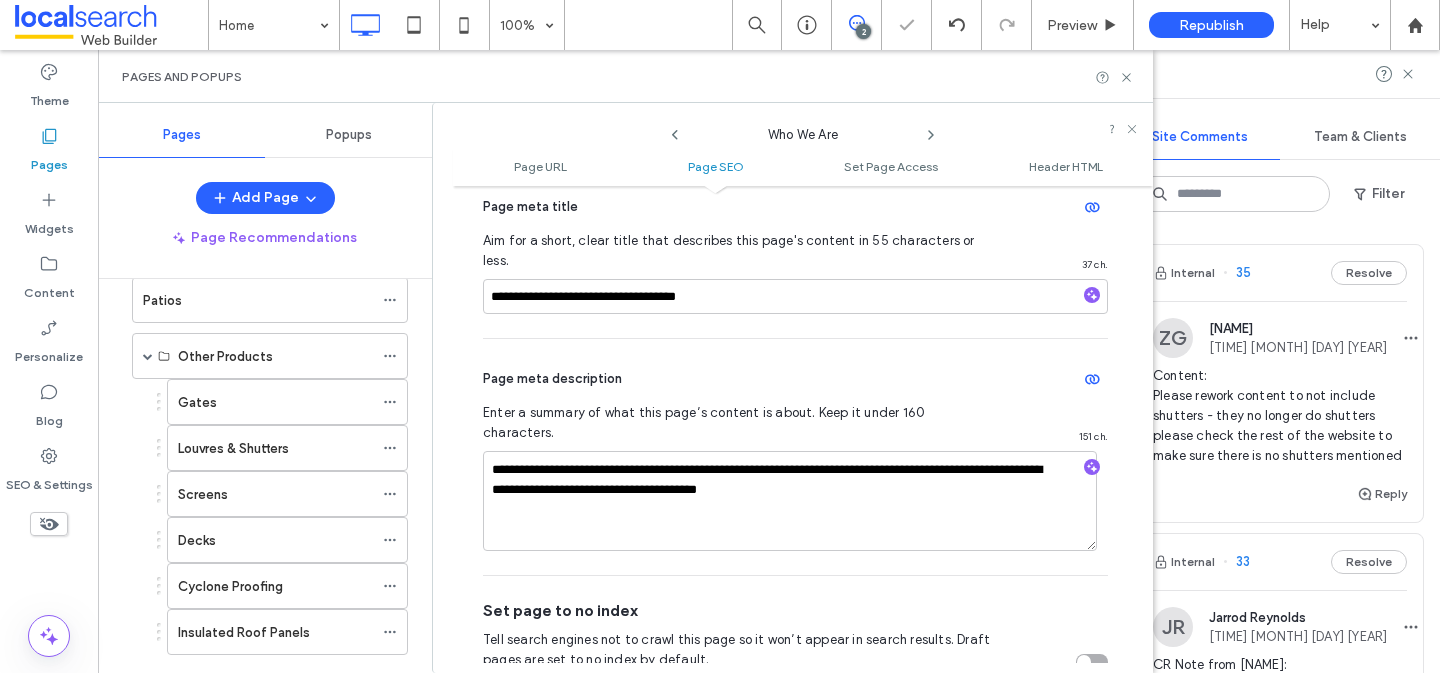 click 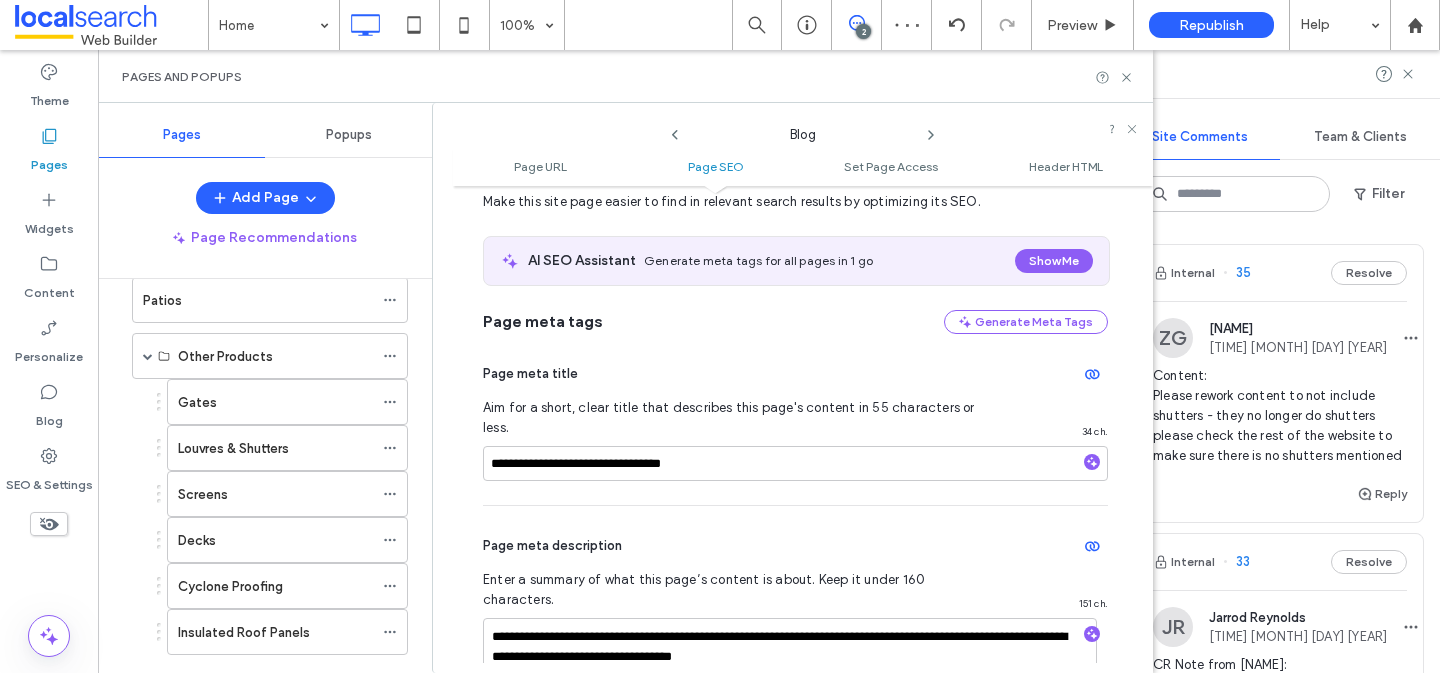 scroll, scrollTop: 411, scrollLeft: 0, axis: vertical 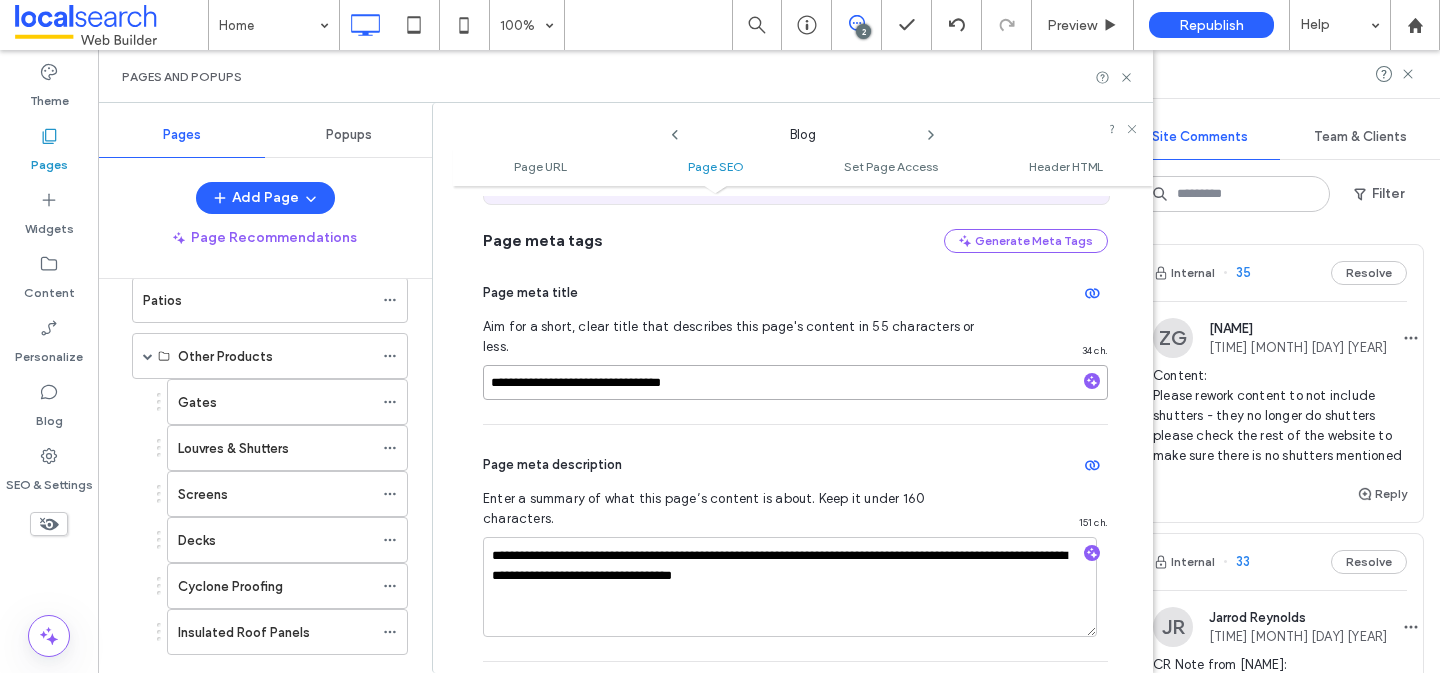 click on "**********" at bounding box center [795, 382] 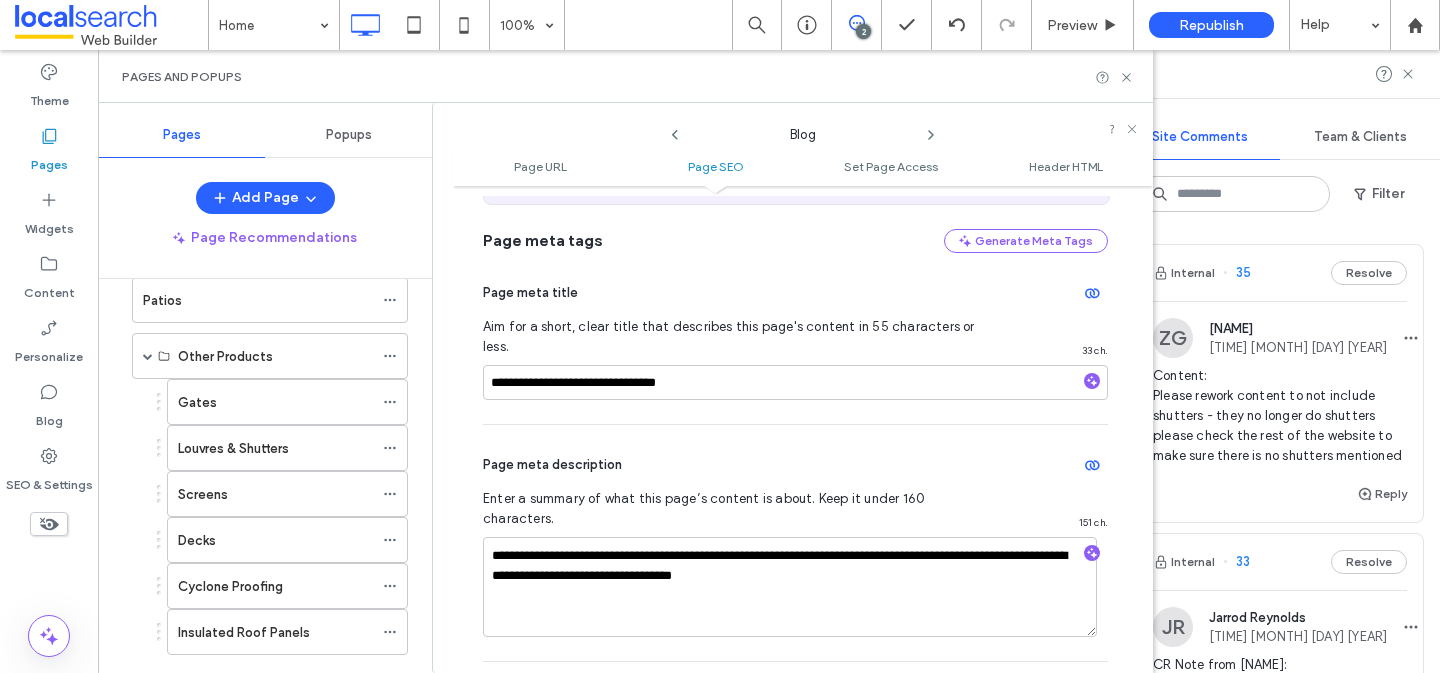 click 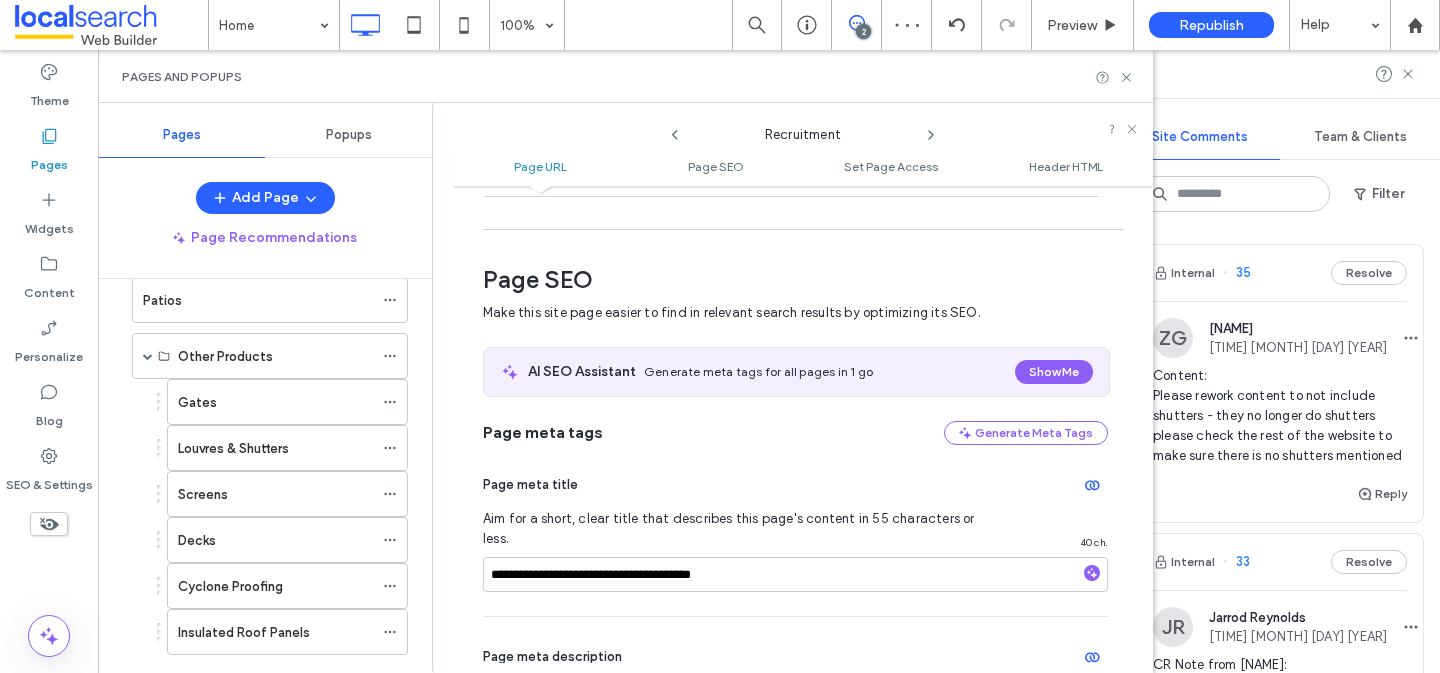 scroll, scrollTop: 445, scrollLeft: 0, axis: vertical 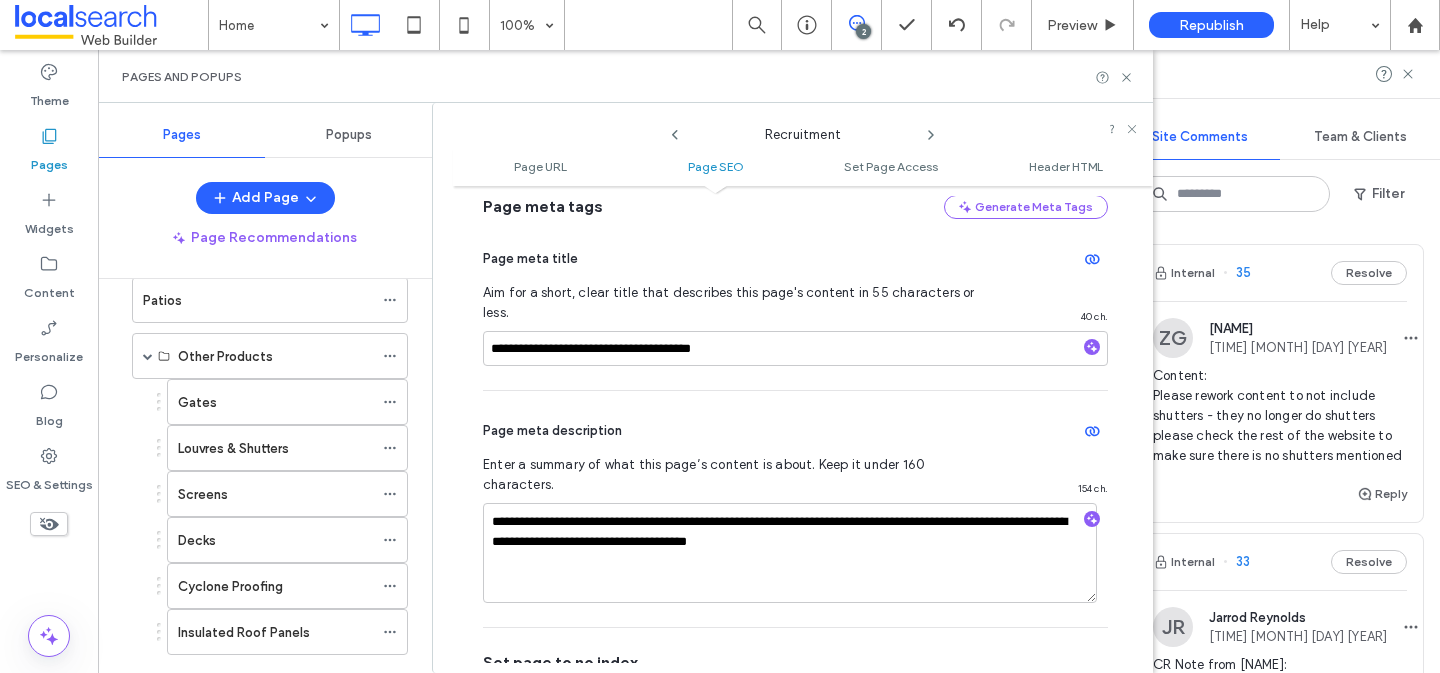 click 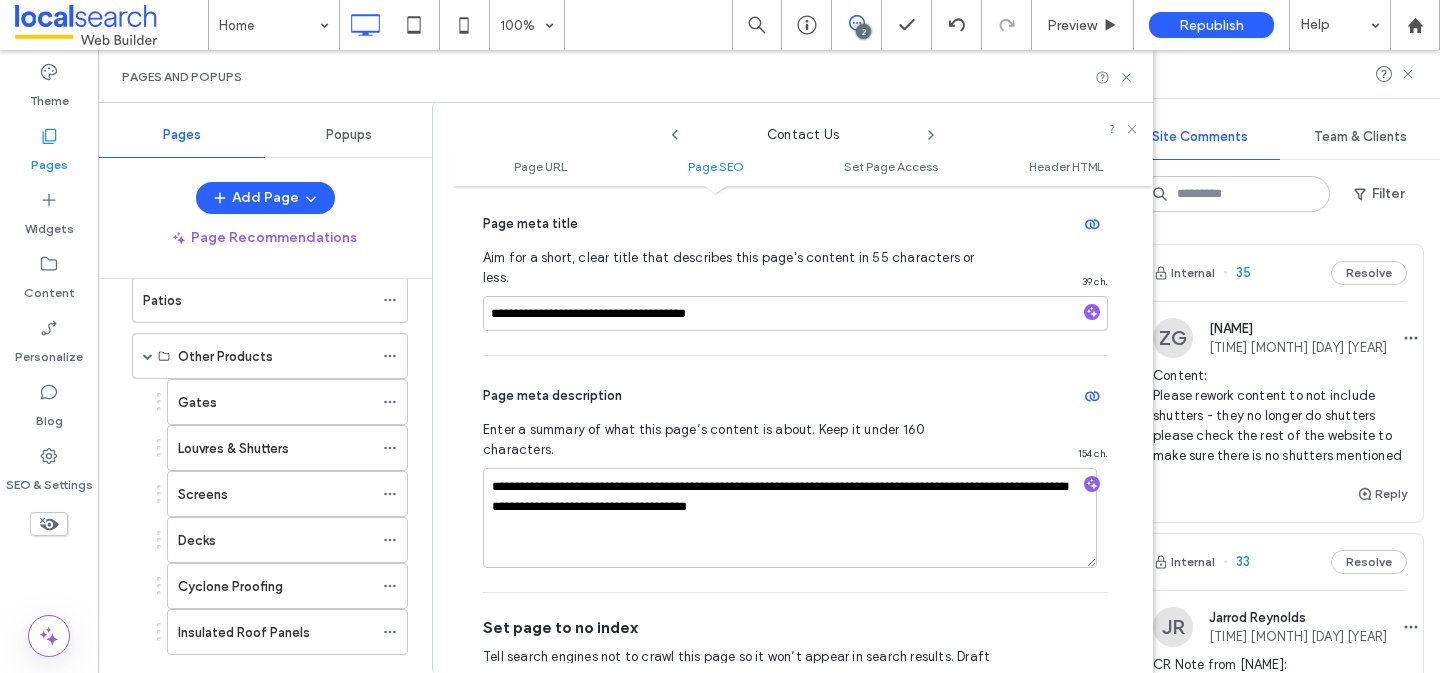 scroll, scrollTop: 481, scrollLeft: 0, axis: vertical 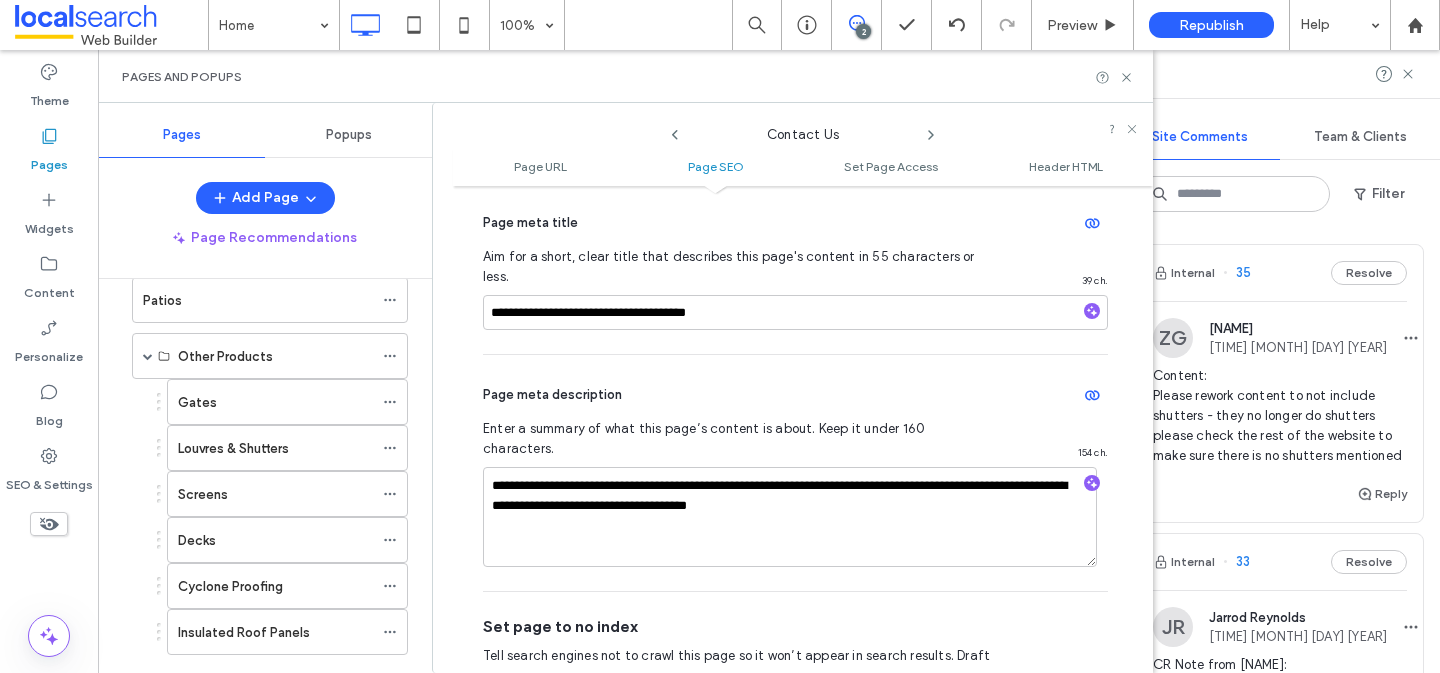 click 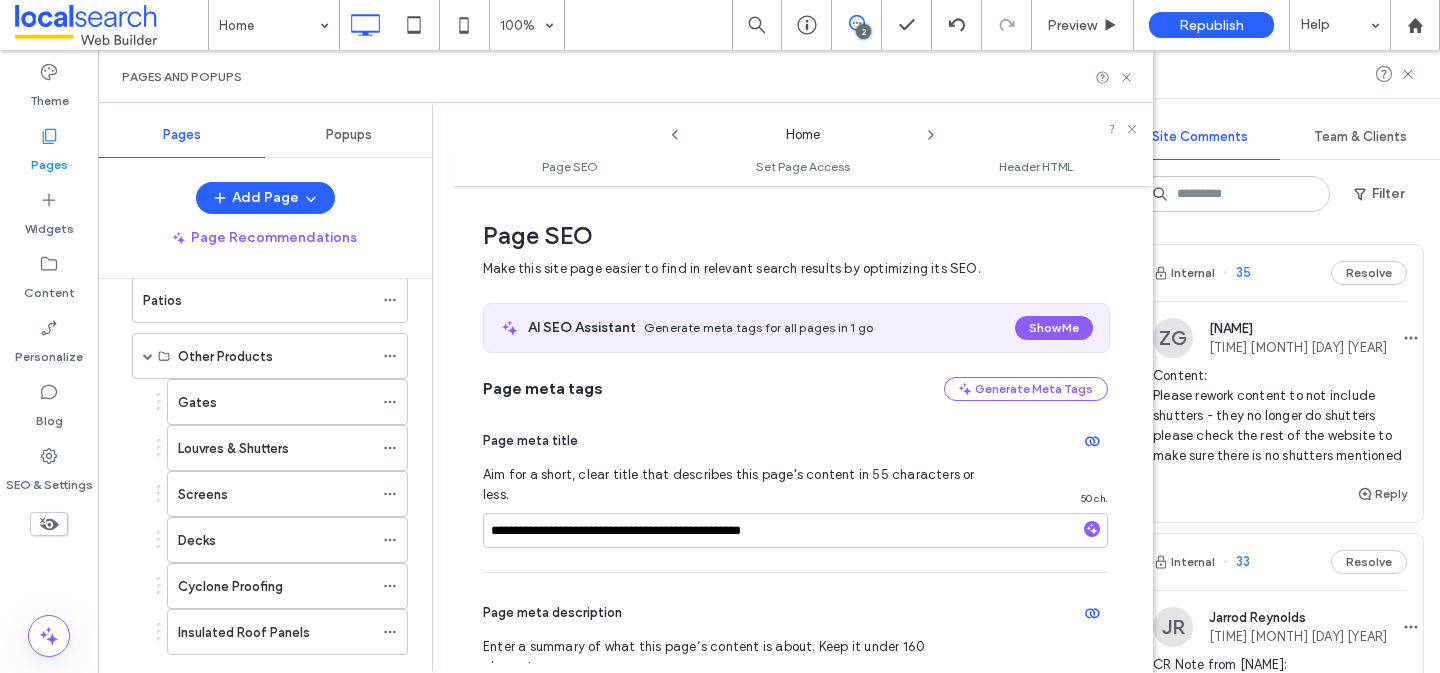 scroll, scrollTop: 10, scrollLeft: 0, axis: vertical 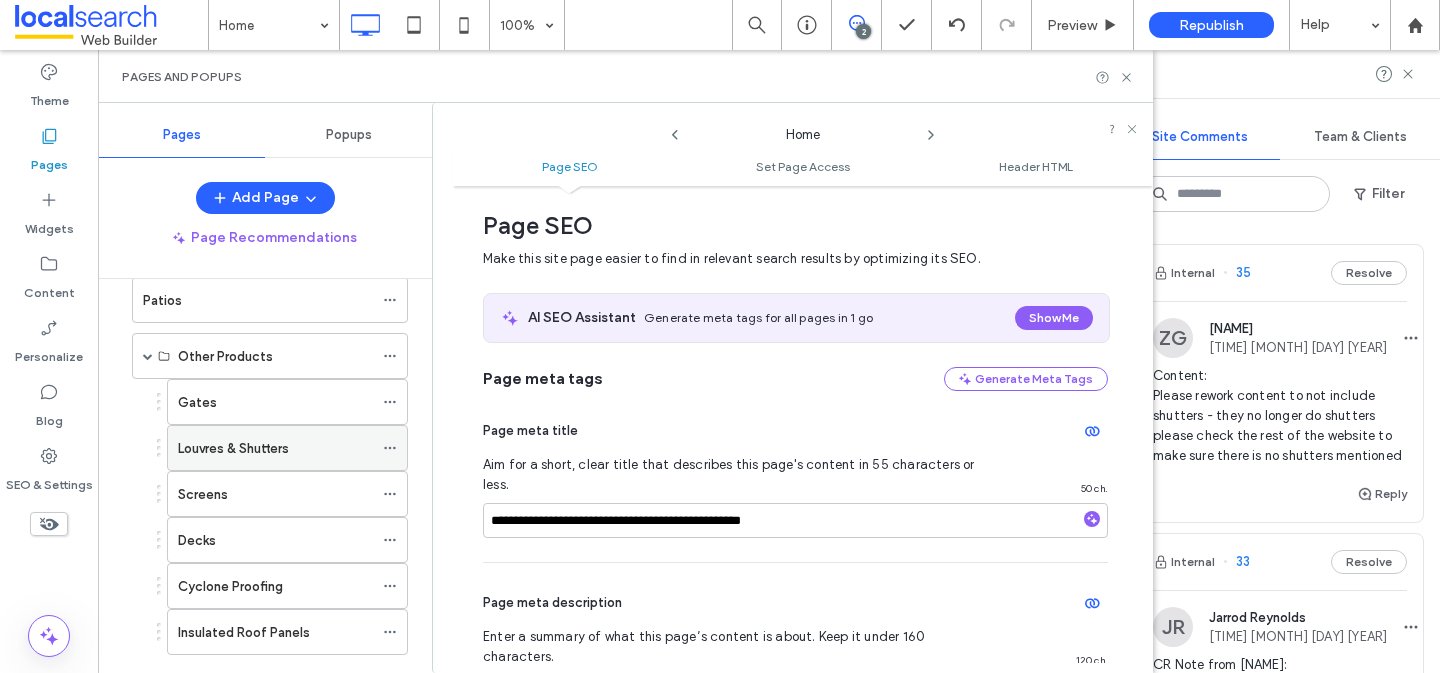 click 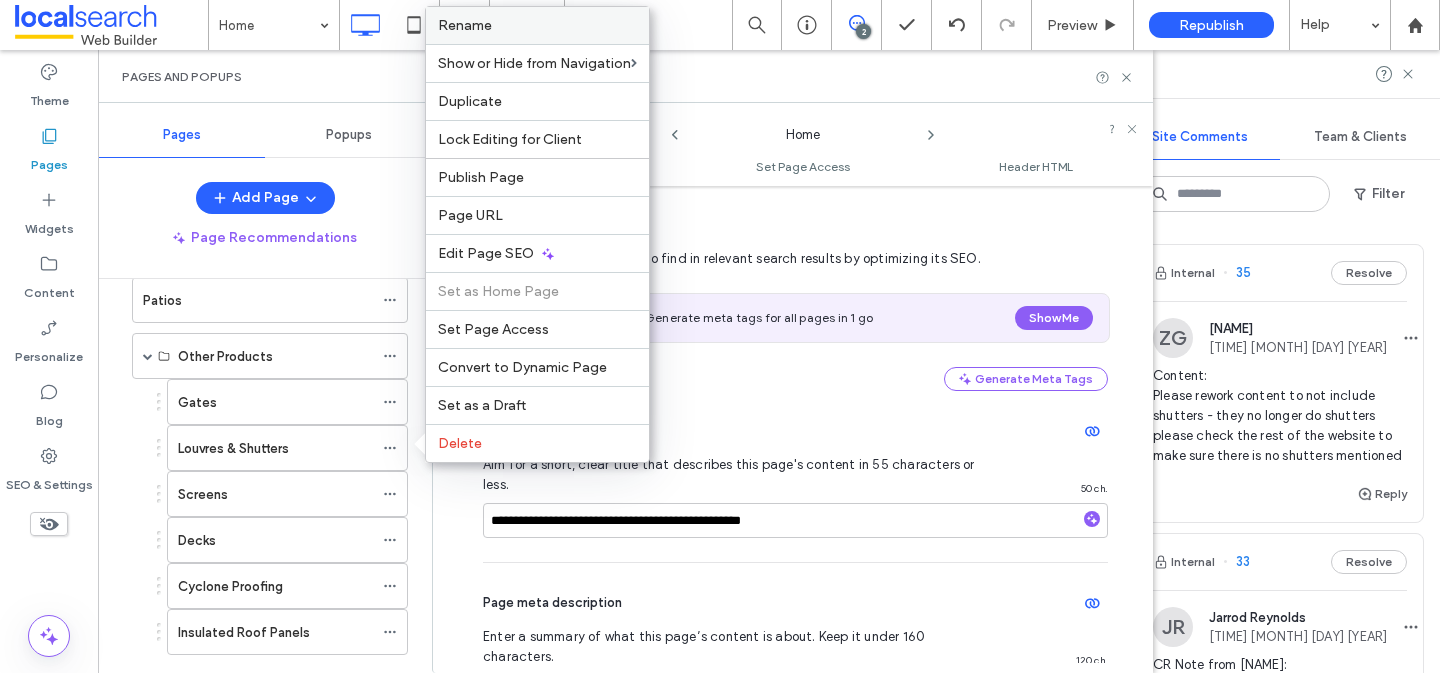 click on "Rename" at bounding box center (537, 25) 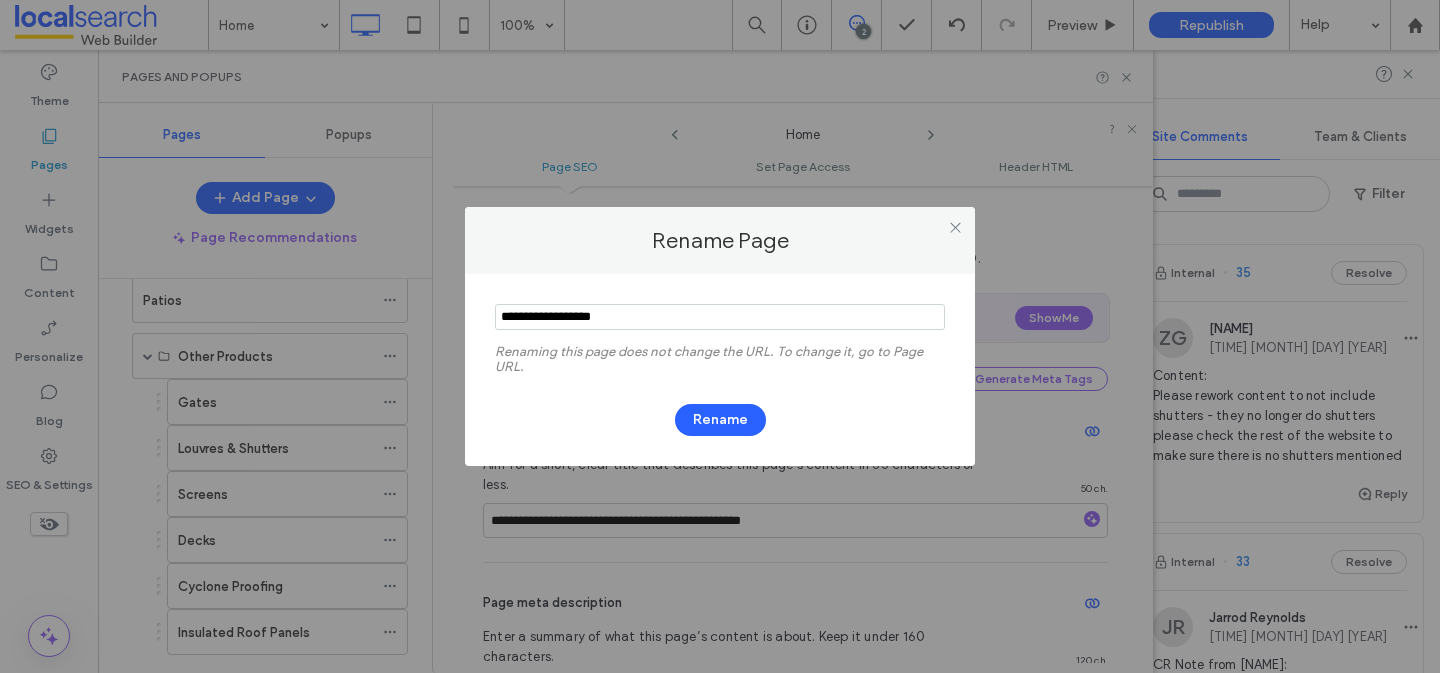drag, startPoint x: 627, startPoint y: 317, endPoint x: 547, endPoint y: 314, distance: 80.05623 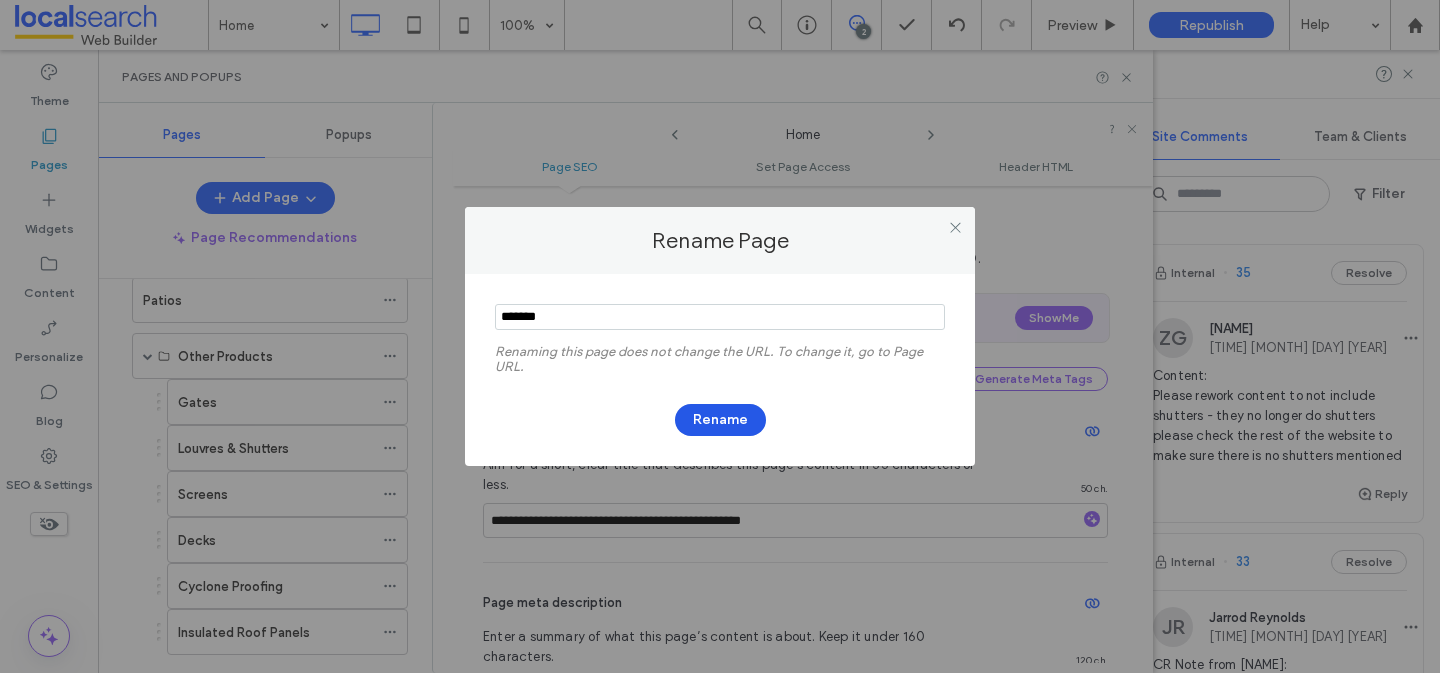 type on "*******" 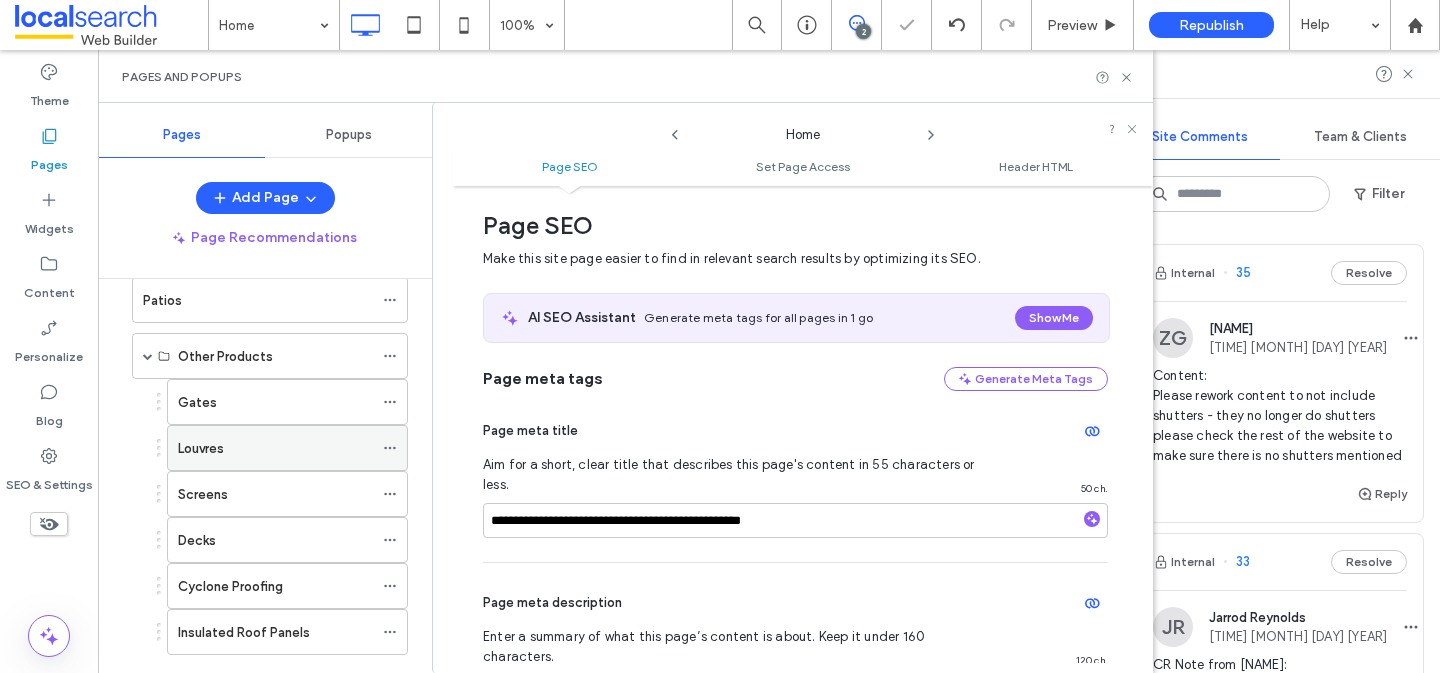 click 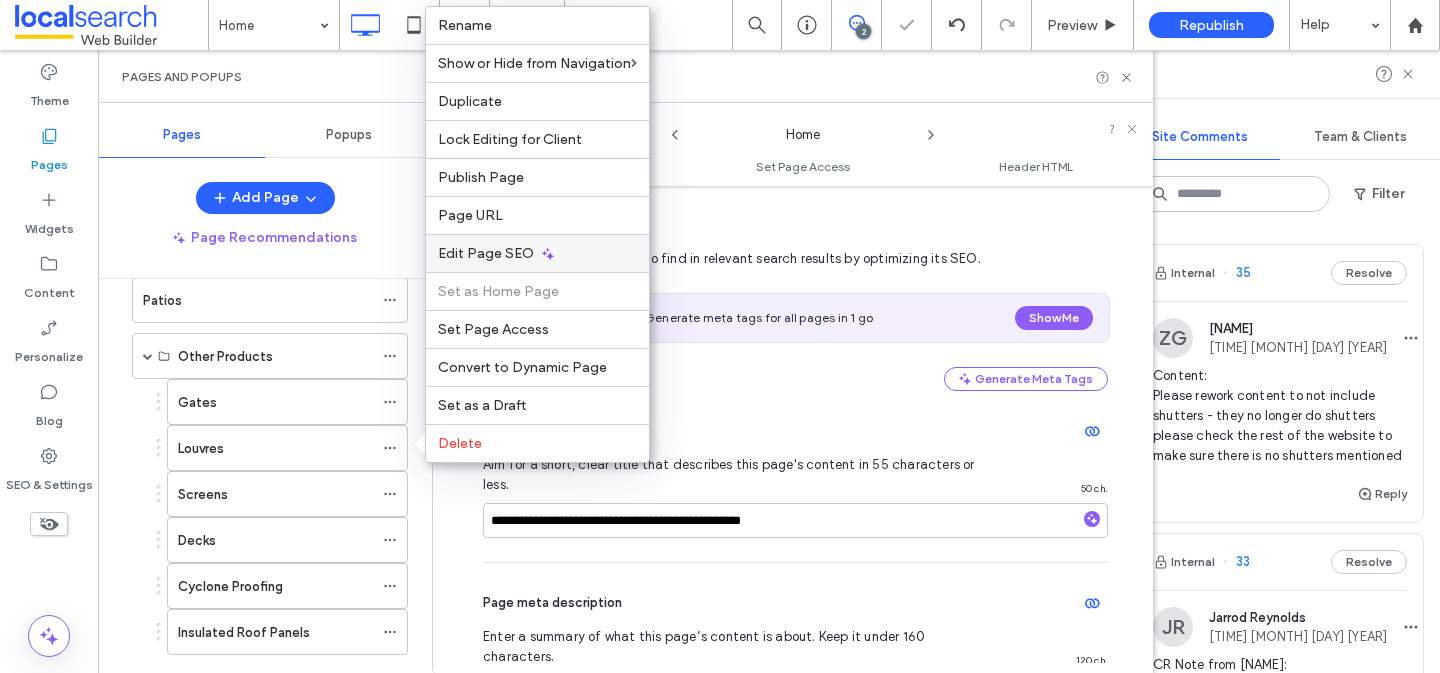 click on "Edit Page SEO" at bounding box center (486, 253) 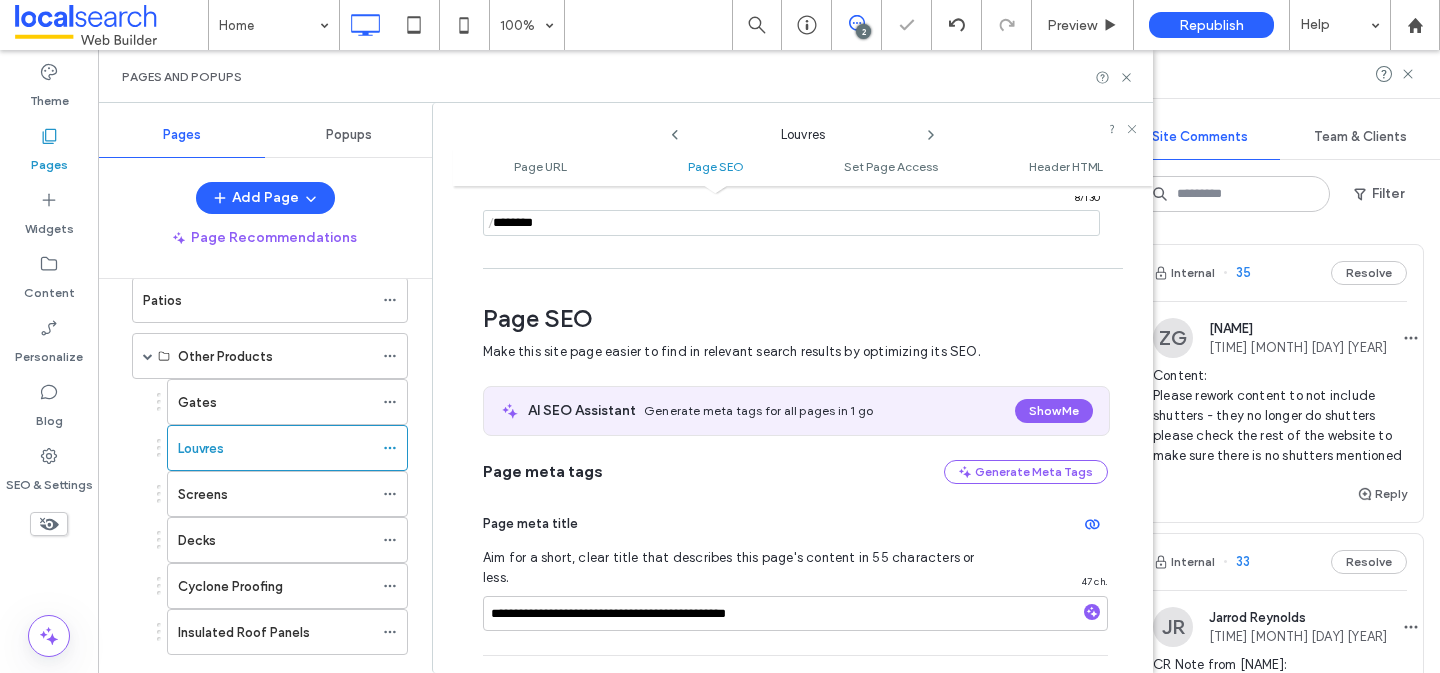 scroll, scrollTop: 275, scrollLeft: 0, axis: vertical 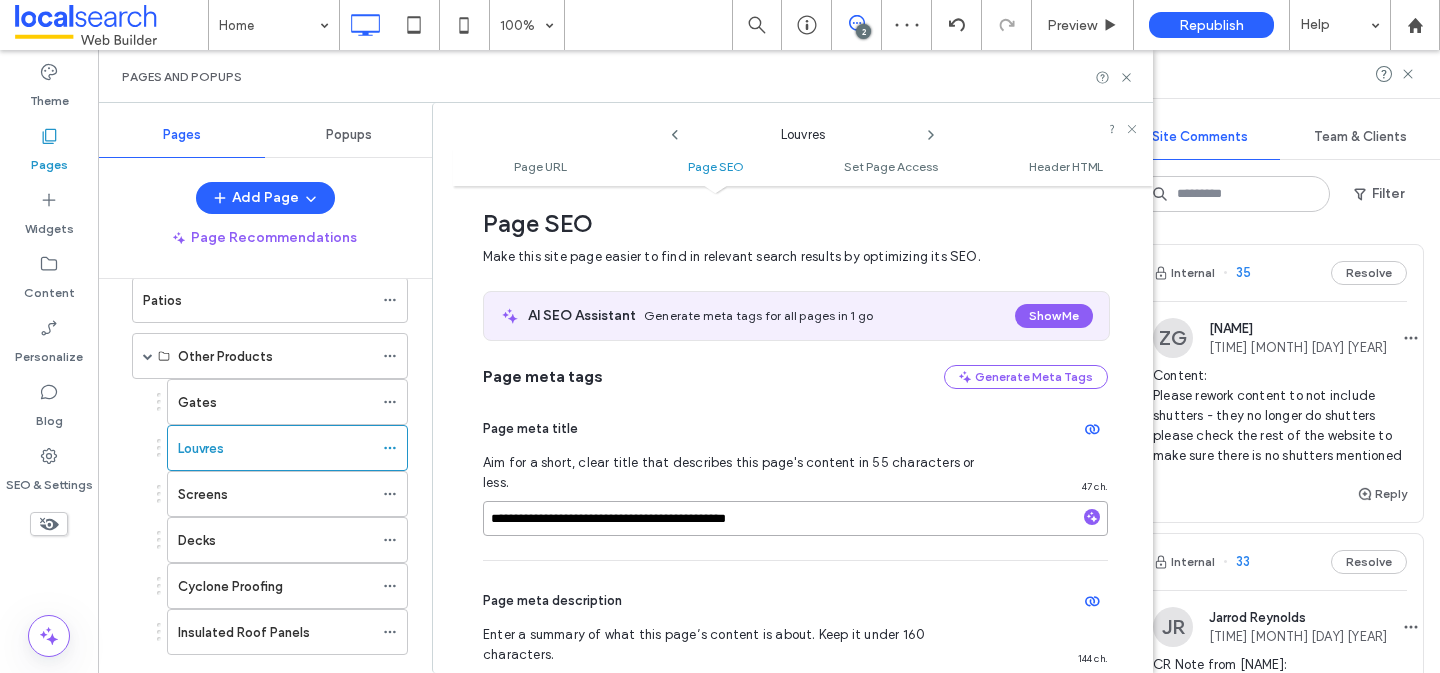 drag, startPoint x: 541, startPoint y: 502, endPoint x: 420, endPoint y: 495, distance: 121.20231 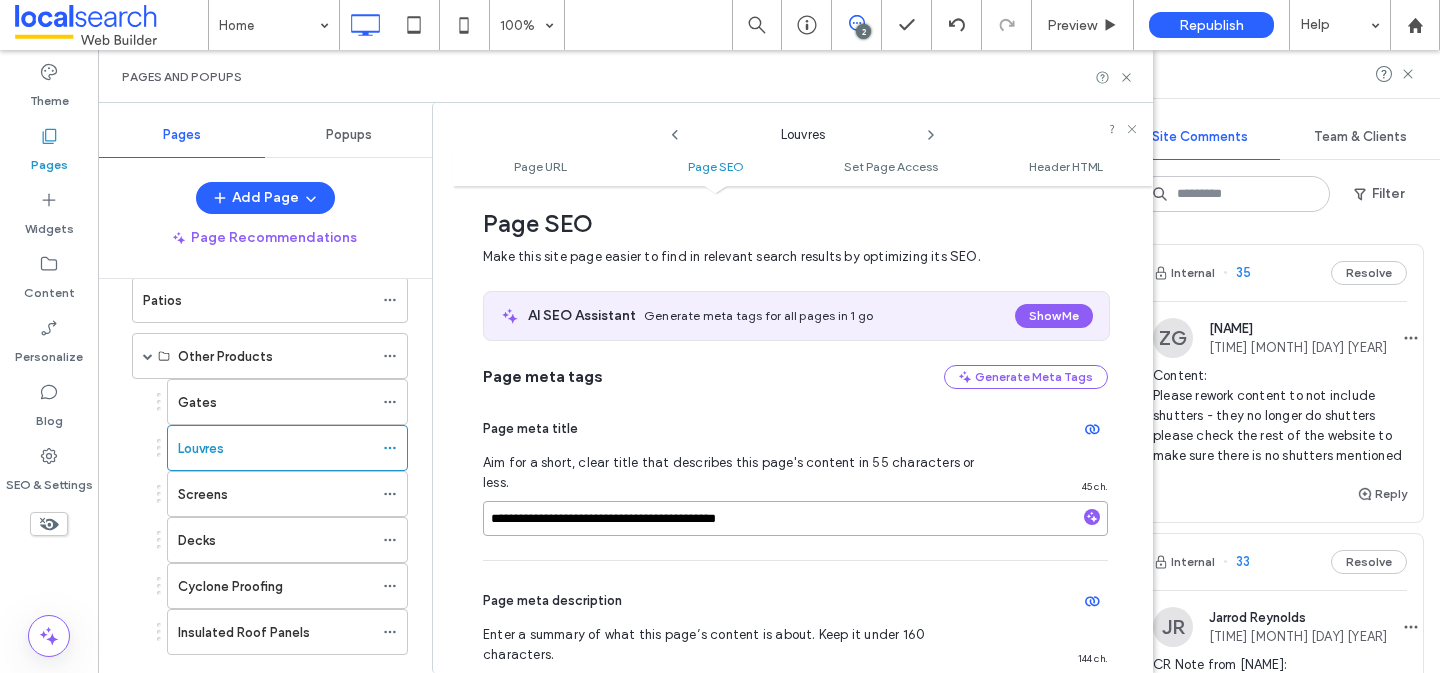 type on "**********" 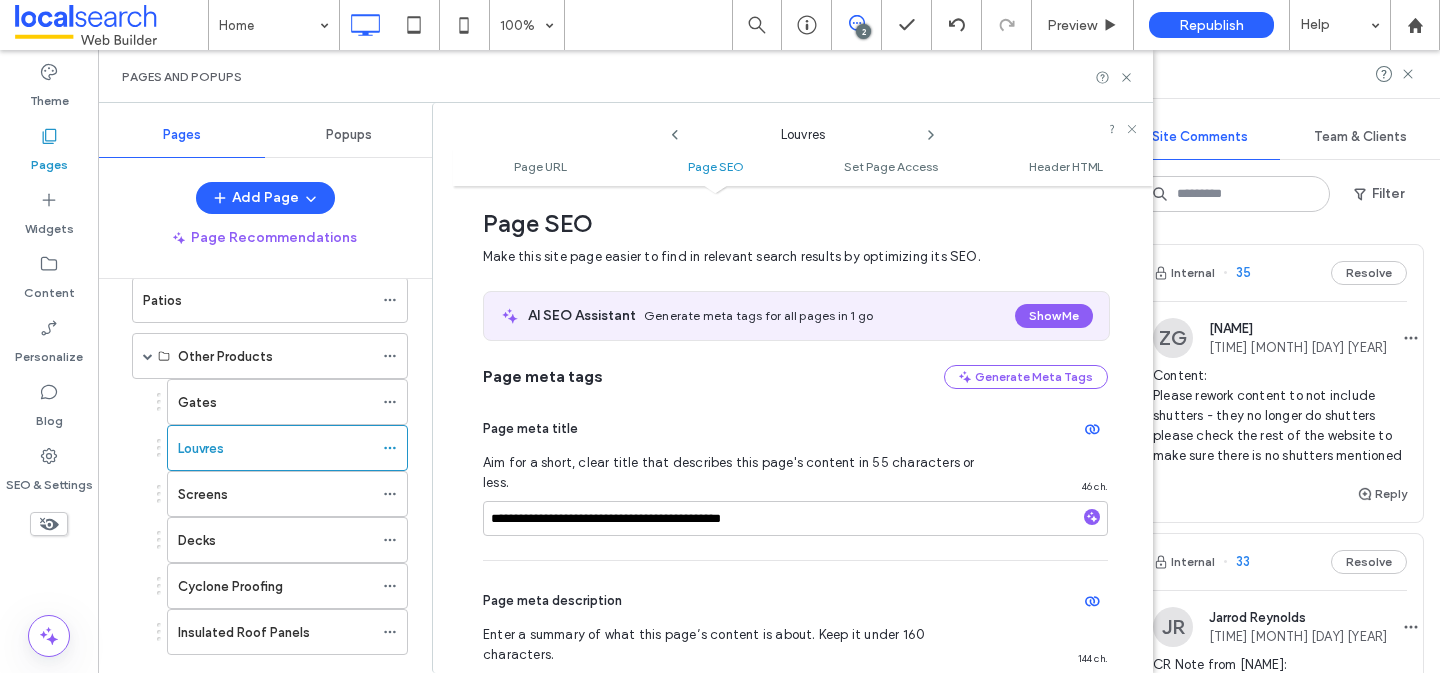 click on "**********" at bounding box center (795, 679) 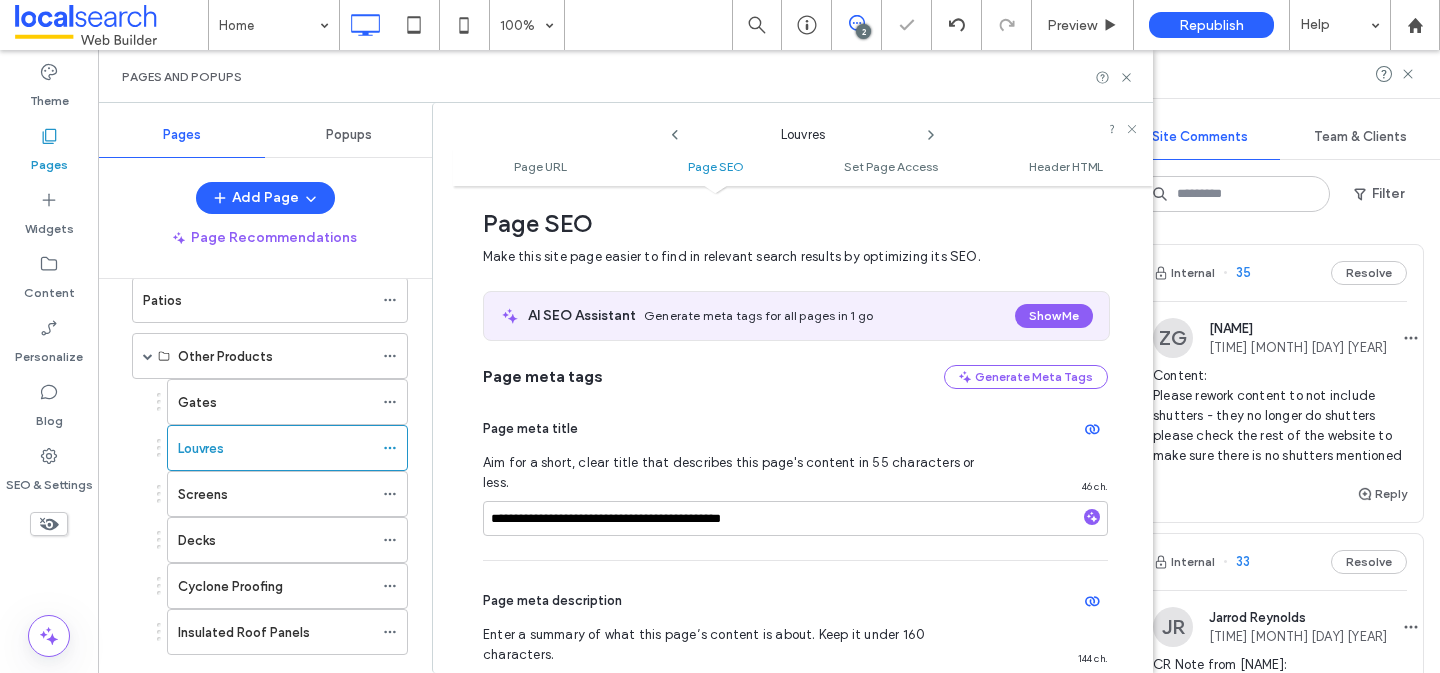 scroll, scrollTop: 0, scrollLeft: 0, axis: both 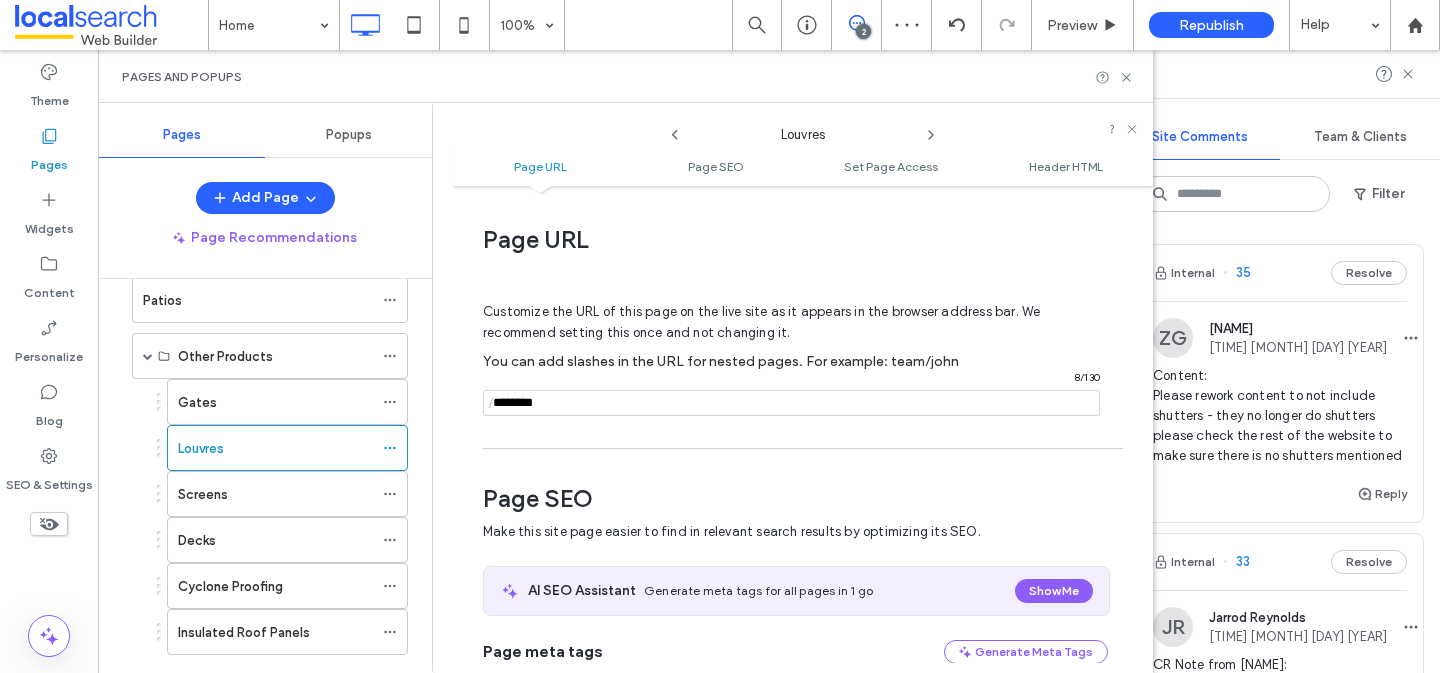 click at bounding box center [791, 403] 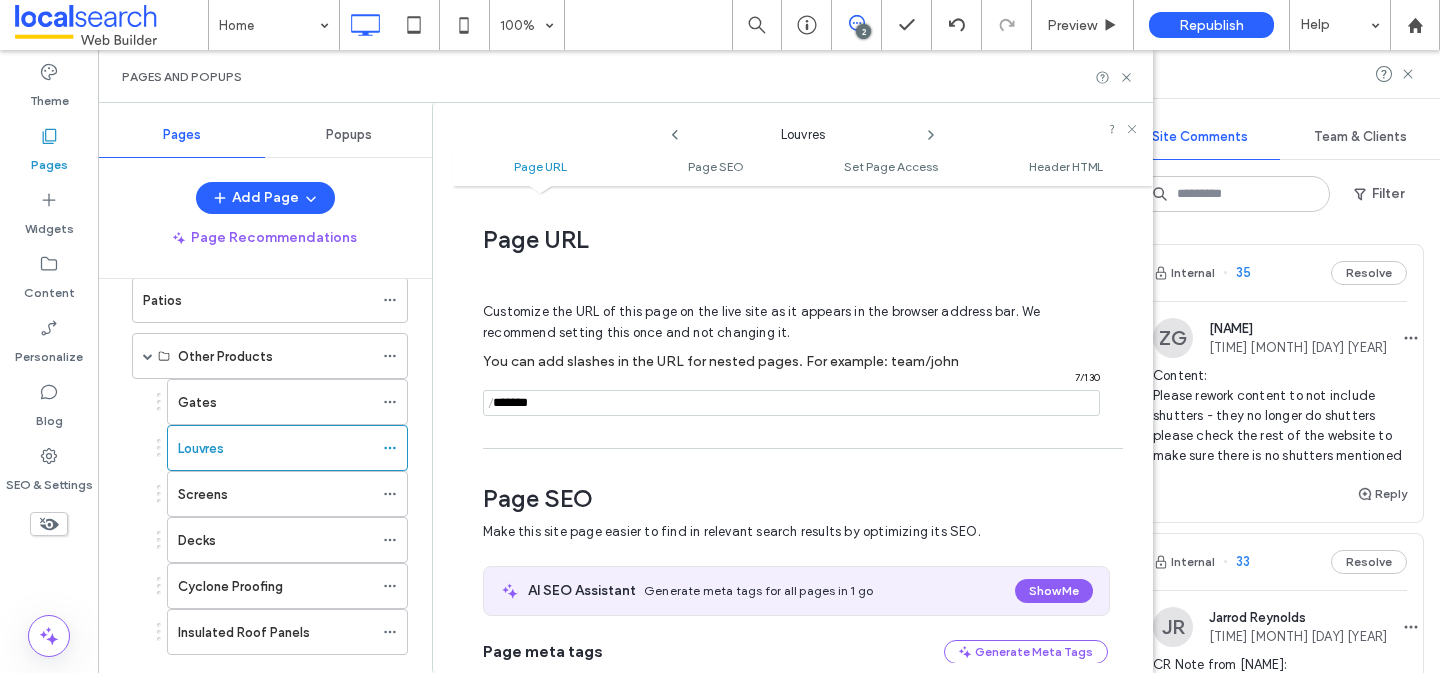 type on "*******" 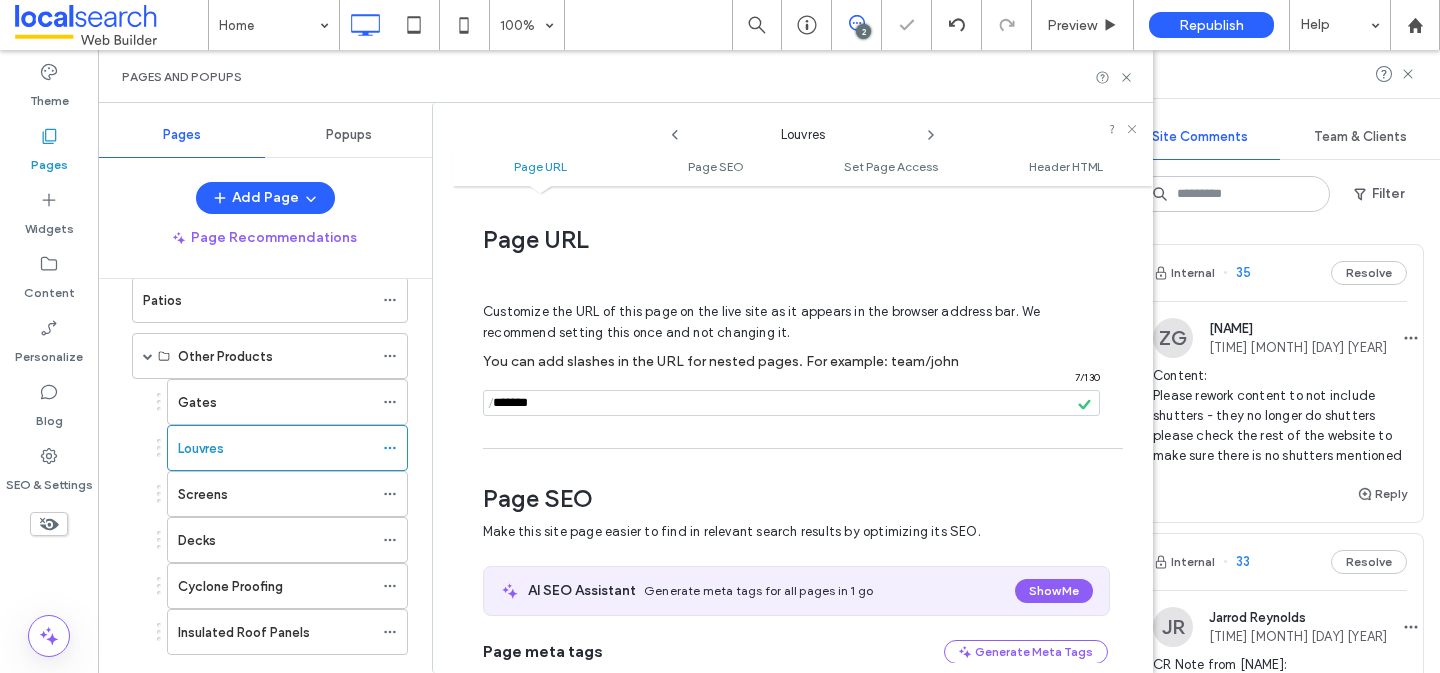 scroll, scrollTop: 41, scrollLeft: 0, axis: vertical 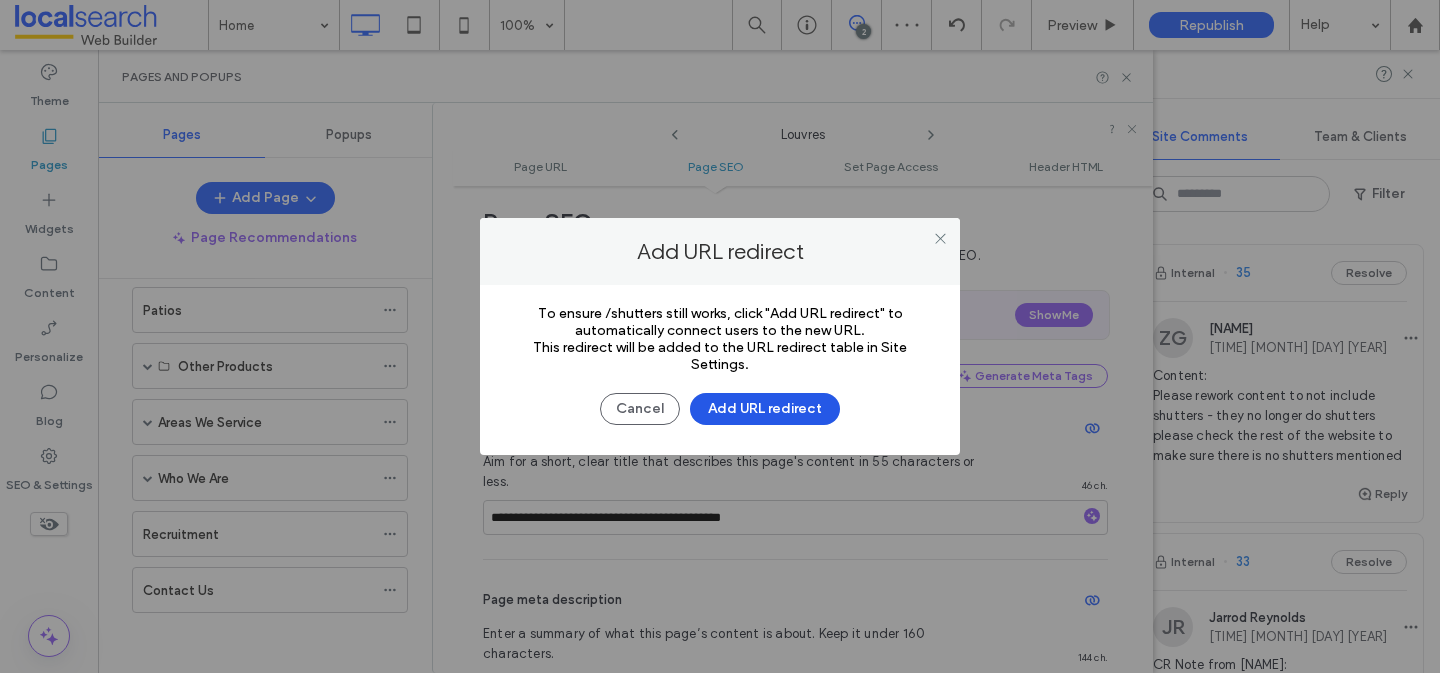 click on "Add URL redirect" at bounding box center (765, 409) 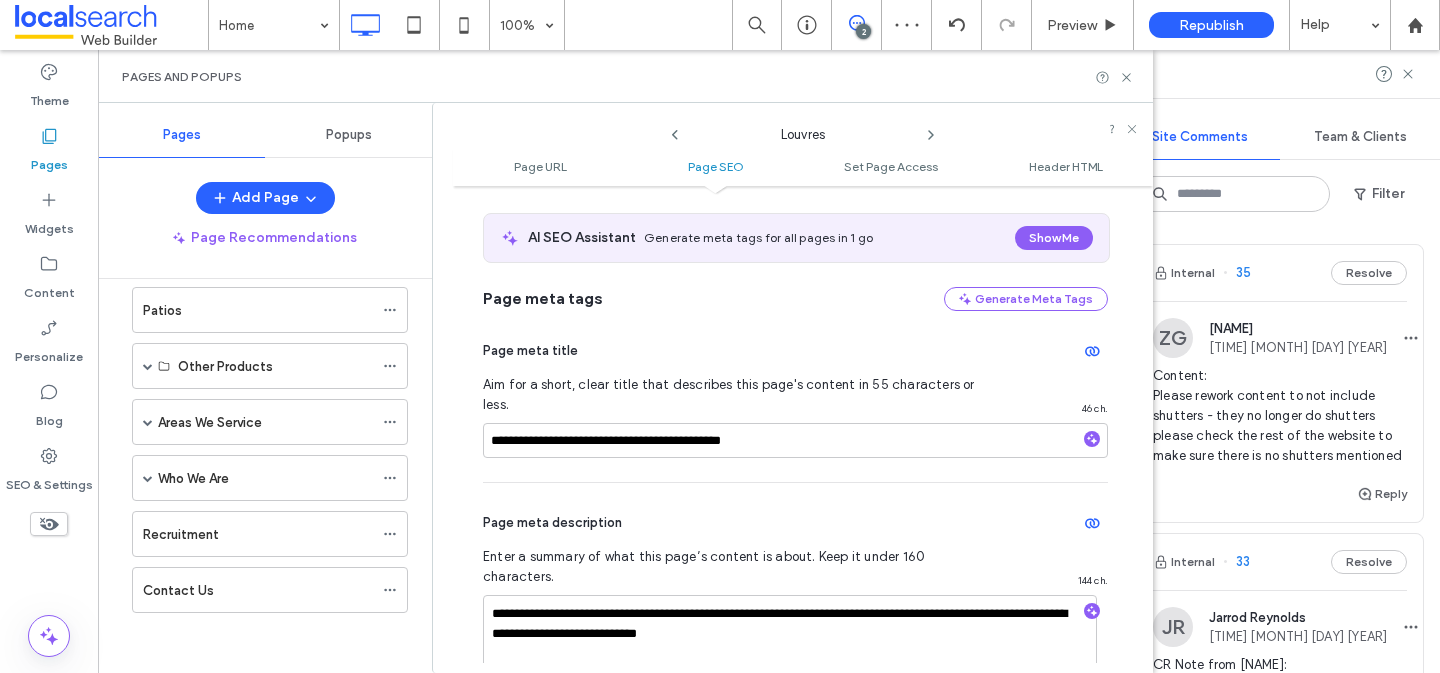scroll, scrollTop: 363, scrollLeft: 0, axis: vertical 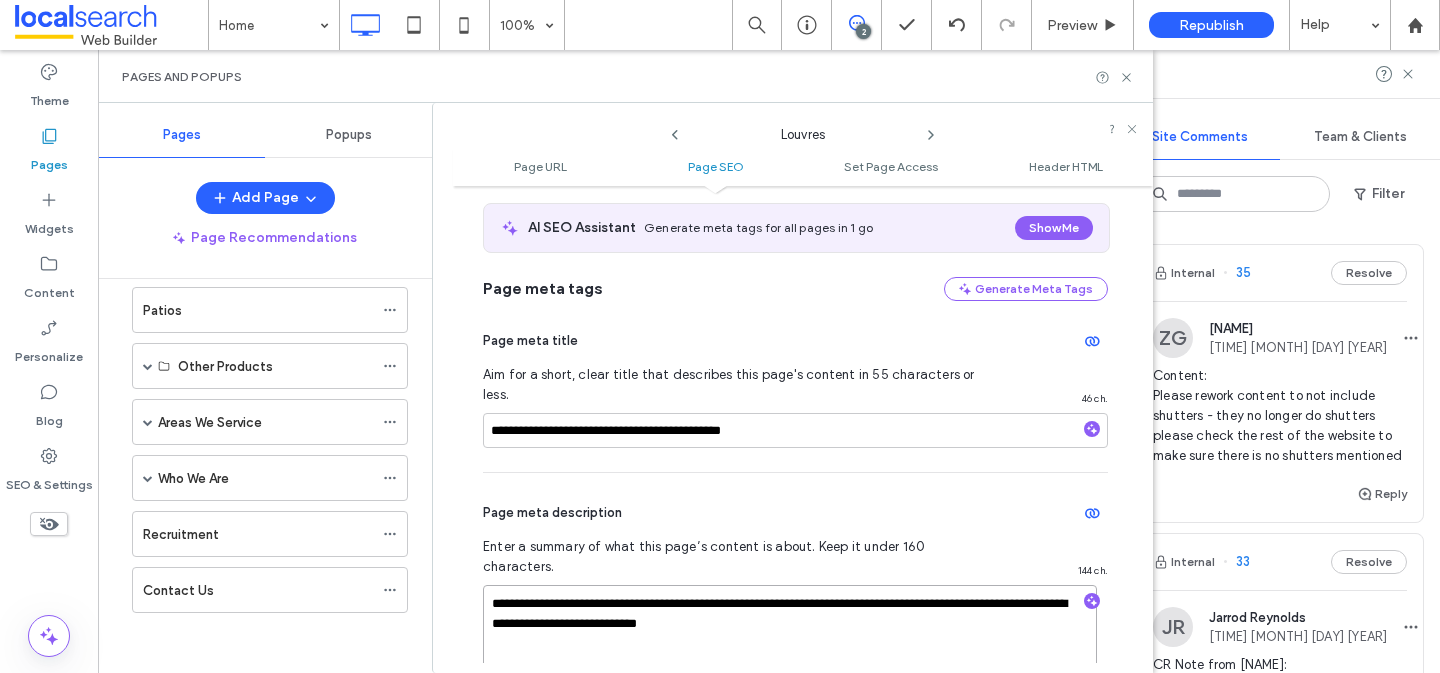drag, startPoint x: 672, startPoint y: 568, endPoint x: 611, endPoint y: 566, distance: 61.03278 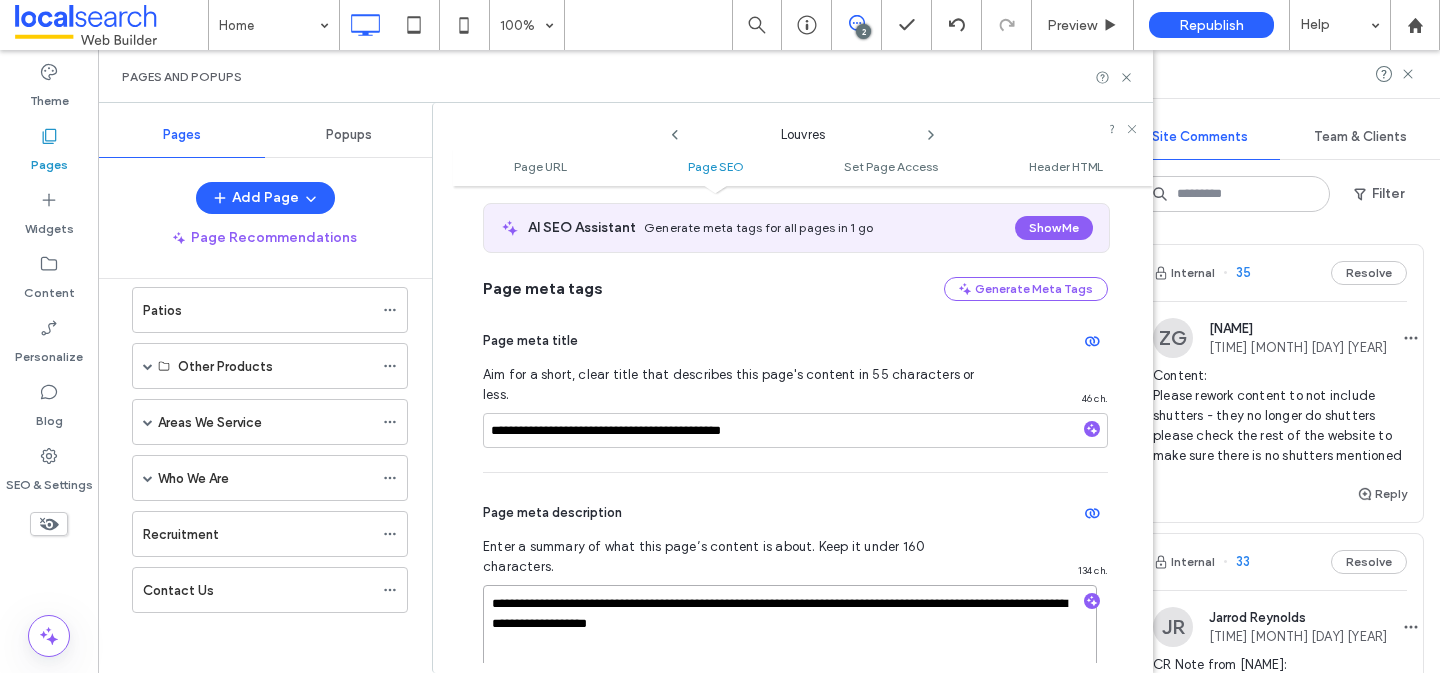 type on "**********" 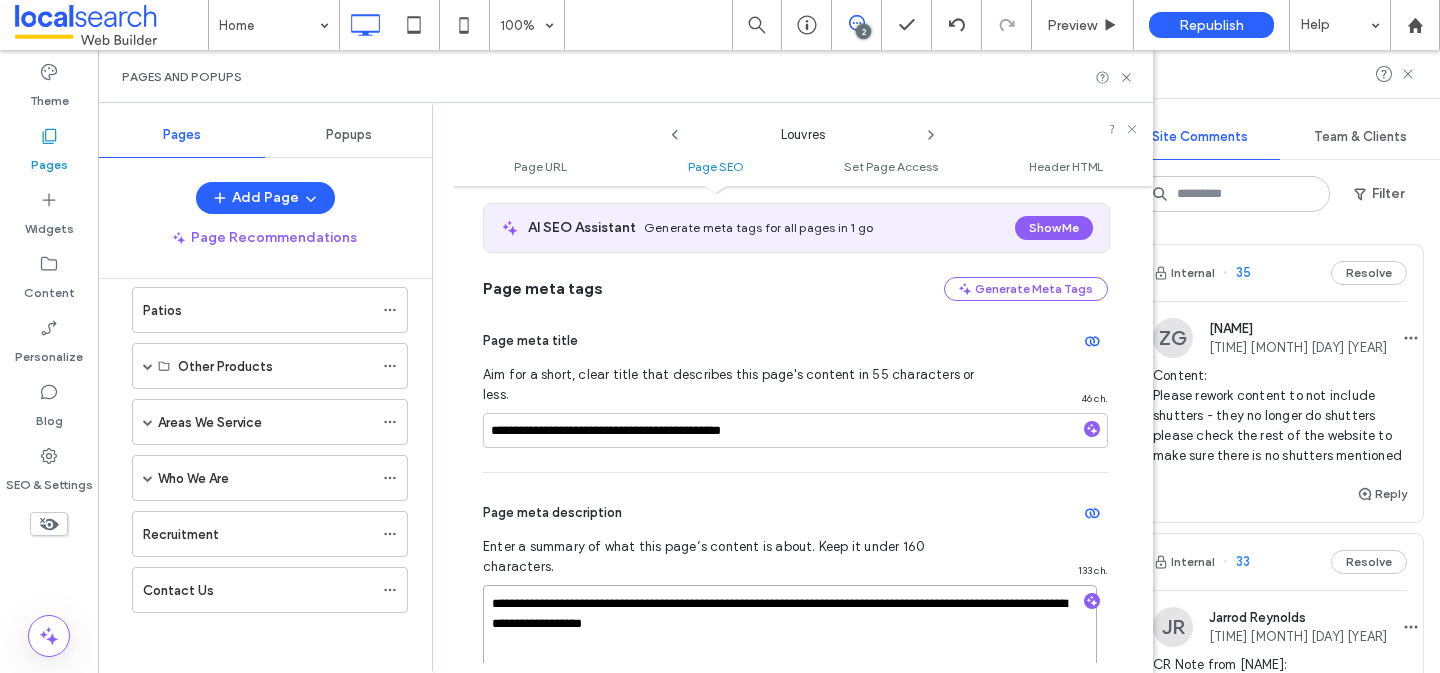 click on "**********" at bounding box center (790, 635) 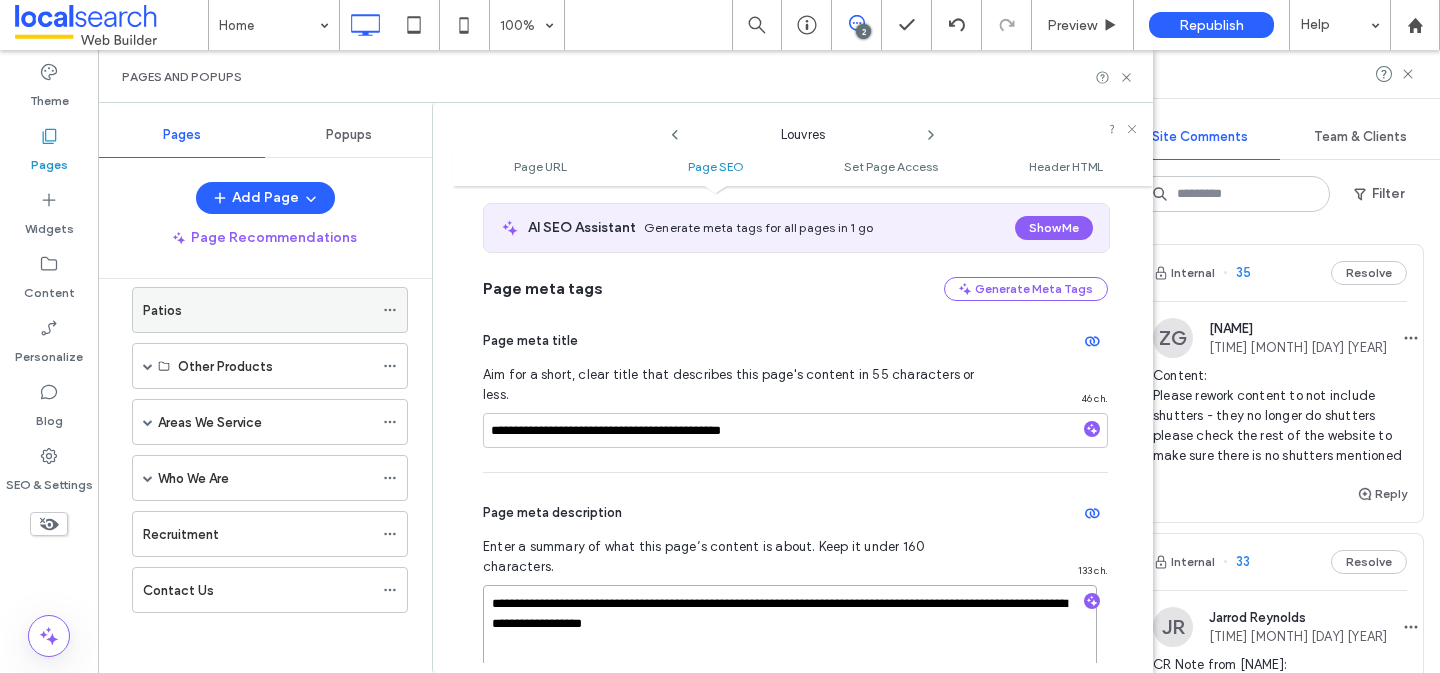scroll, scrollTop: 0, scrollLeft: 0, axis: both 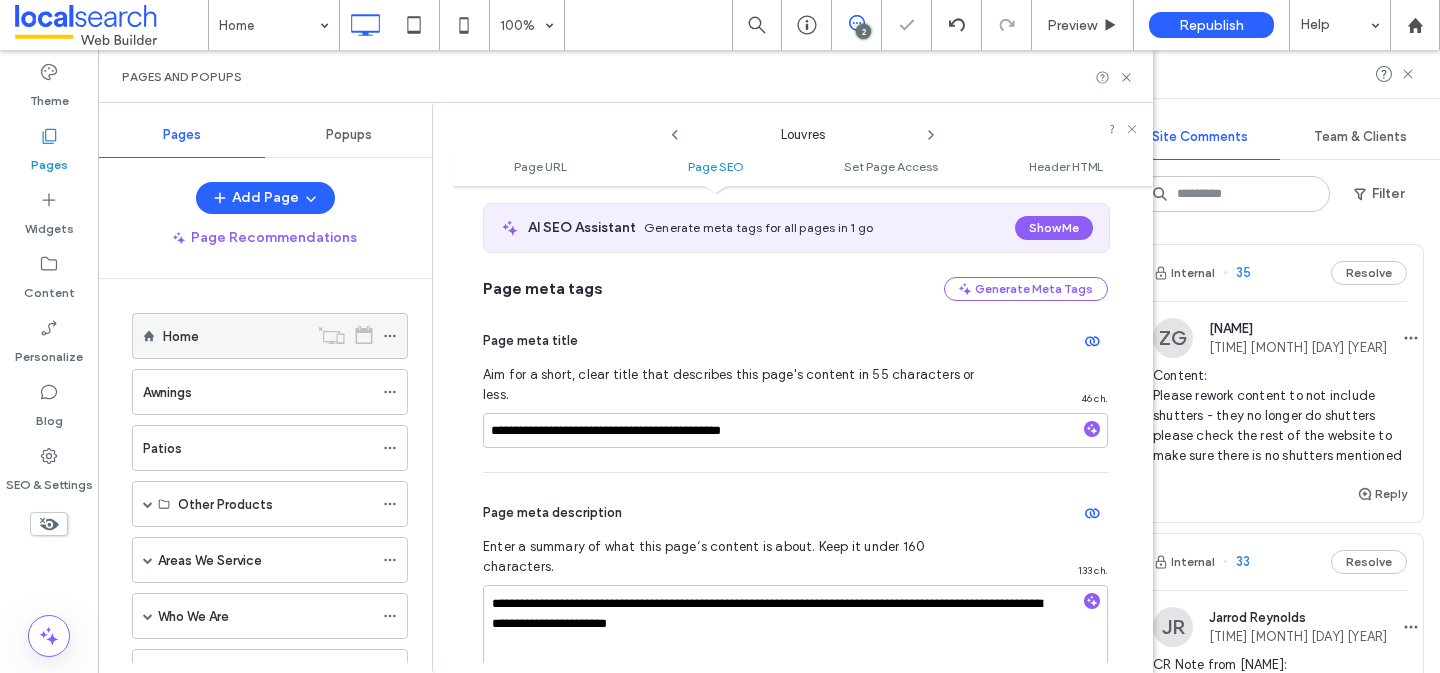 click on "Home" at bounding box center (235, 336) 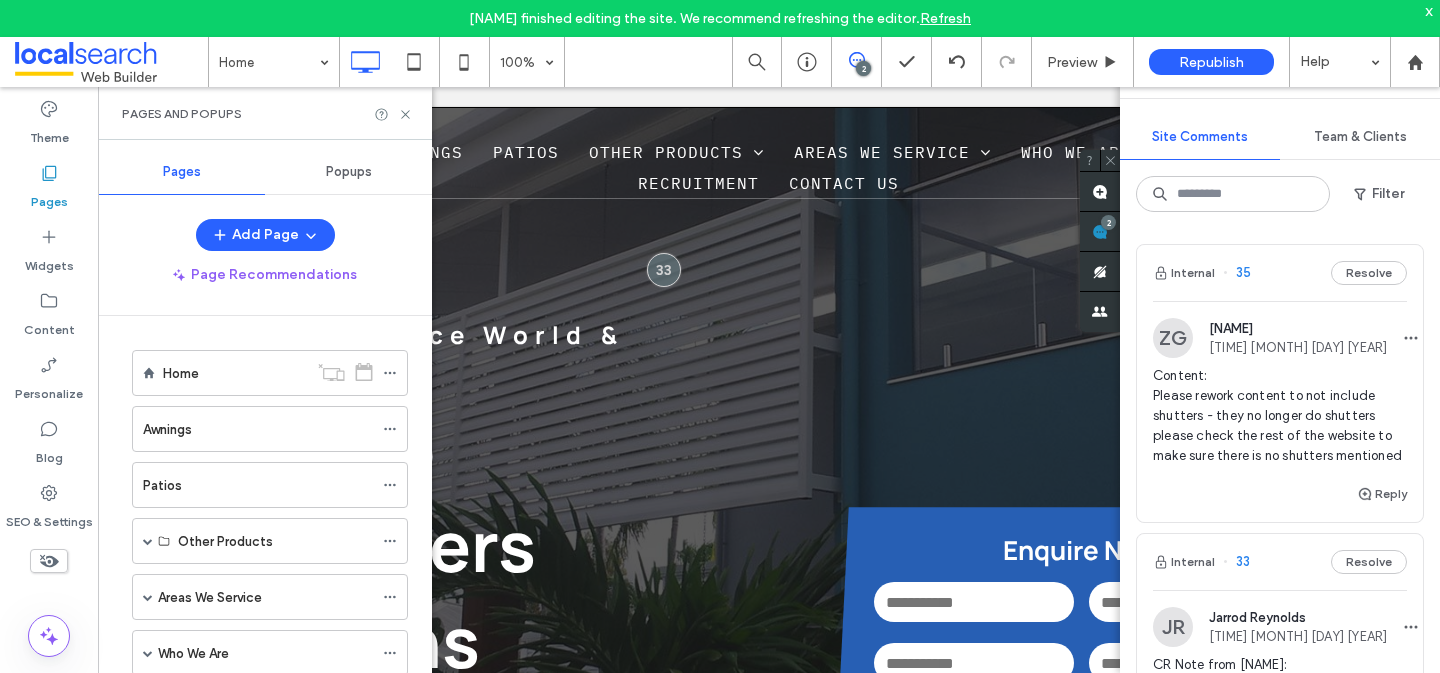 scroll, scrollTop: 0, scrollLeft: 0, axis: both 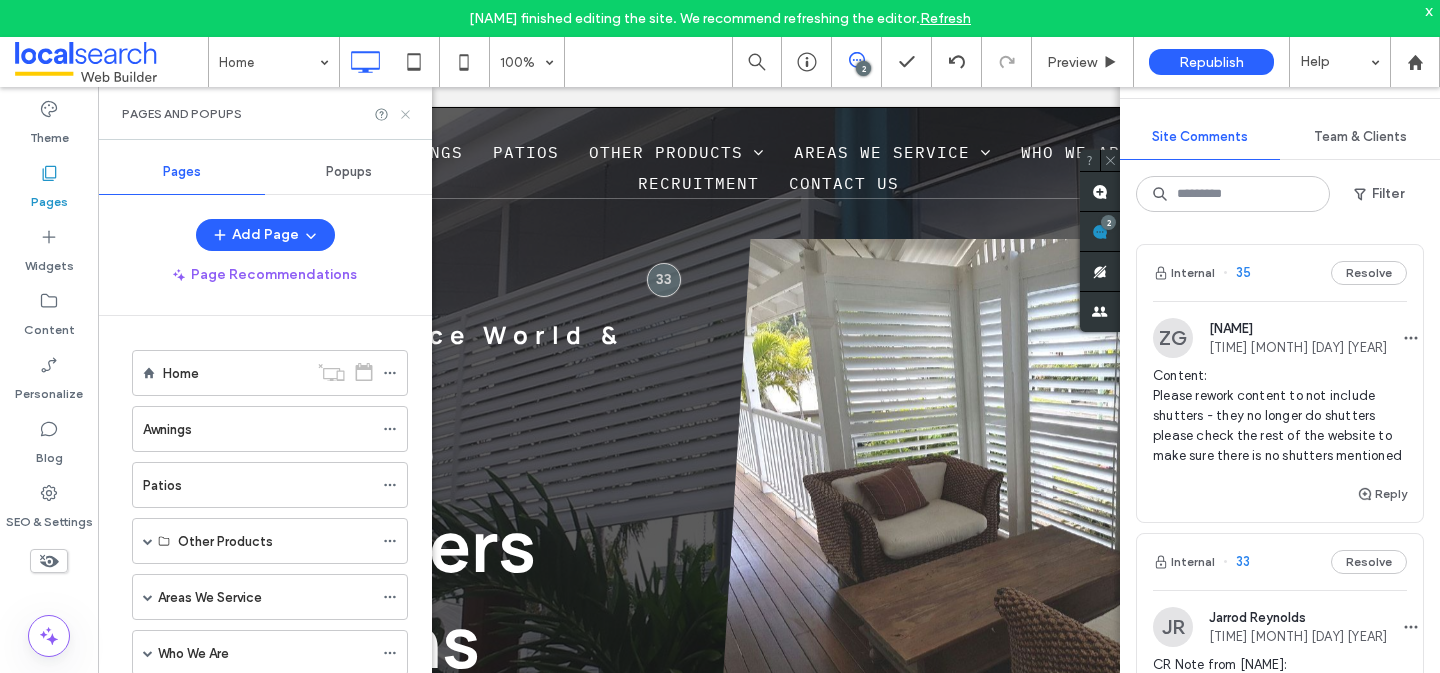 click 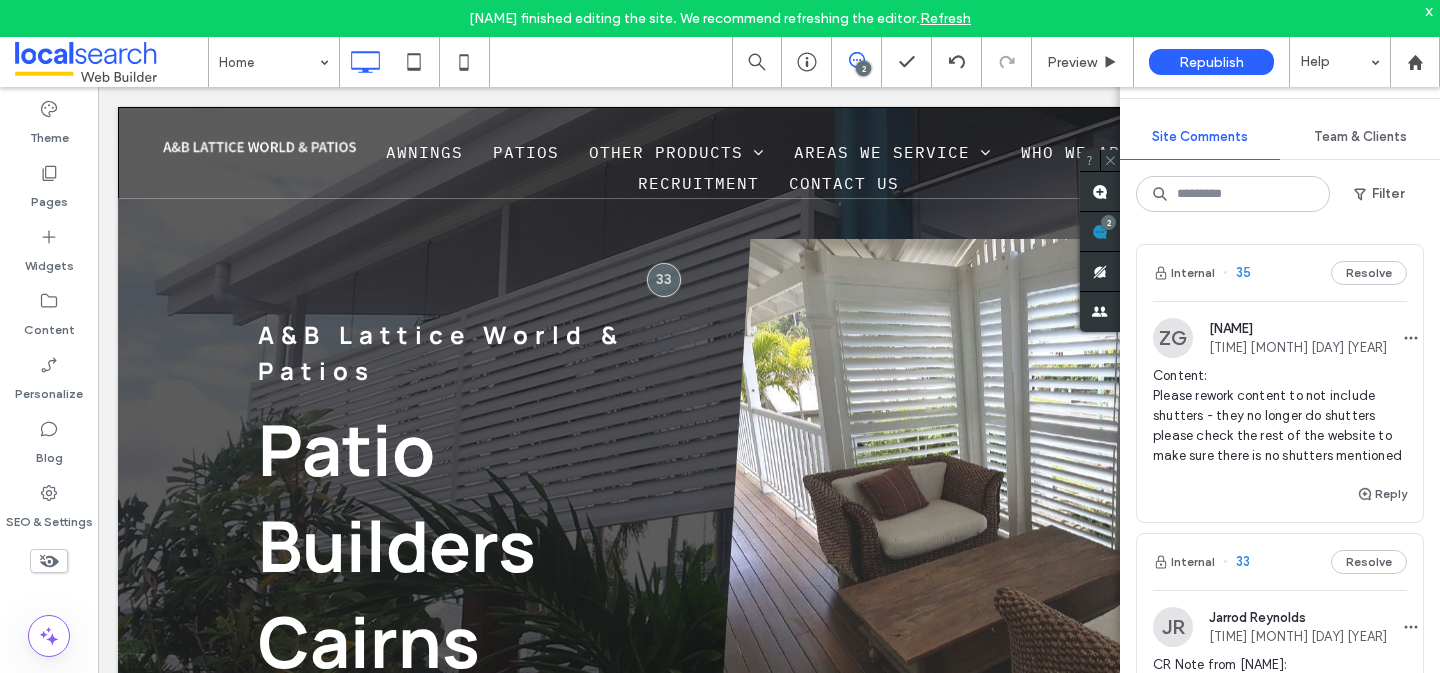 click on "x" at bounding box center (1429, 10) 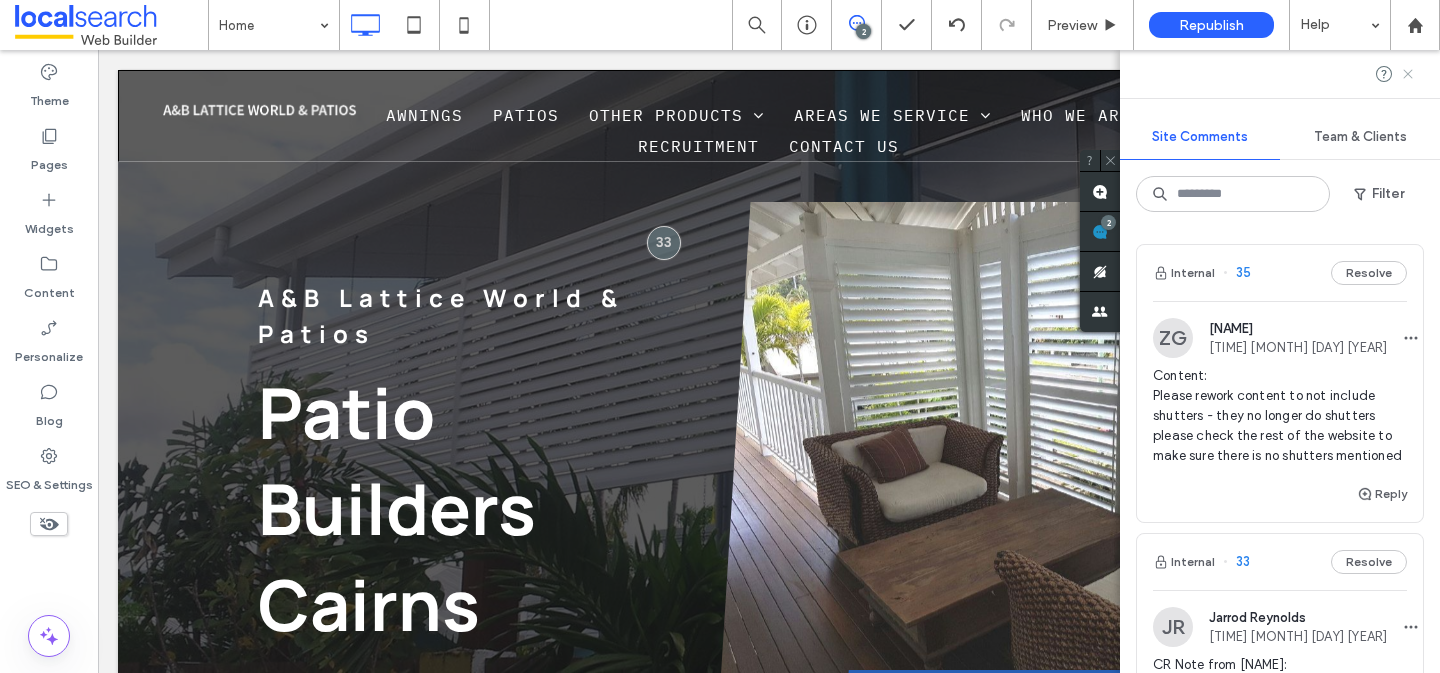 click 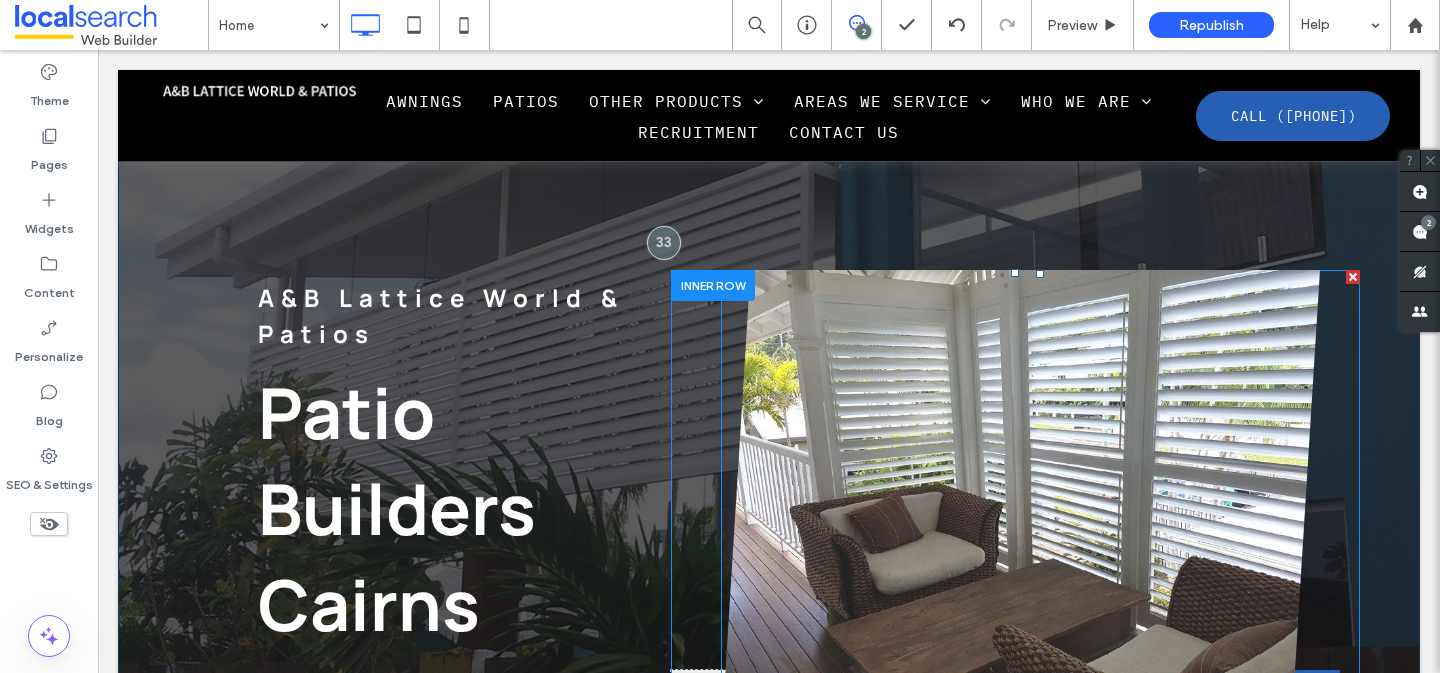 scroll, scrollTop: 1403, scrollLeft: 0, axis: vertical 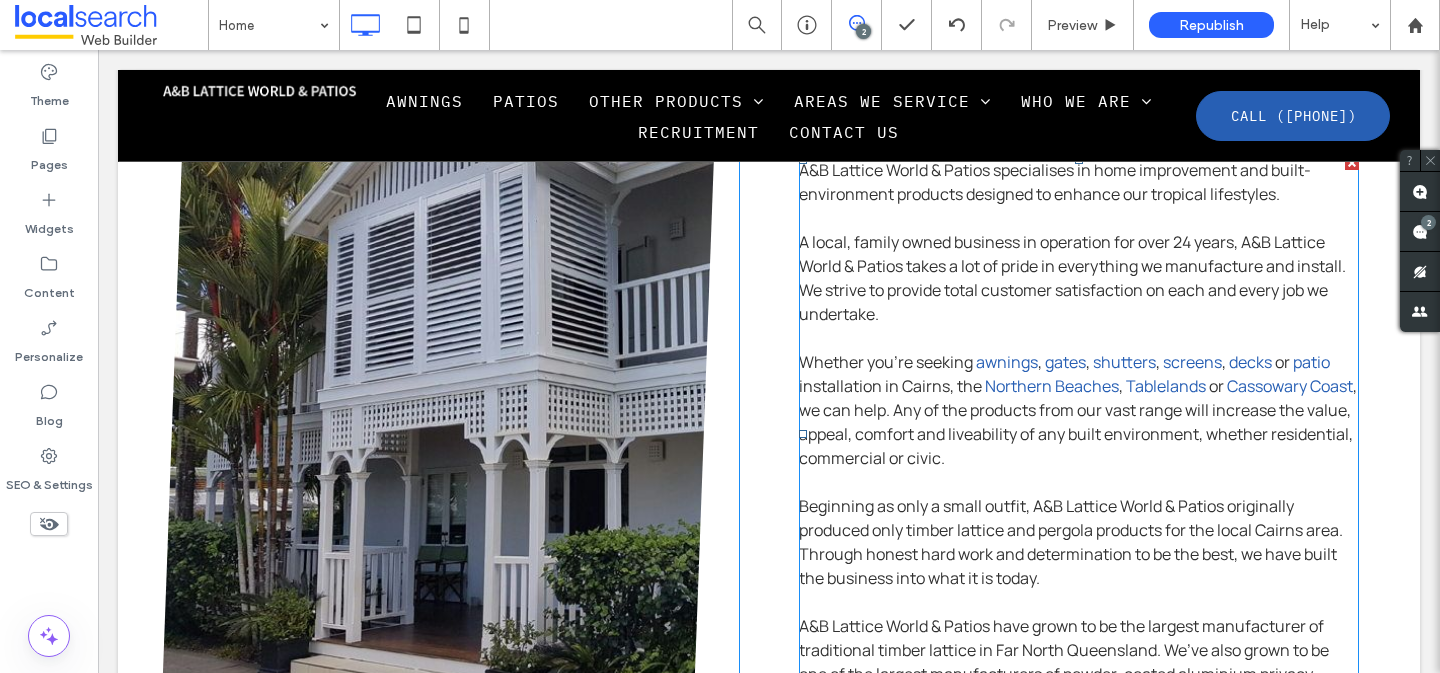 click on "," at bounding box center (1158, 362) 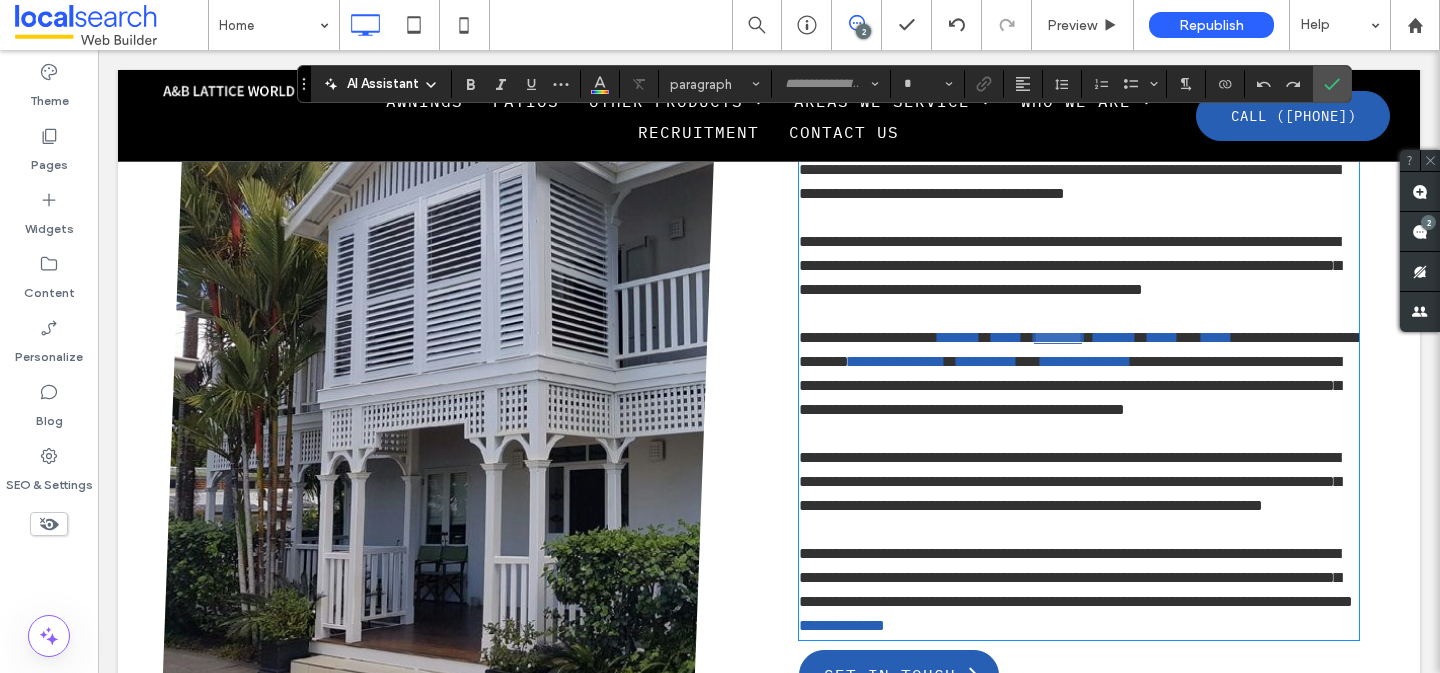 type on "*******" 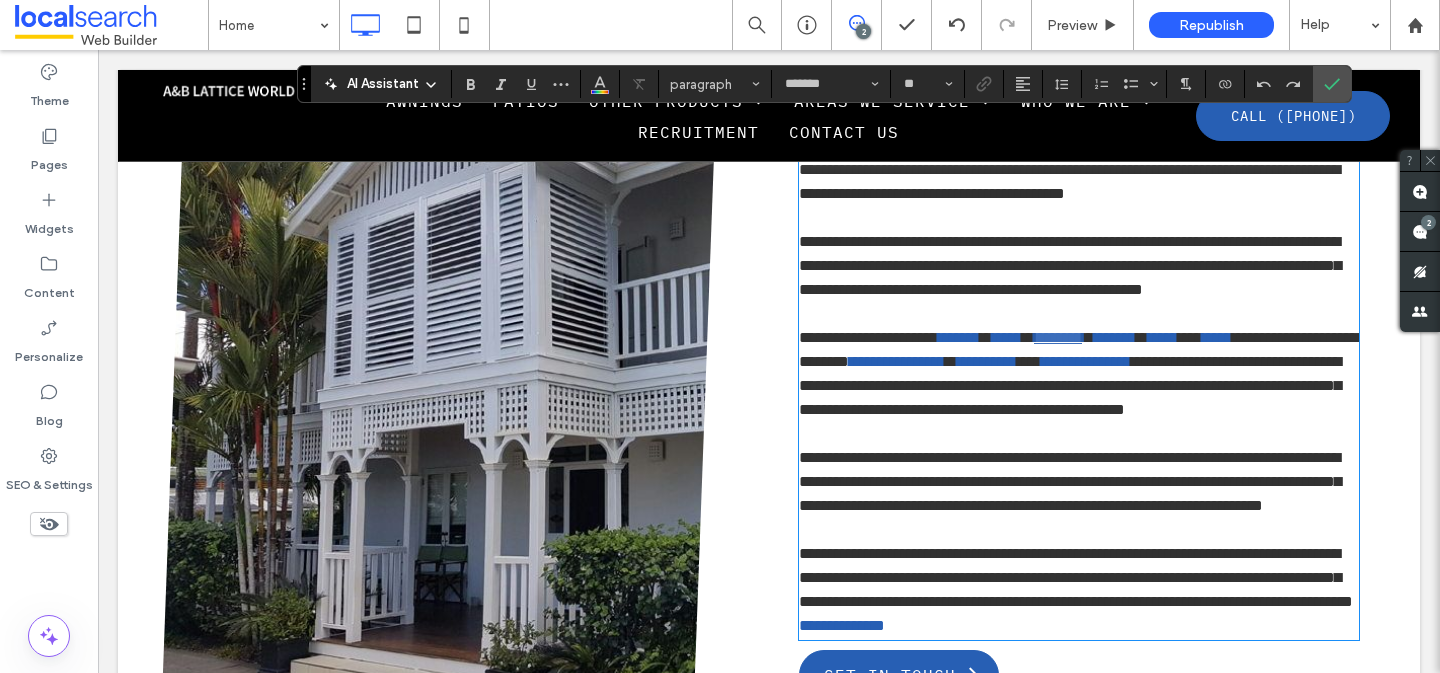 scroll, scrollTop: 1475, scrollLeft: 0, axis: vertical 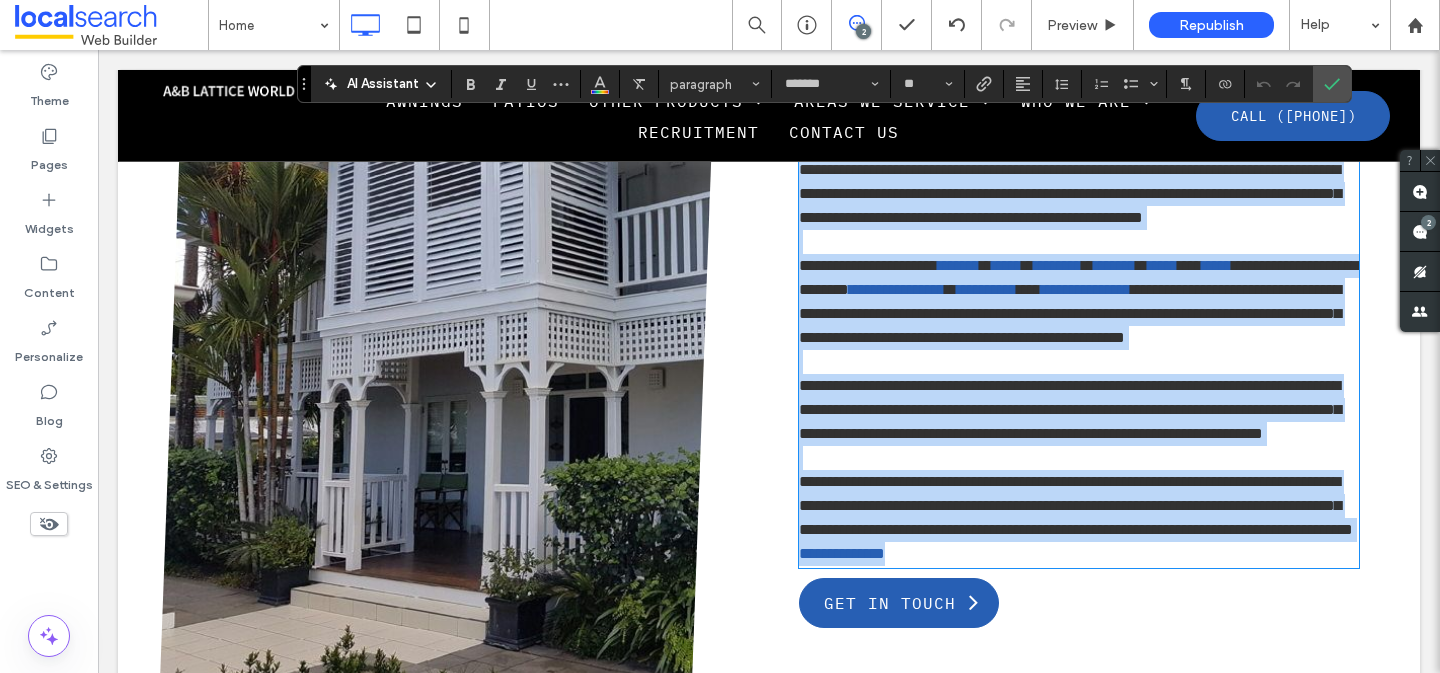 click on "*" at bounding box center (1088, 265) 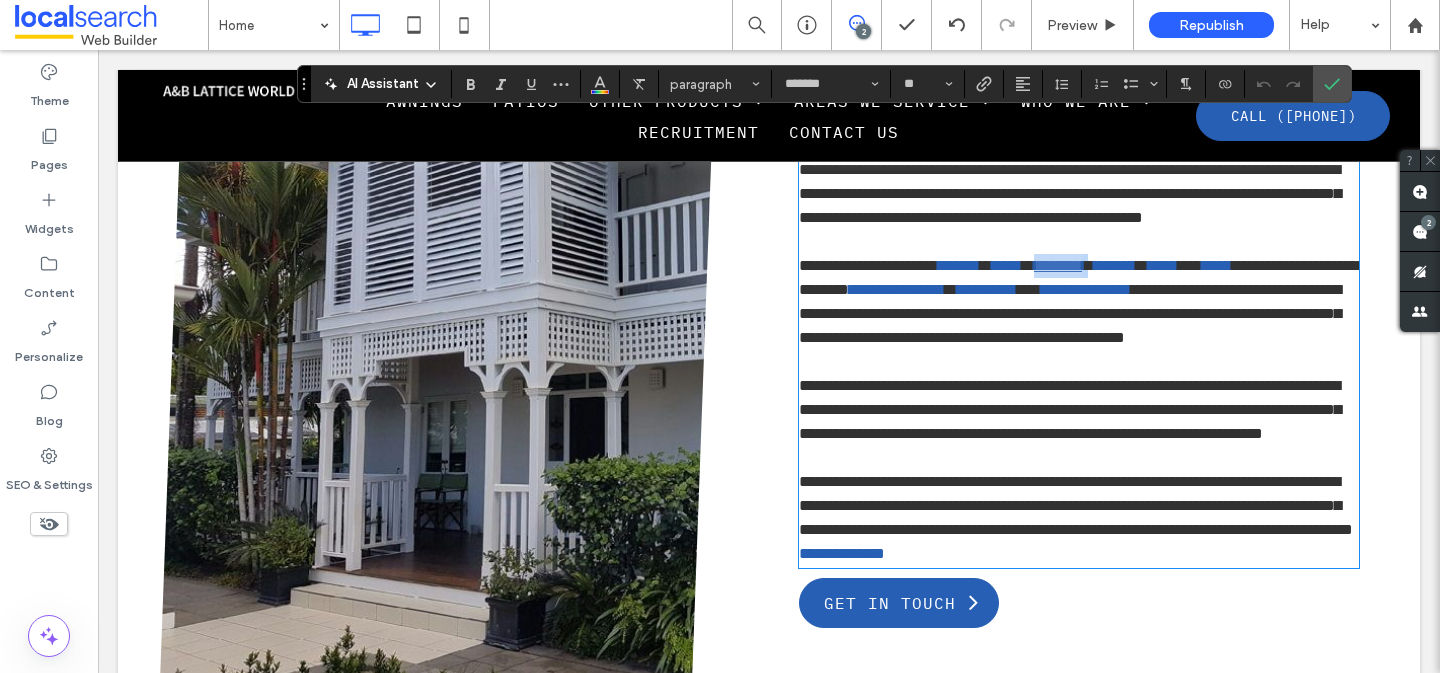 drag, startPoint x: 1162, startPoint y: 290, endPoint x: 1098, endPoint y: 289, distance: 64.00781 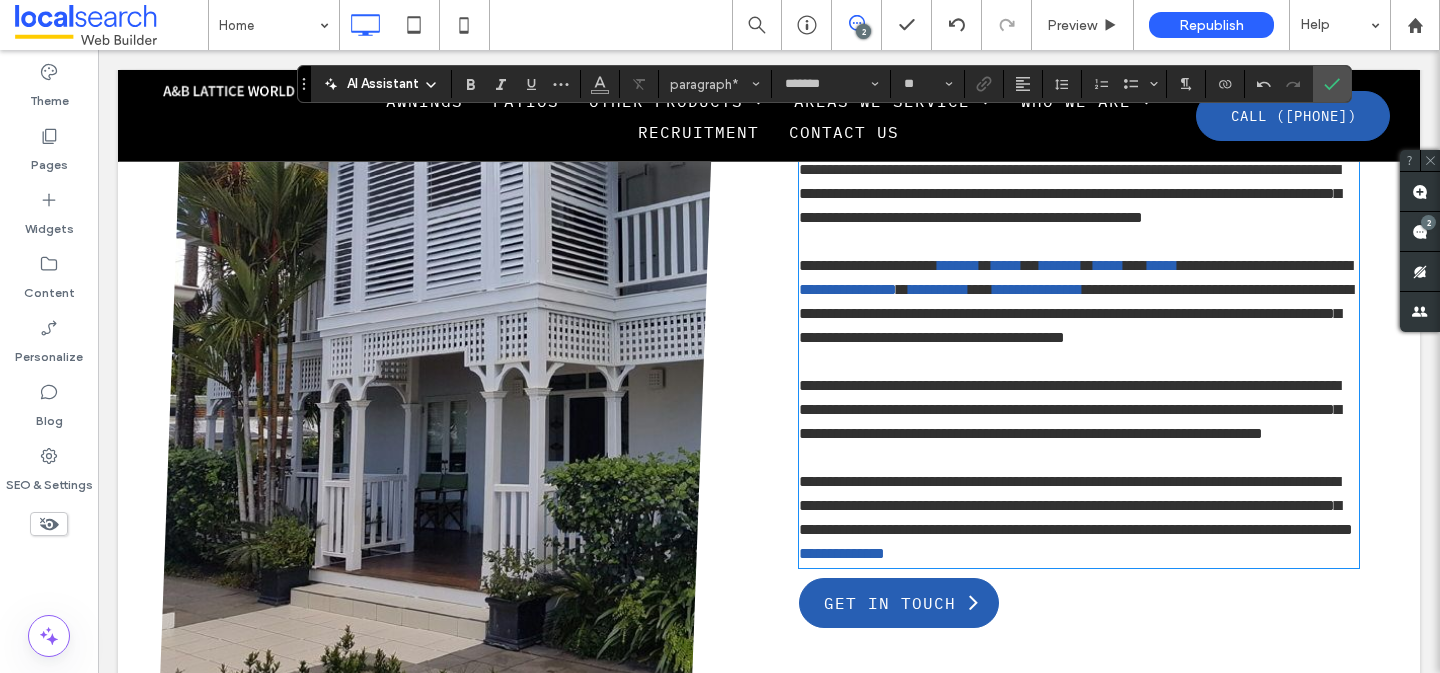 type 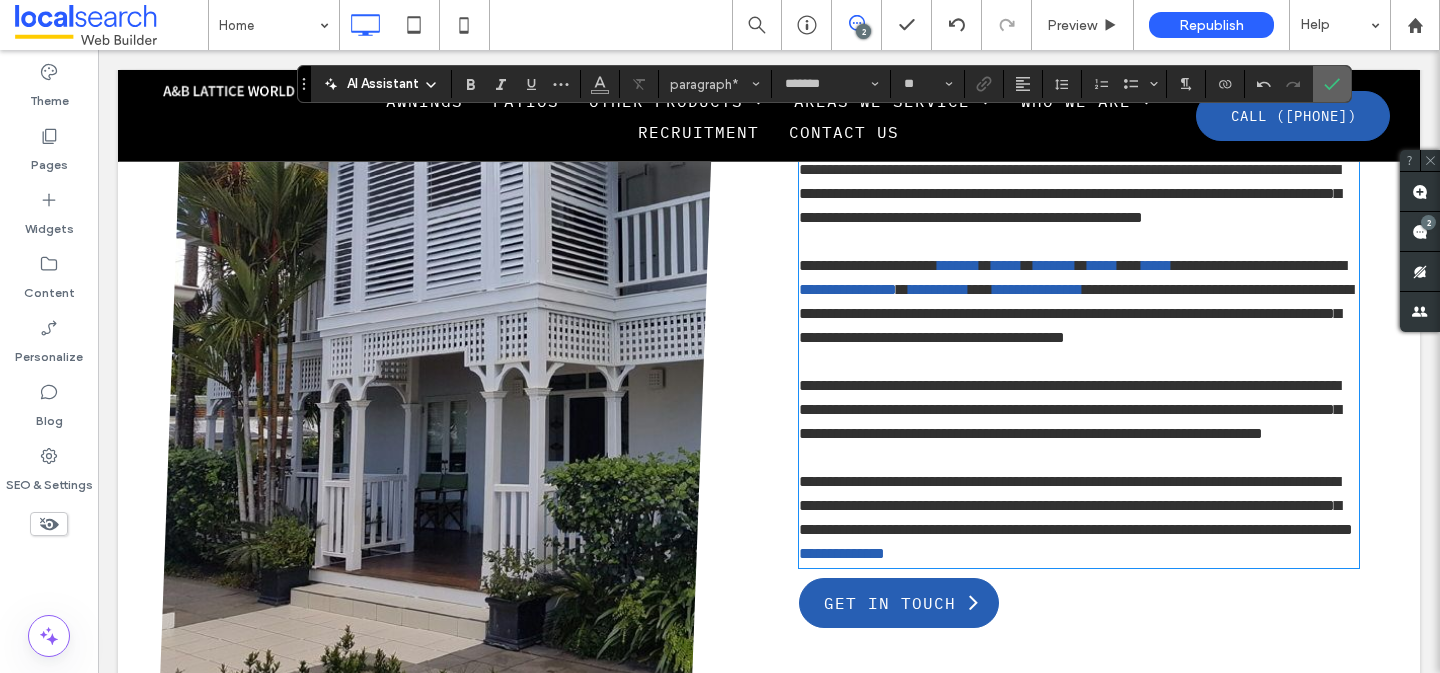 drag, startPoint x: 1333, startPoint y: 85, endPoint x: 1006, endPoint y: 4, distance: 336.88278 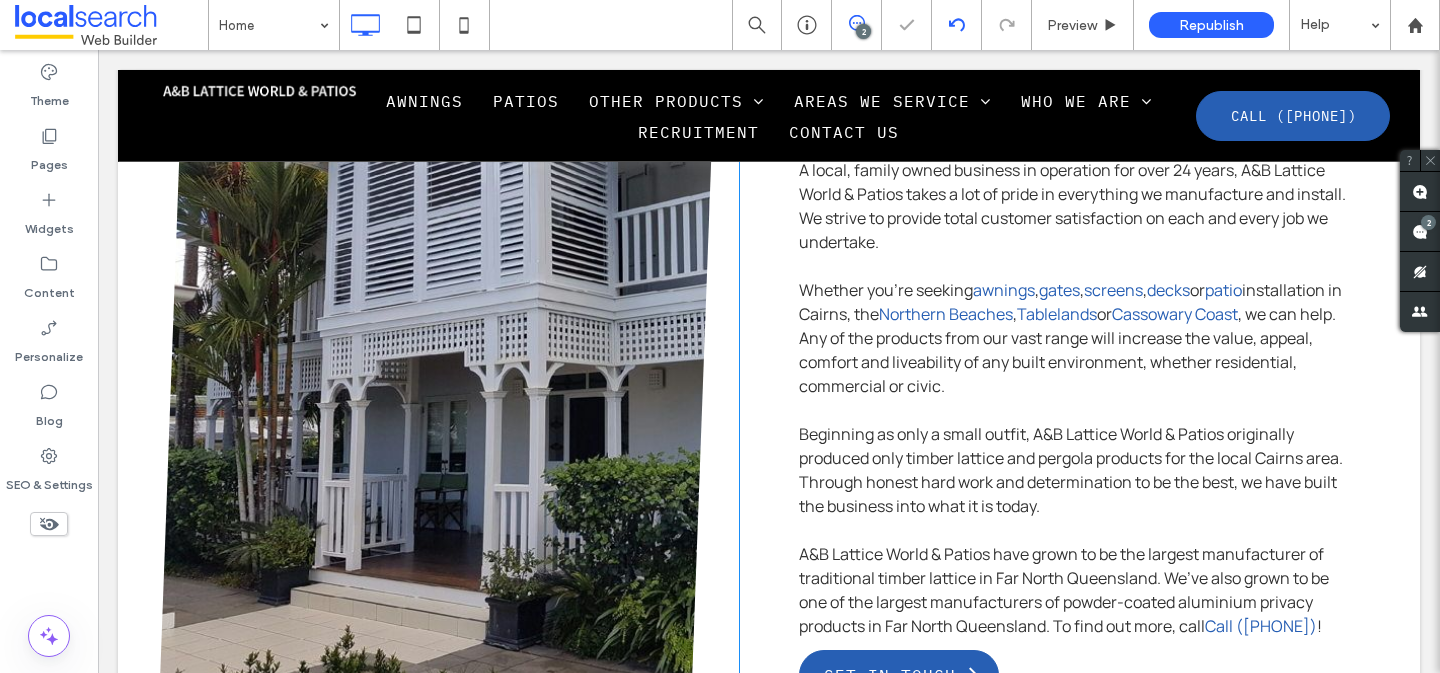 scroll, scrollTop: 2683, scrollLeft: 0, axis: vertical 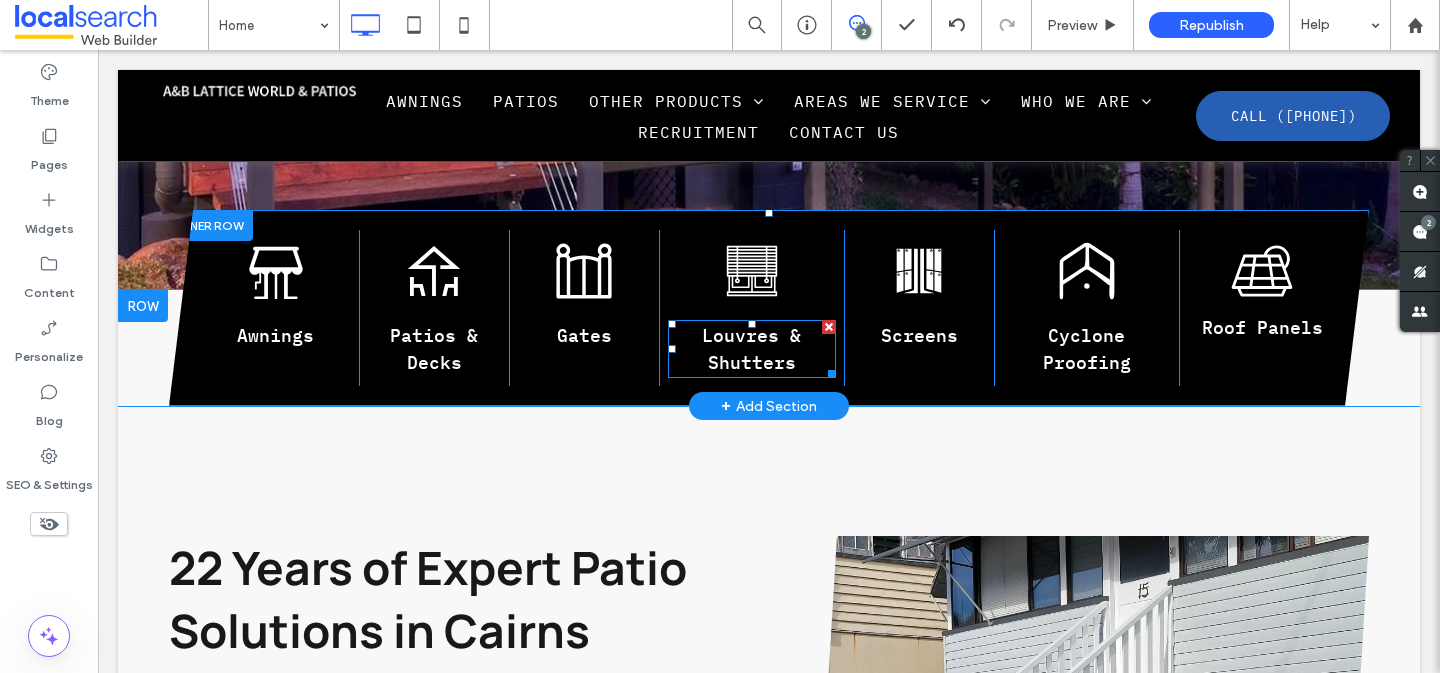 click on "Louvres & Shutters" at bounding box center [751, 349] 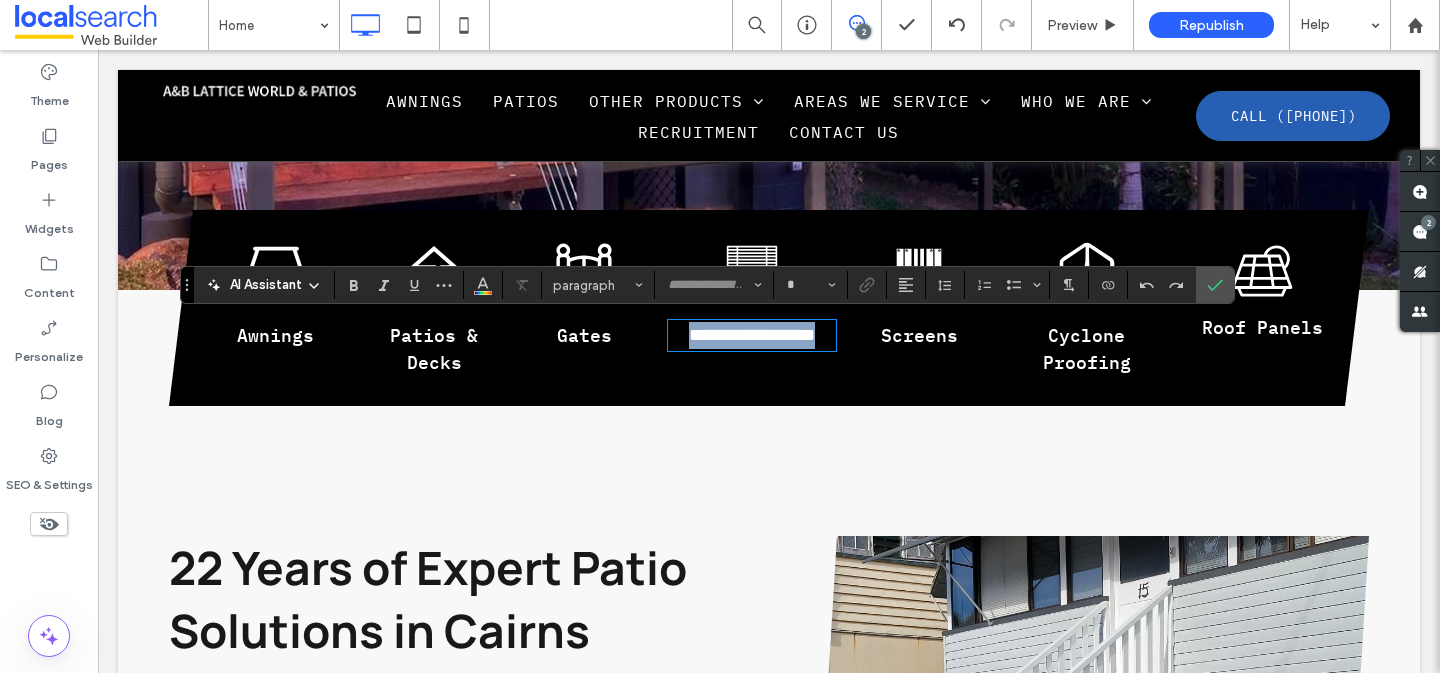 type on "**********" 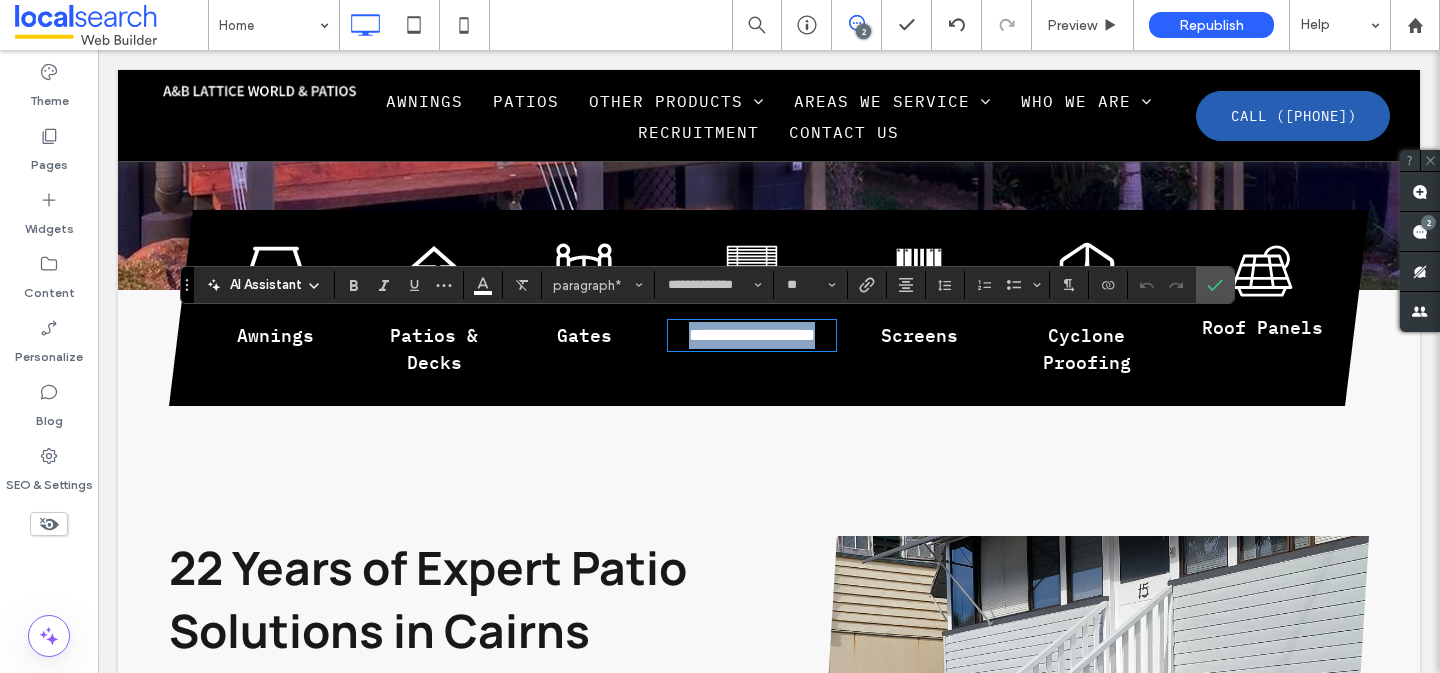click on "**********" at bounding box center (752, 335) 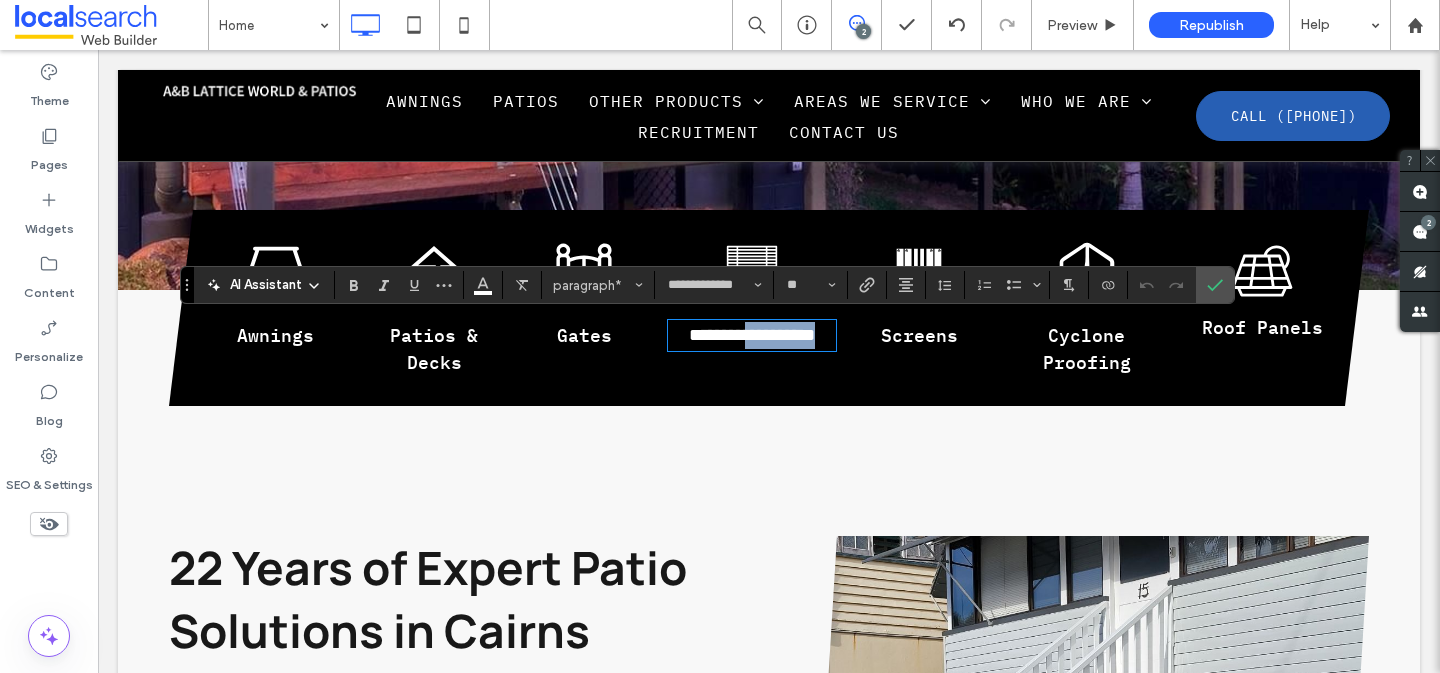 drag, startPoint x: 794, startPoint y: 365, endPoint x: 784, endPoint y: 336, distance: 30.675724 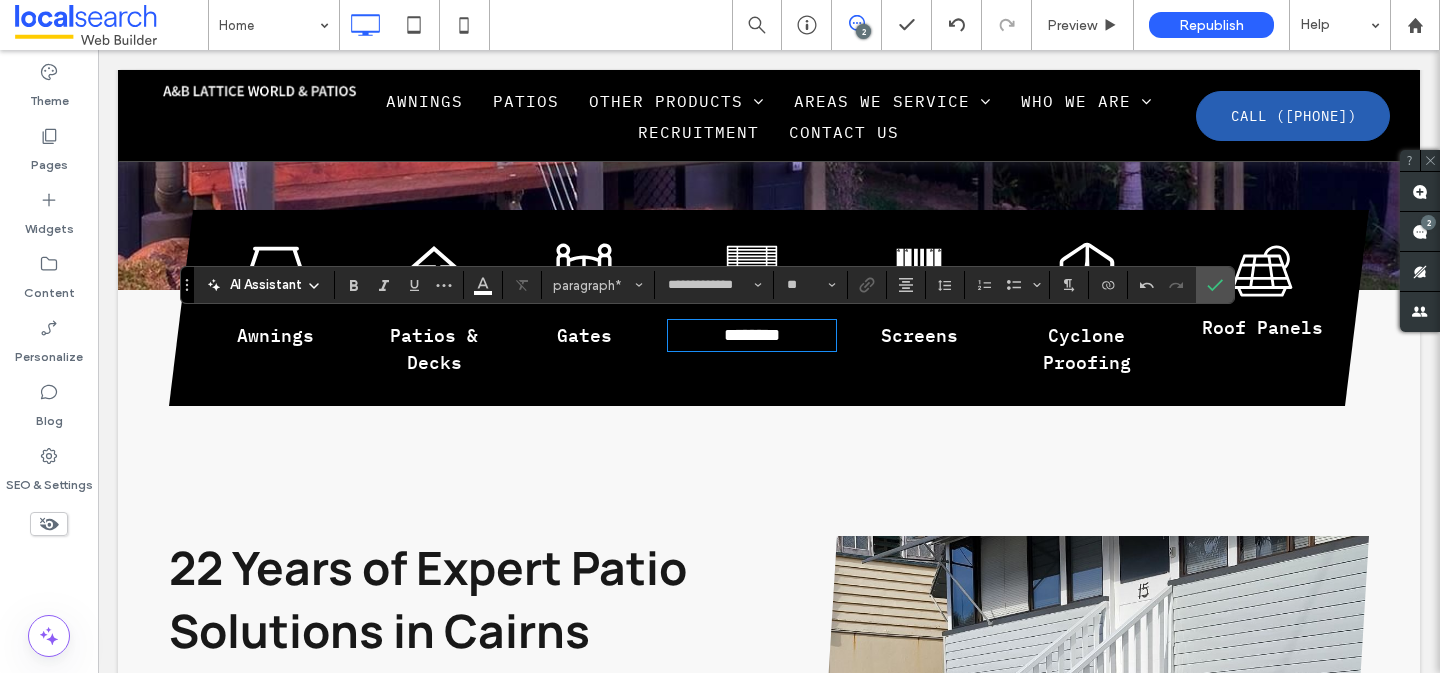 type 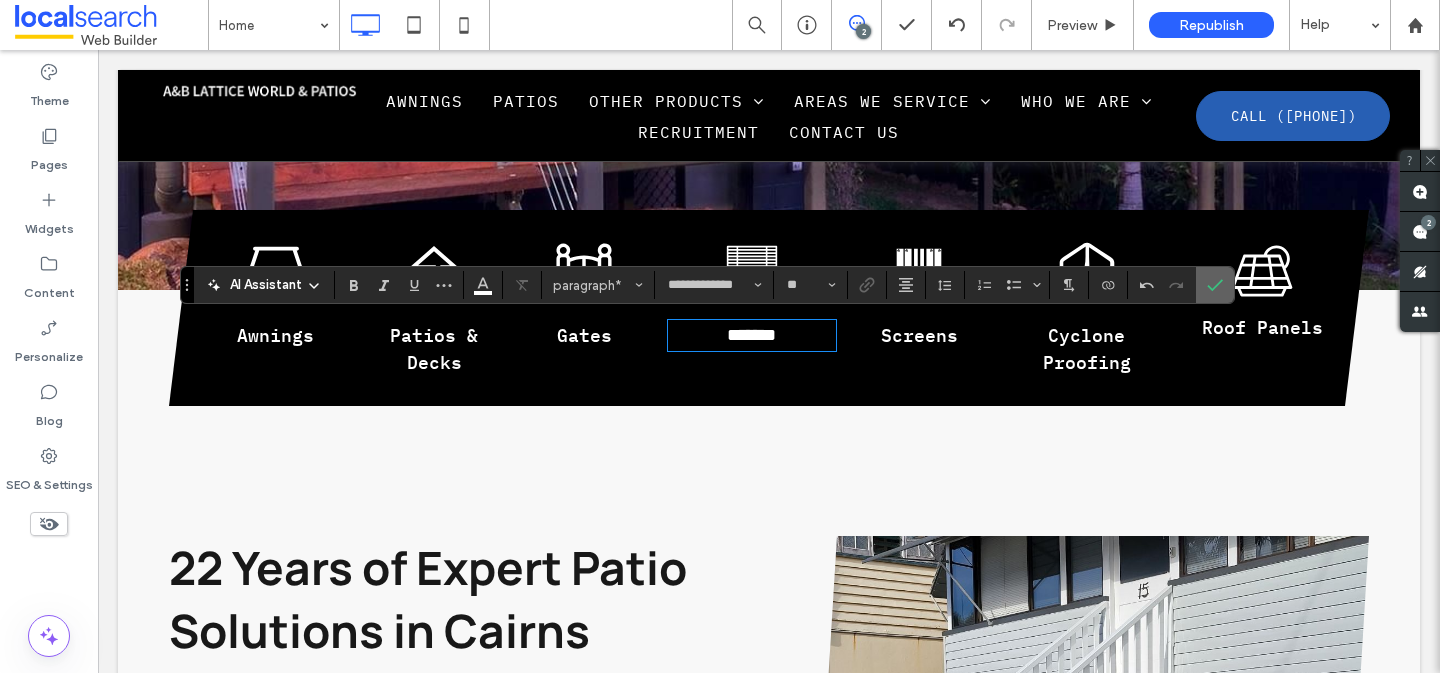 click at bounding box center [1211, 285] 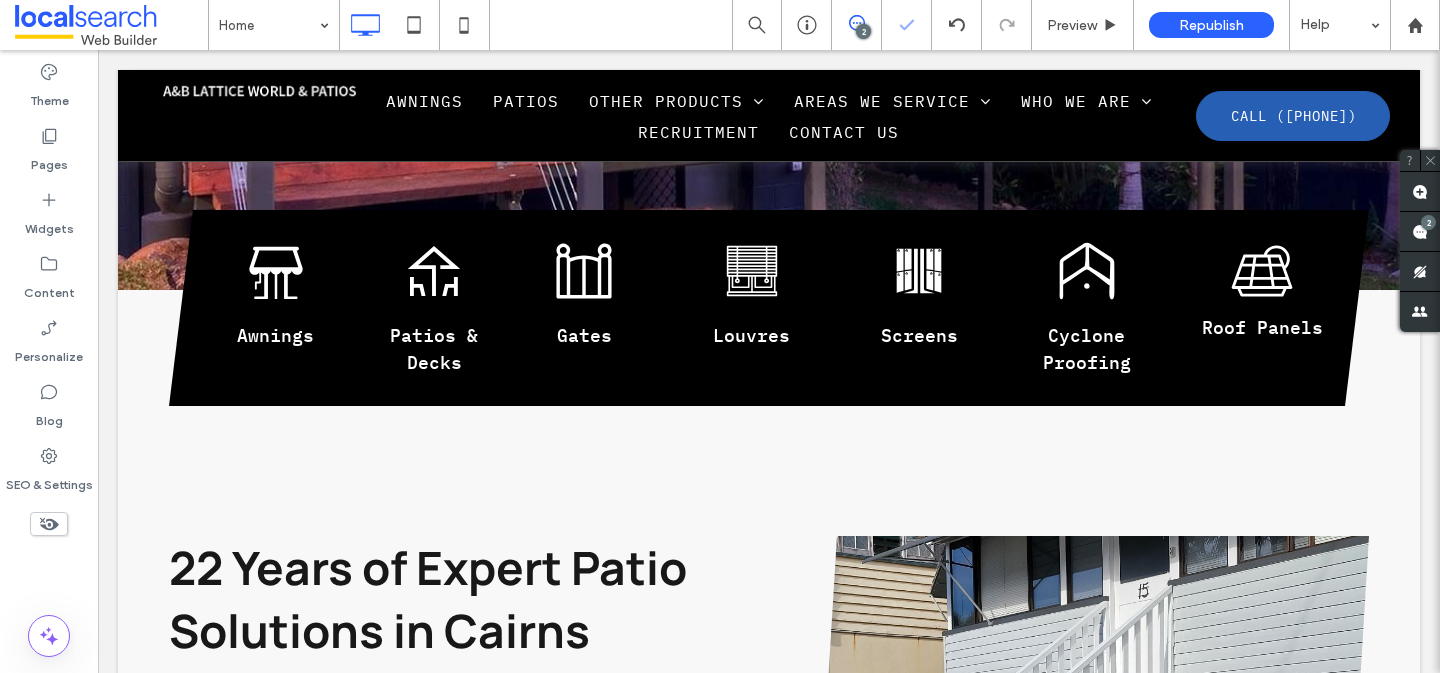 scroll, scrollTop: 6271, scrollLeft: 0, axis: vertical 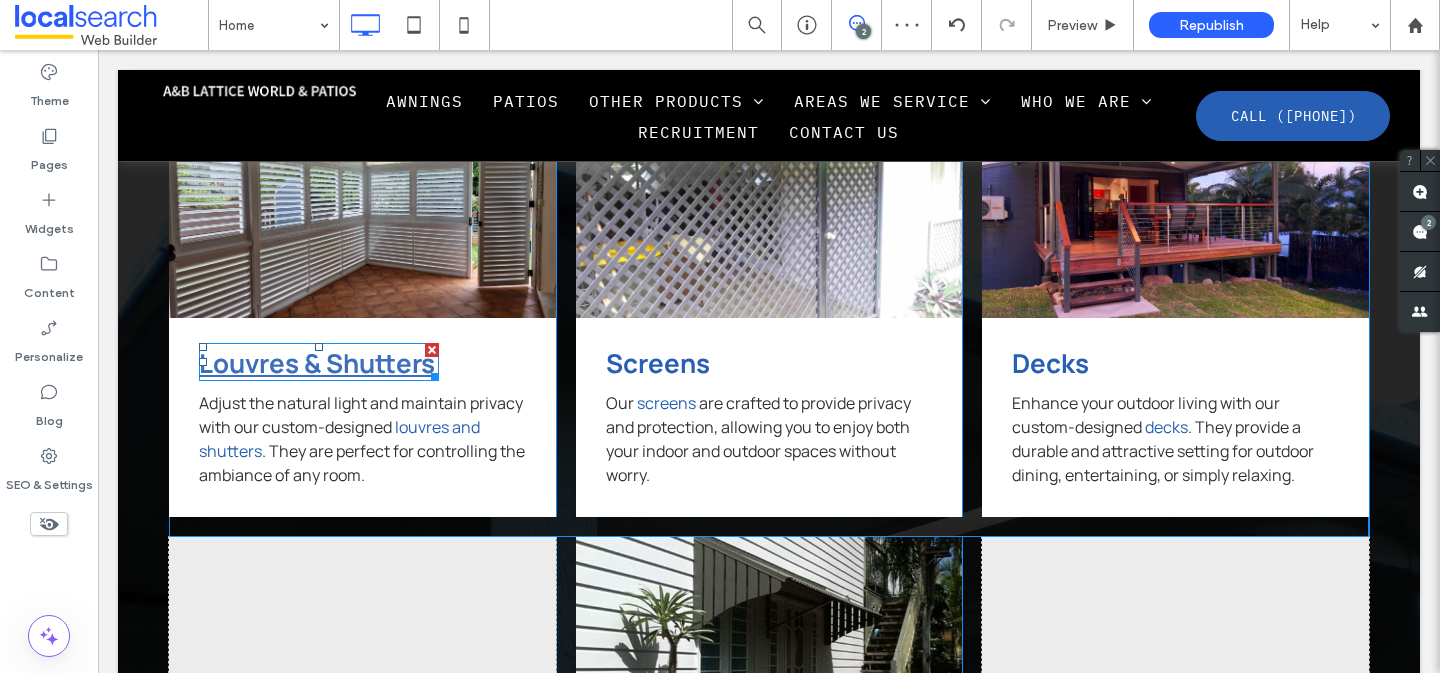 click on "Louvres & Shutters" at bounding box center [317, 363] 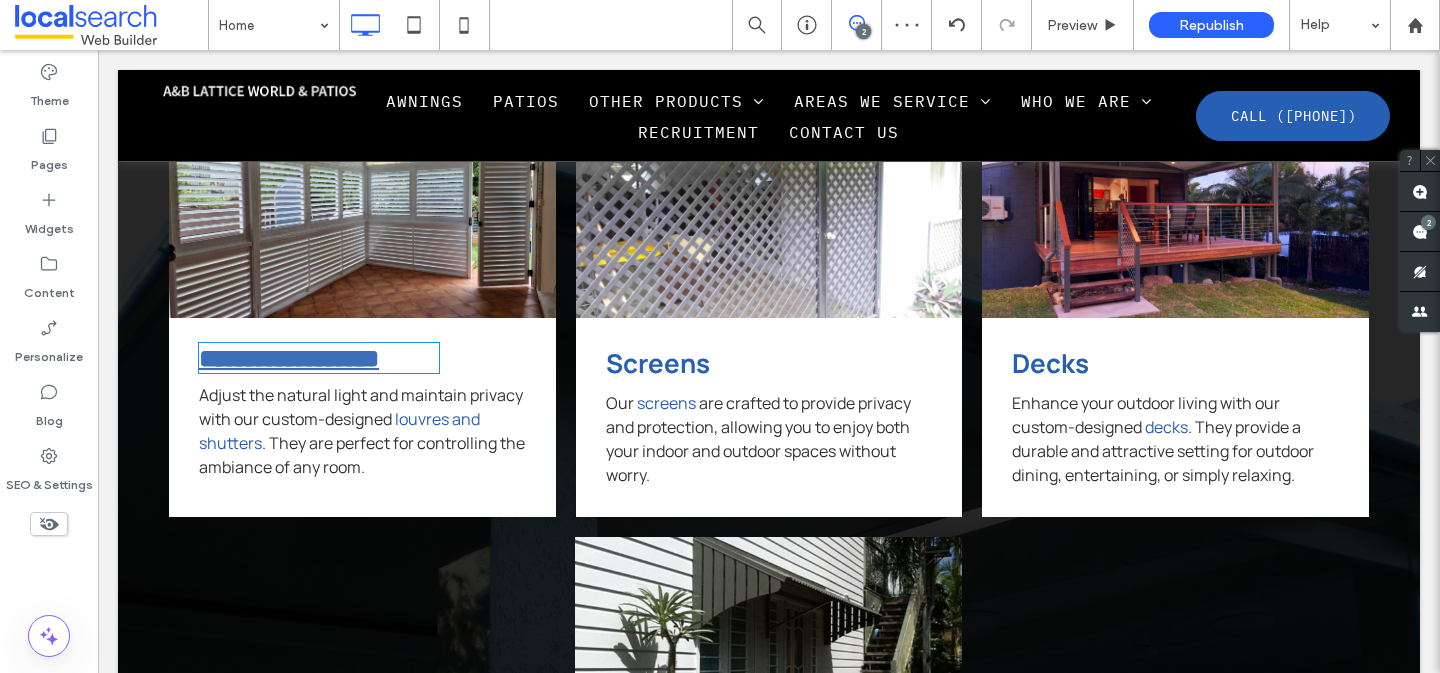 type on "*******" 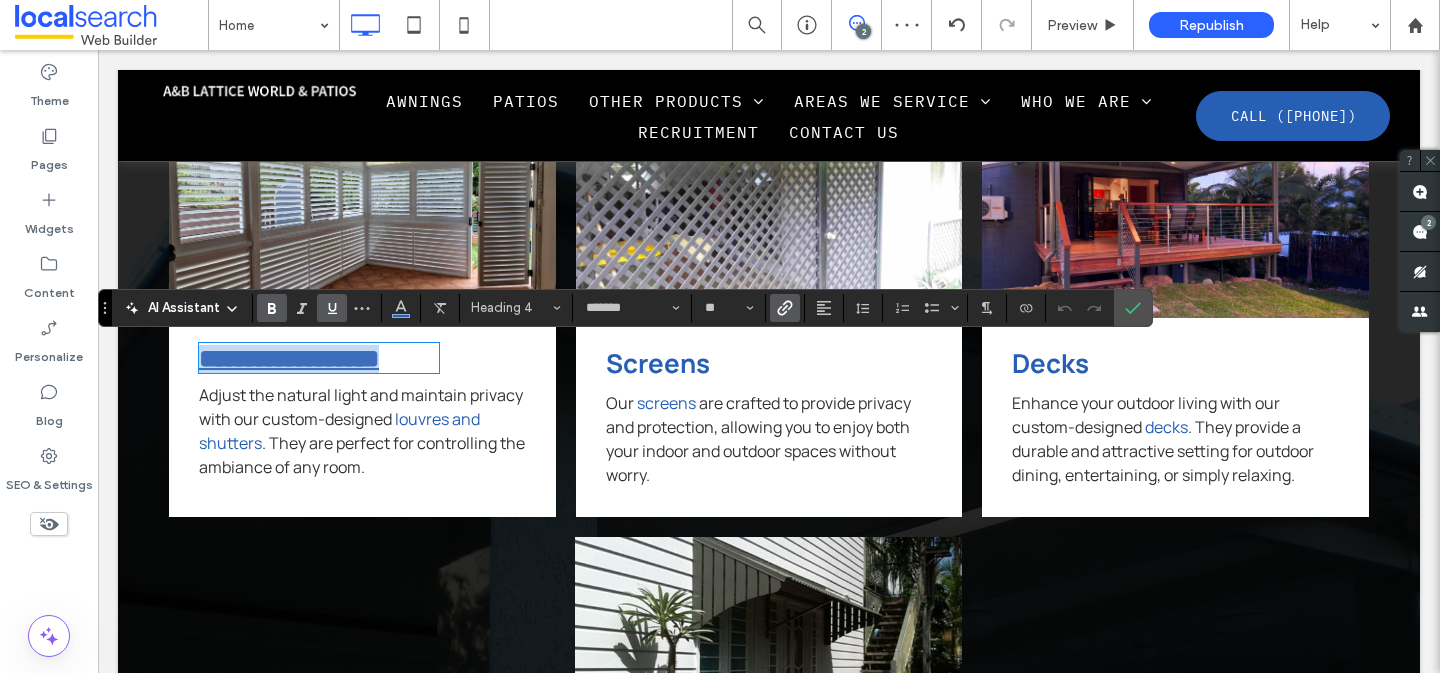 click on "**********" at bounding box center (289, 358) 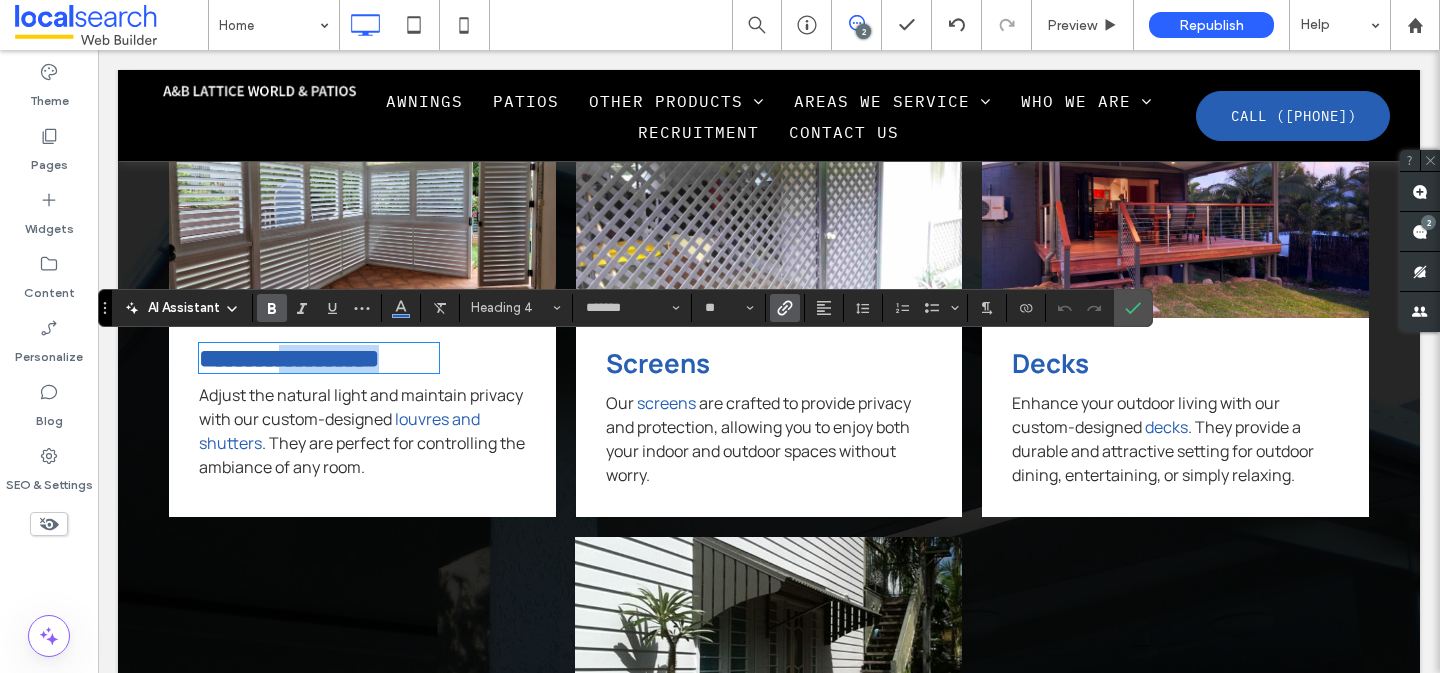 drag, startPoint x: 304, startPoint y: 364, endPoint x: 441, endPoint y: 362, distance: 137.0146 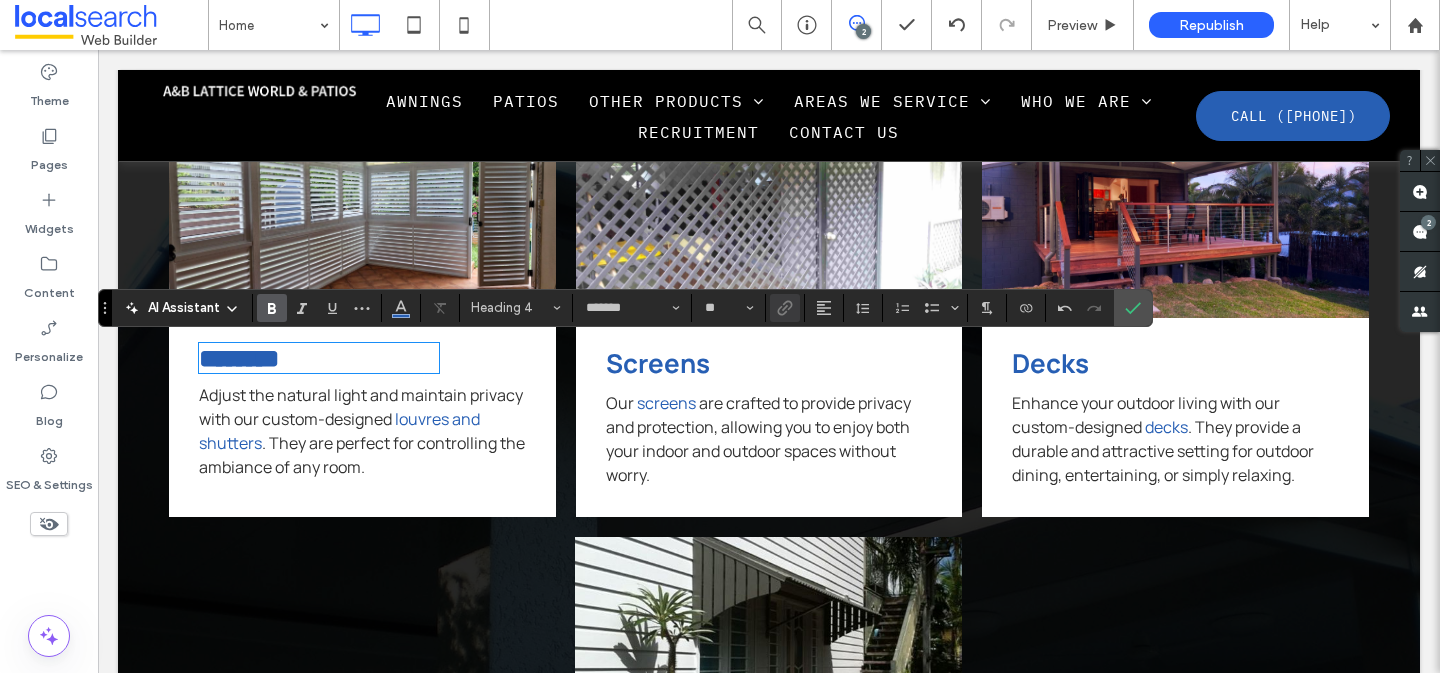 type 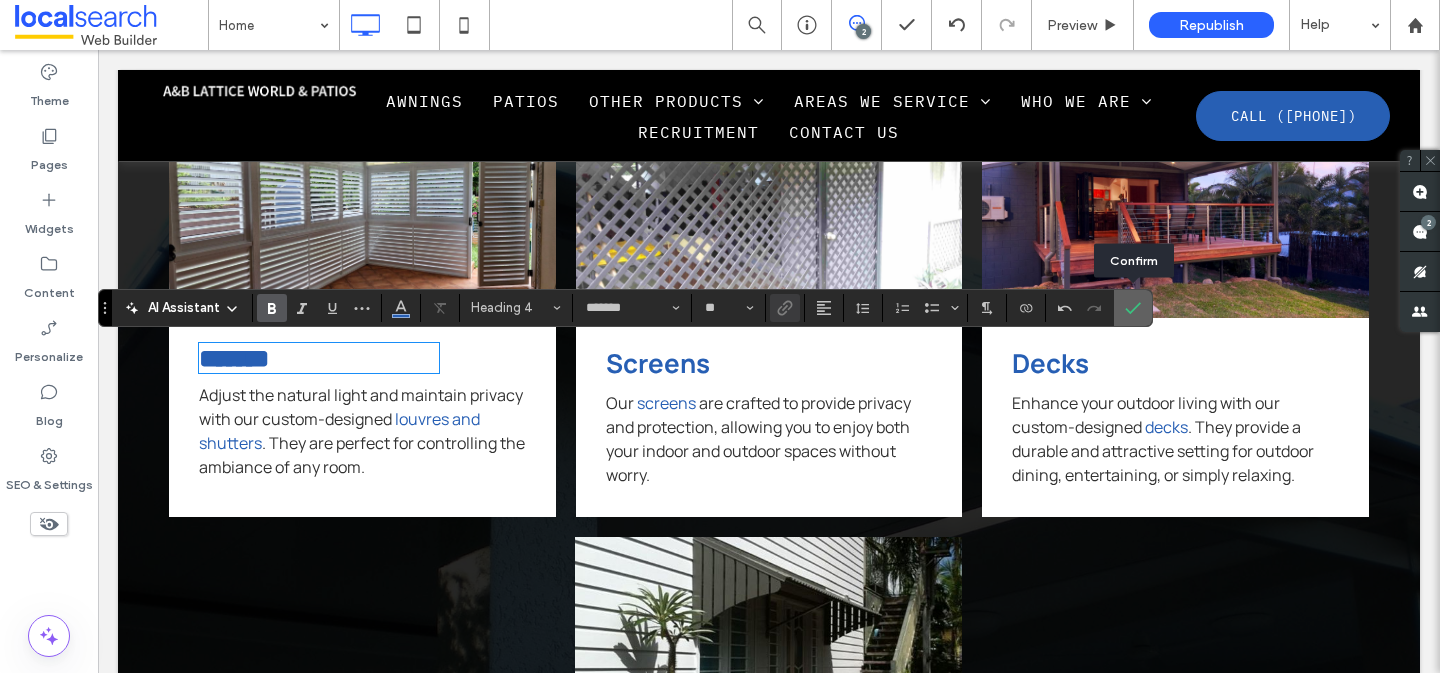 click 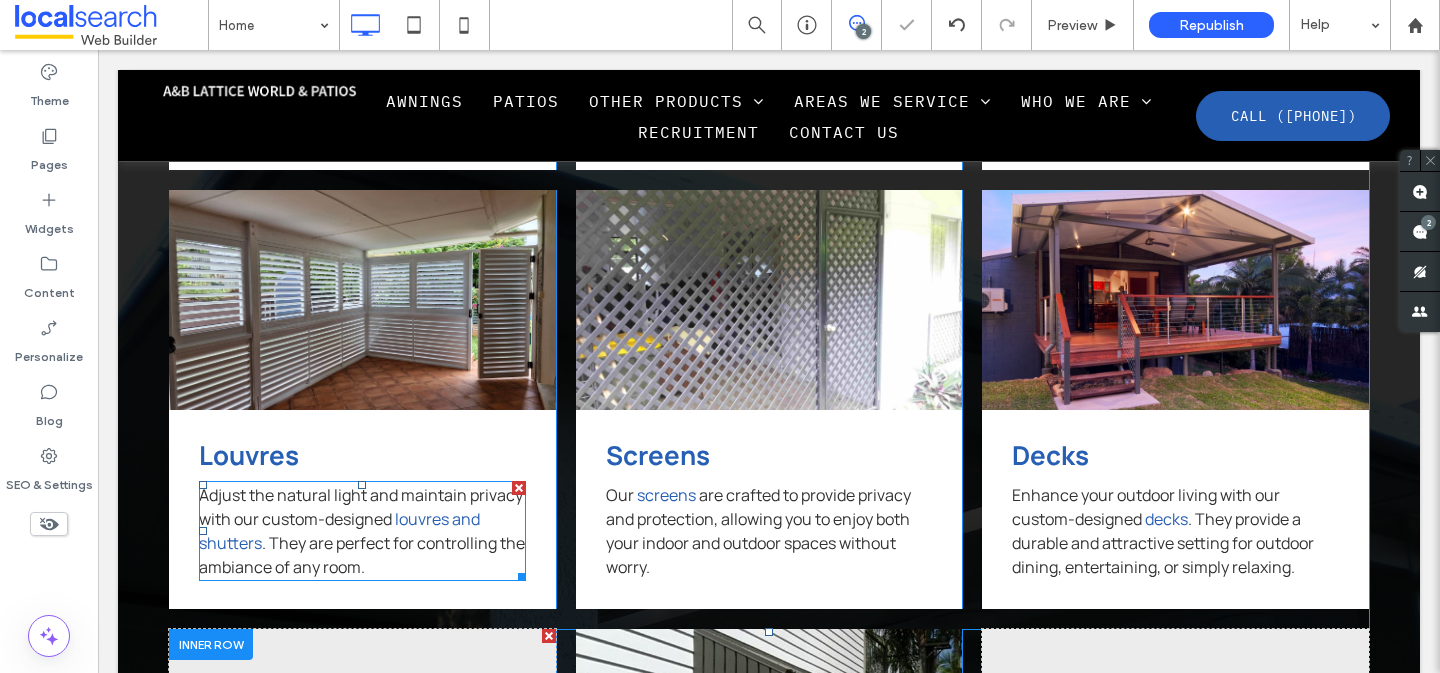 scroll, scrollTop: 6162, scrollLeft: 0, axis: vertical 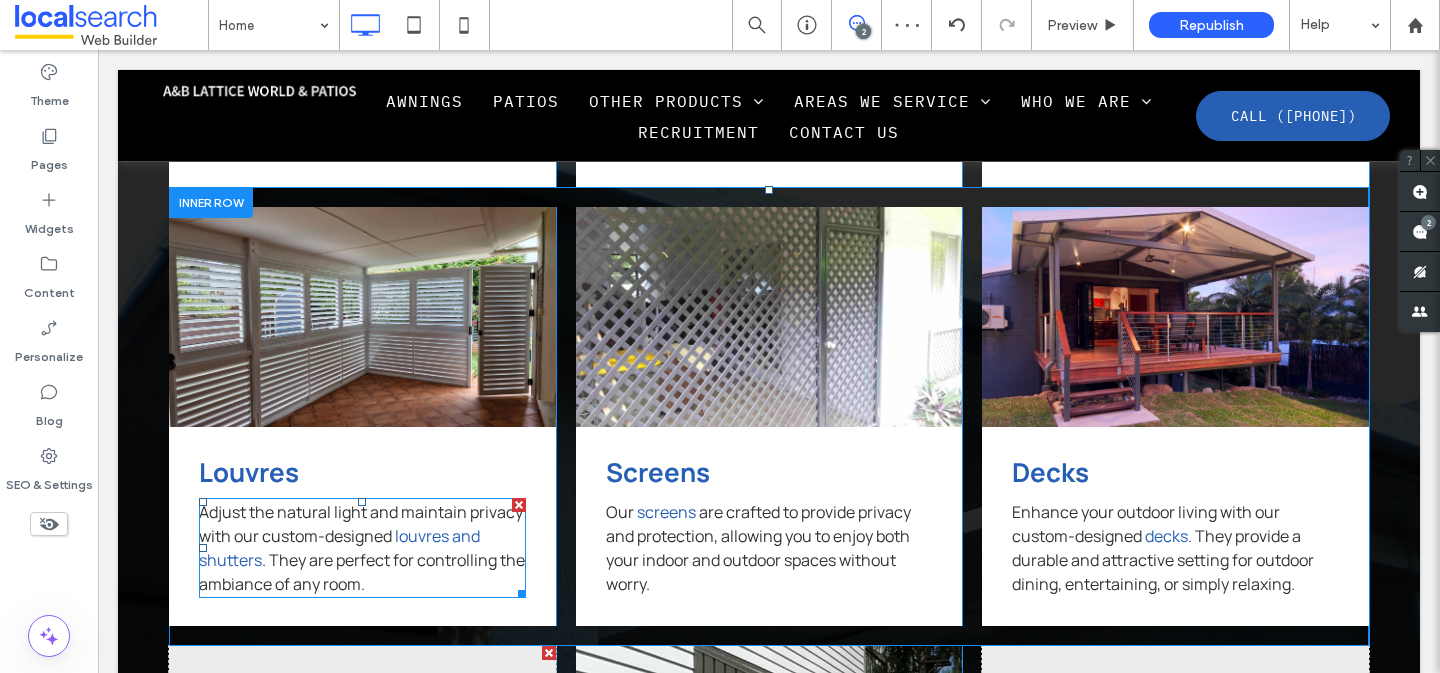 click on ". They are perfect for controlling the ambiance of any room." at bounding box center [362, 572] 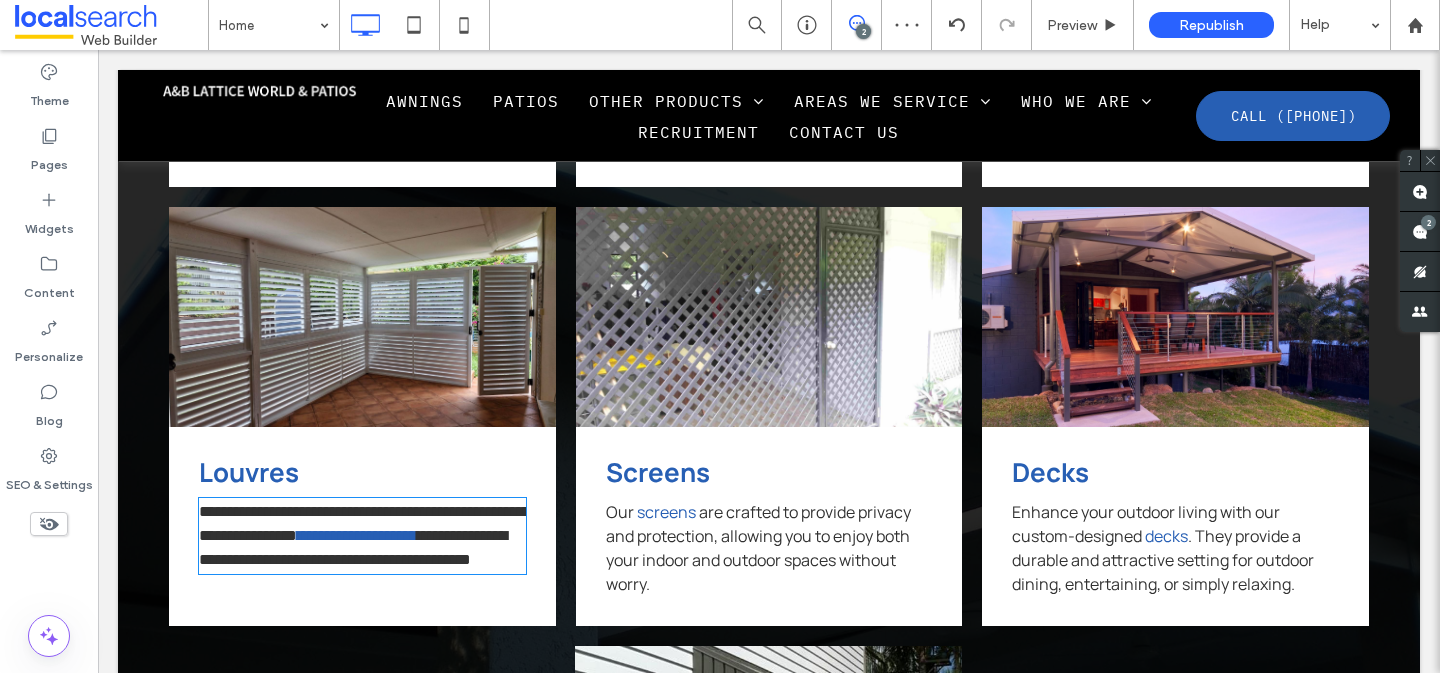 type on "*******" 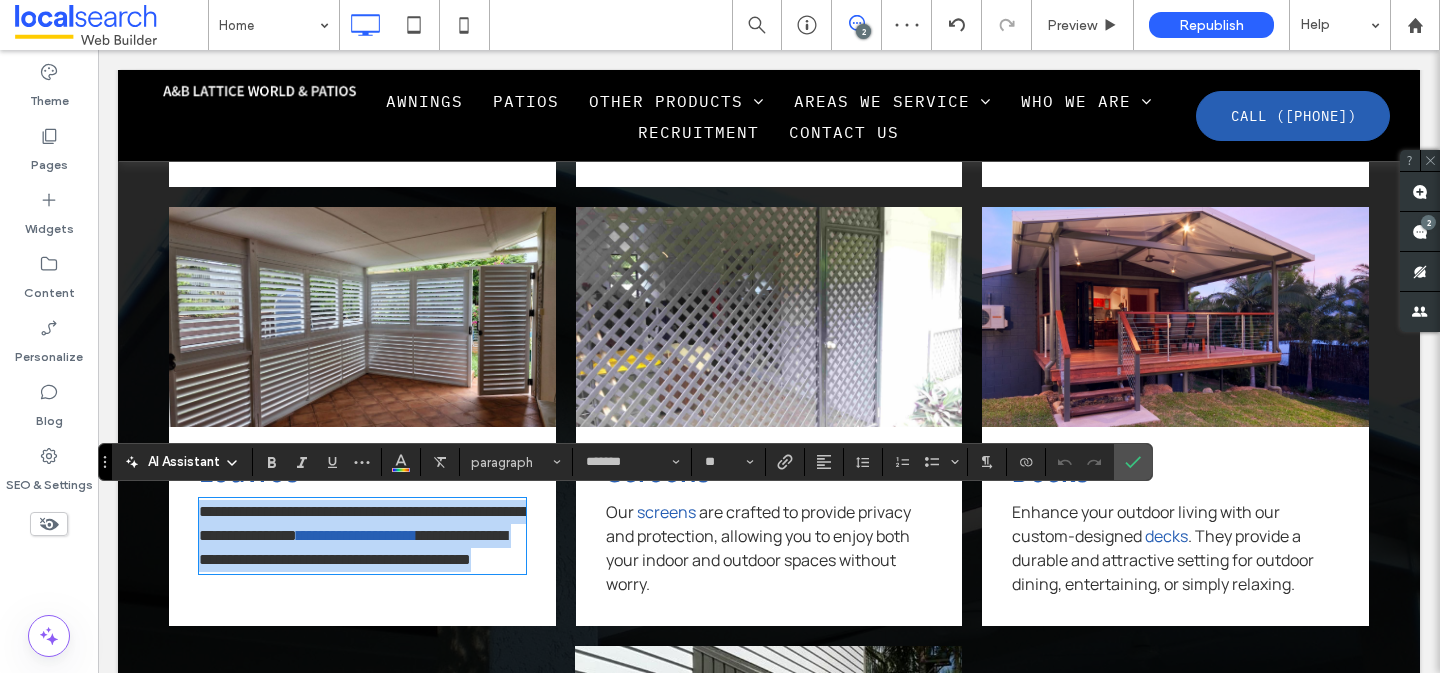 click on "**********" at bounding box center [353, 547] 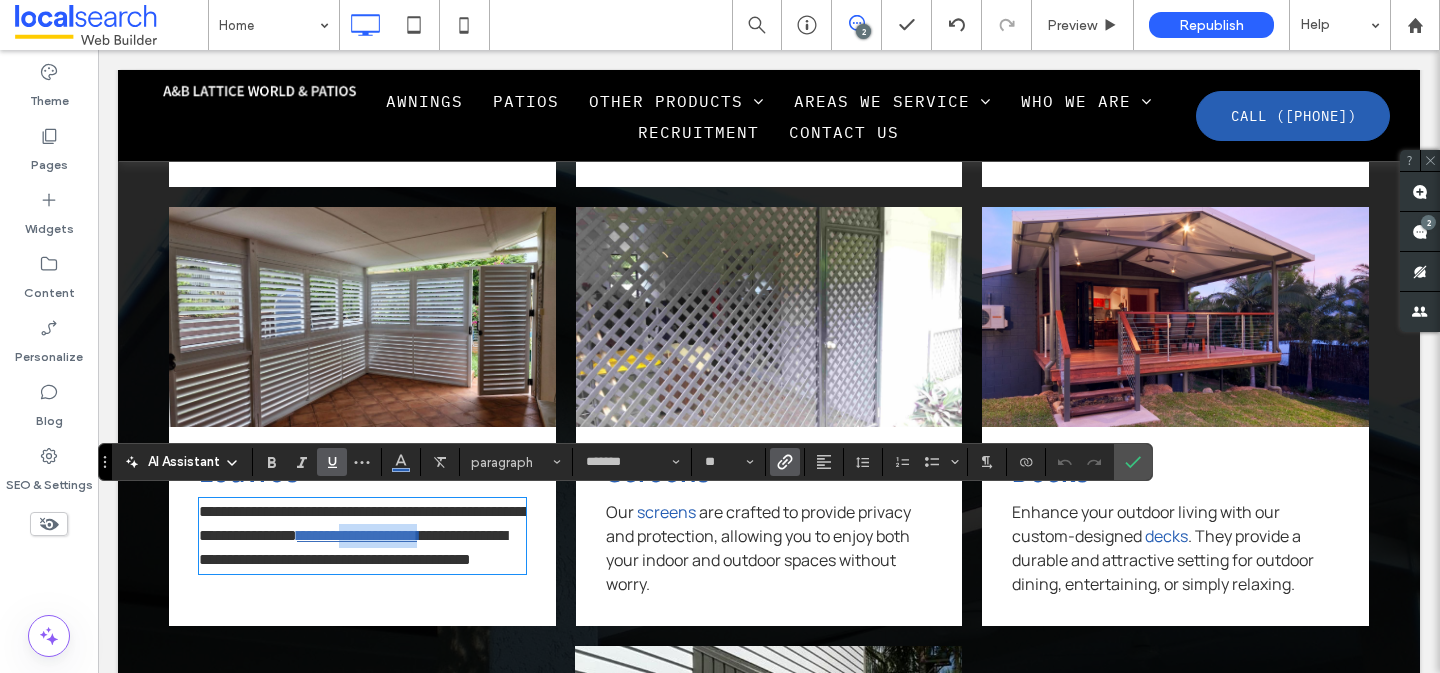 drag, startPoint x: 260, startPoint y: 560, endPoint x: 449, endPoint y: 535, distance: 190.64627 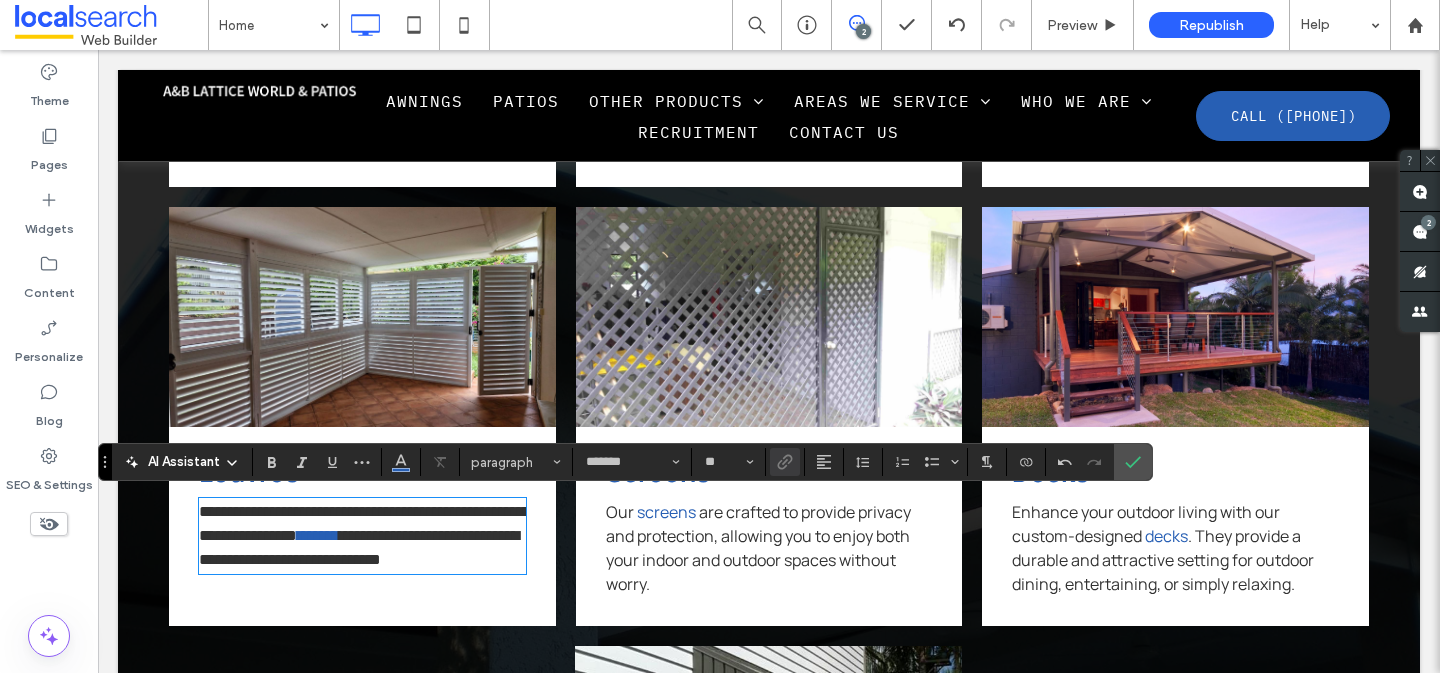 click on "**********" at bounding box center [362, 536] 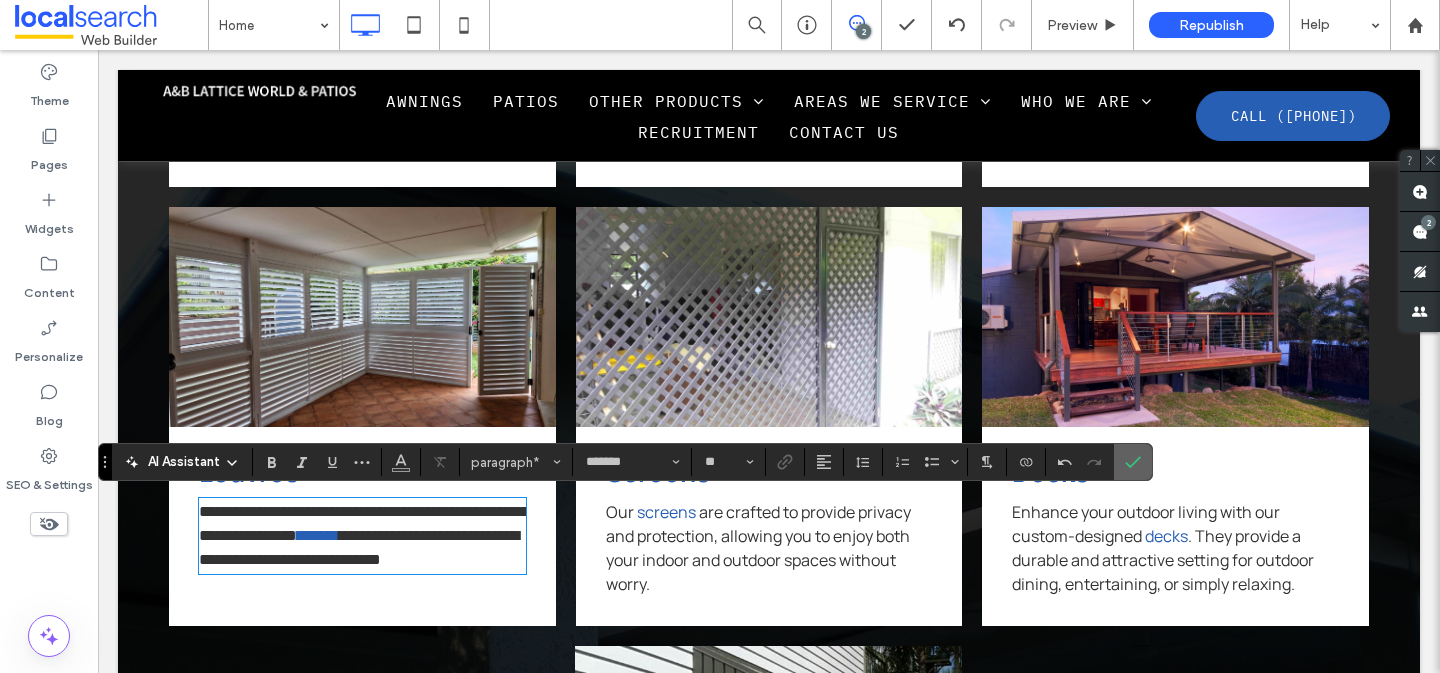 click 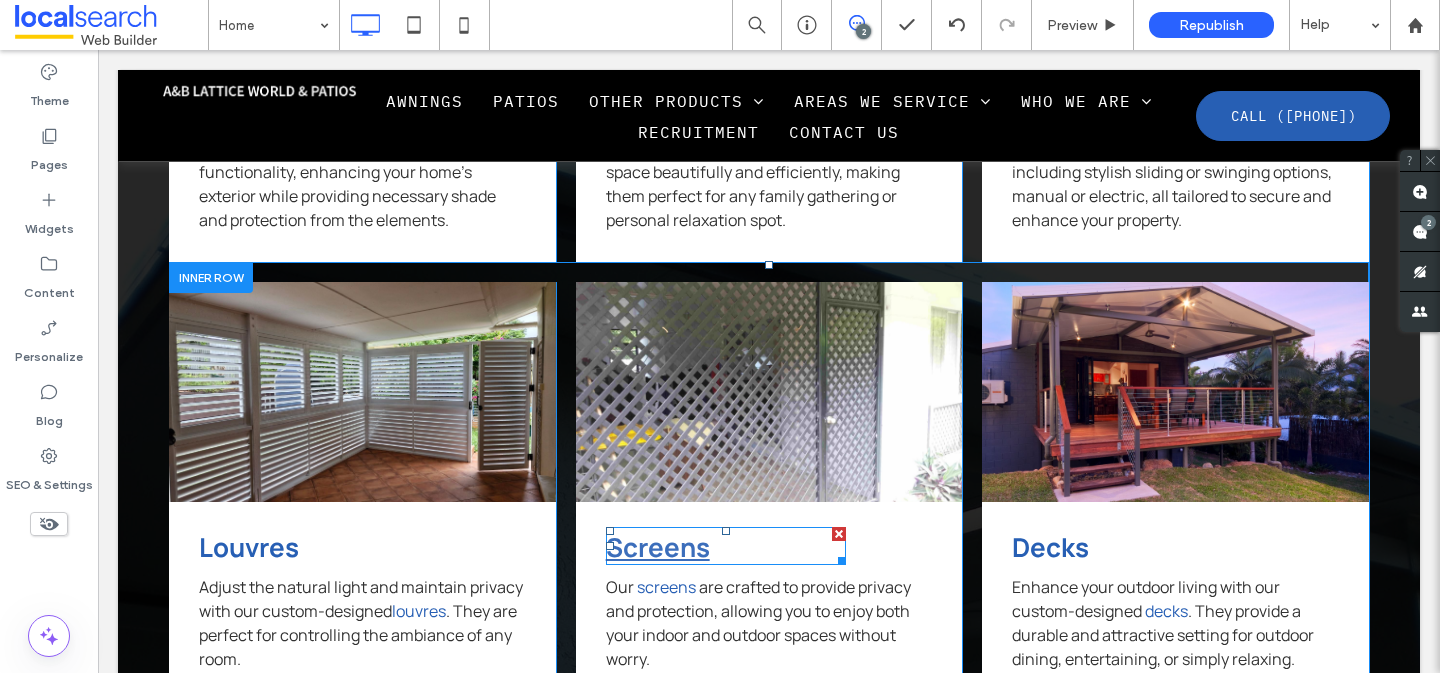 scroll, scrollTop: 6120, scrollLeft: 0, axis: vertical 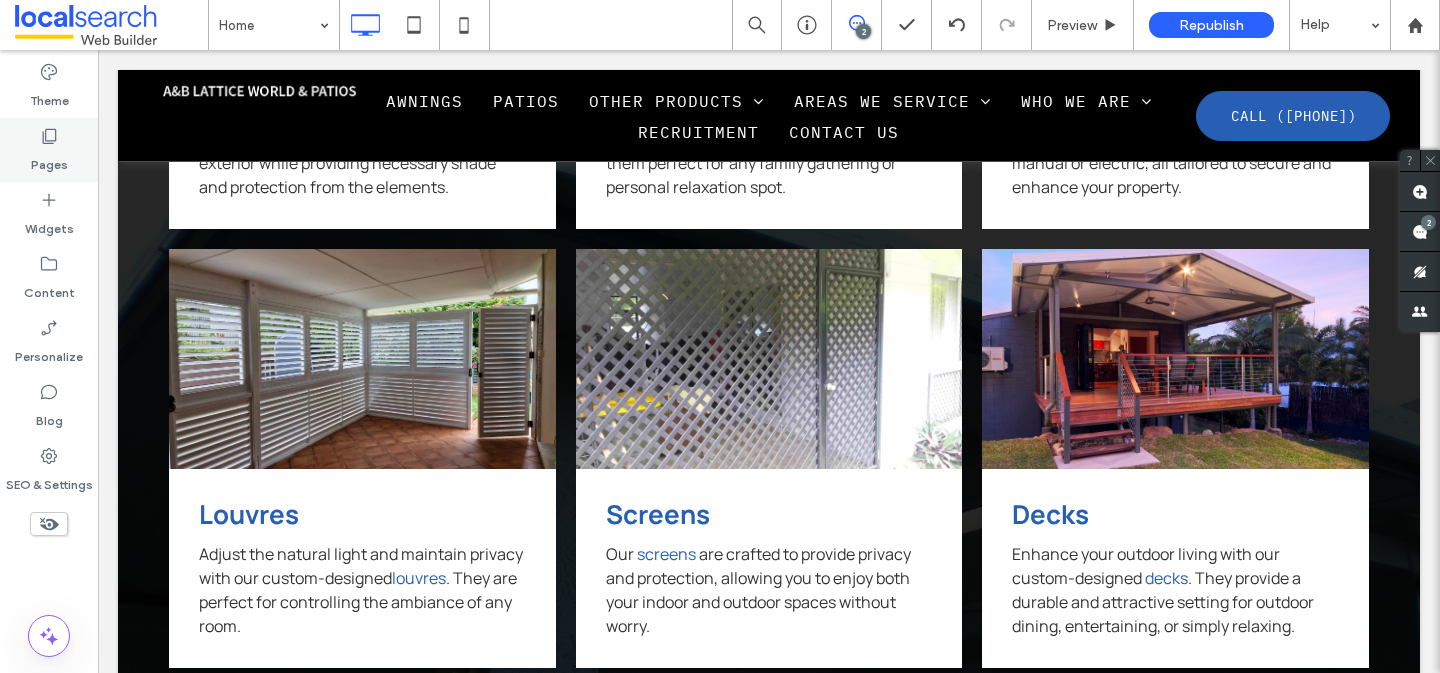 click on "Pages" at bounding box center [49, 160] 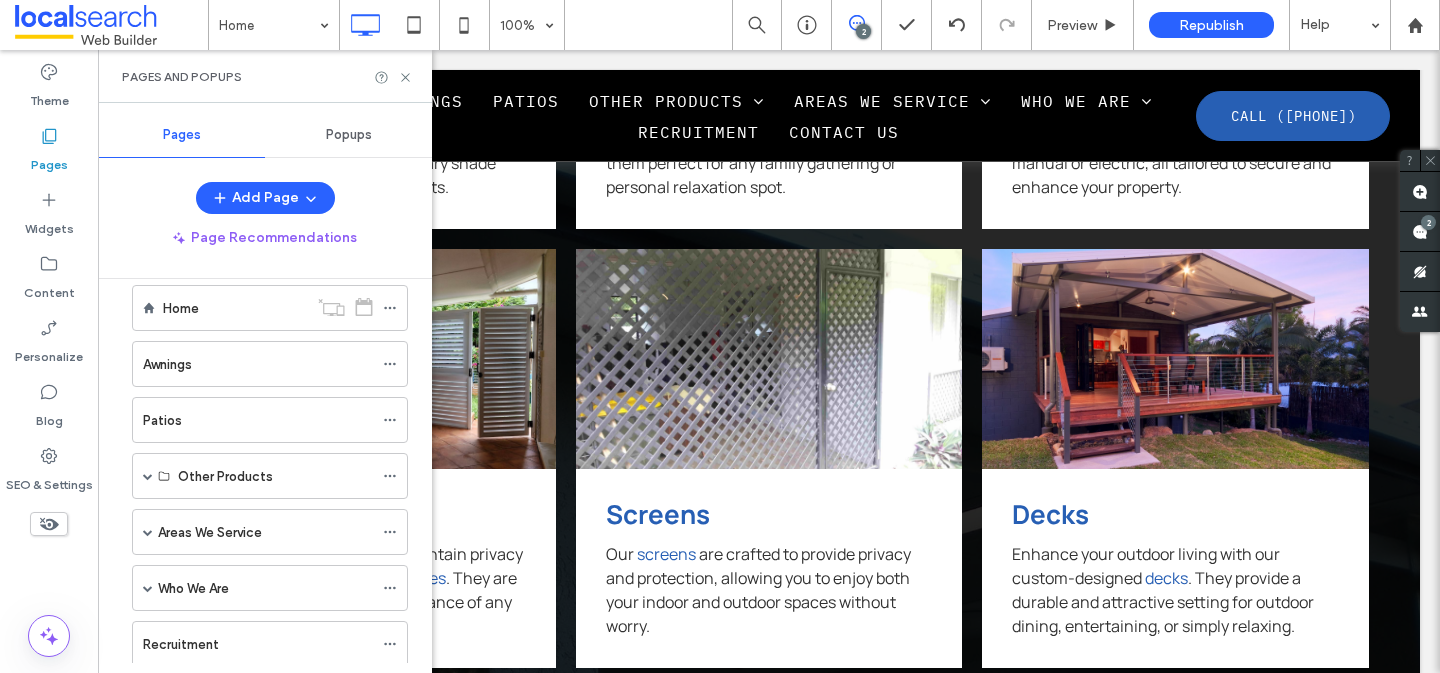 scroll, scrollTop: 32, scrollLeft: 0, axis: vertical 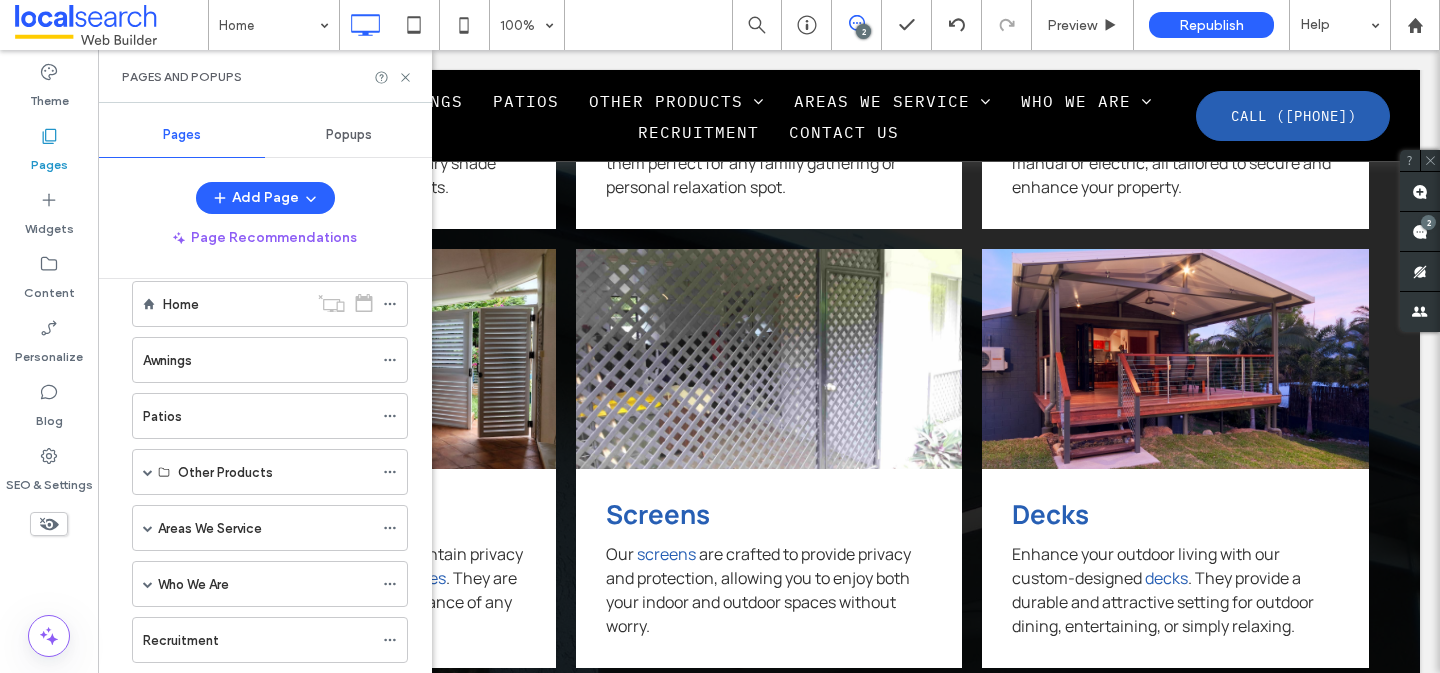 click on "Awnings" at bounding box center (167, 360) 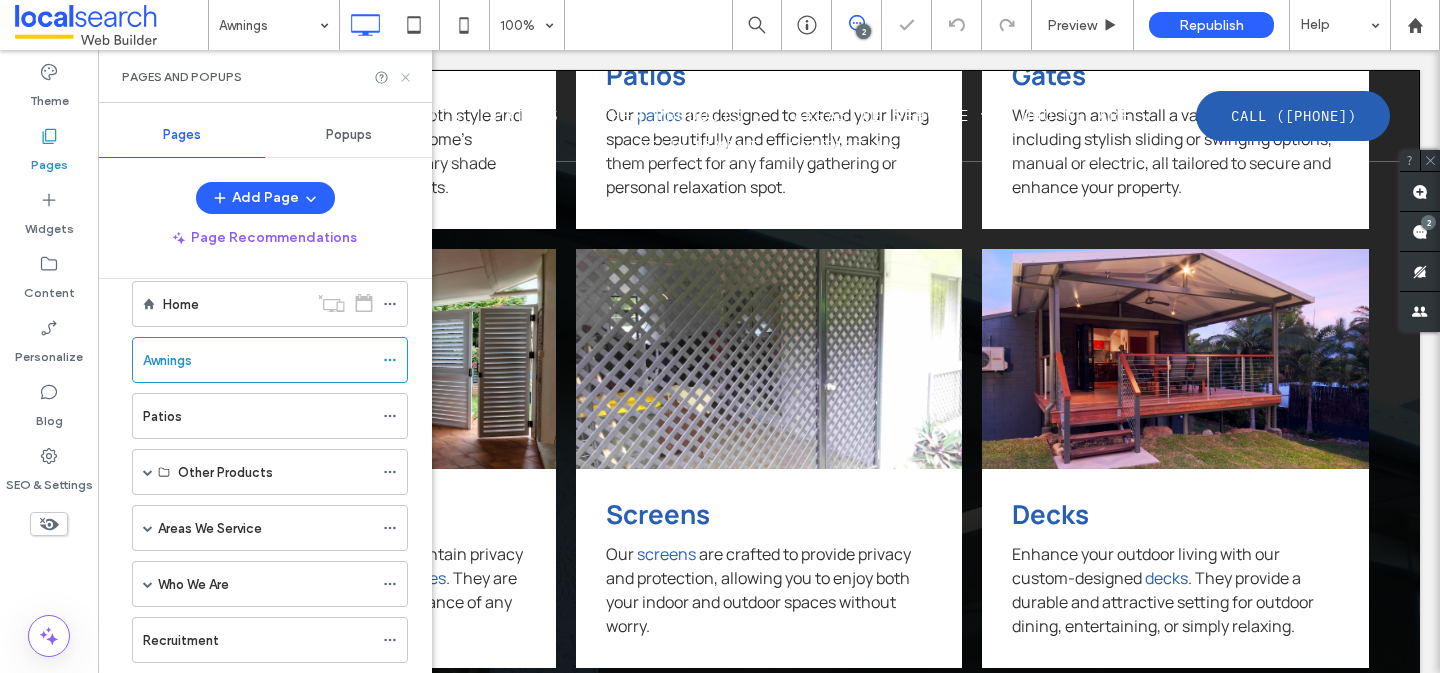 click 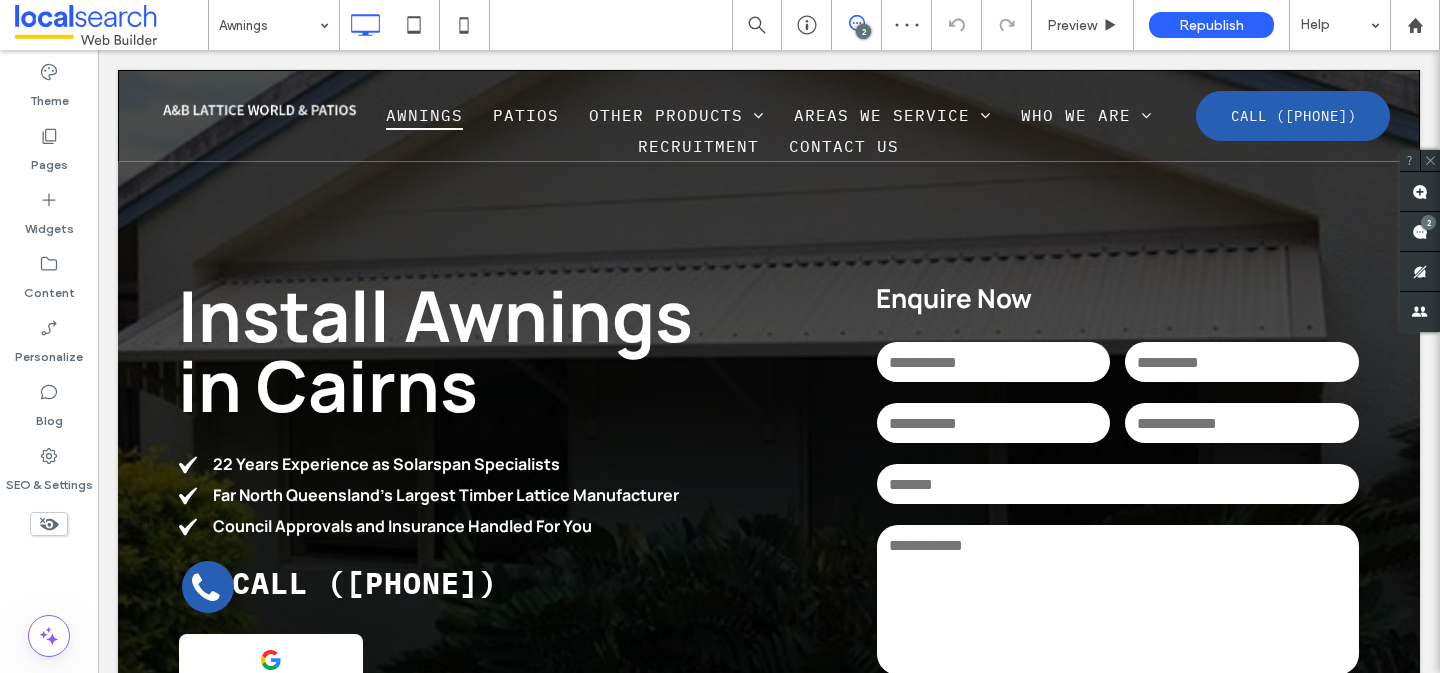 scroll, scrollTop: 0, scrollLeft: 0, axis: both 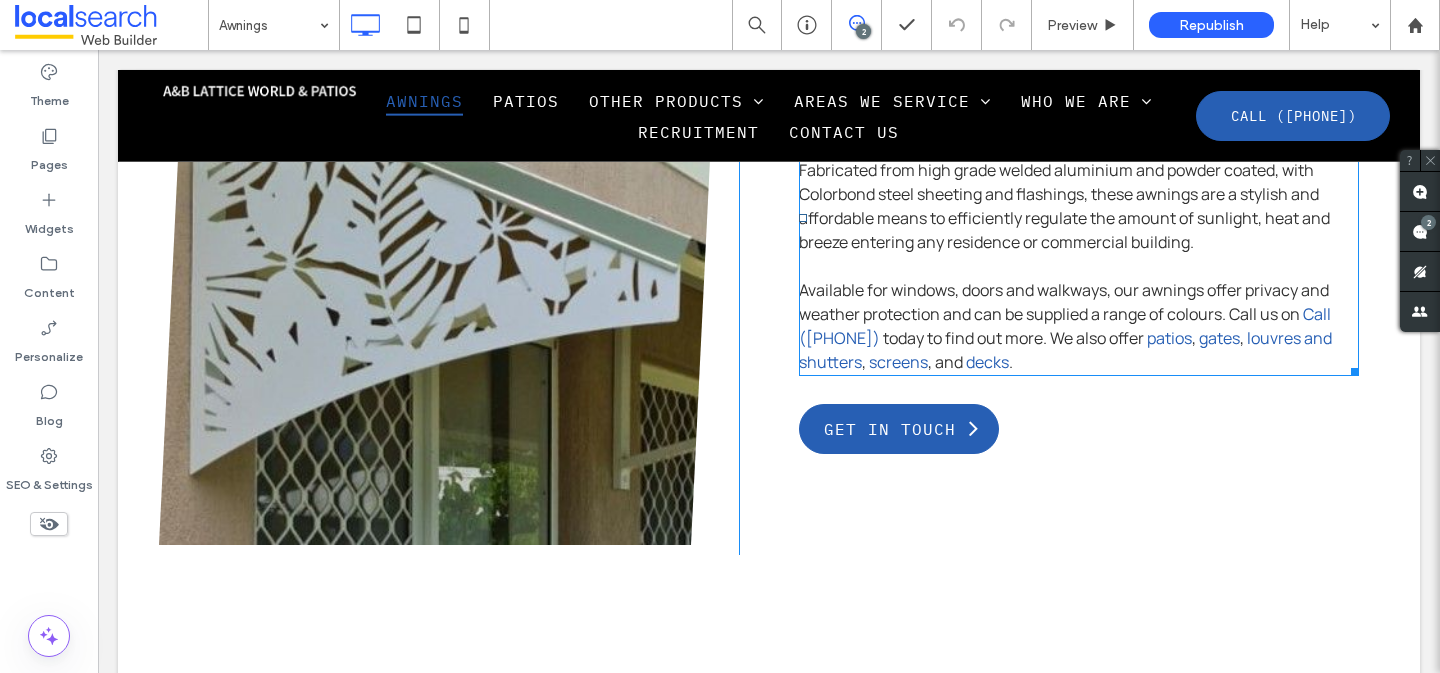 click on "today to find out more. We also offer" at bounding box center (1013, 338) 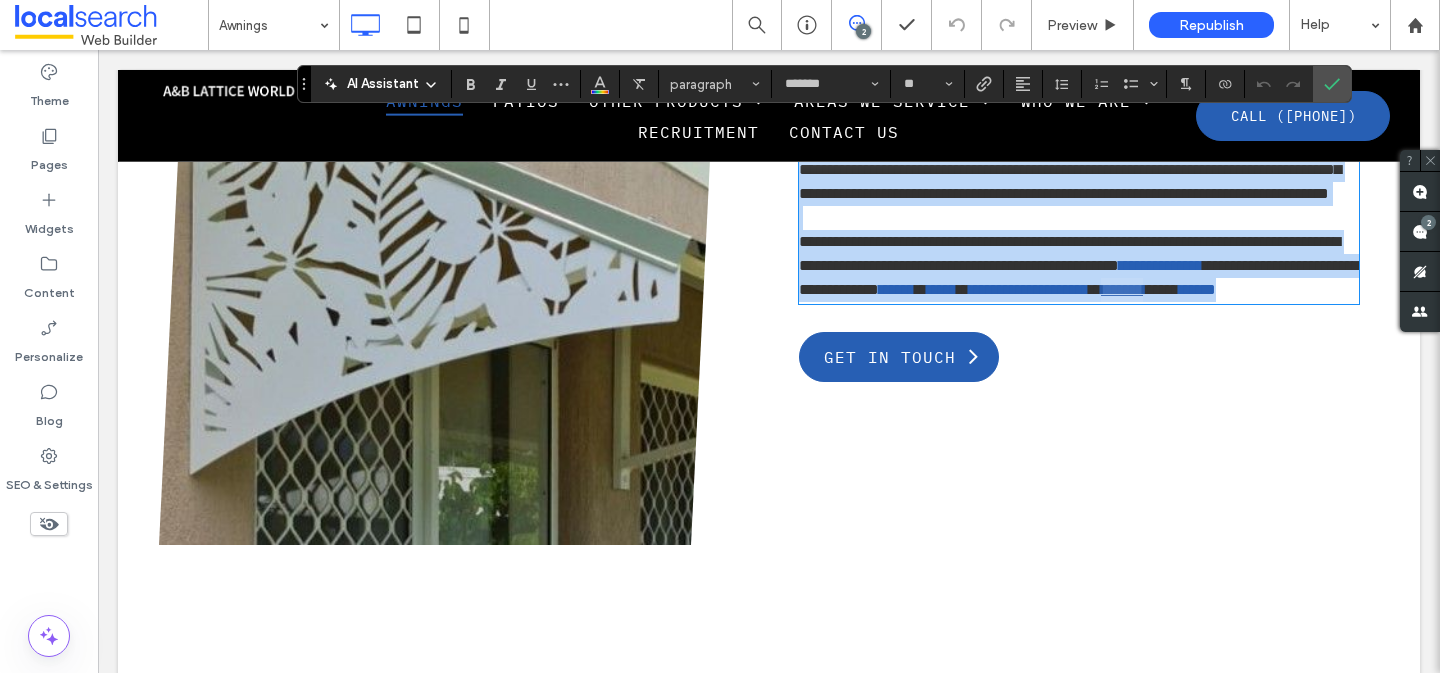 click on "*******" at bounding box center [1122, 289] 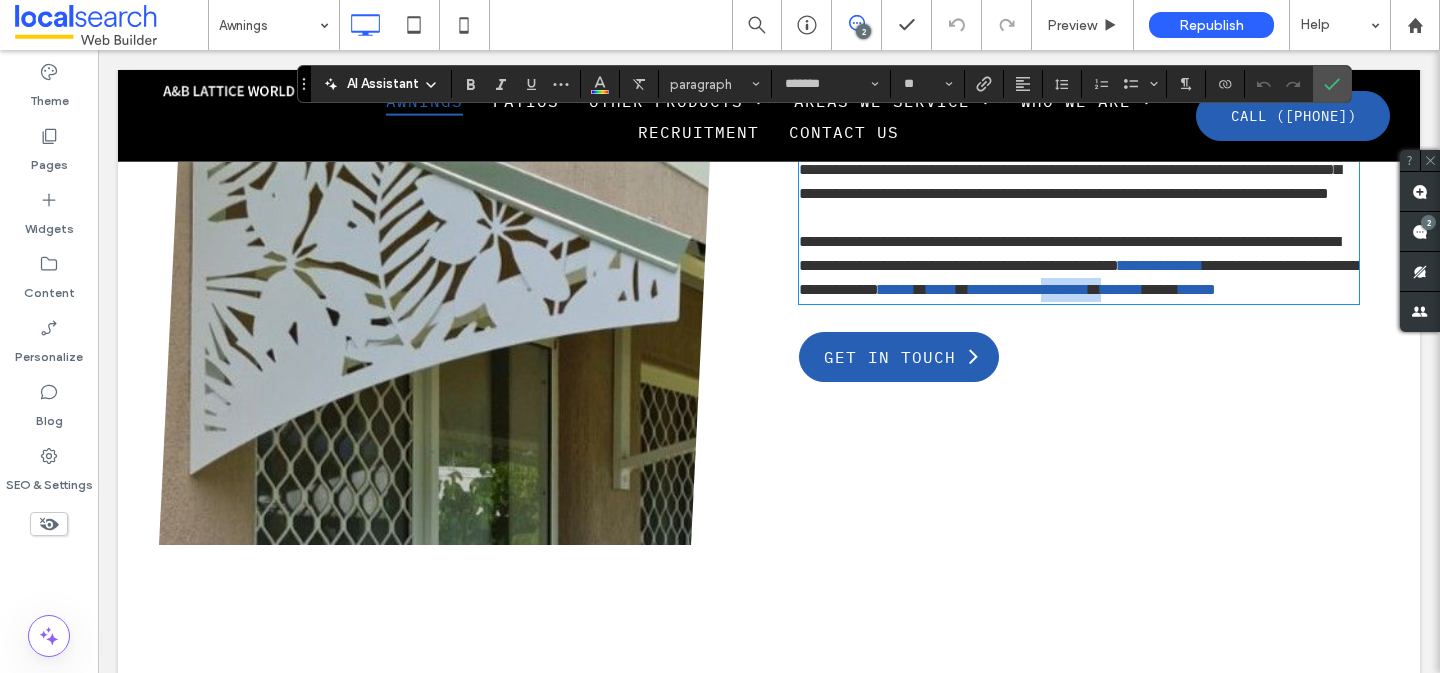 drag, startPoint x: 868, startPoint y: 358, endPoint x: 792, endPoint y: 360, distance: 76.02631 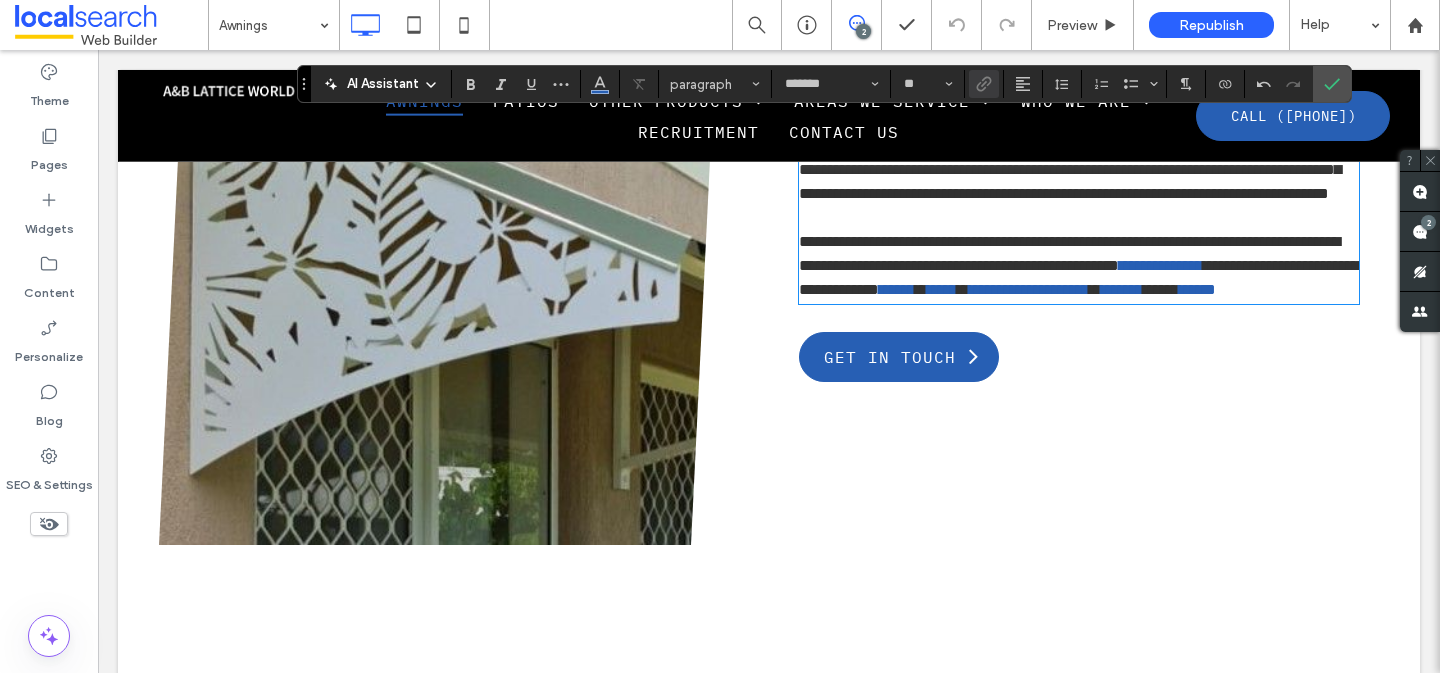 type 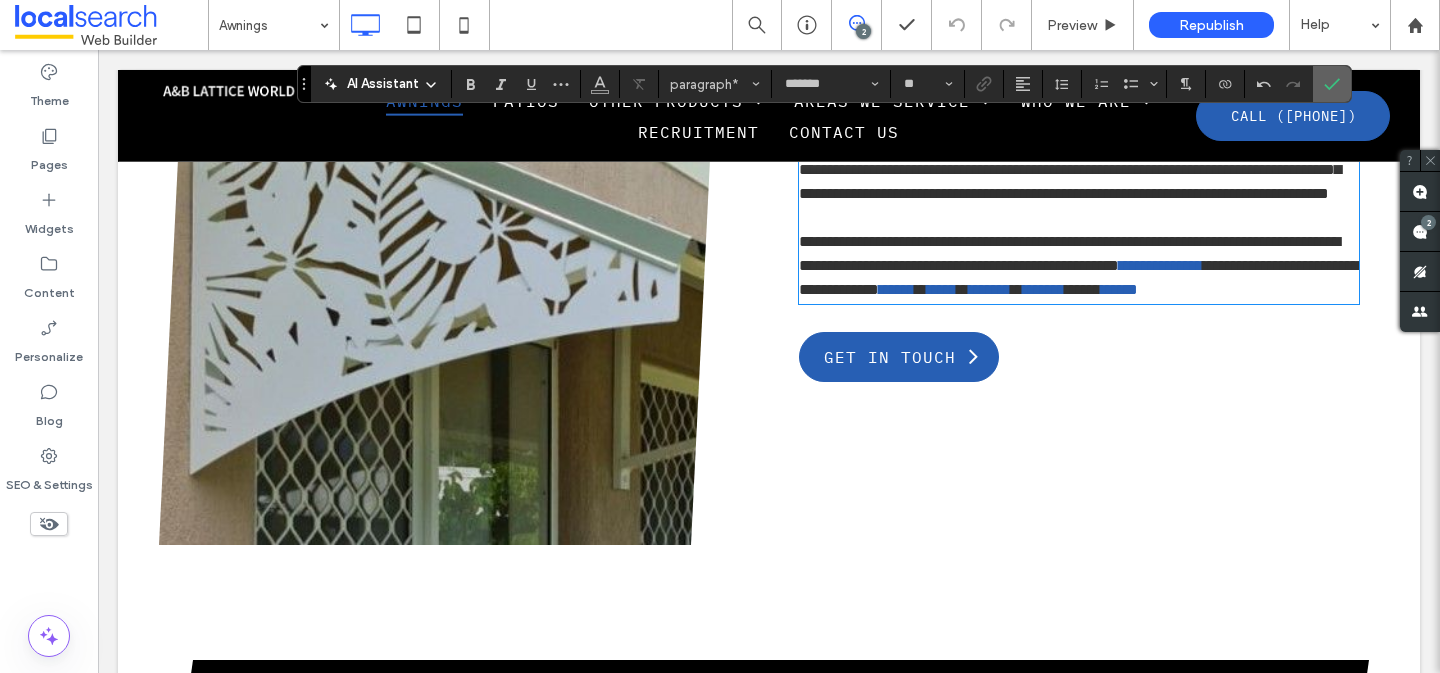 click 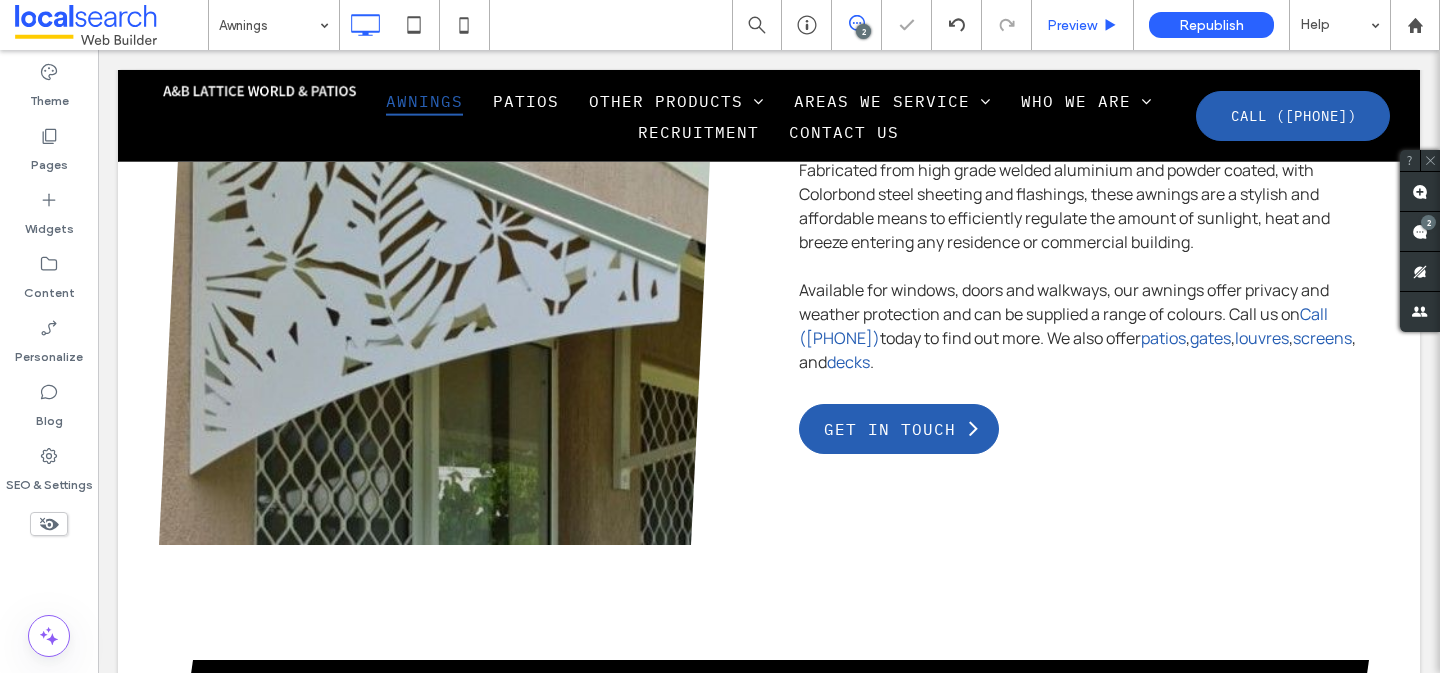 scroll, scrollTop: 1513, scrollLeft: 0, axis: vertical 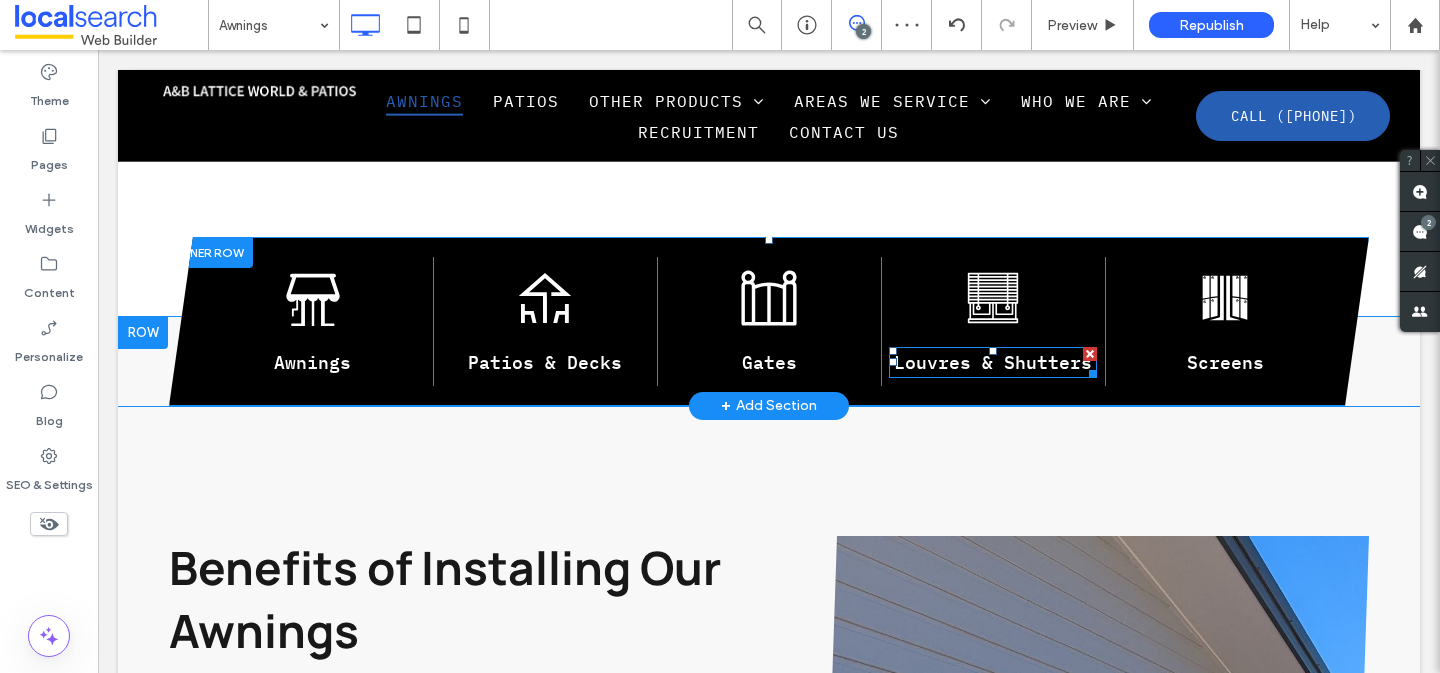 click on "Louvres & Shutters" at bounding box center [993, 362] 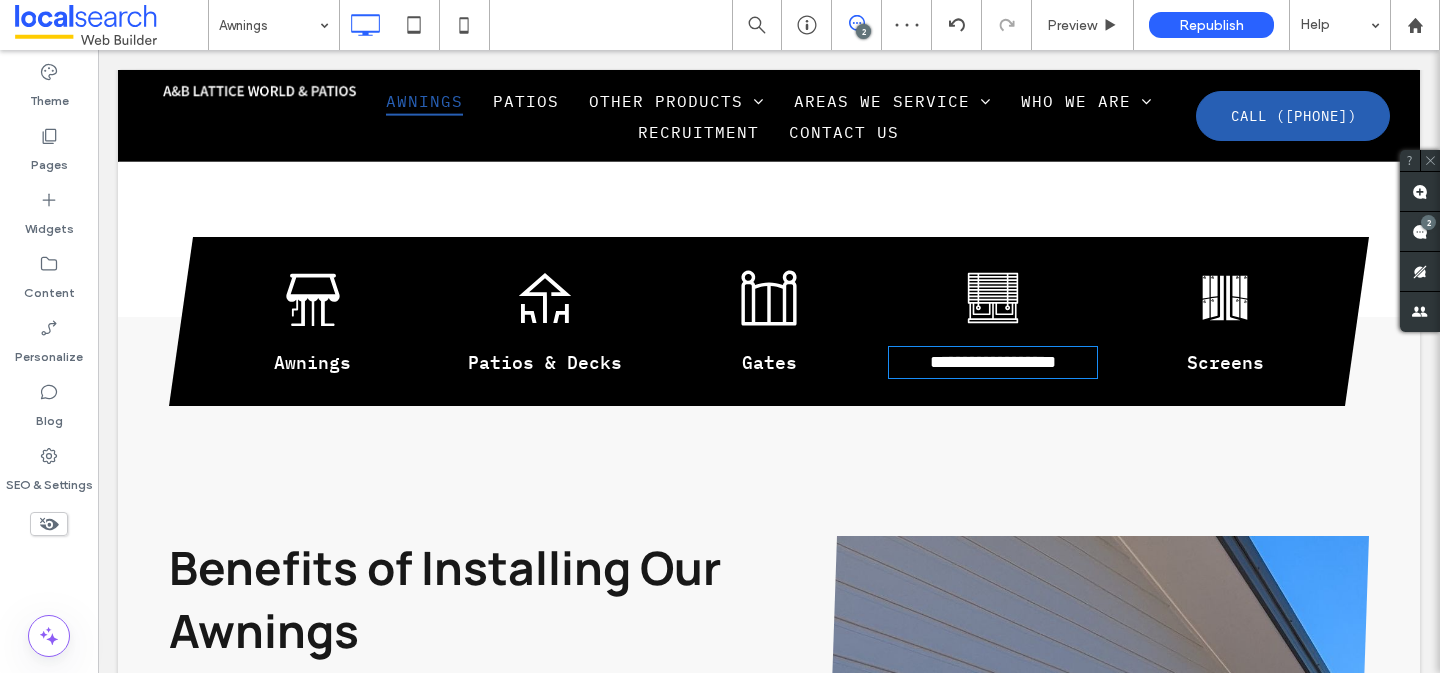 type on "**********" 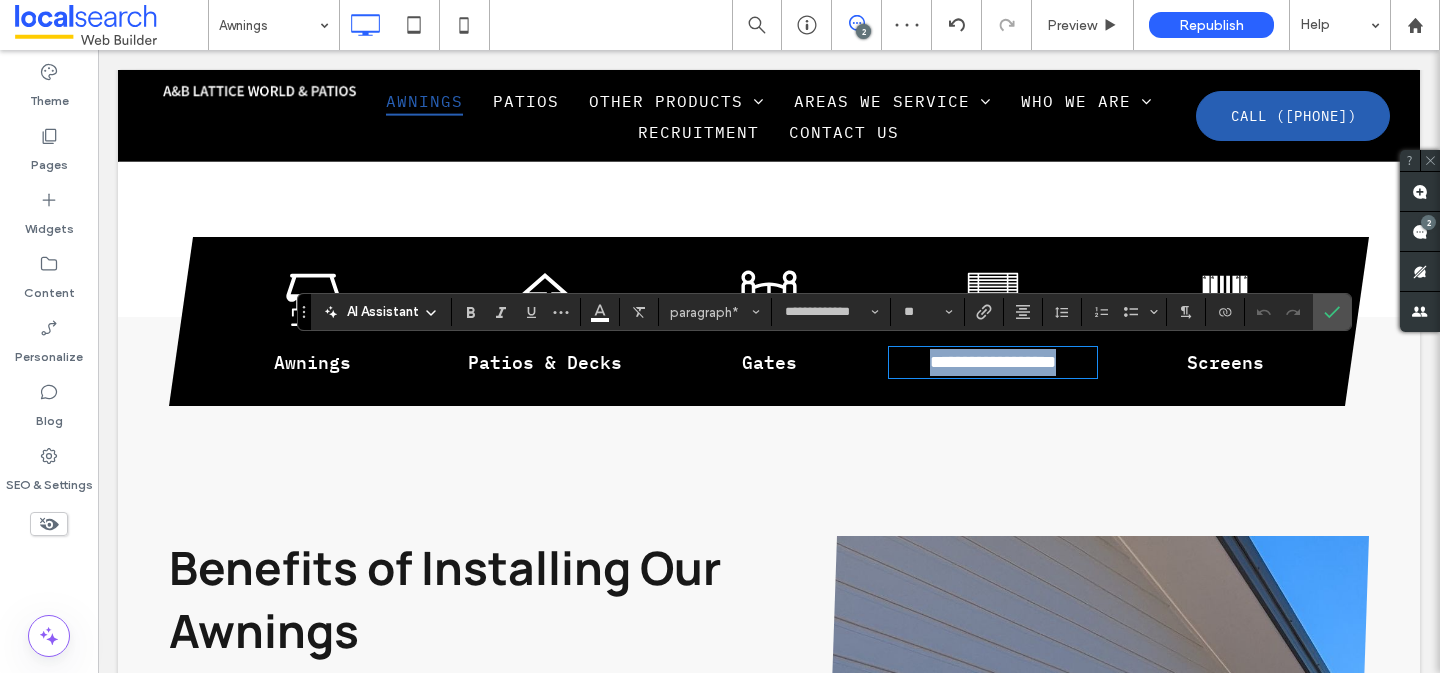 click on "**********" at bounding box center [993, 362] 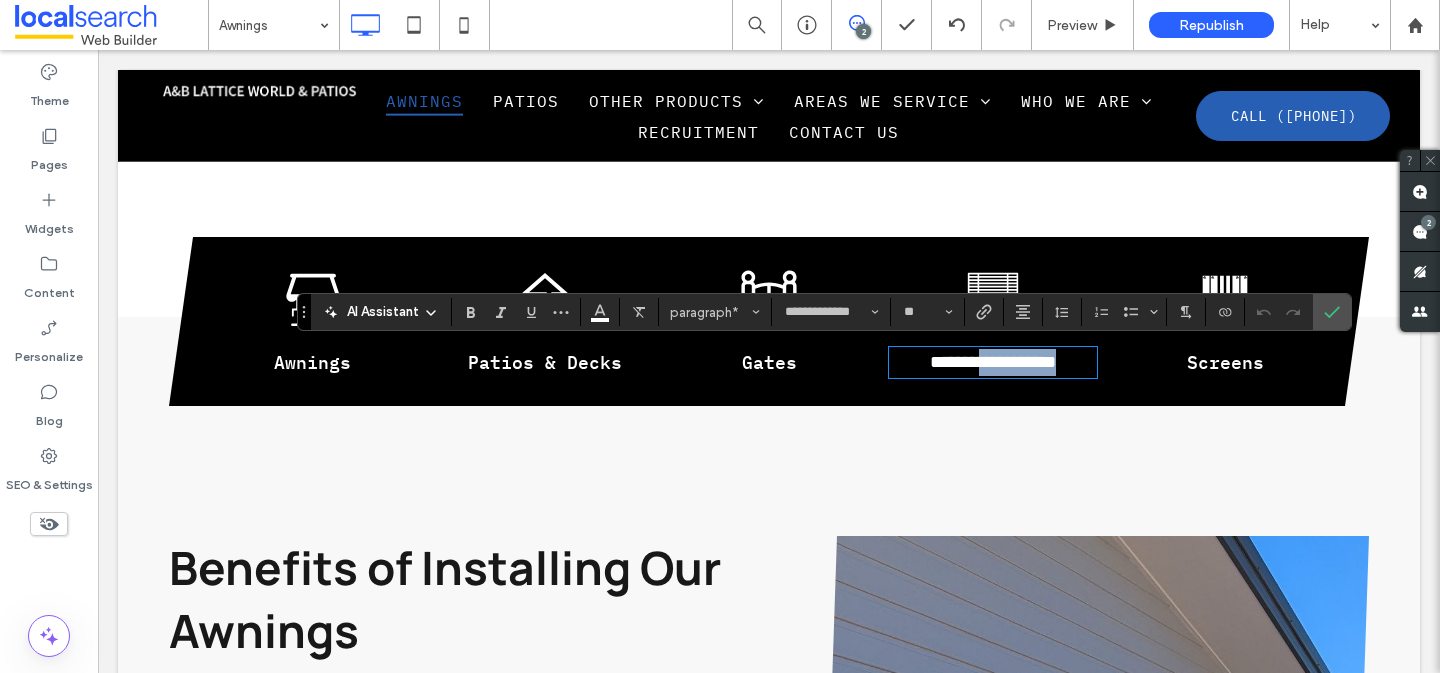 drag, startPoint x: 1088, startPoint y: 364, endPoint x: 972, endPoint y: 361, distance: 116.03879 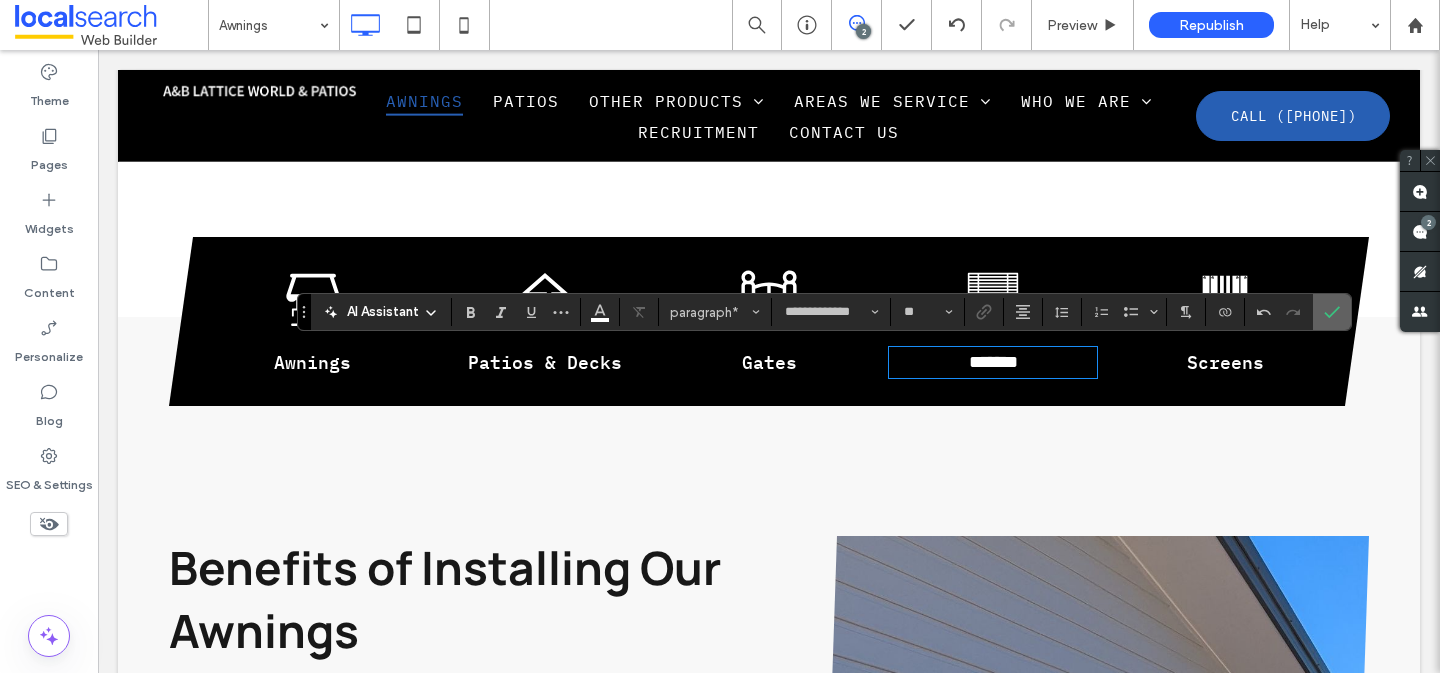 click 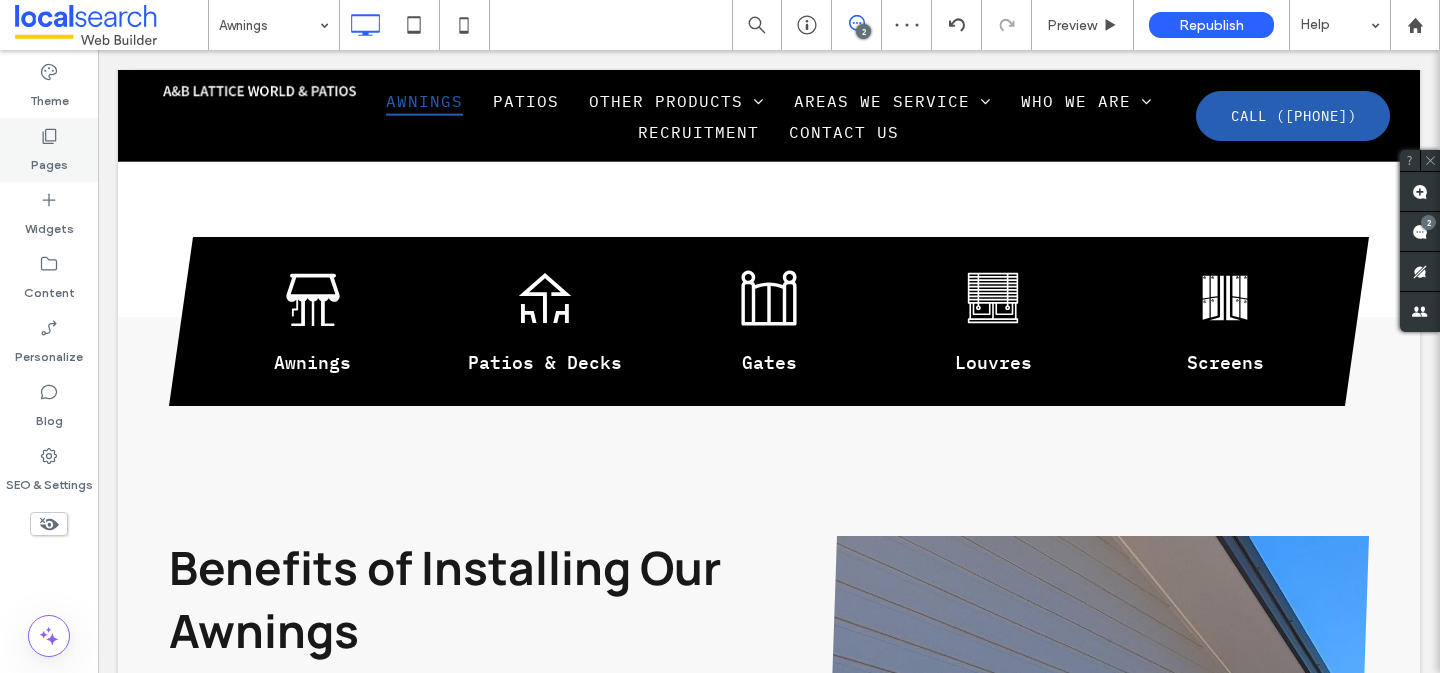 click on "Pages" at bounding box center (49, 160) 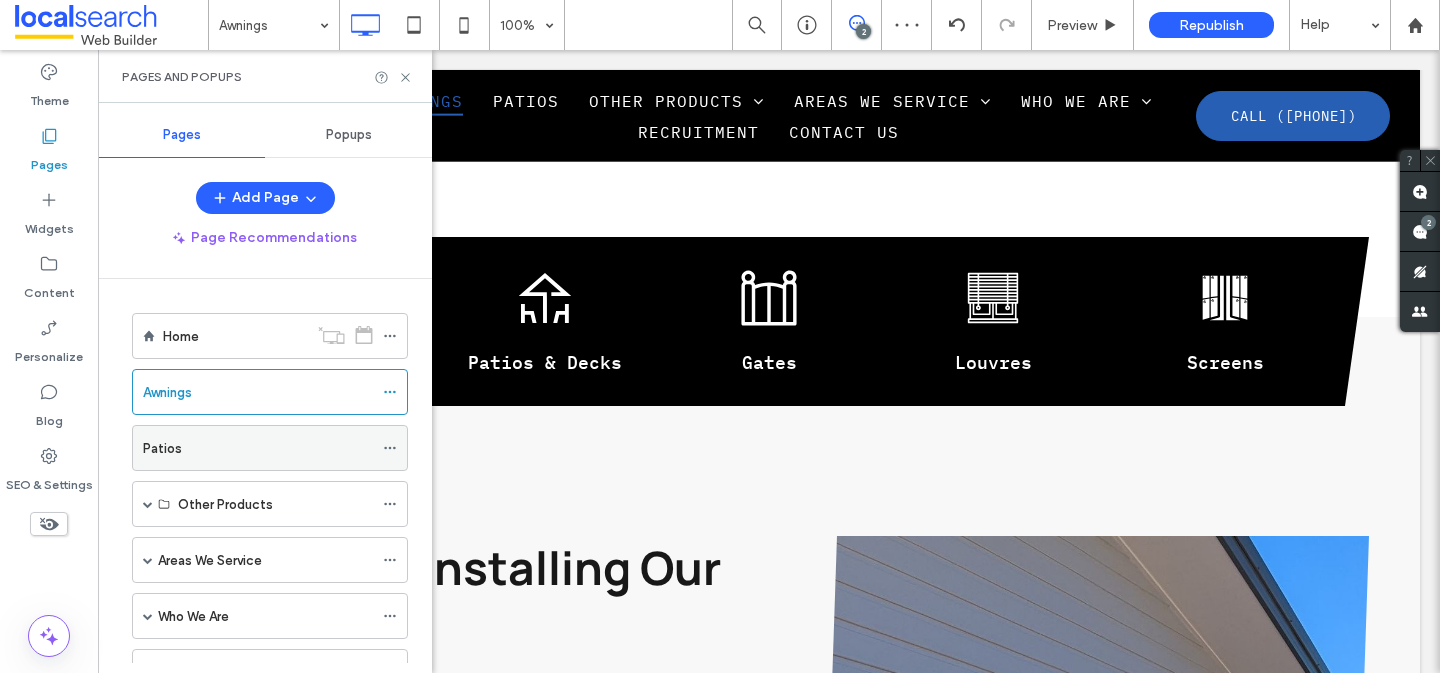 click on "Patios" at bounding box center [162, 448] 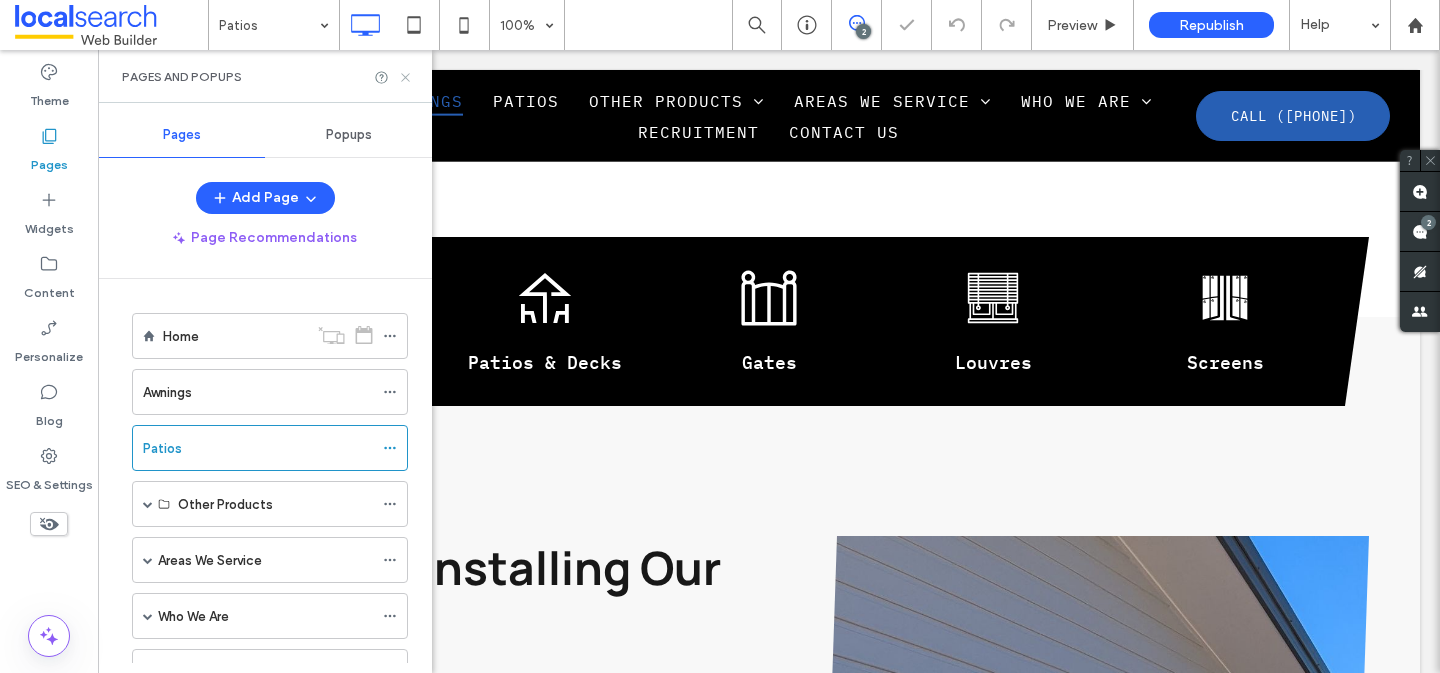 click 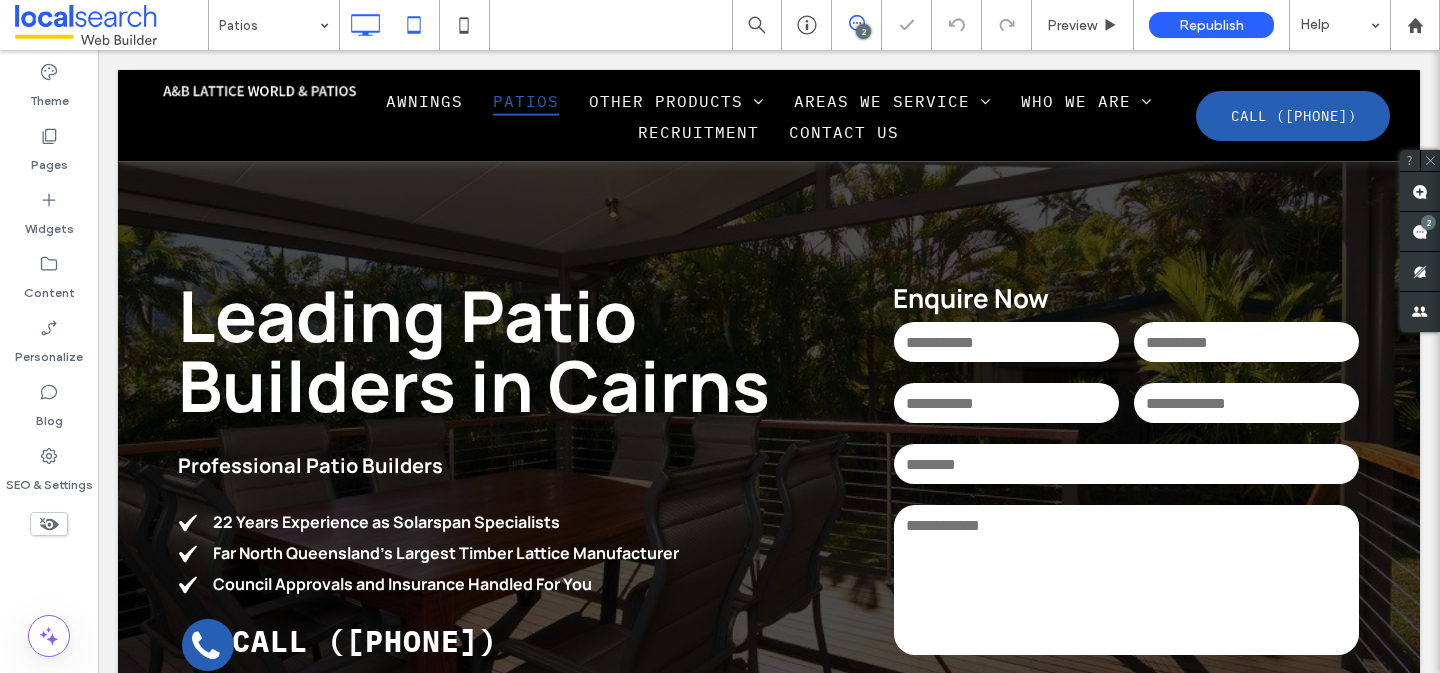 scroll, scrollTop: 1566, scrollLeft: 0, axis: vertical 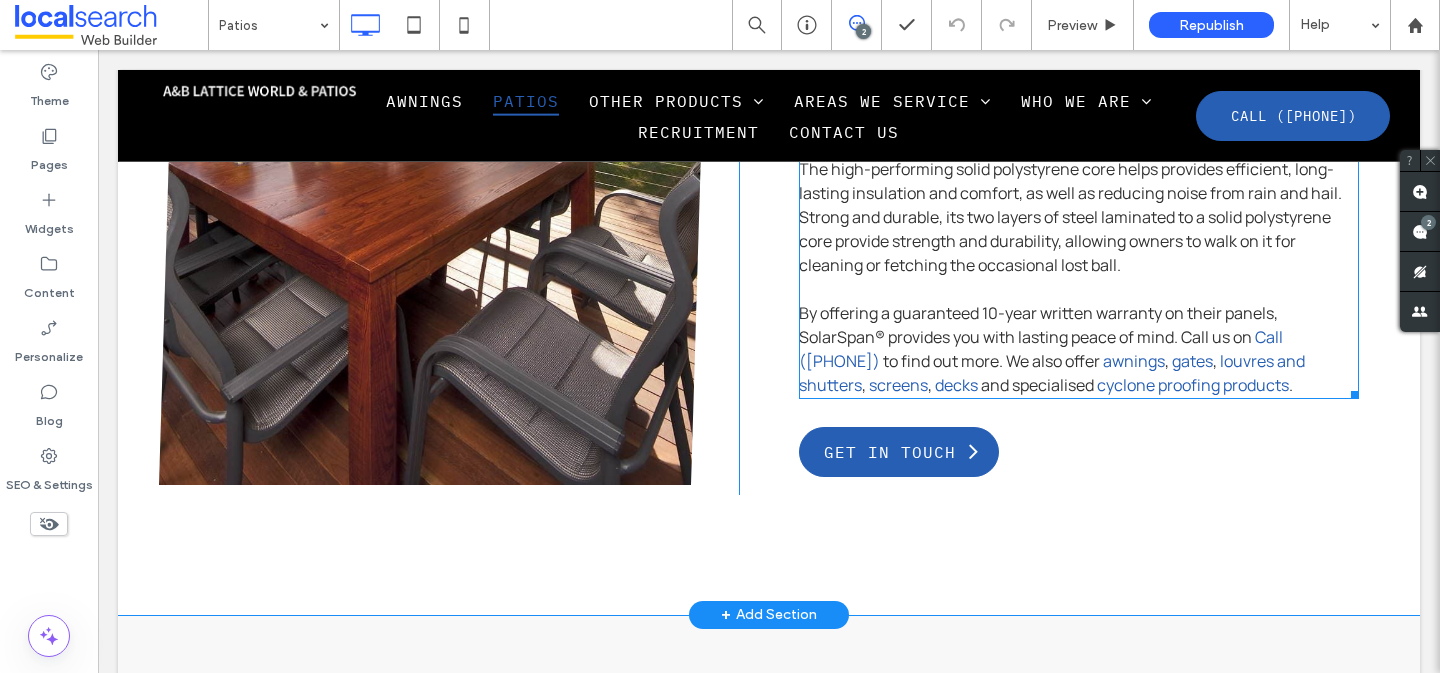 click on "," at bounding box center [864, 385] 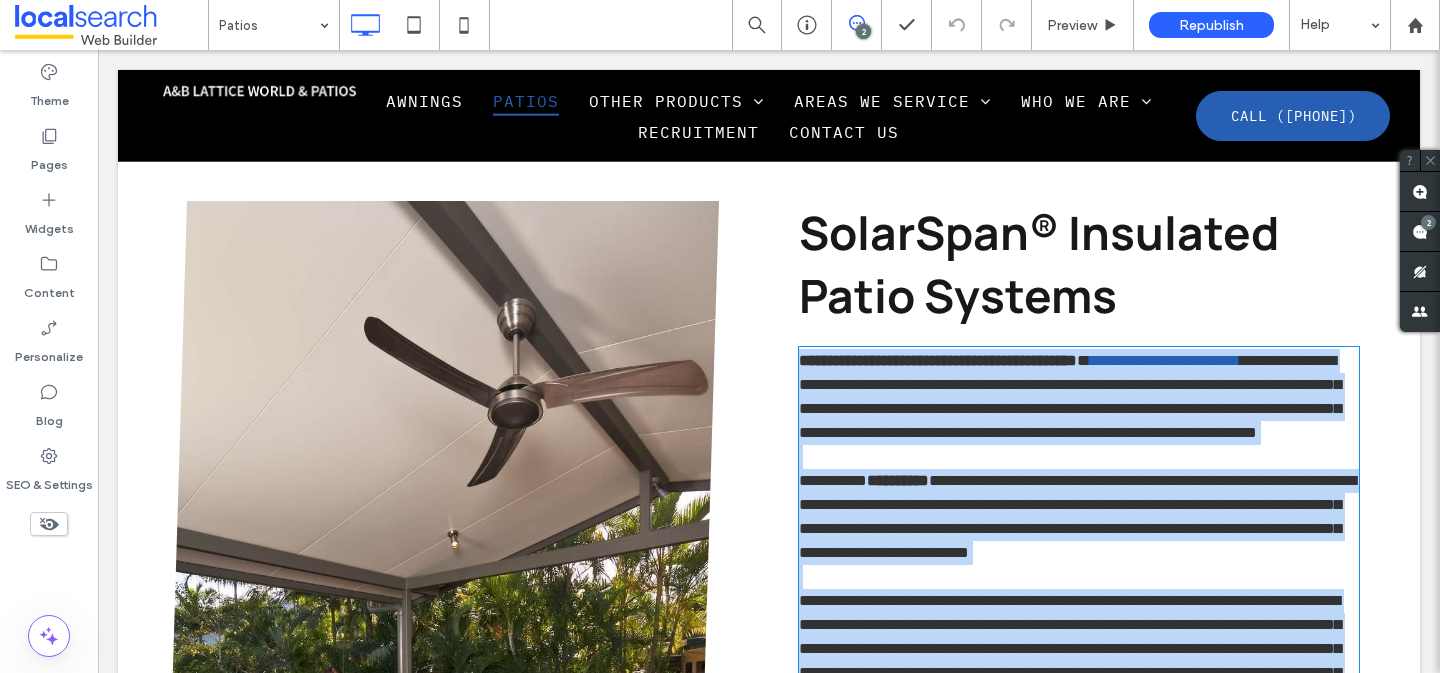 type on "*******" 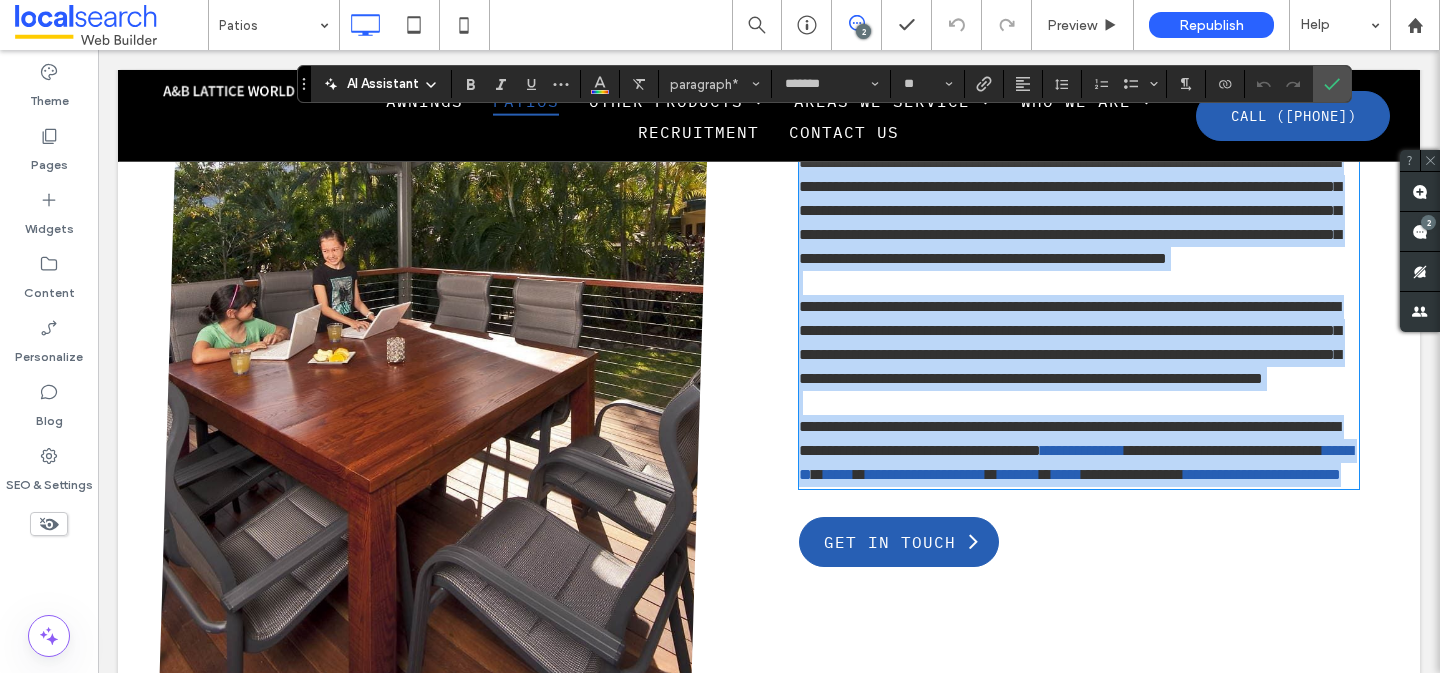 scroll, scrollTop: 1372, scrollLeft: 0, axis: vertical 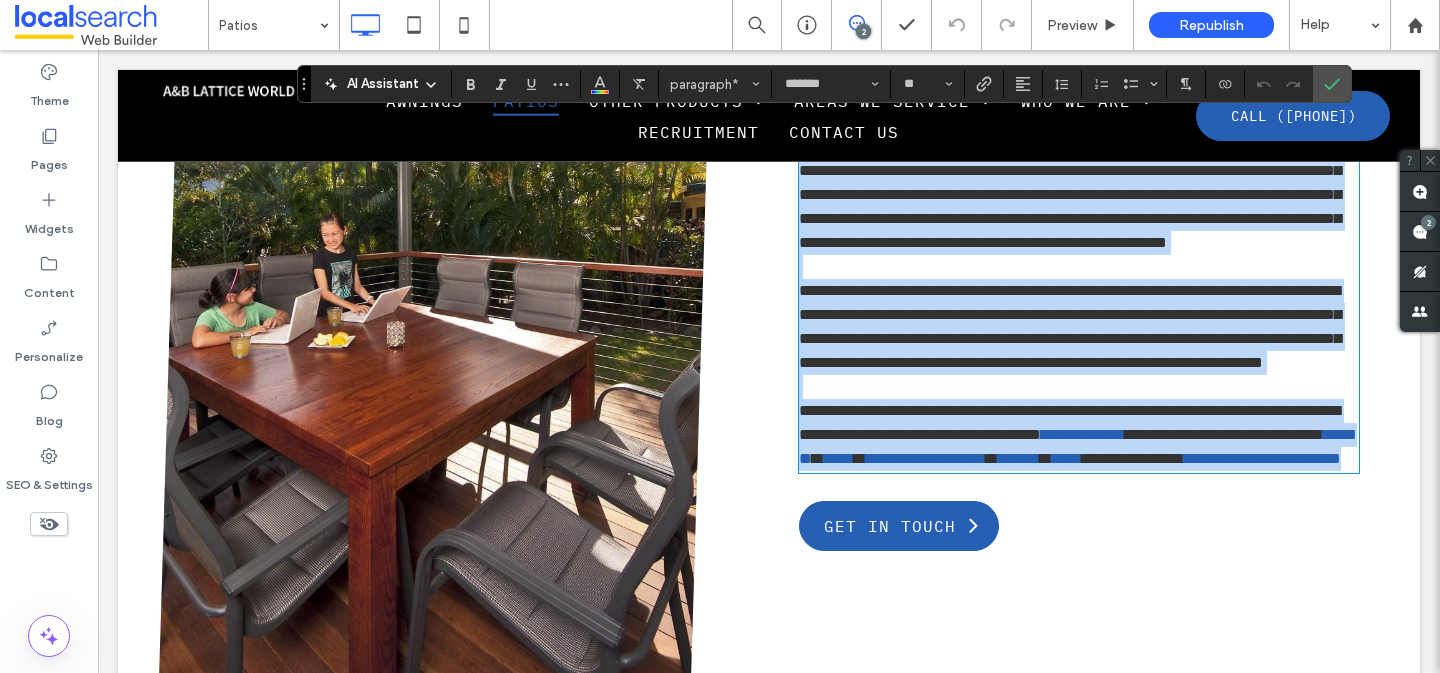 click on "*" at bounding box center (992, 458) 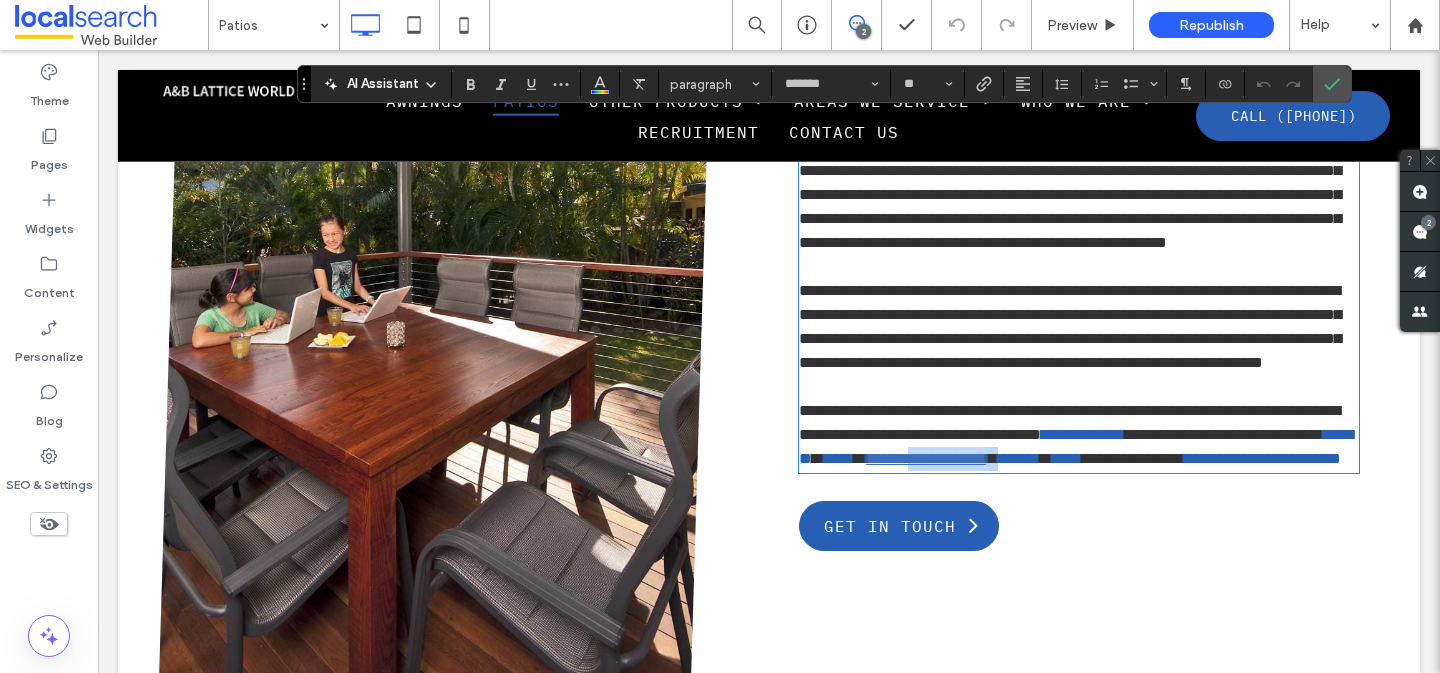 drag, startPoint x: 1338, startPoint y: 561, endPoint x: 1235, endPoint y: 558, distance: 103.04368 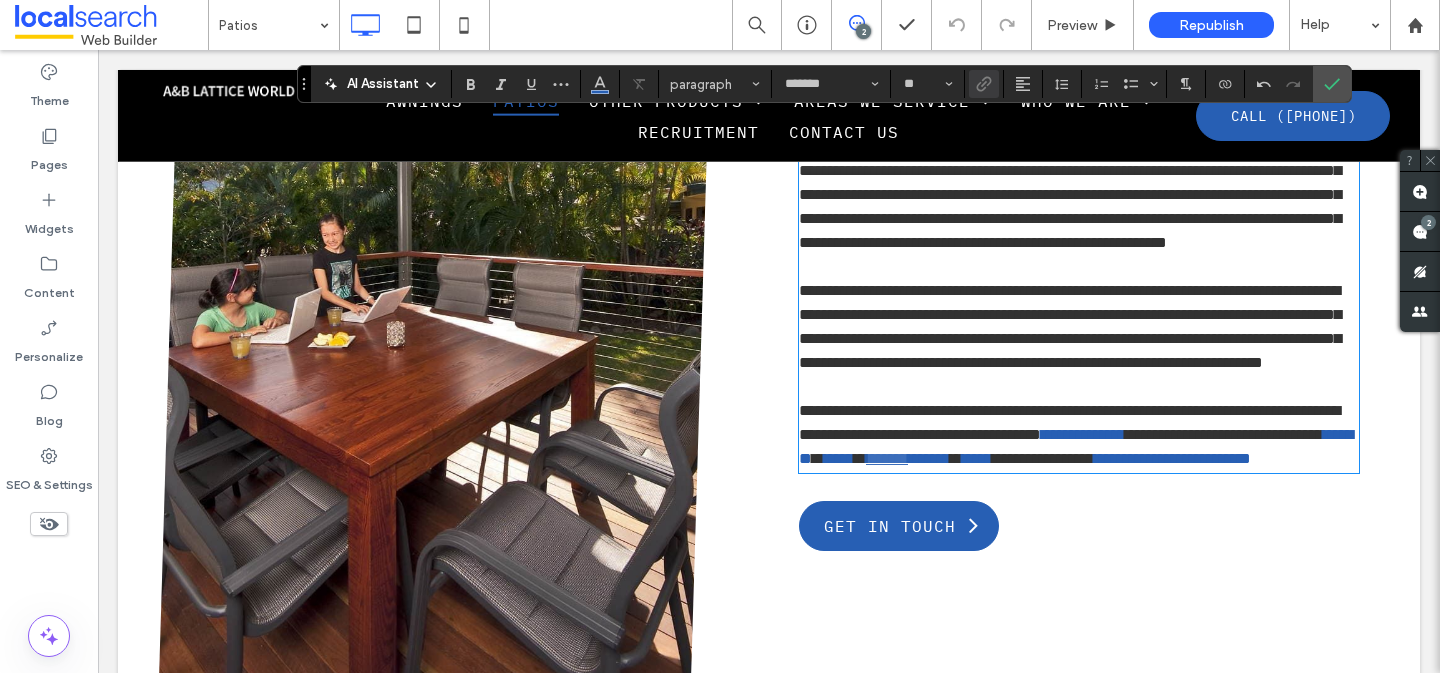 type 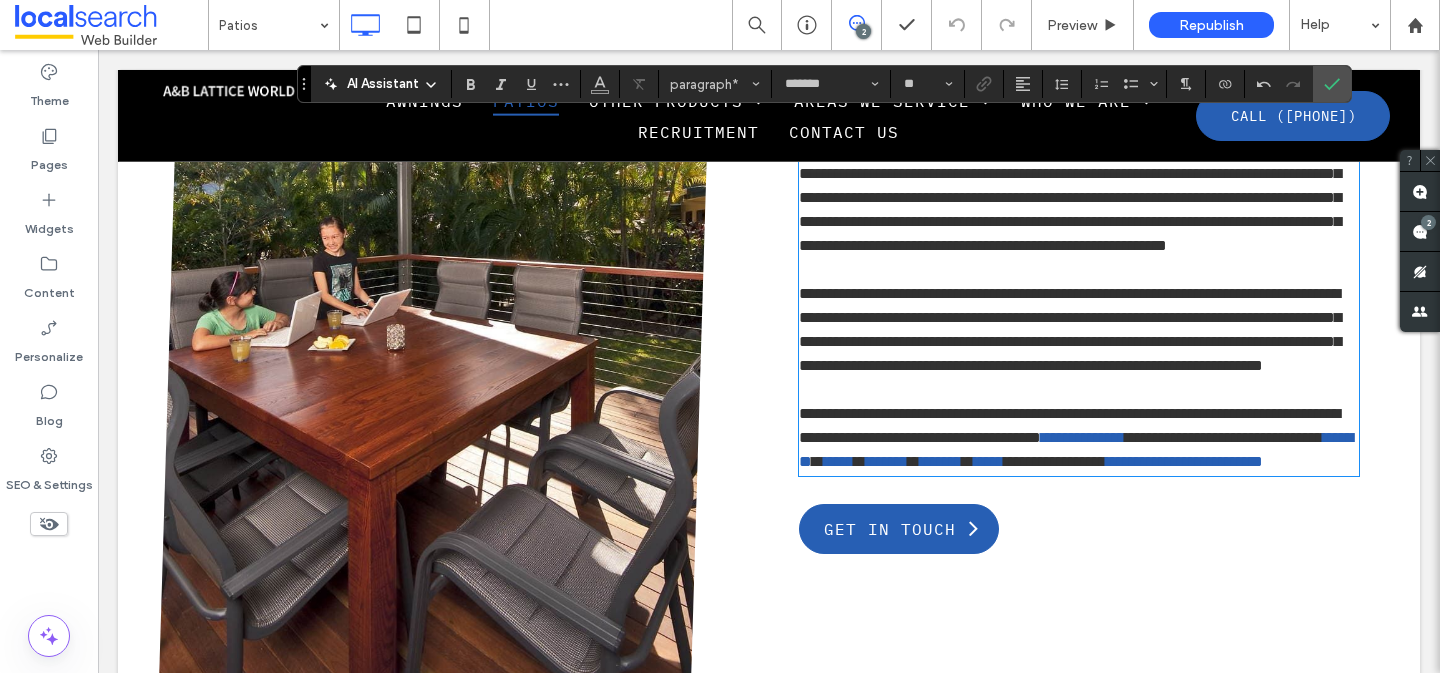 scroll, scrollTop: 1390, scrollLeft: 0, axis: vertical 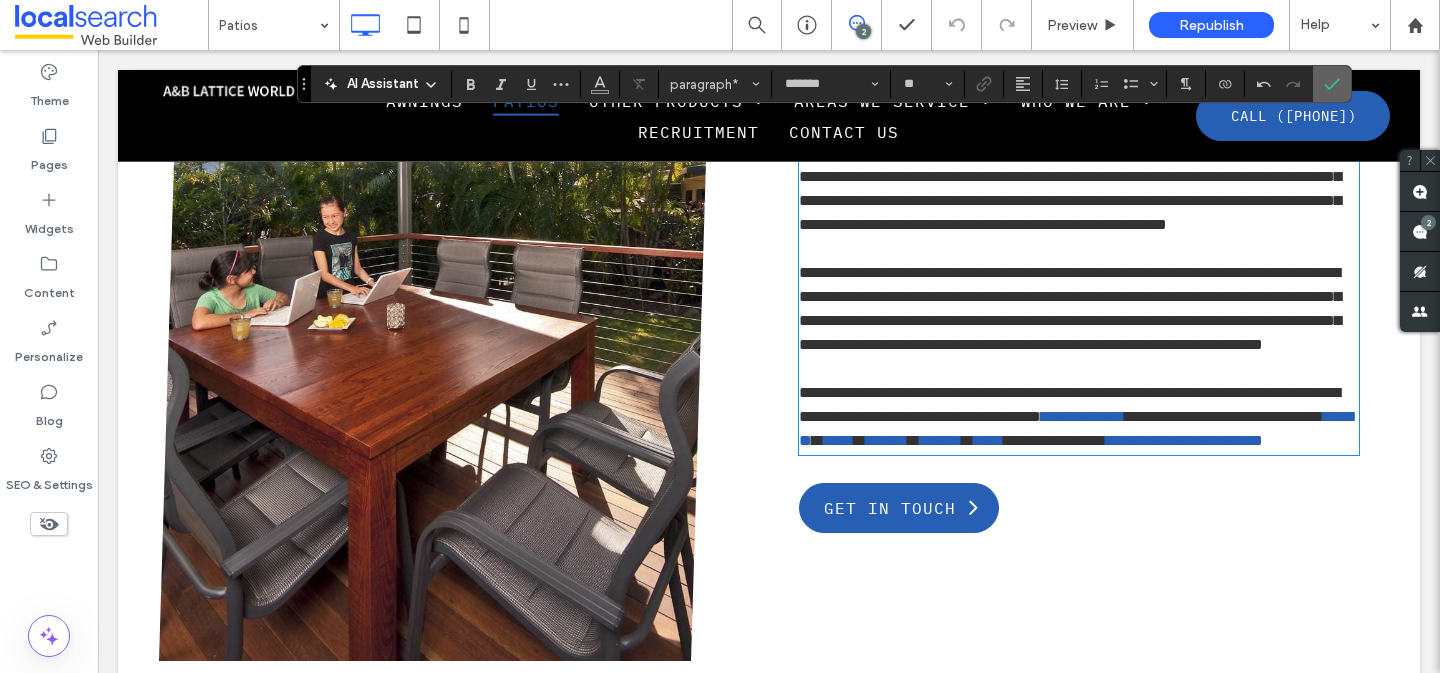 click 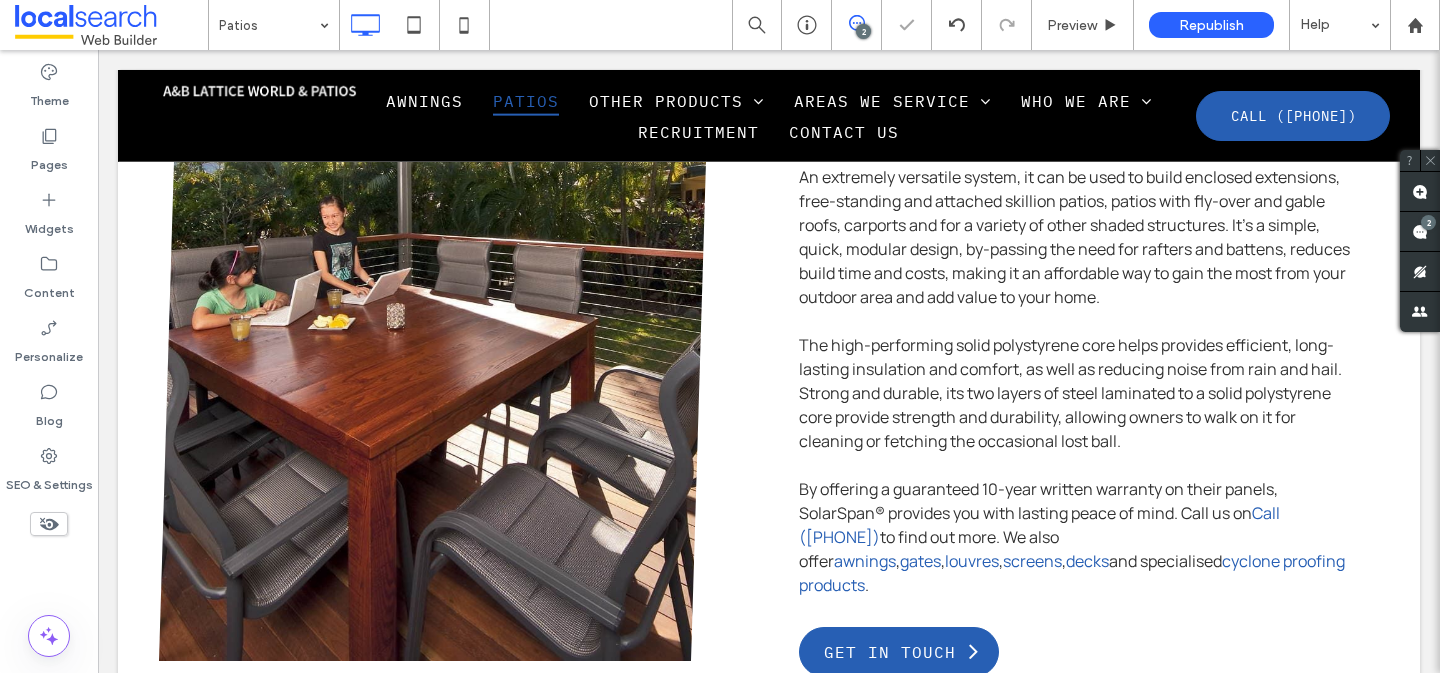 scroll, scrollTop: 3222, scrollLeft: 0, axis: vertical 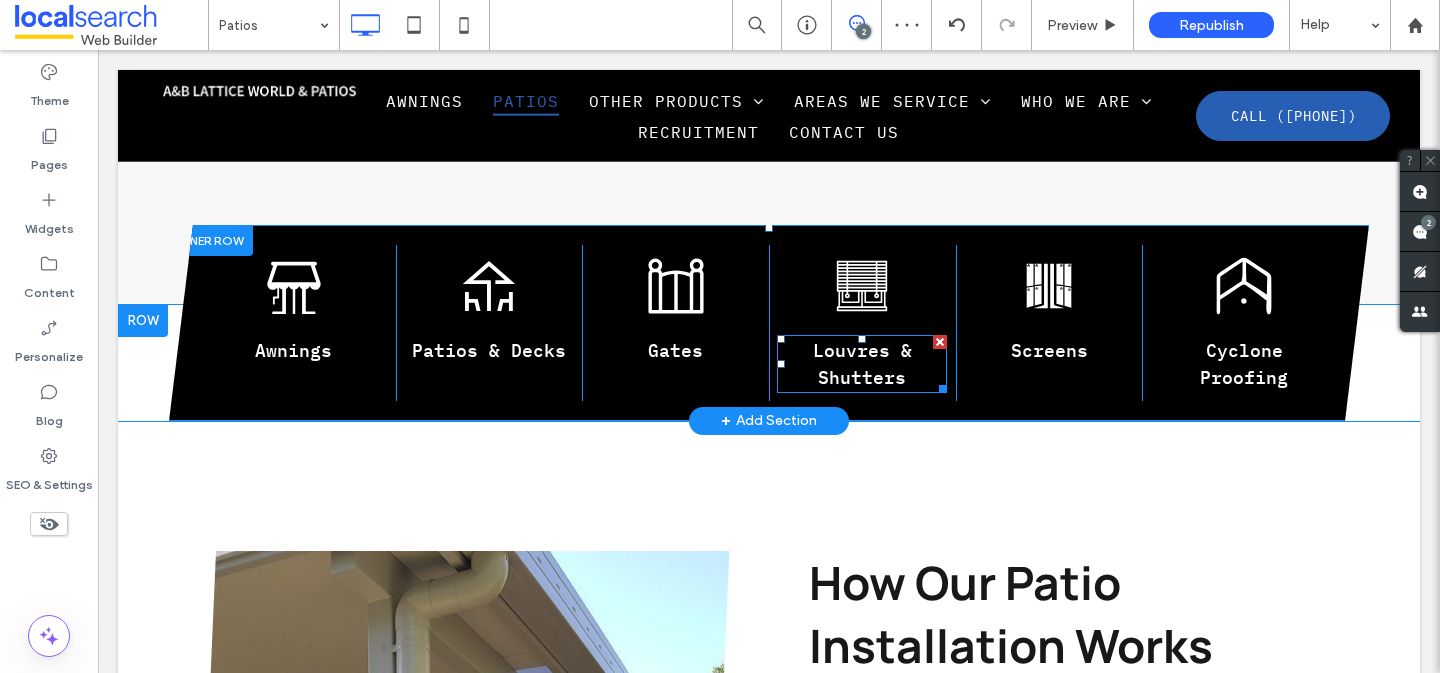click on "Louvres & Shutters" at bounding box center (862, 364) 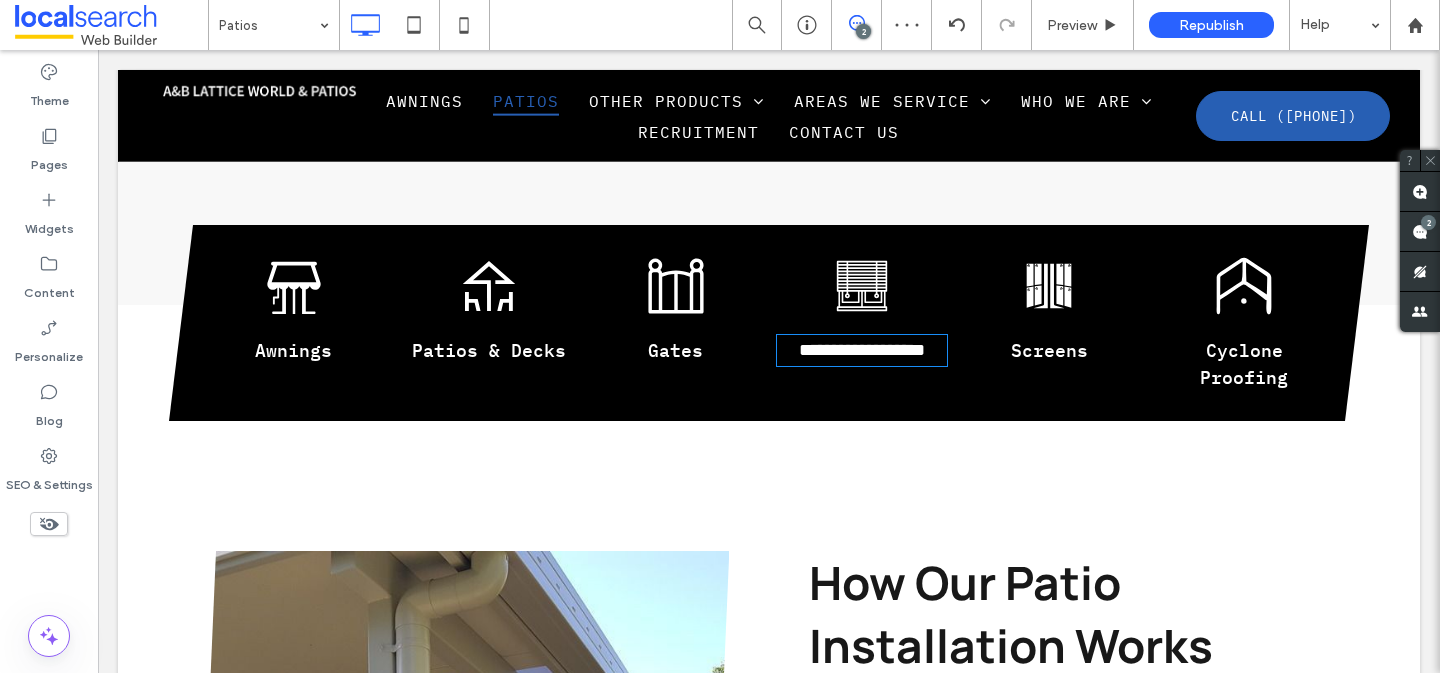 type on "**********" 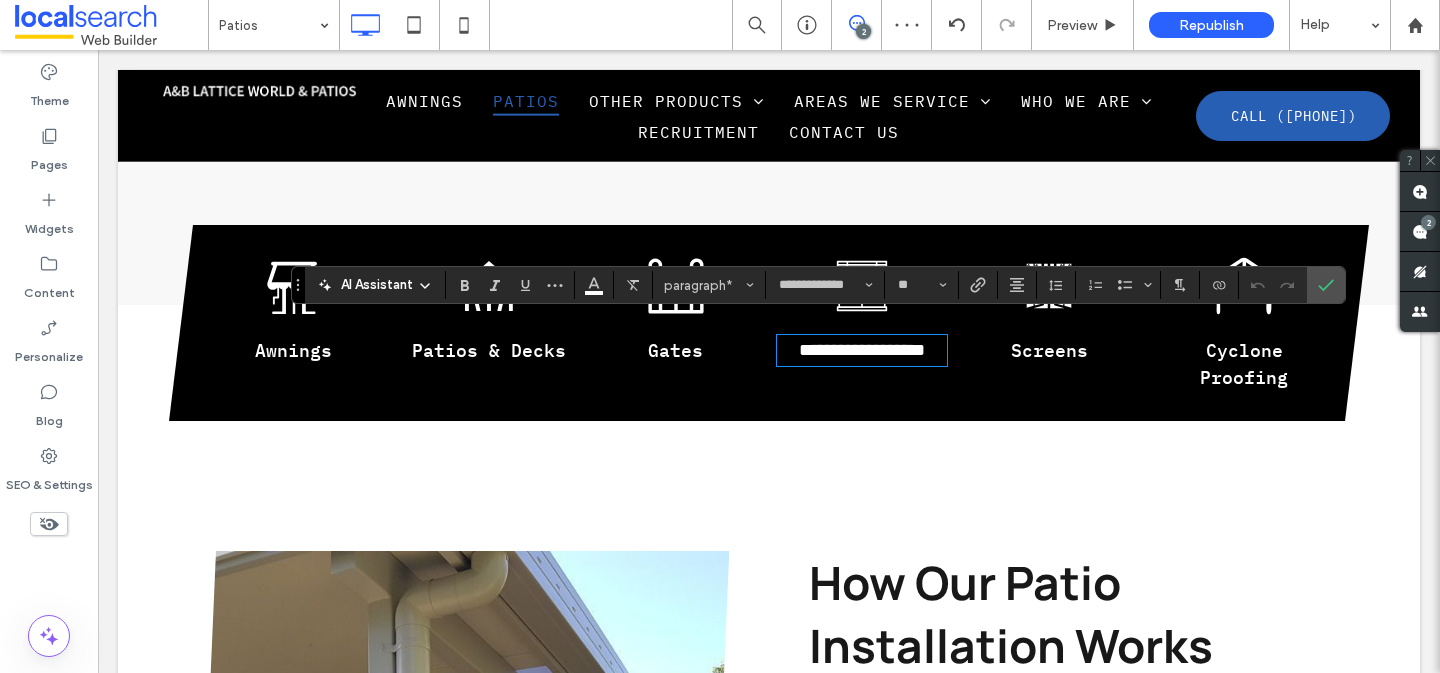 click on "**********" at bounding box center [862, 350] 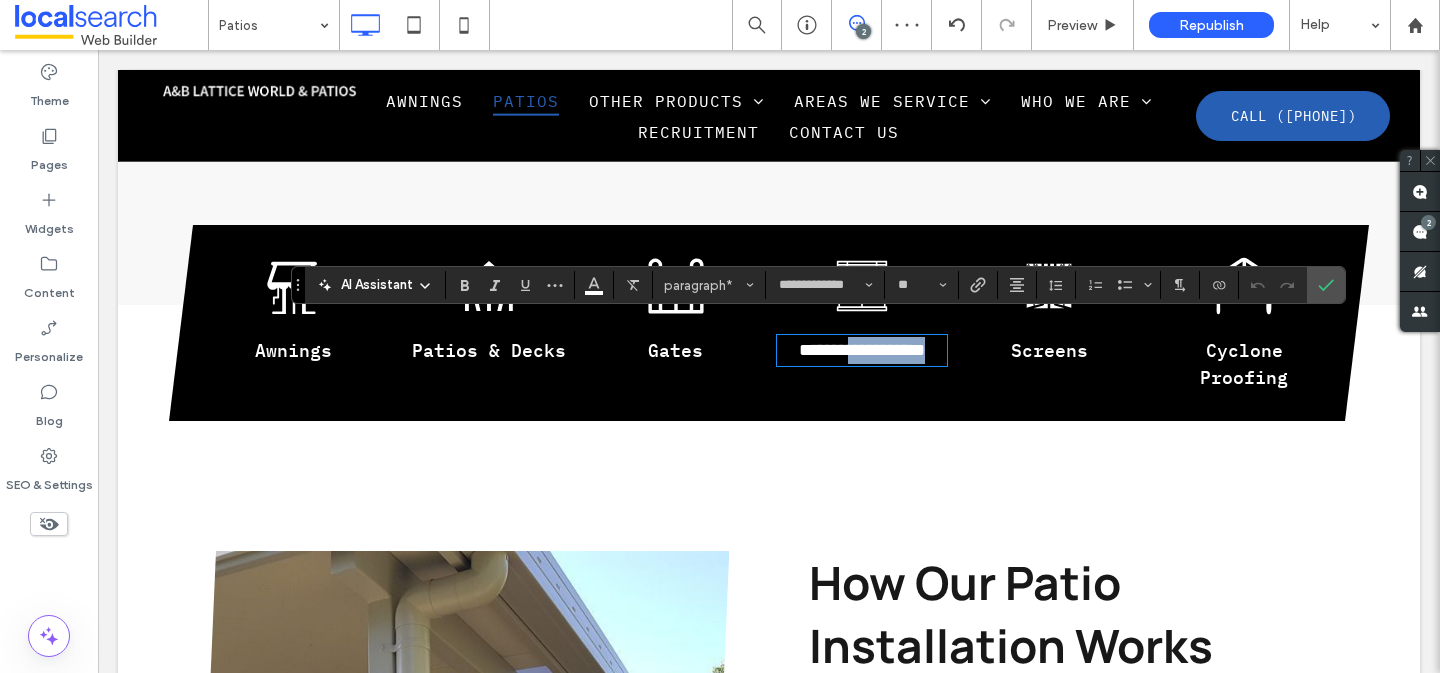 drag, startPoint x: 910, startPoint y: 361, endPoint x: 893, endPoint y: 337, distance: 29.410883 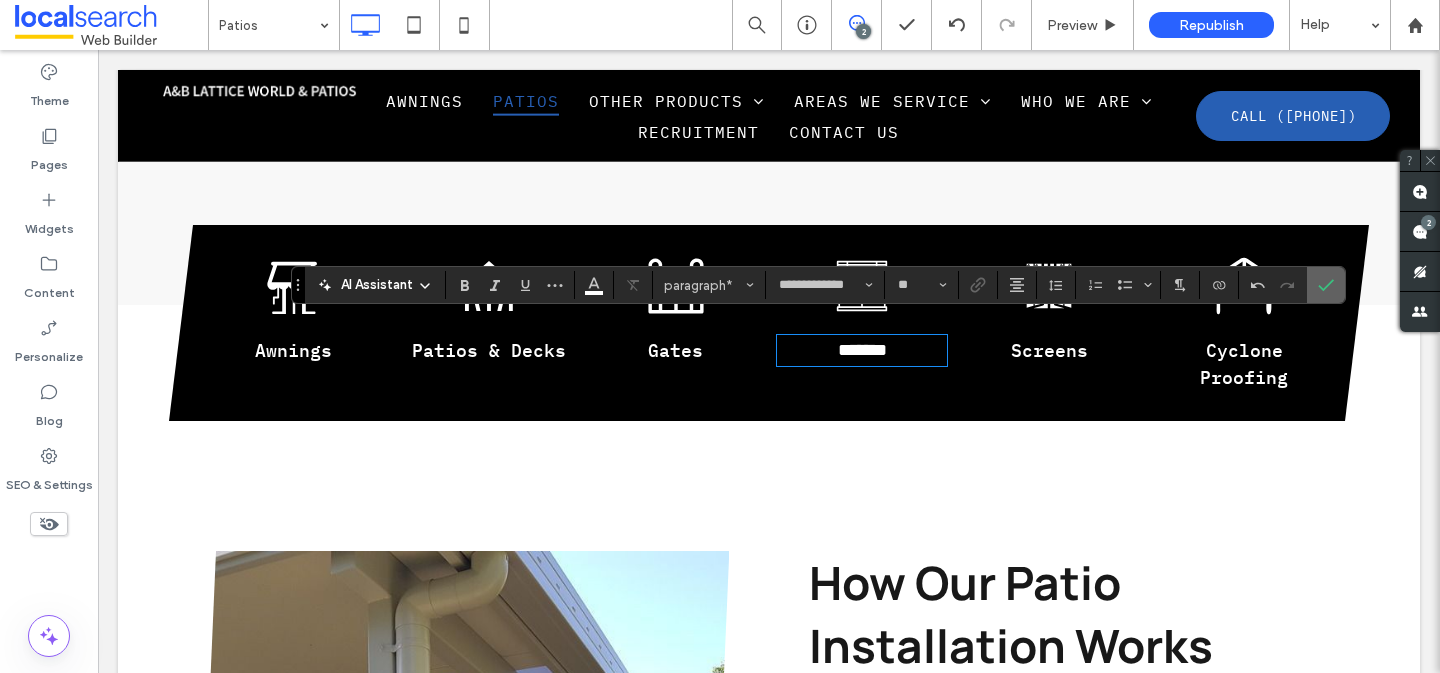 drag, startPoint x: 1316, startPoint y: 289, endPoint x: 1051, endPoint y: 236, distance: 270.24805 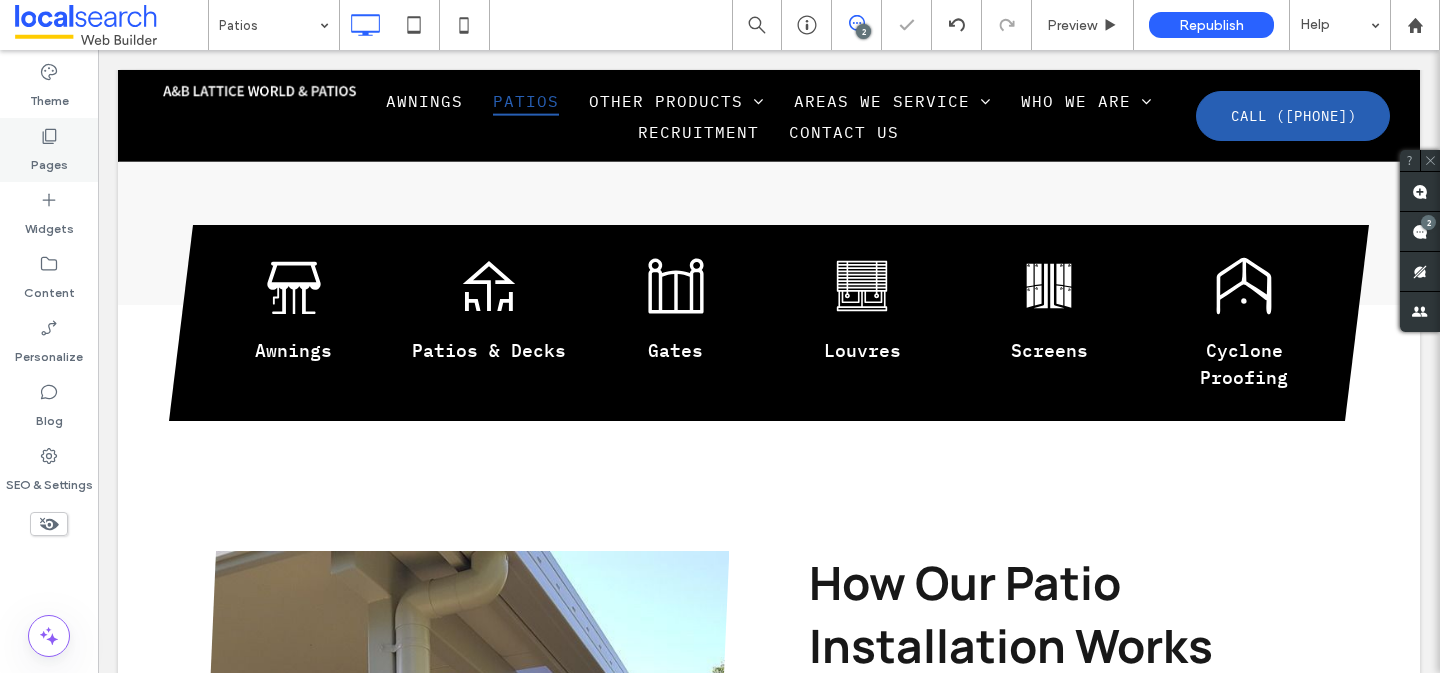 click on "Pages" at bounding box center (49, 160) 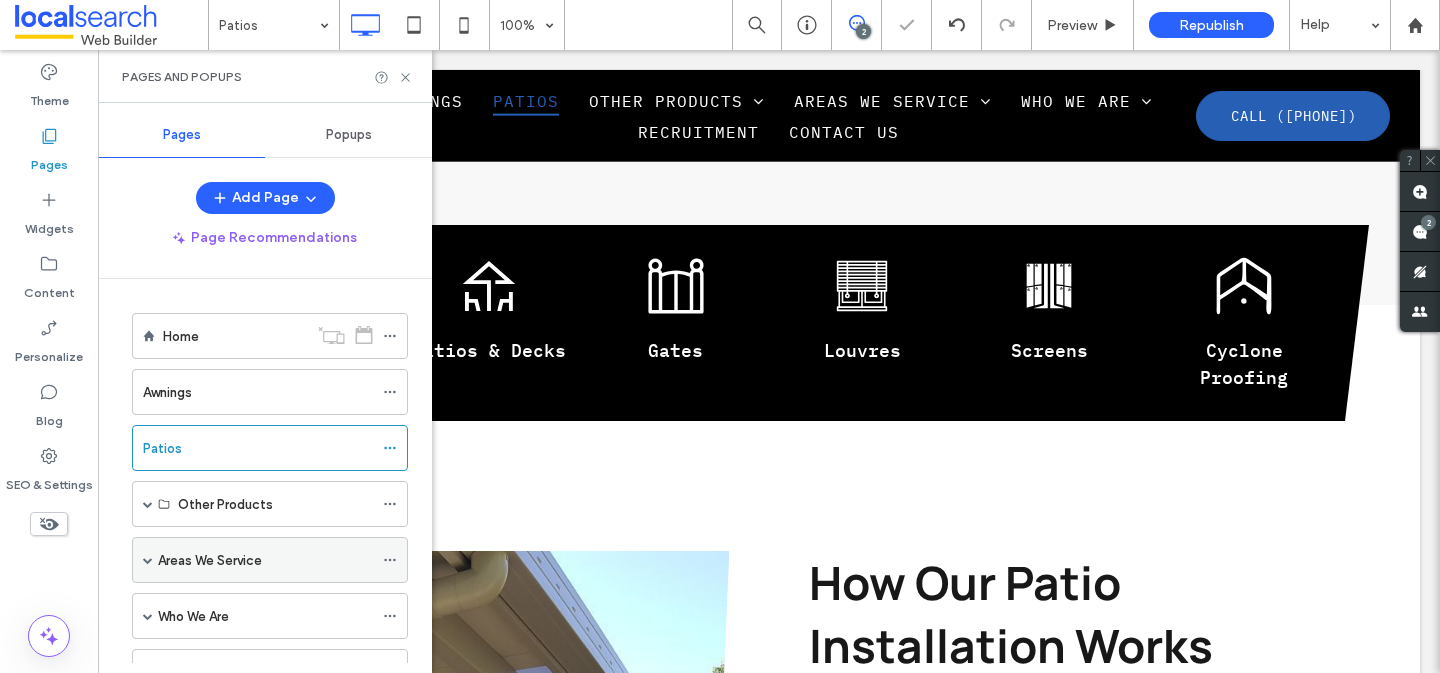 scroll, scrollTop: 16, scrollLeft: 0, axis: vertical 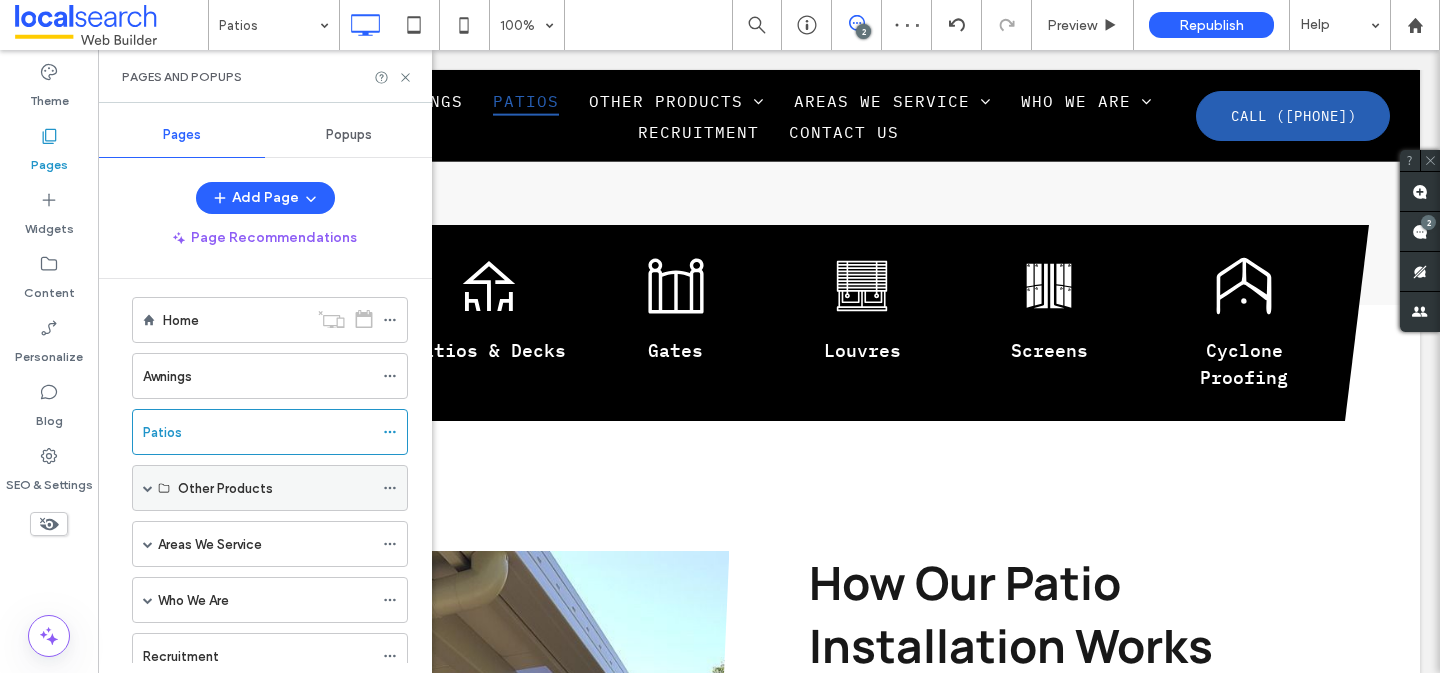 click at bounding box center [148, 488] 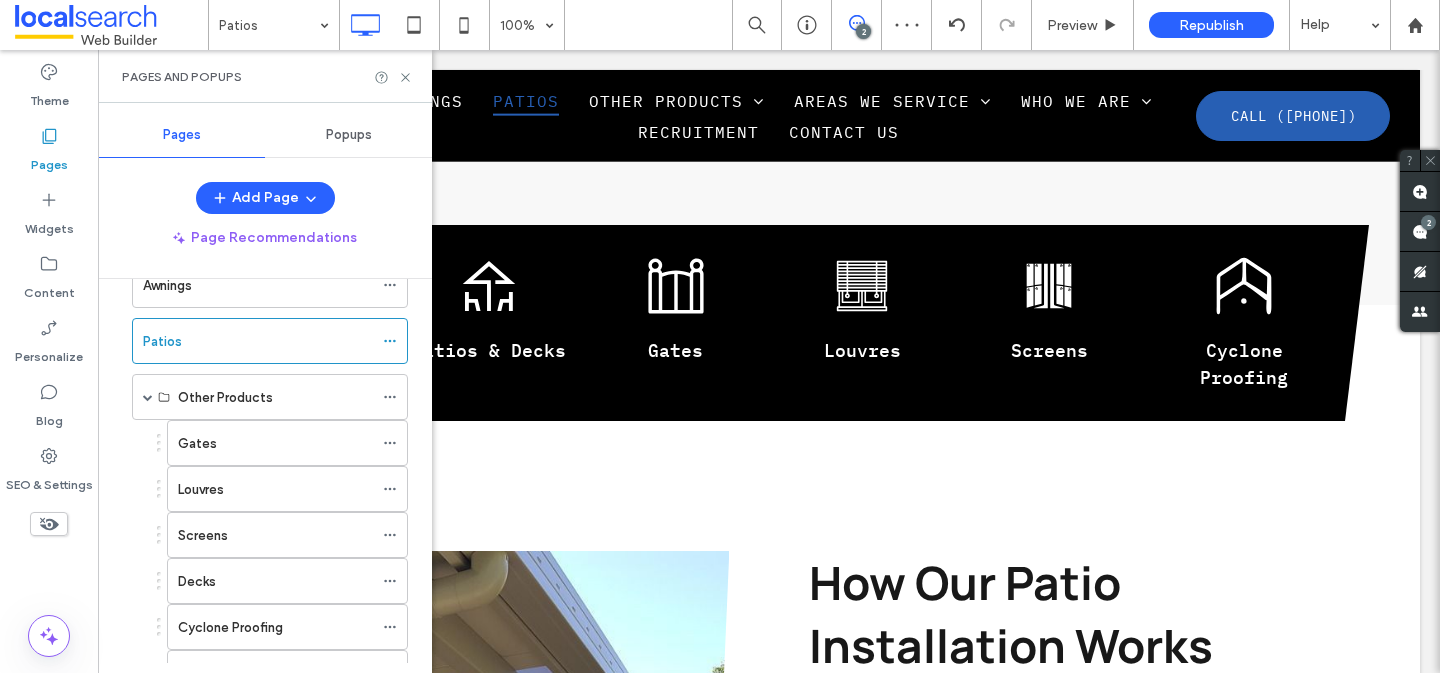 scroll, scrollTop: 126, scrollLeft: 0, axis: vertical 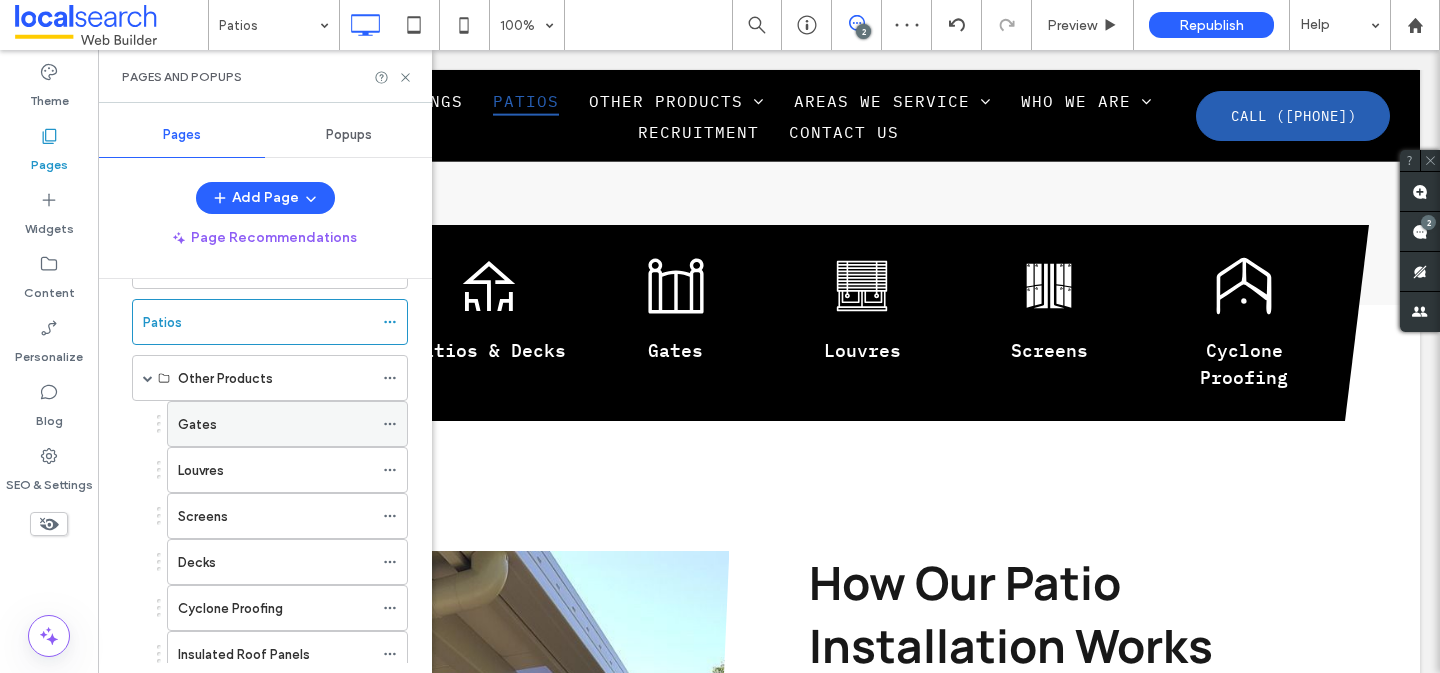click on "Gates" at bounding box center [197, 424] 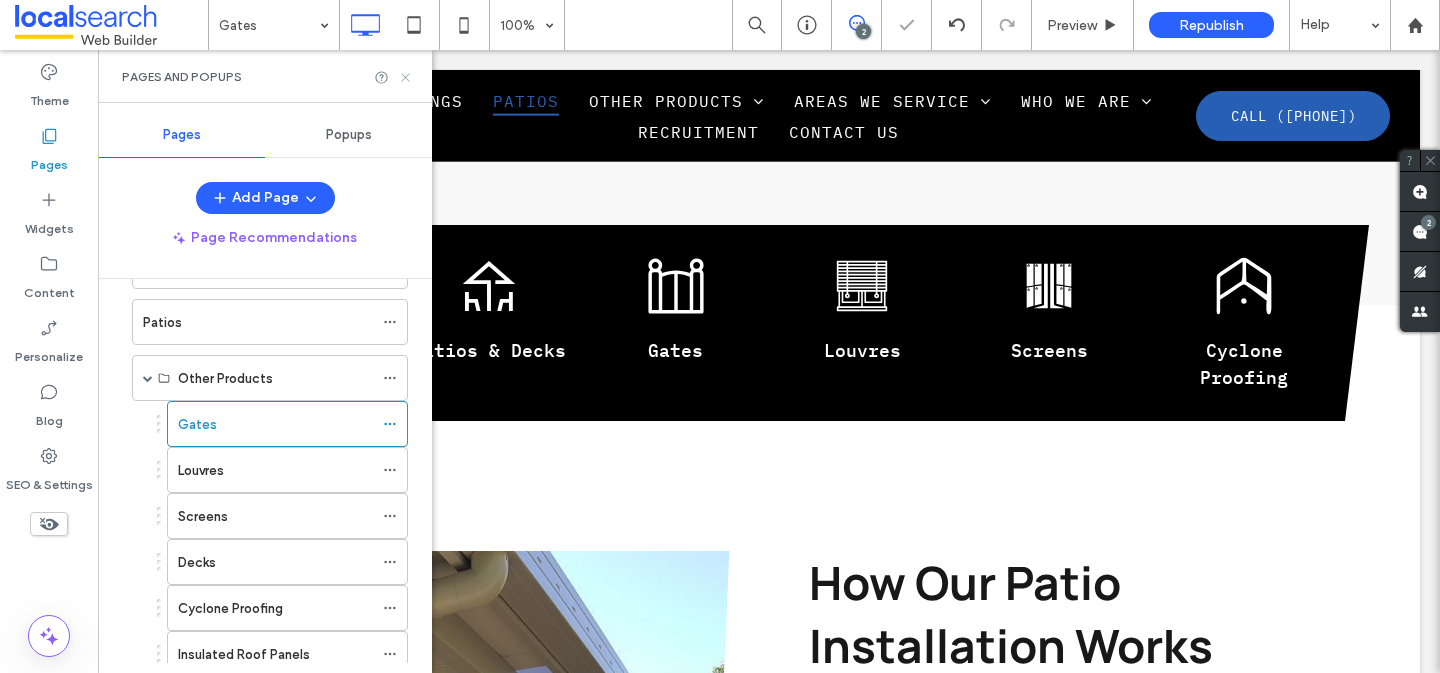 click 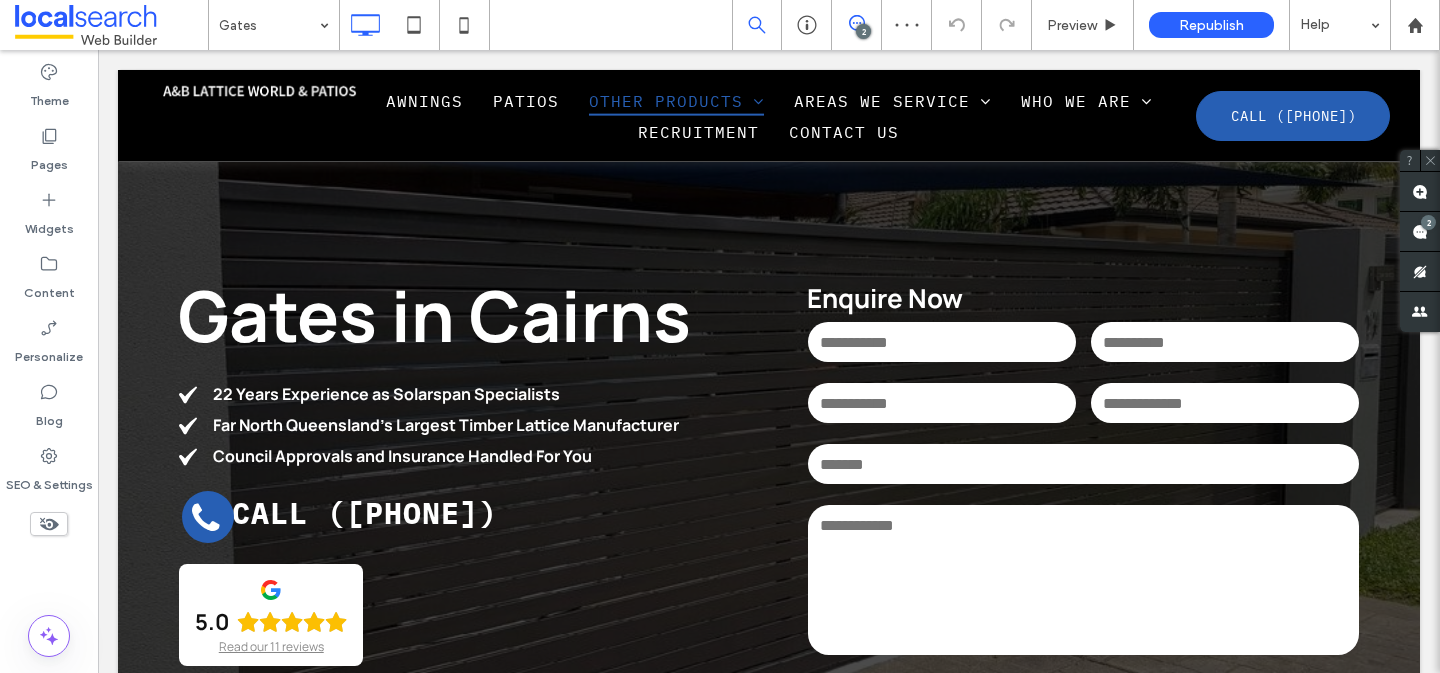 scroll, scrollTop: 1625, scrollLeft: 0, axis: vertical 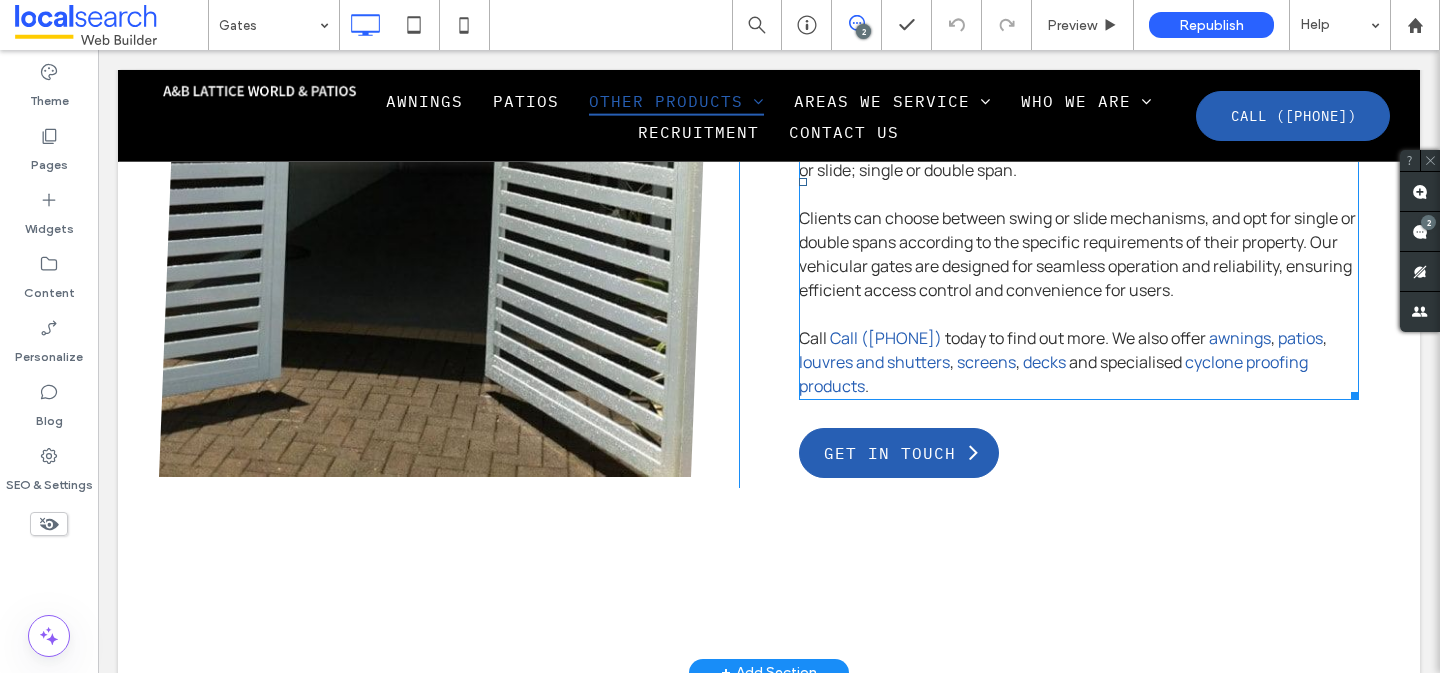 click on "," at bounding box center (952, 362) 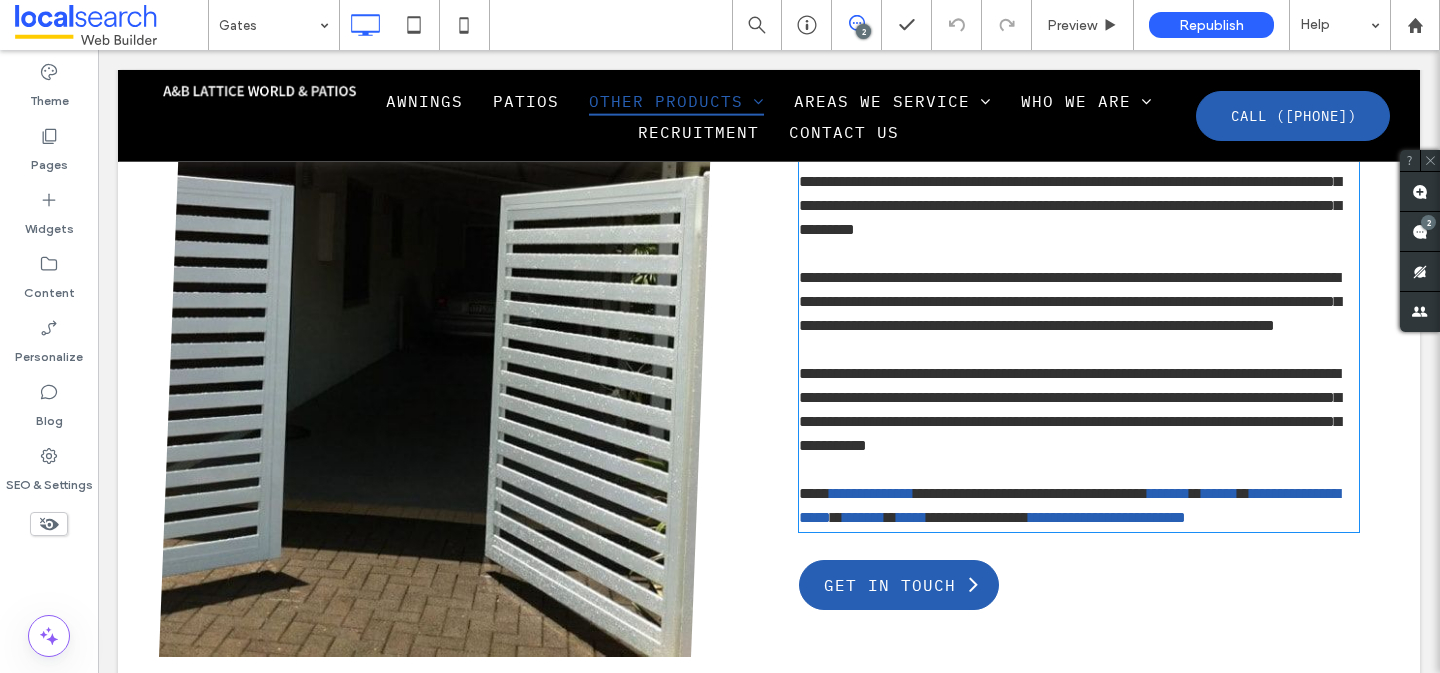 type on "*******" 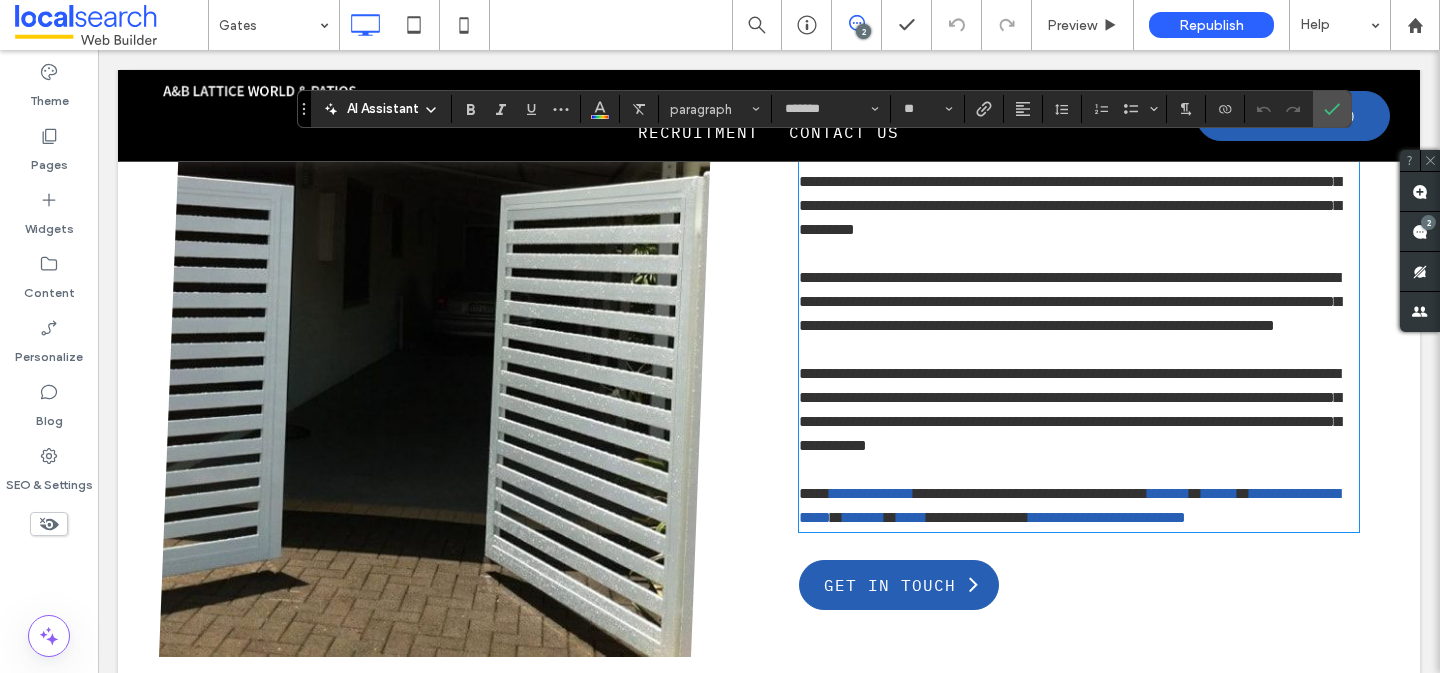 click on "*" at bounding box center [837, 517] 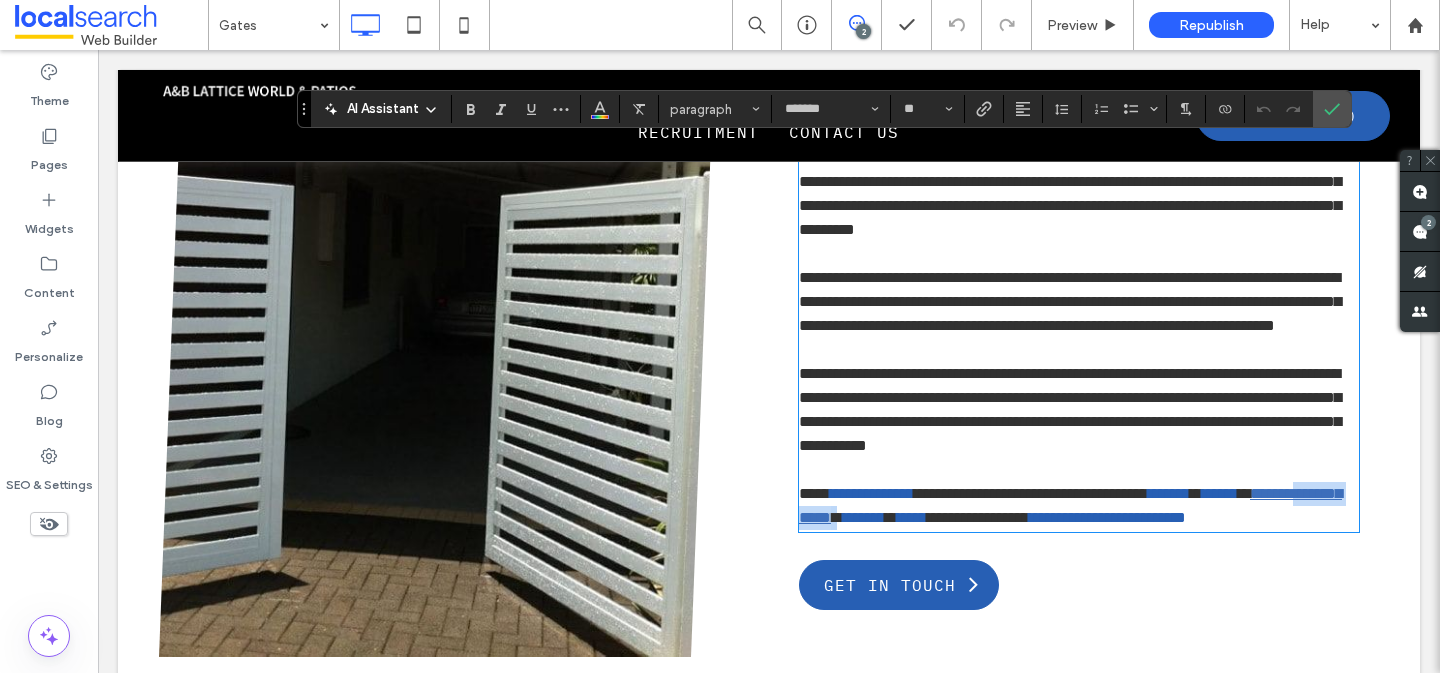drag, startPoint x: 953, startPoint y: 548, endPoint x: 852, endPoint y: 549, distance: 101.00495 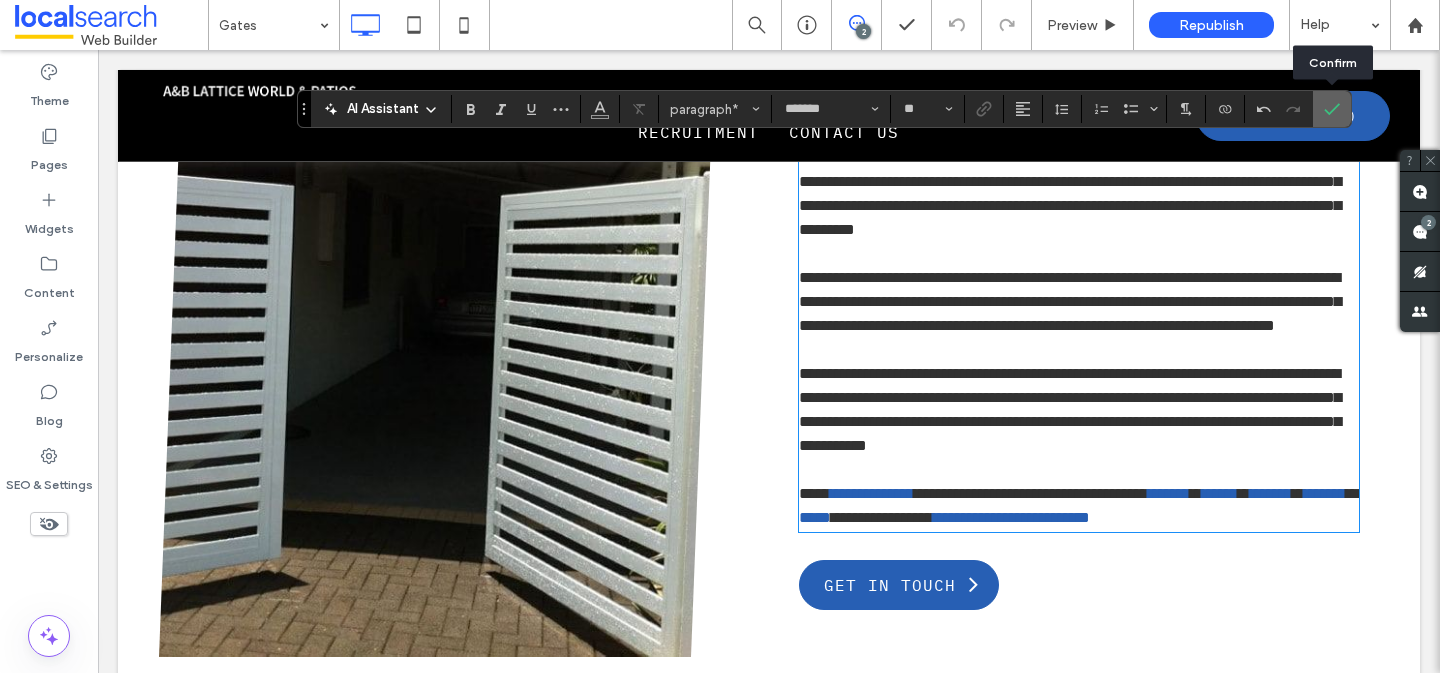 click 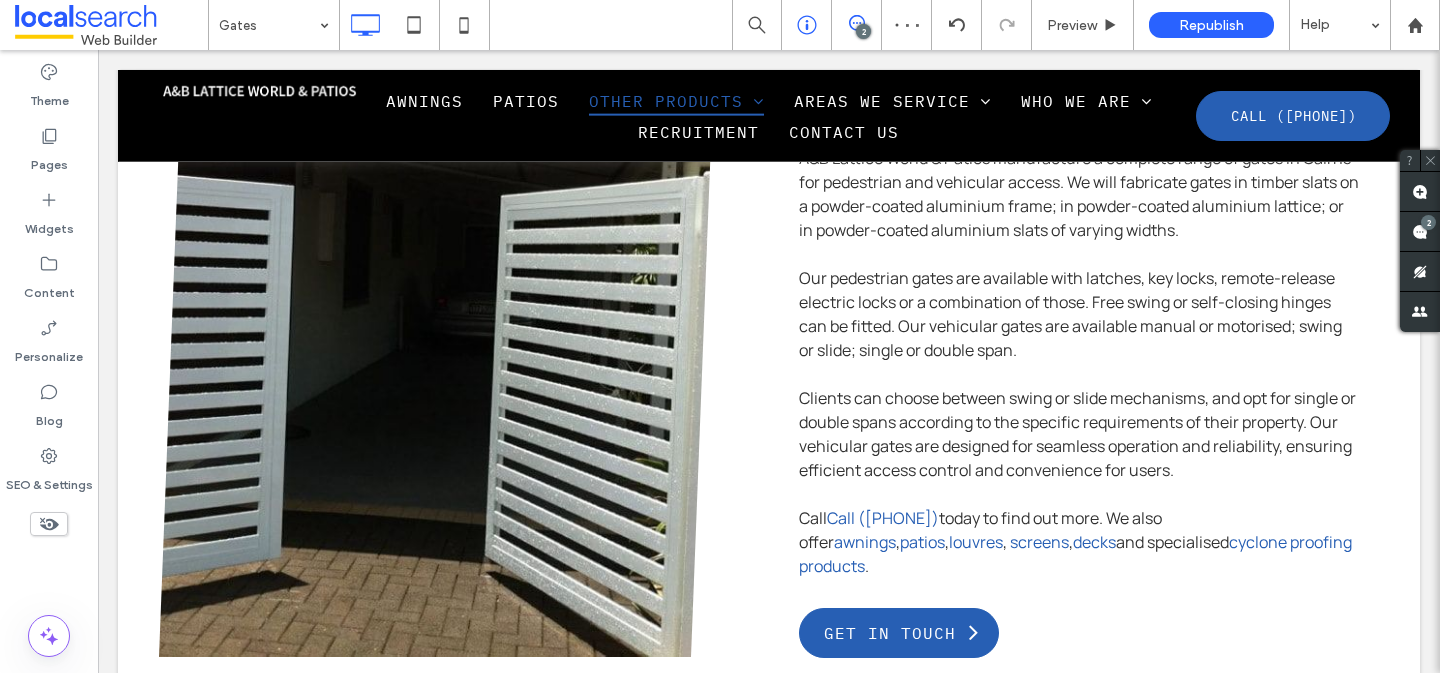 scroll, scrollTop: 1624, scrollLeft: 0, axis: vertical 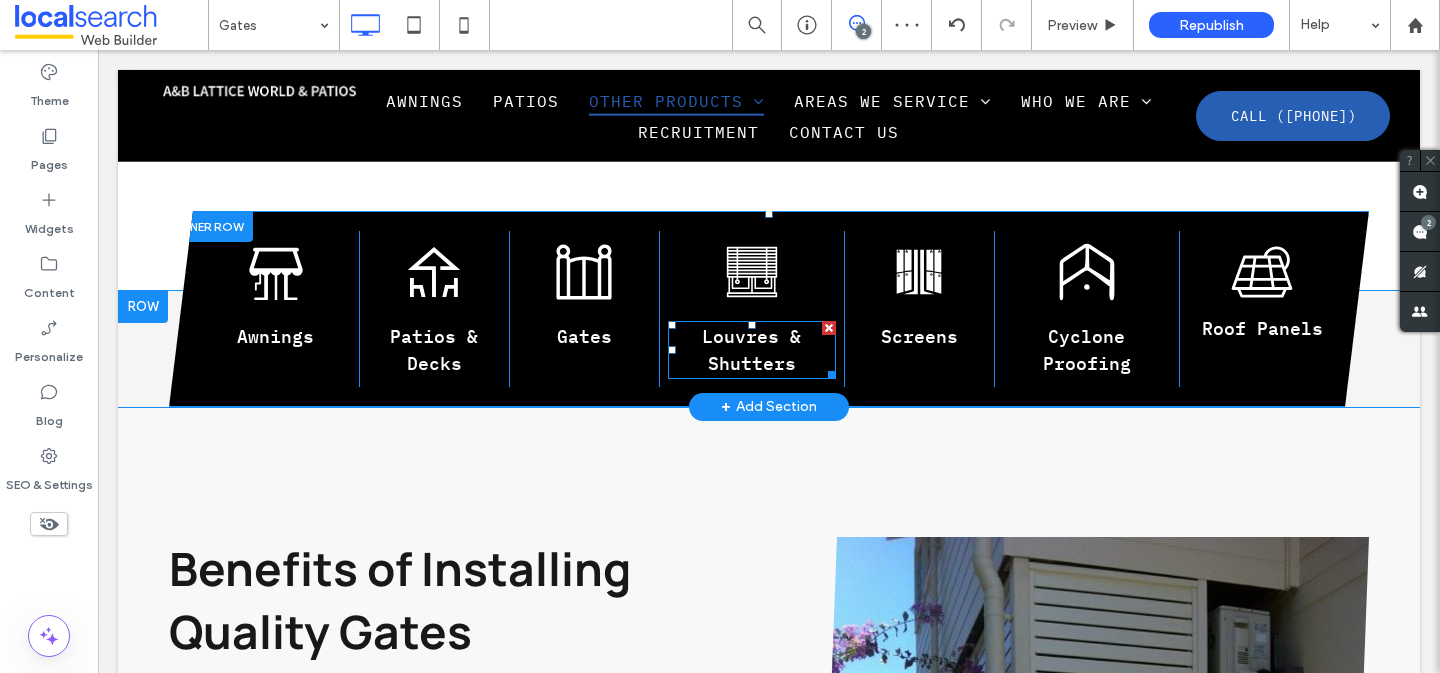 click on "Louvres & Shutters" at bounding box center (751, 350) 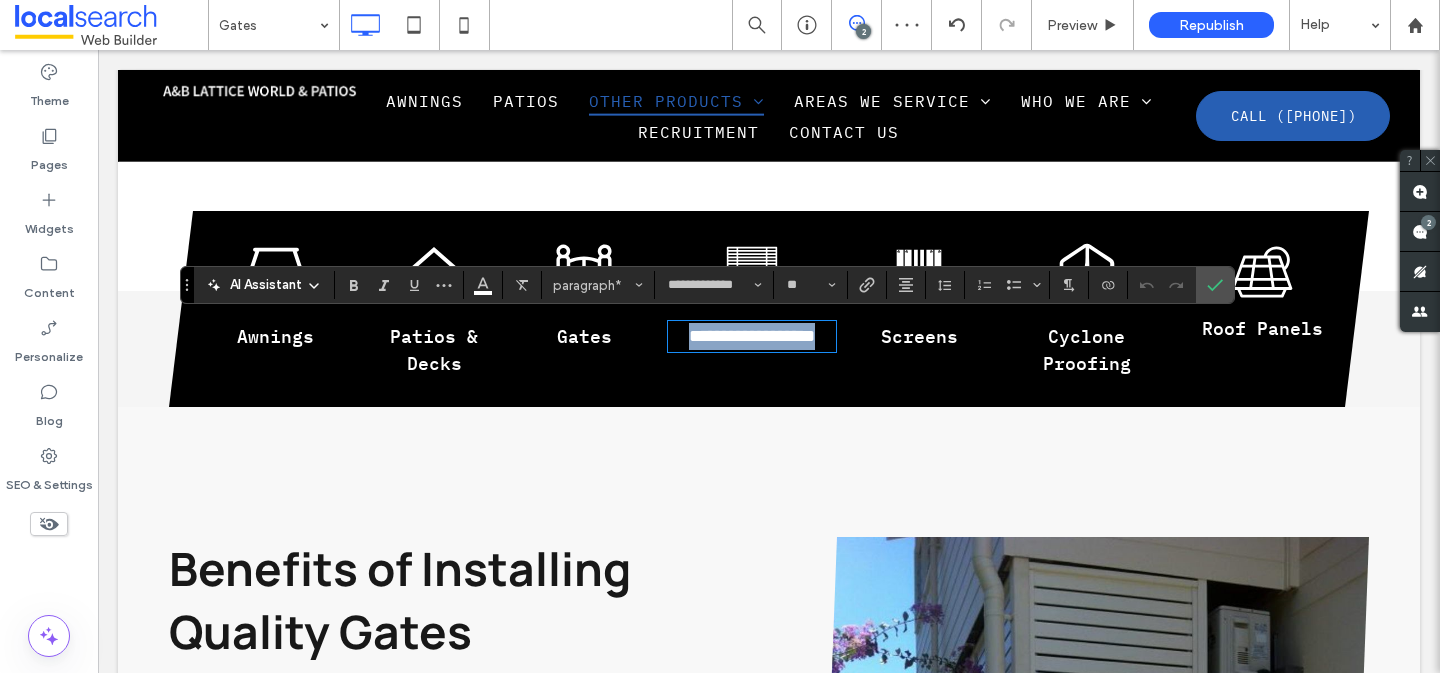 click on "**********" at bounding box center [752, 336] 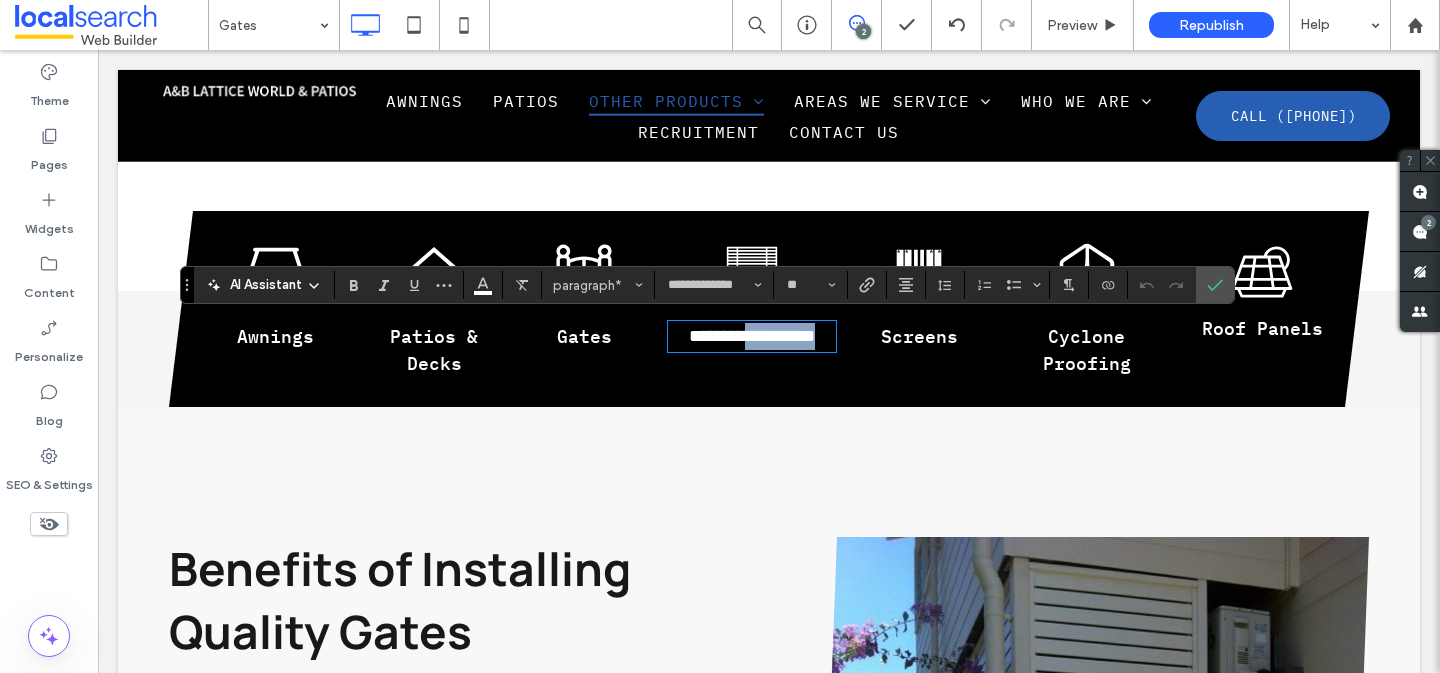drag, startPoint x: 793, startPoint y: 363, endPoint x: 785, endPoint y: 333, distance: 31.04835 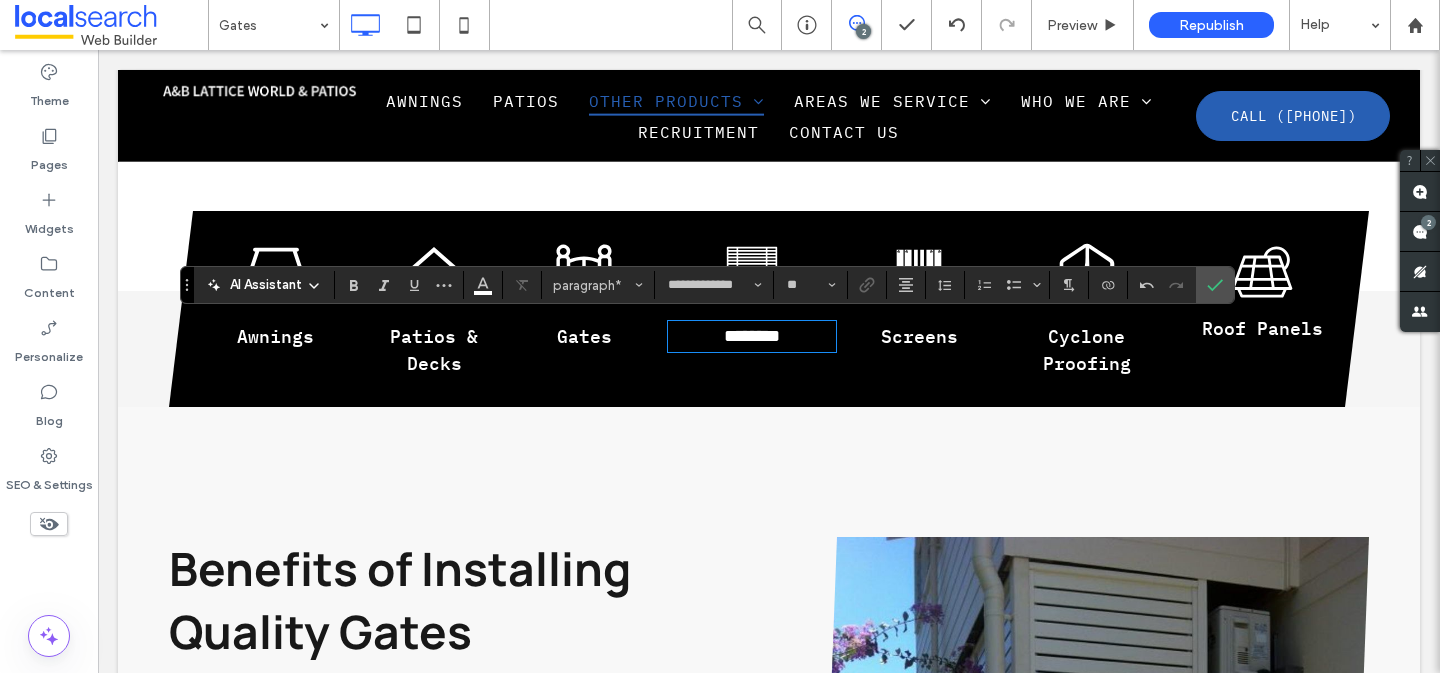 type 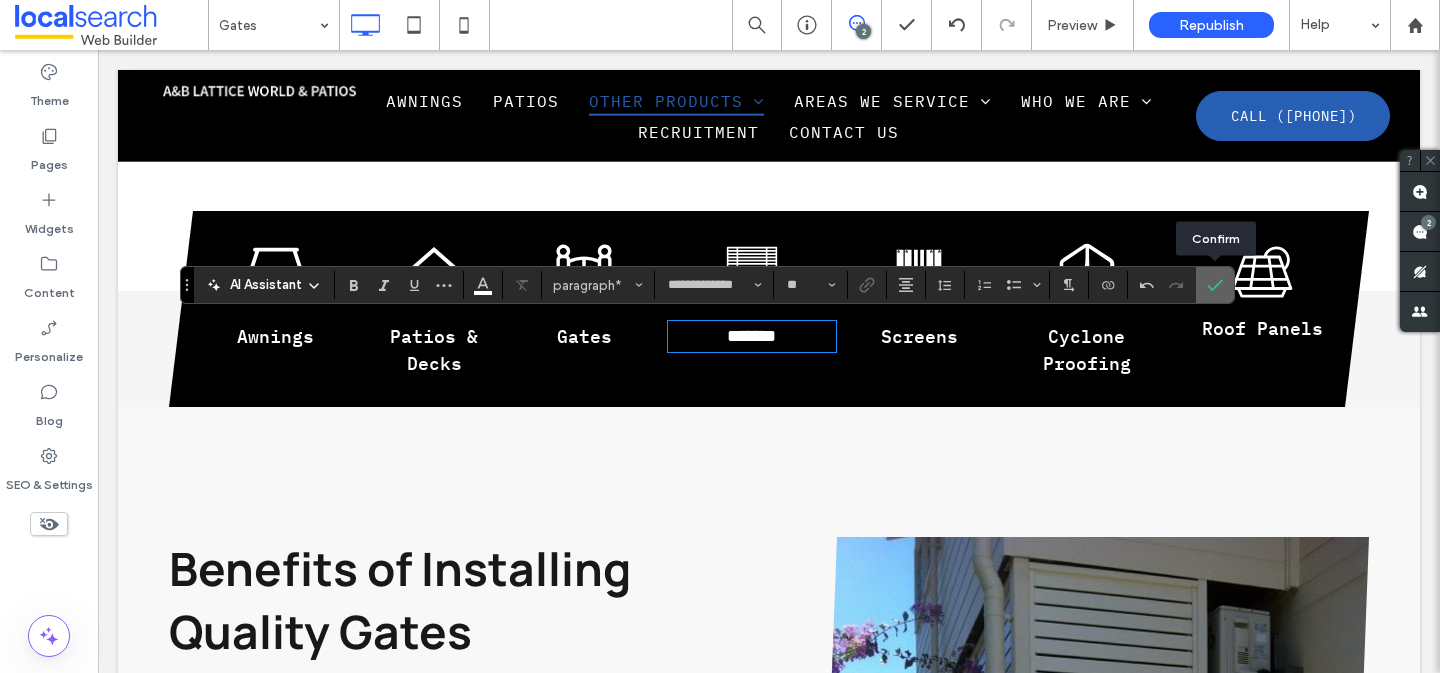 click 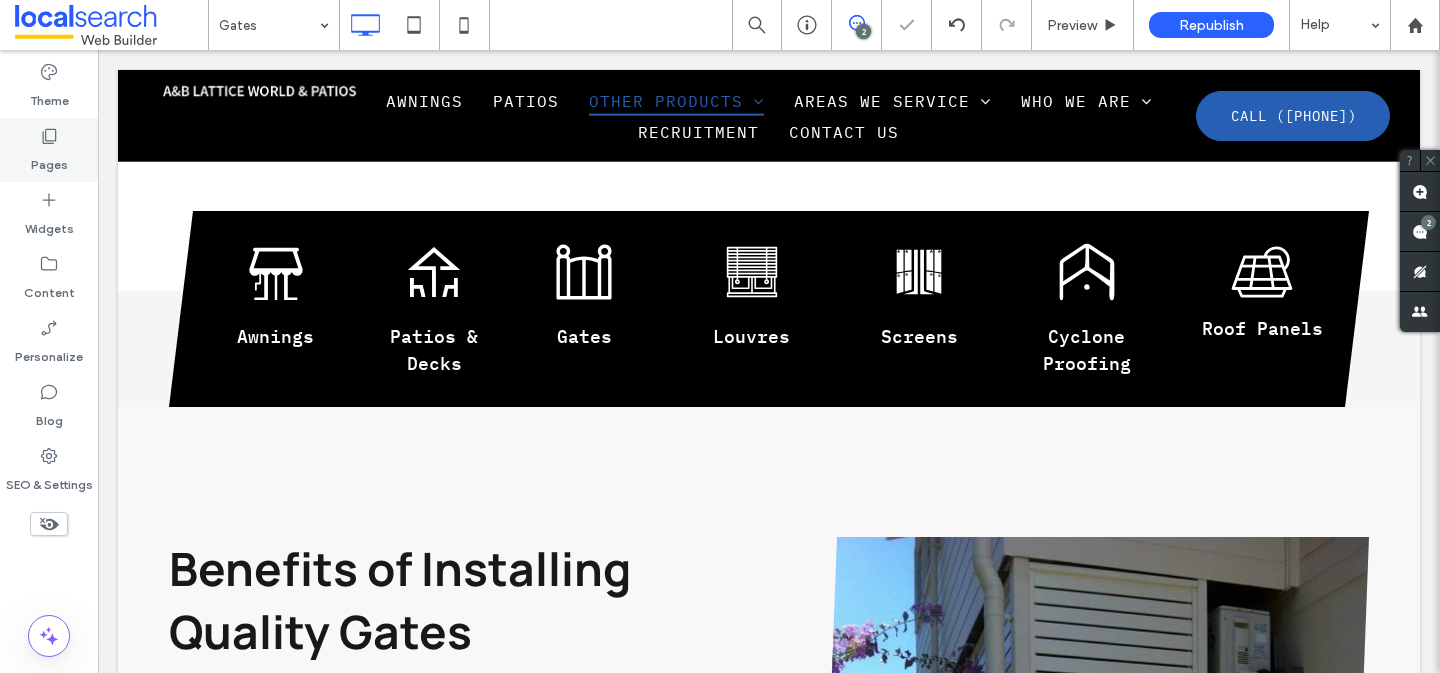 click on "Pages" at bounding box center (49, 150) 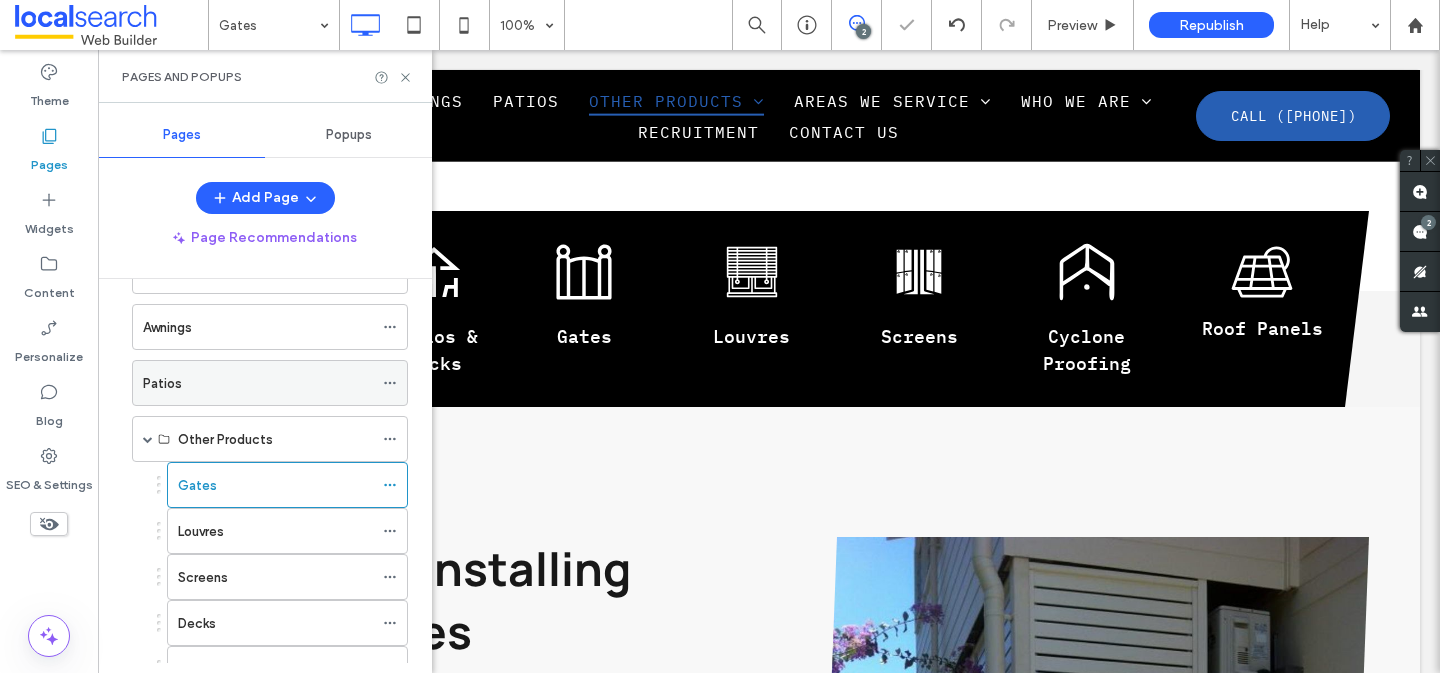 scroll, scrollTop: 135, scrollLeft: 0, axis: vertical 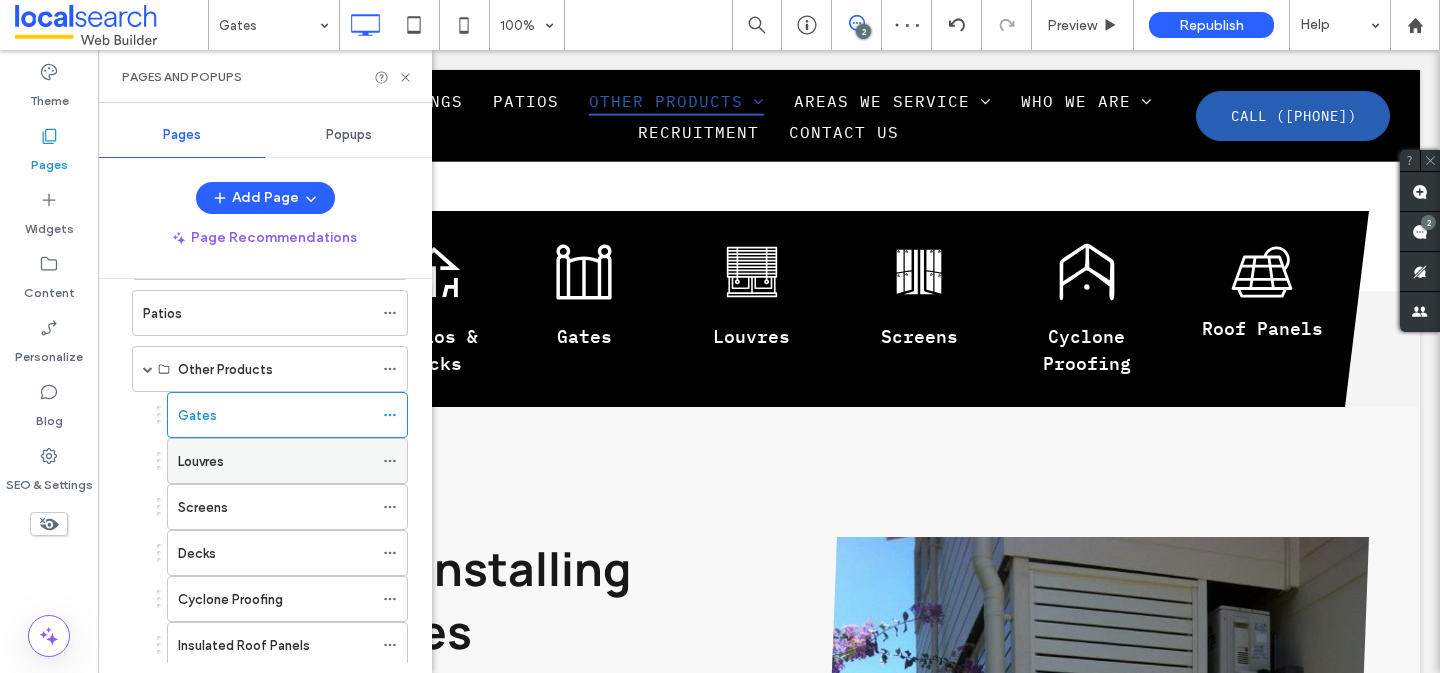 click on "Louvres" at bounding box center [201, 461] 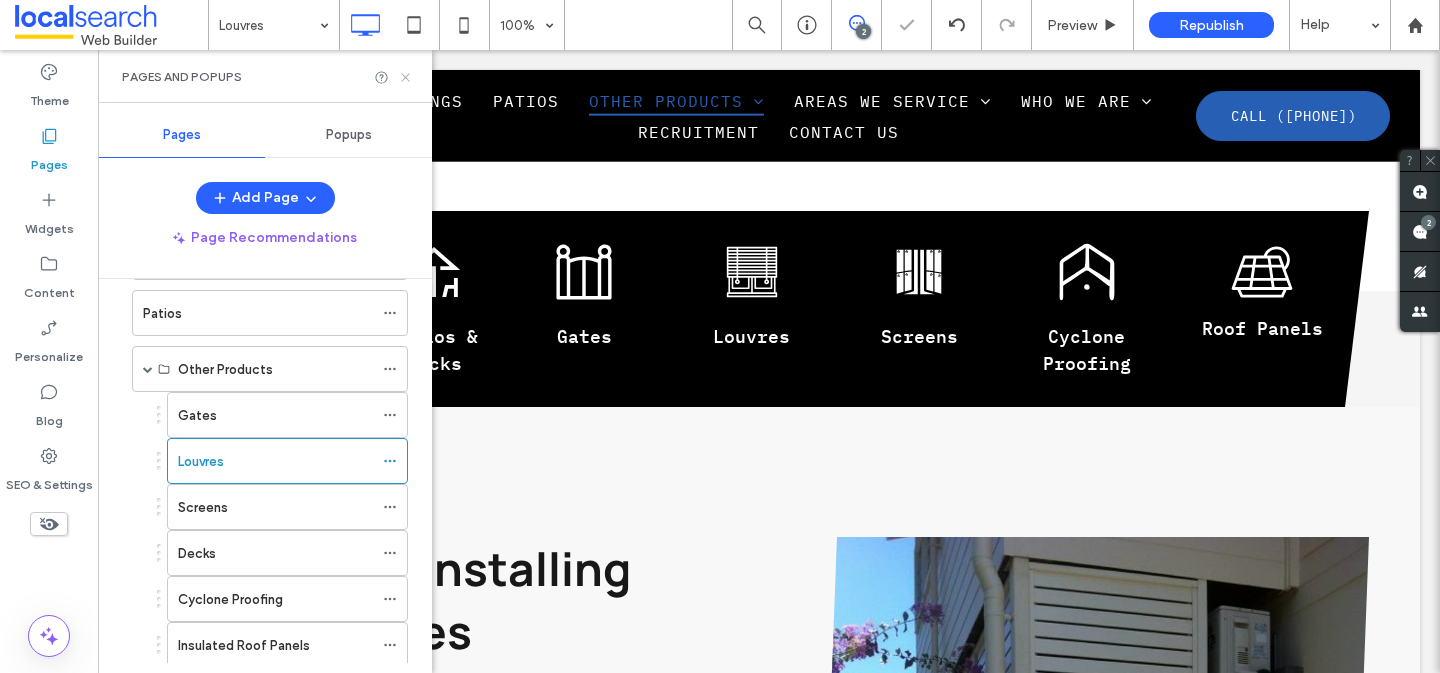 click 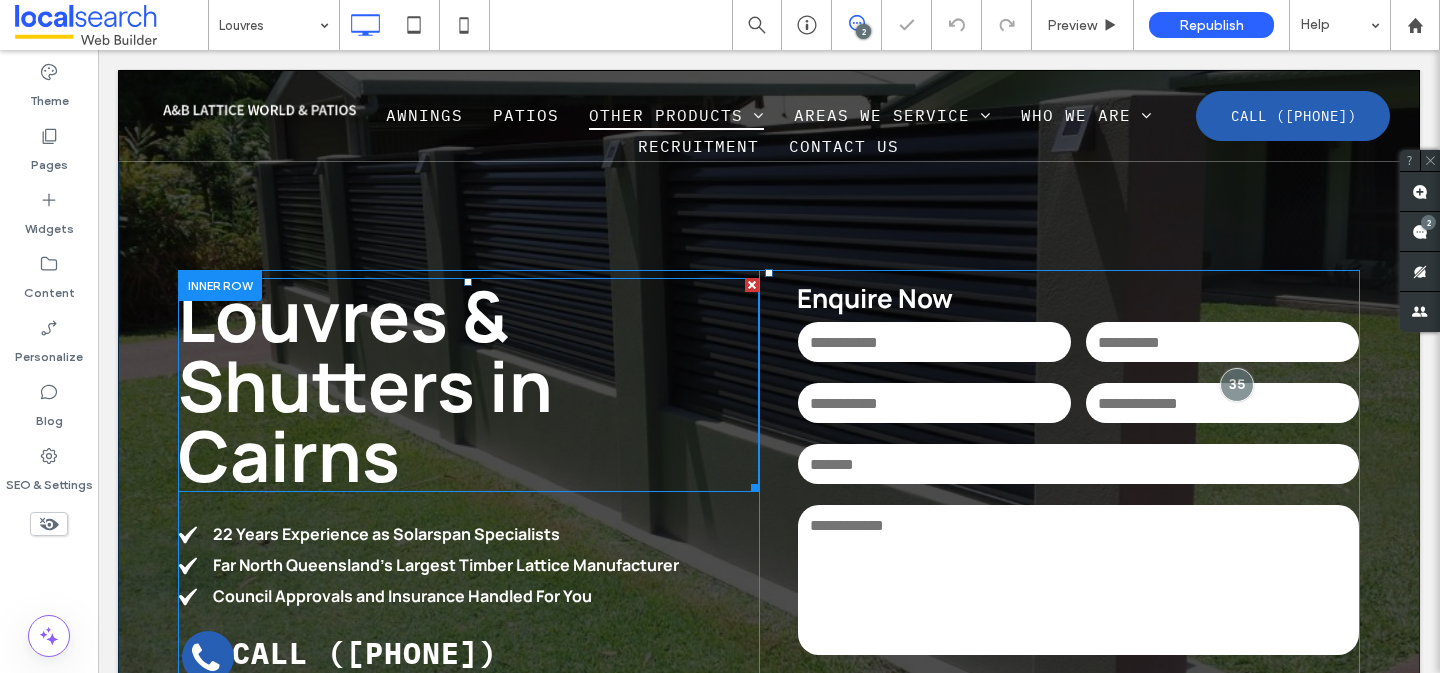scroll, scrollTop: 0, scrollLeft: 0, axis: both 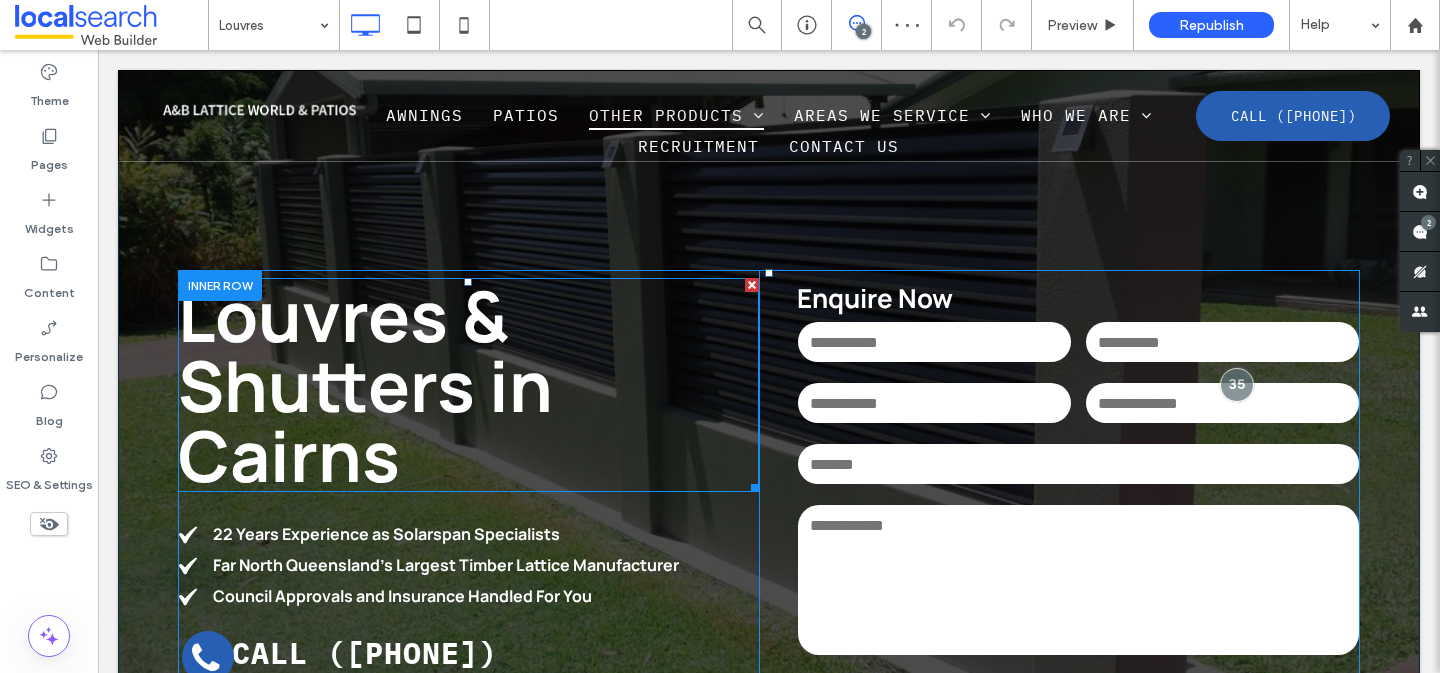 click on "Louvres & Shutters in Cairns" at bounding box center [365, 385] 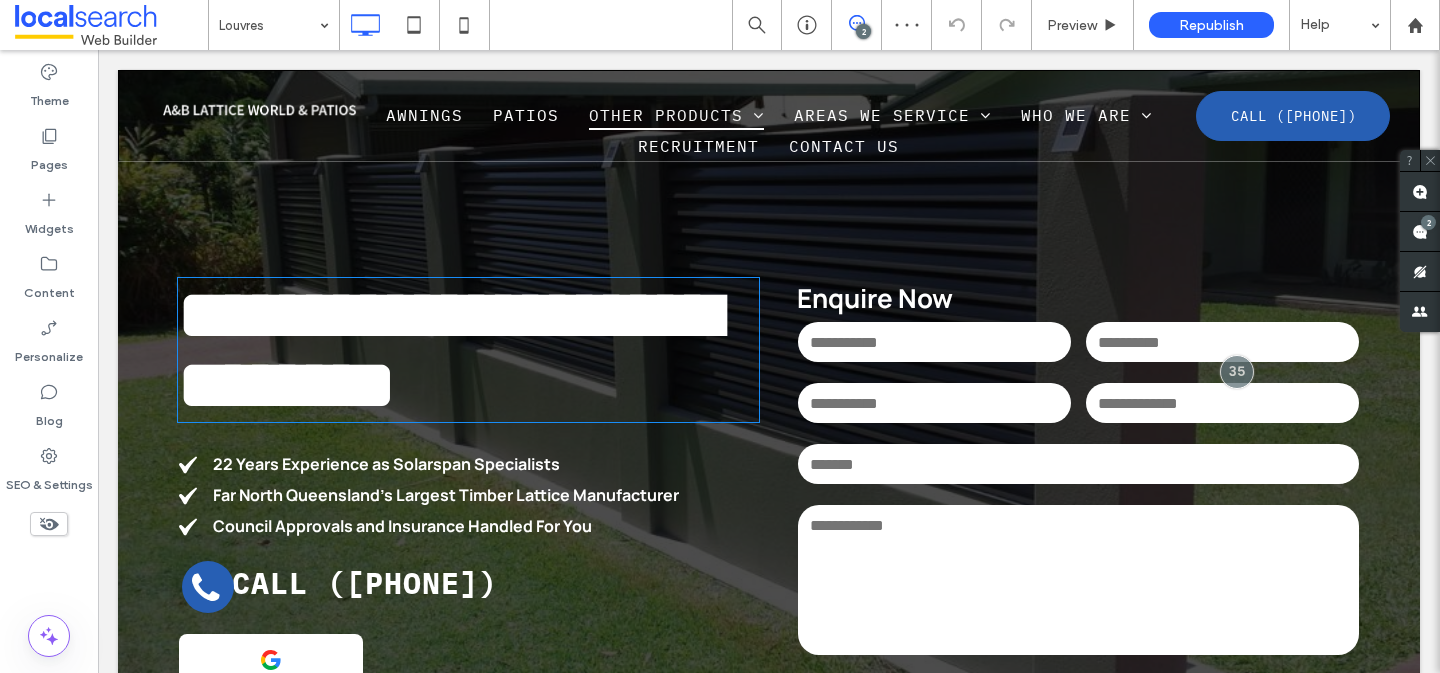type on "*******" 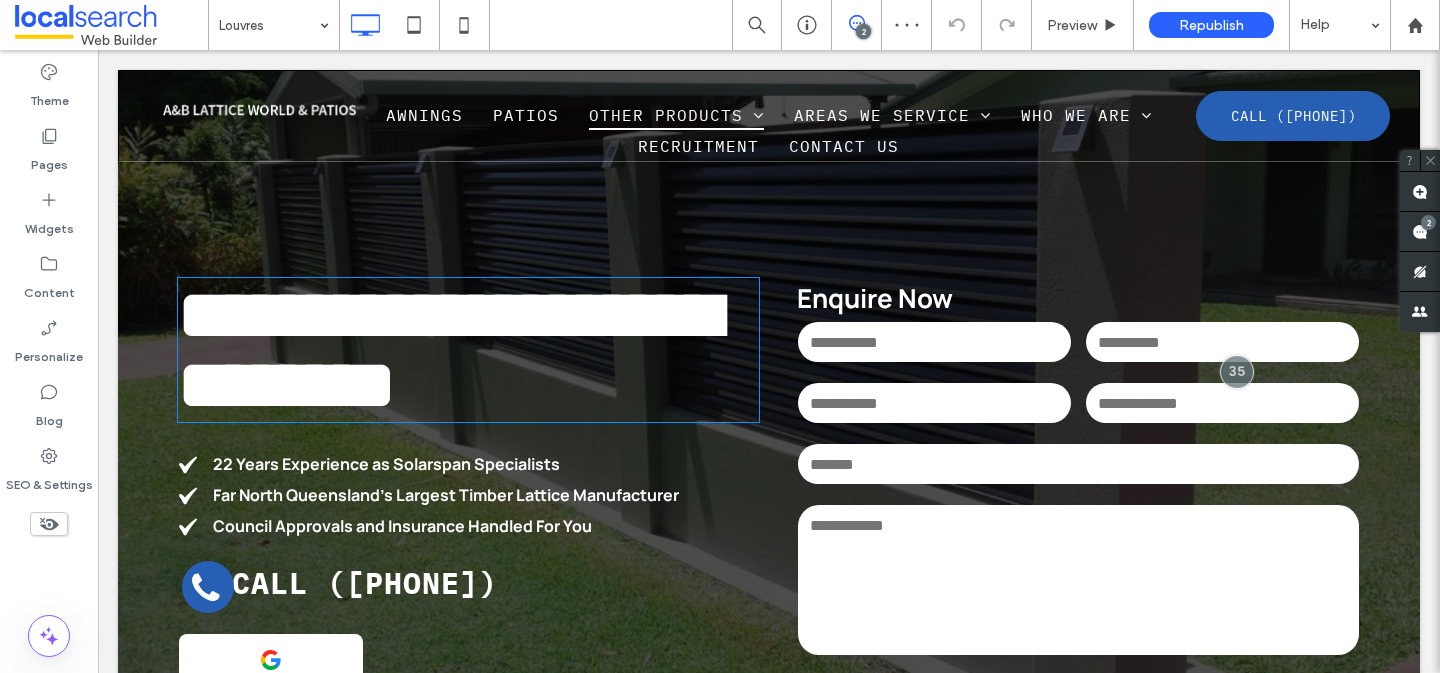 type on "**" 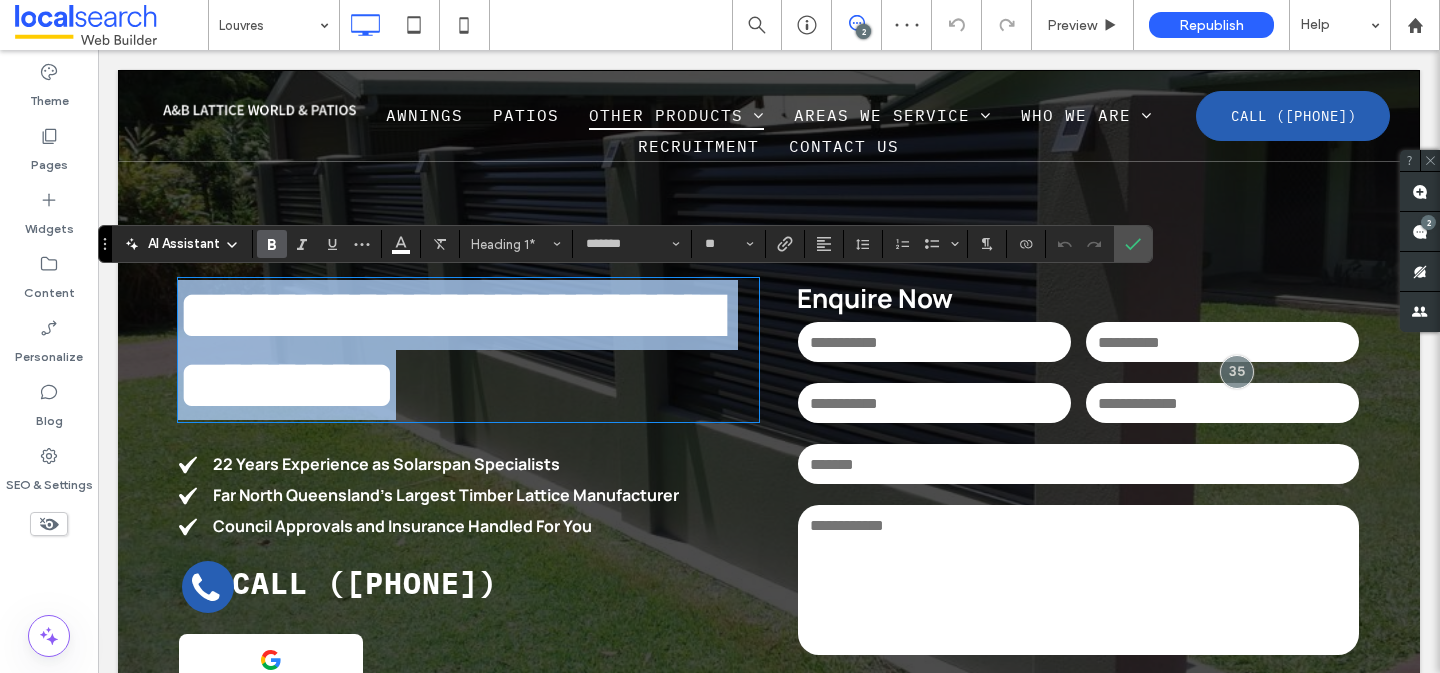 click on "**********" at bounding box center [448, 350] 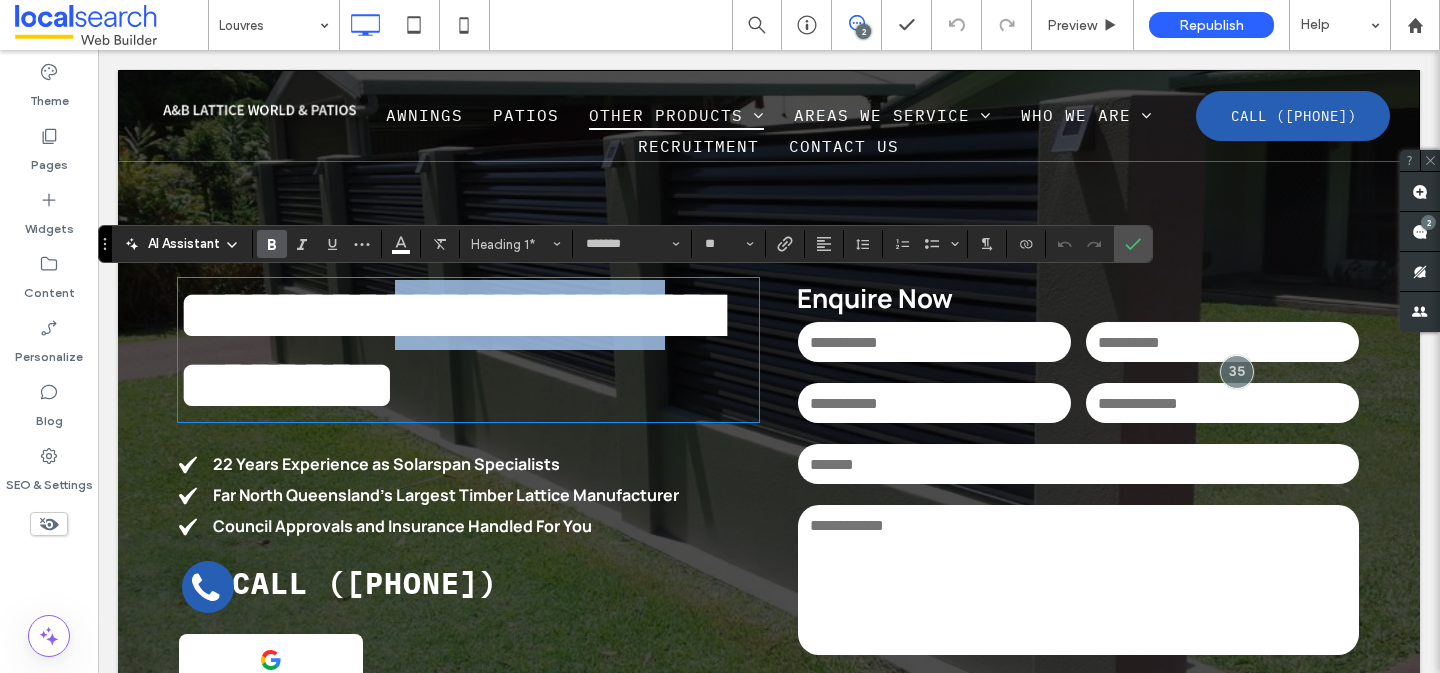 drag, startPoint x: 468, startPoint y: 394, endPoint x: 468, endPoint y: 333, distance: 61 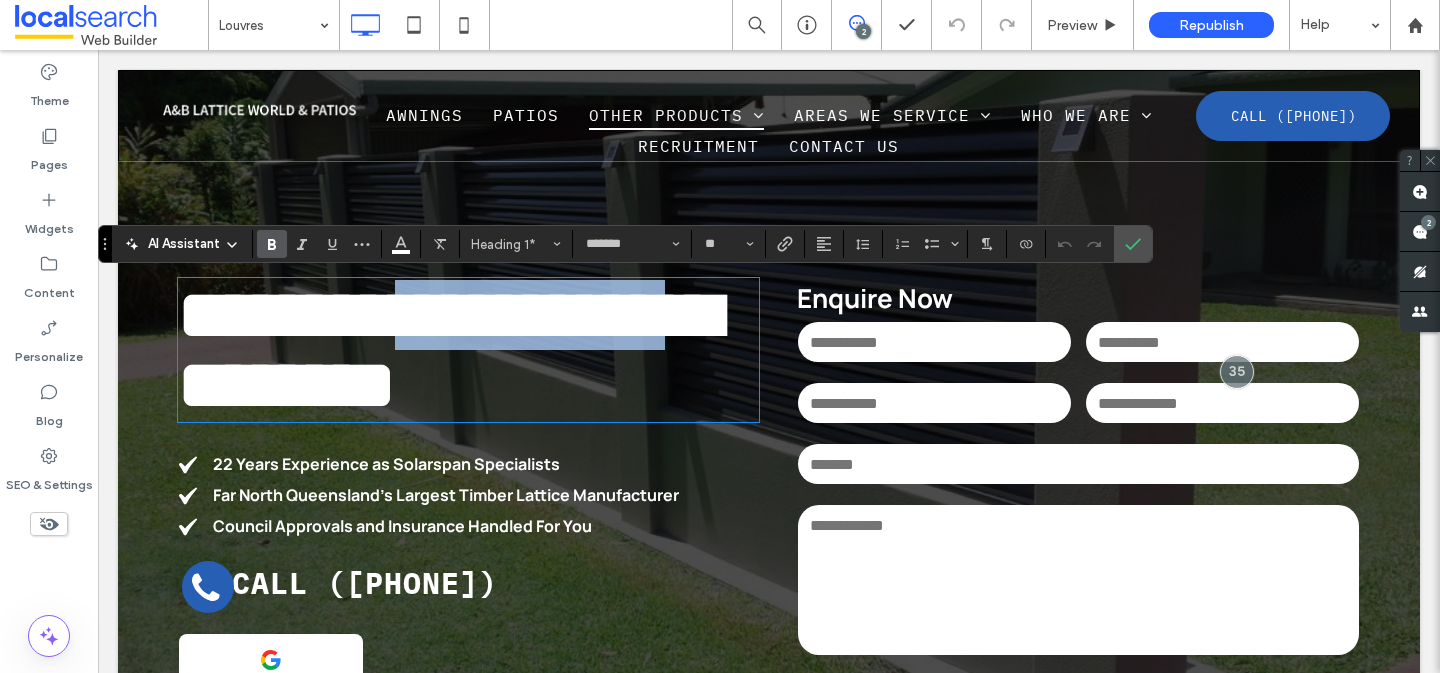 click on "**********" at bounding box center [448, 350] 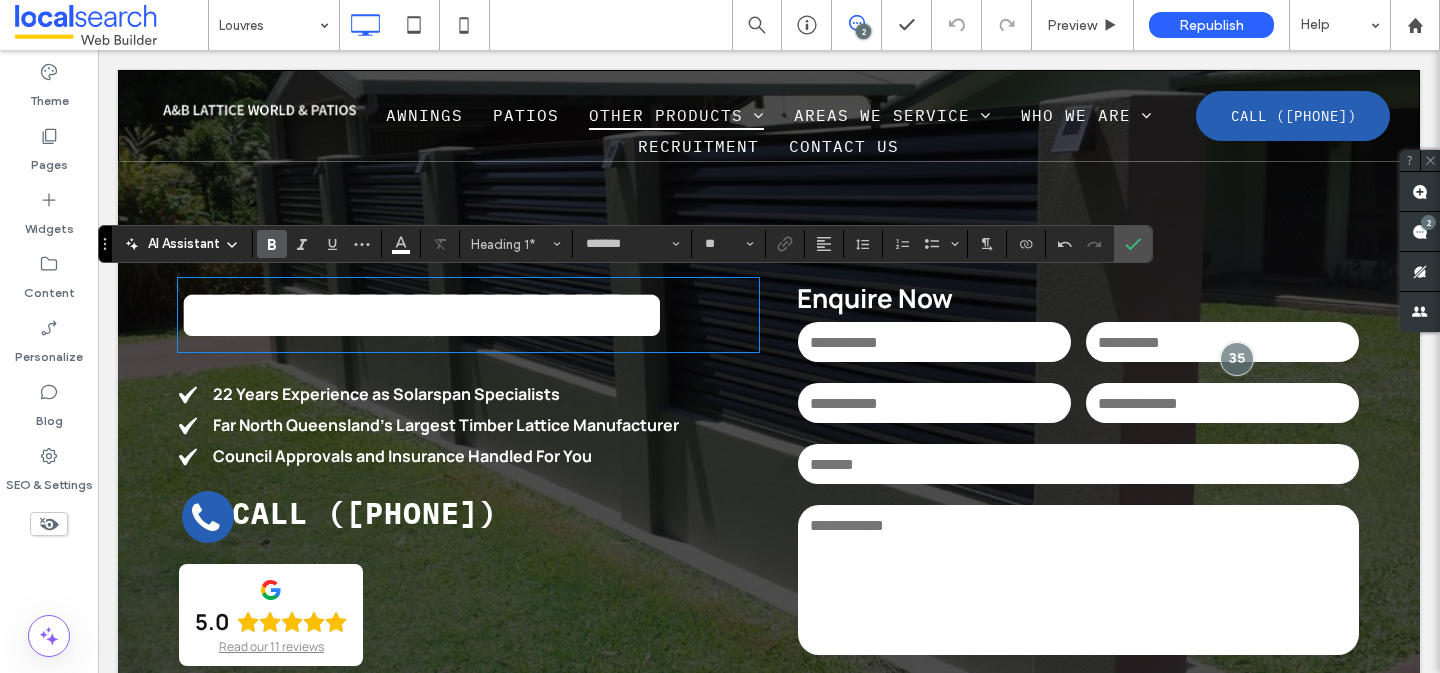 type 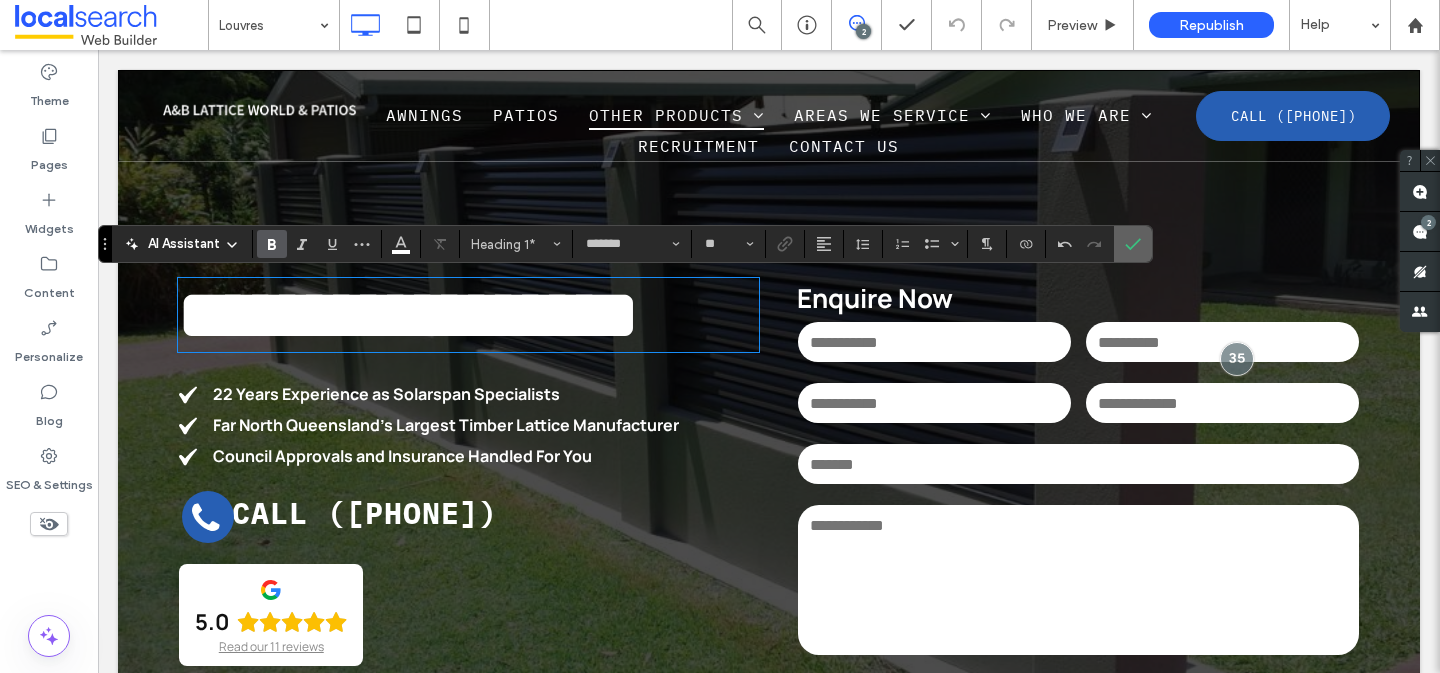 click 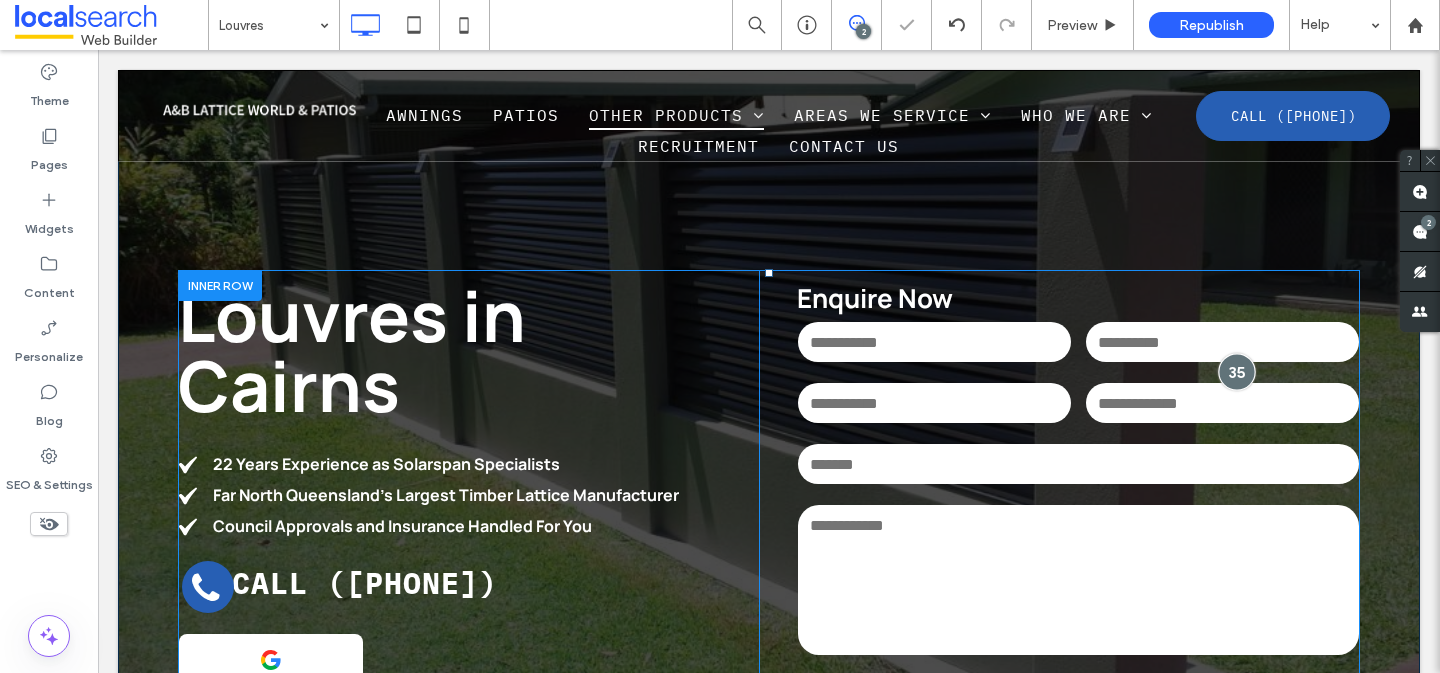 click at bounding box center [1236, 371] 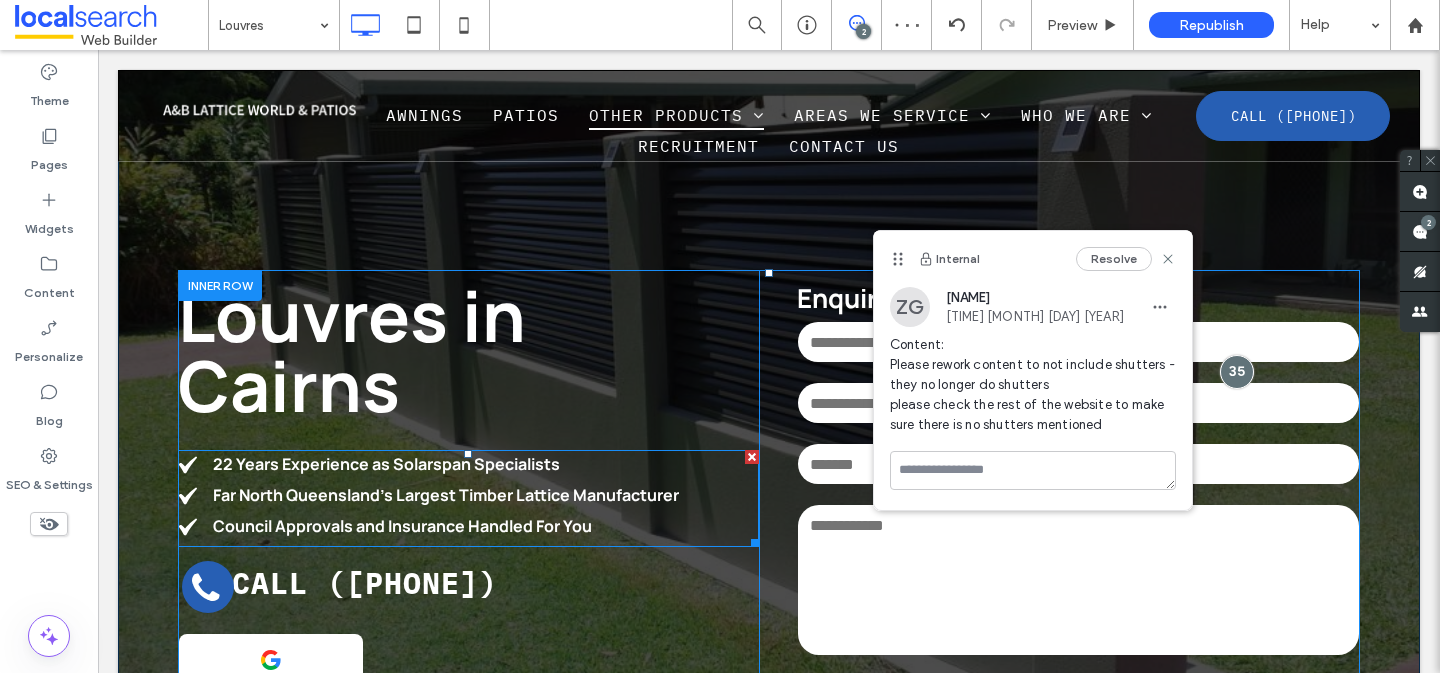 click on "22 Years Experience as Solarspan Specialists" at bounding box center (386, 464) 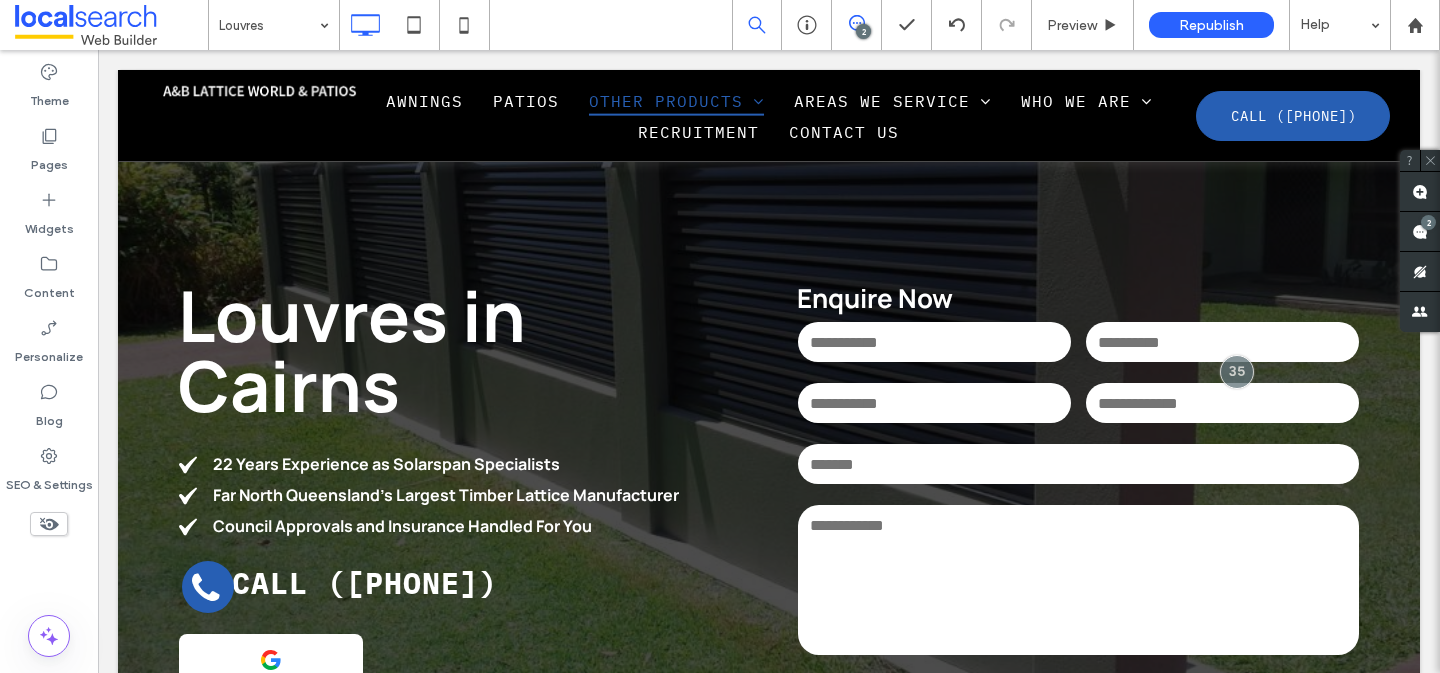 scroll, scrollTop: 800, scrollLeft: 0, axis: vertical 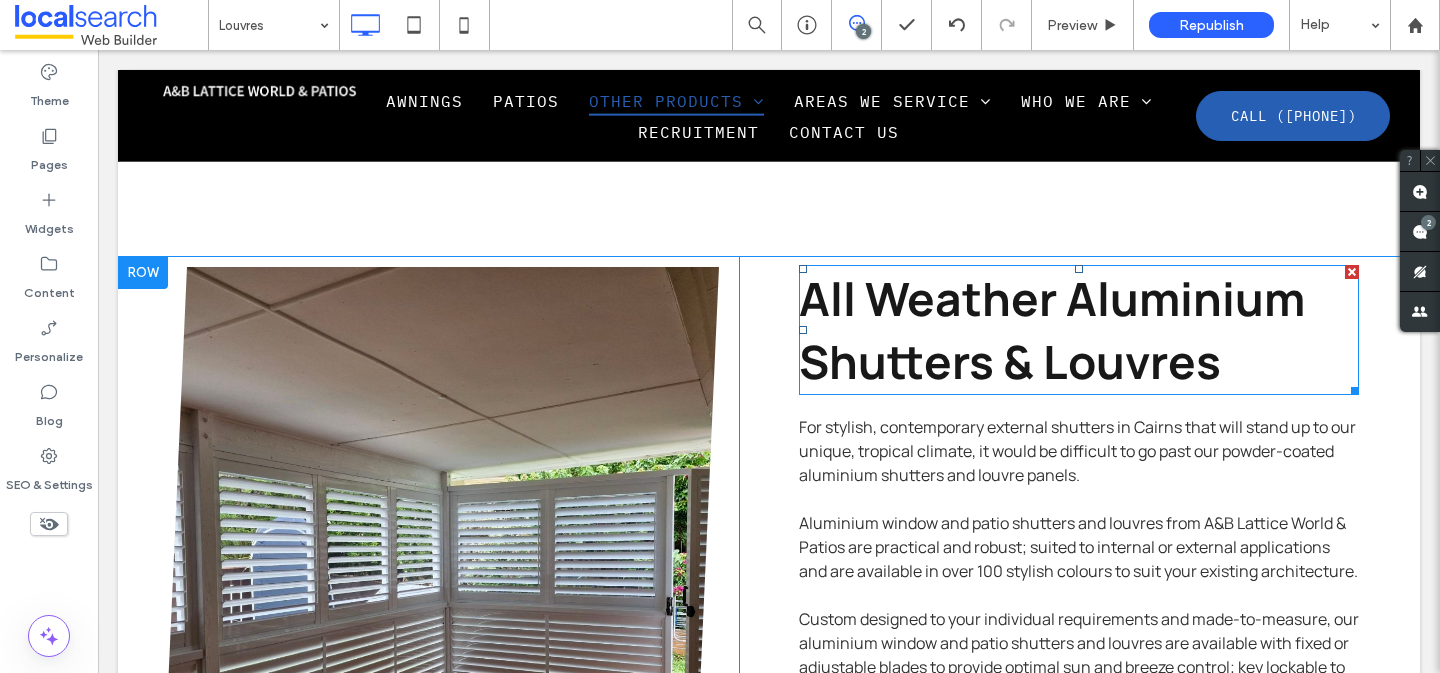 click on "All Weather Aluminium Shutters & Louvres" at bounding box center [1052, 330] 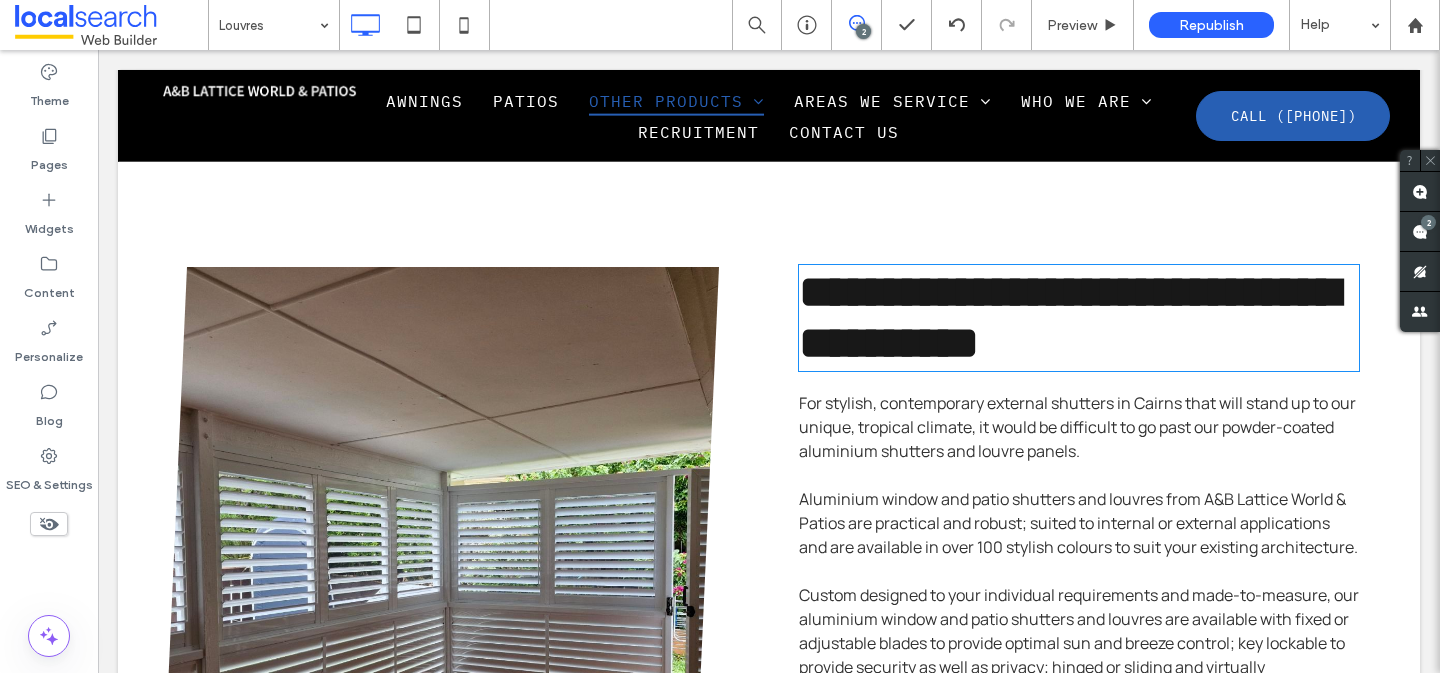 type on "*******" 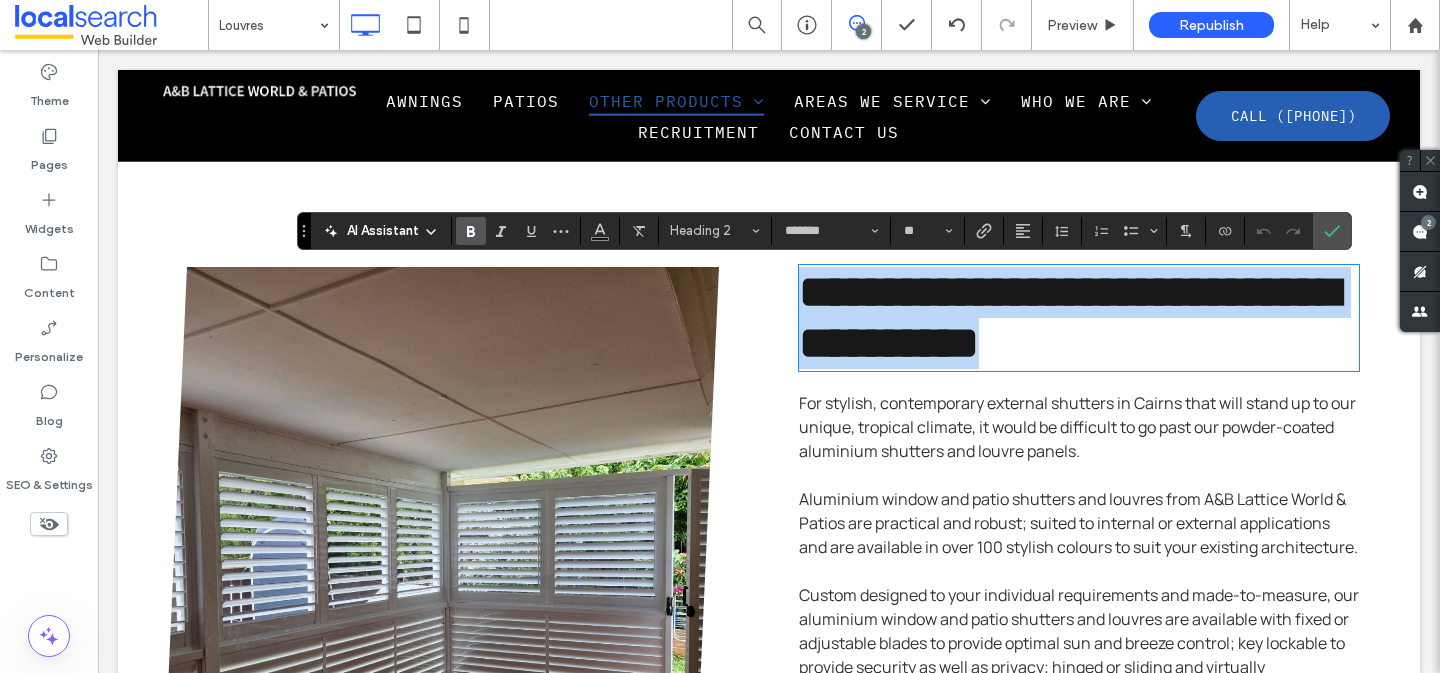 click on "**********" at bounding box center (1069, 317) 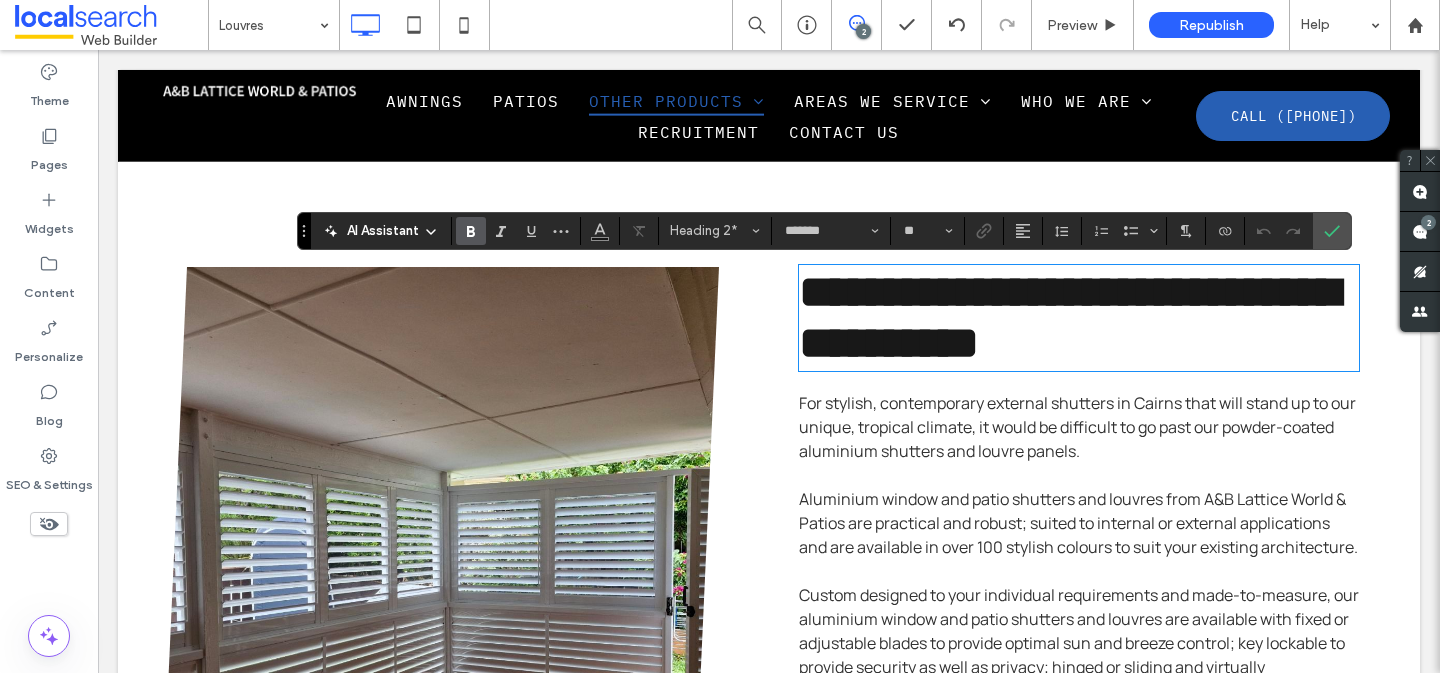 click on "**********" at bounding box center [1069, 317] 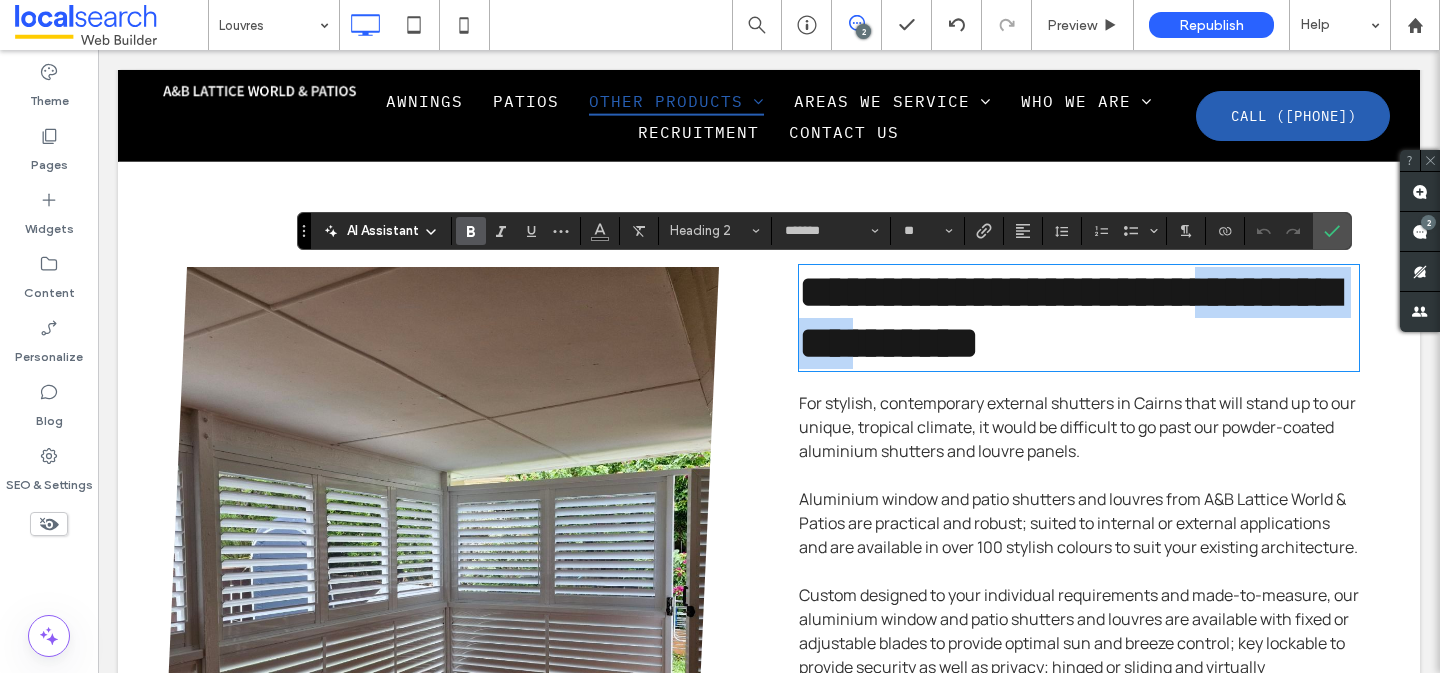 drag, startPoint x: 1046, startPoint y: 365, endPoint x: 803, endPoint y: 375, distance: 243.20567 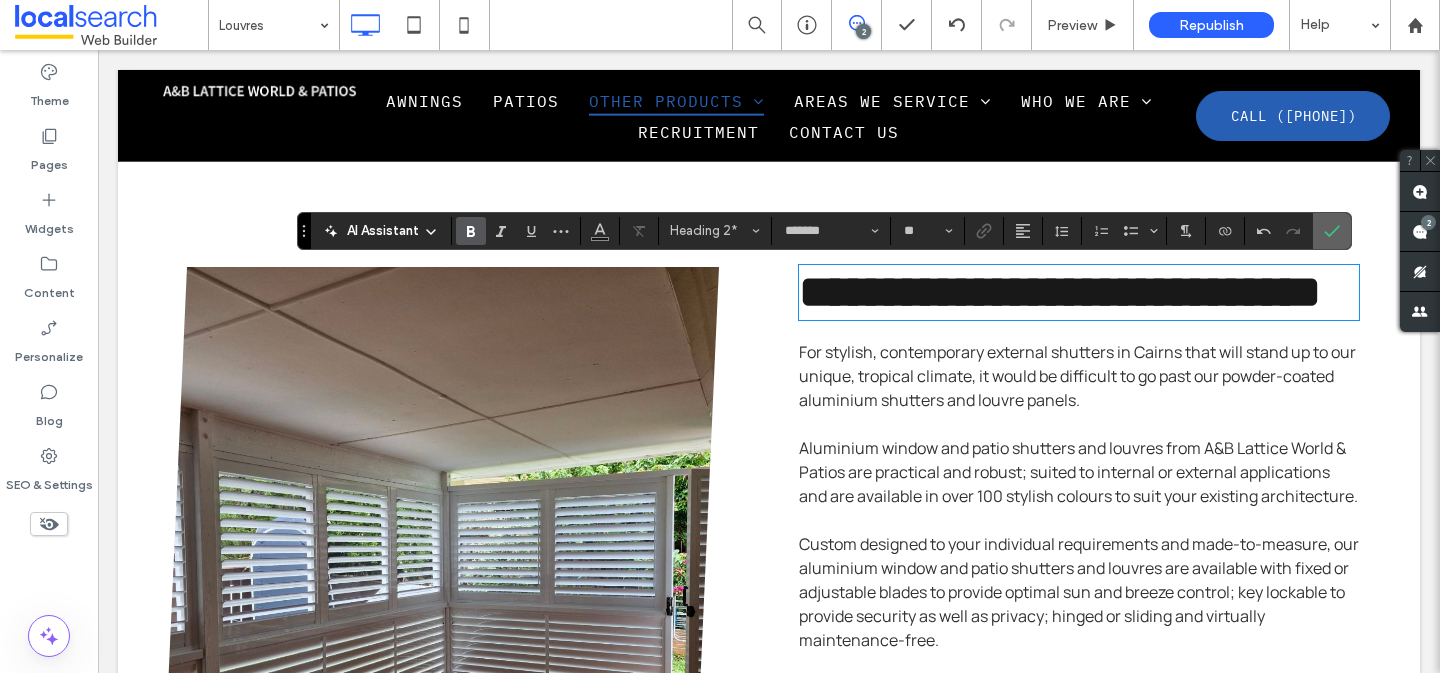 click 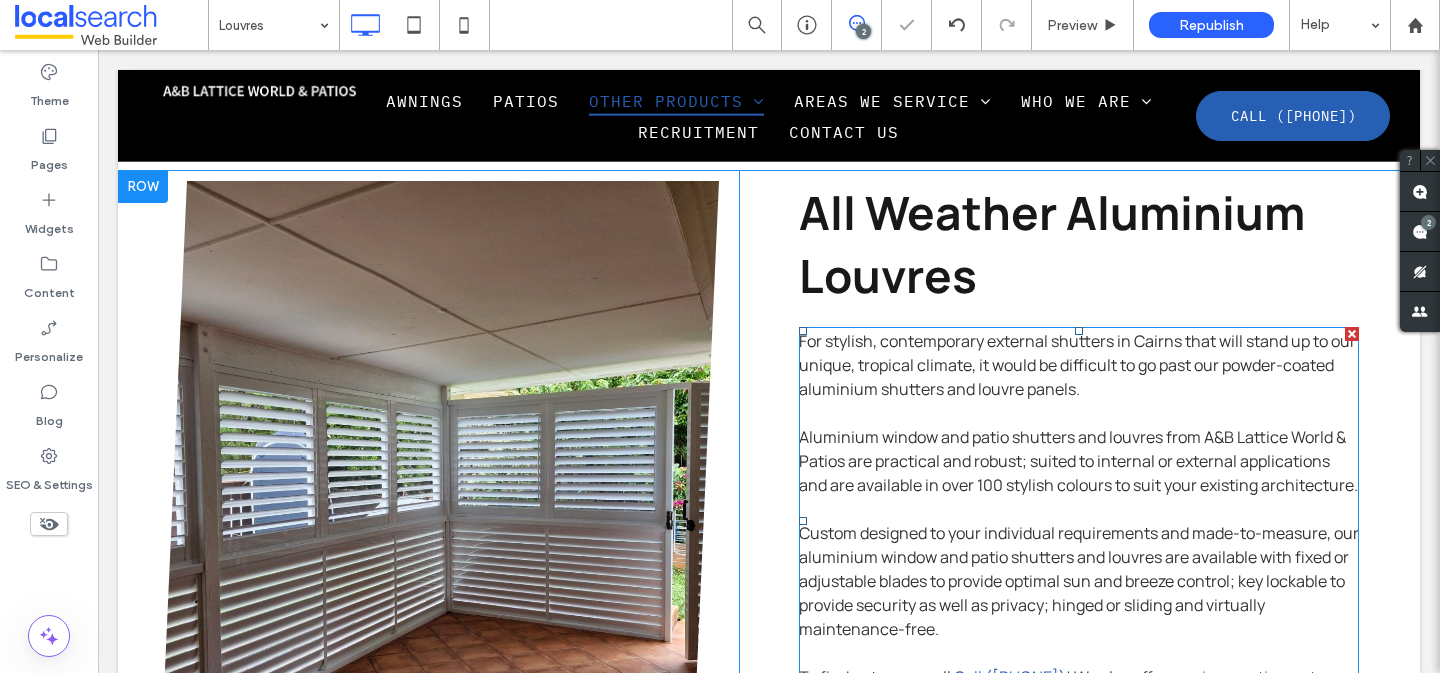 click on "For stylish, contemporary external shutters in Cairns that will stand up to our unique, tropical climate, it would be difficult to go past our powder-coated aluminium shutters and louvre panels." at bounding box center (1077, 365) 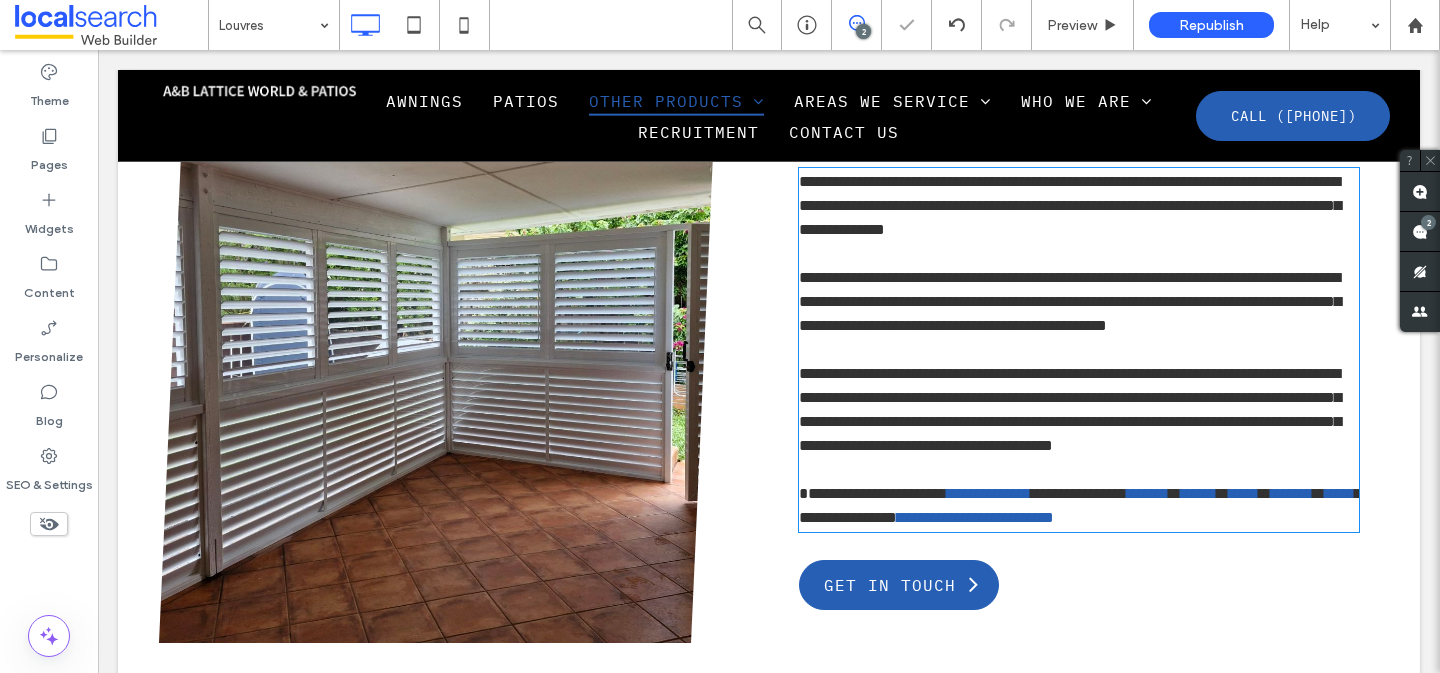 type on "*******" 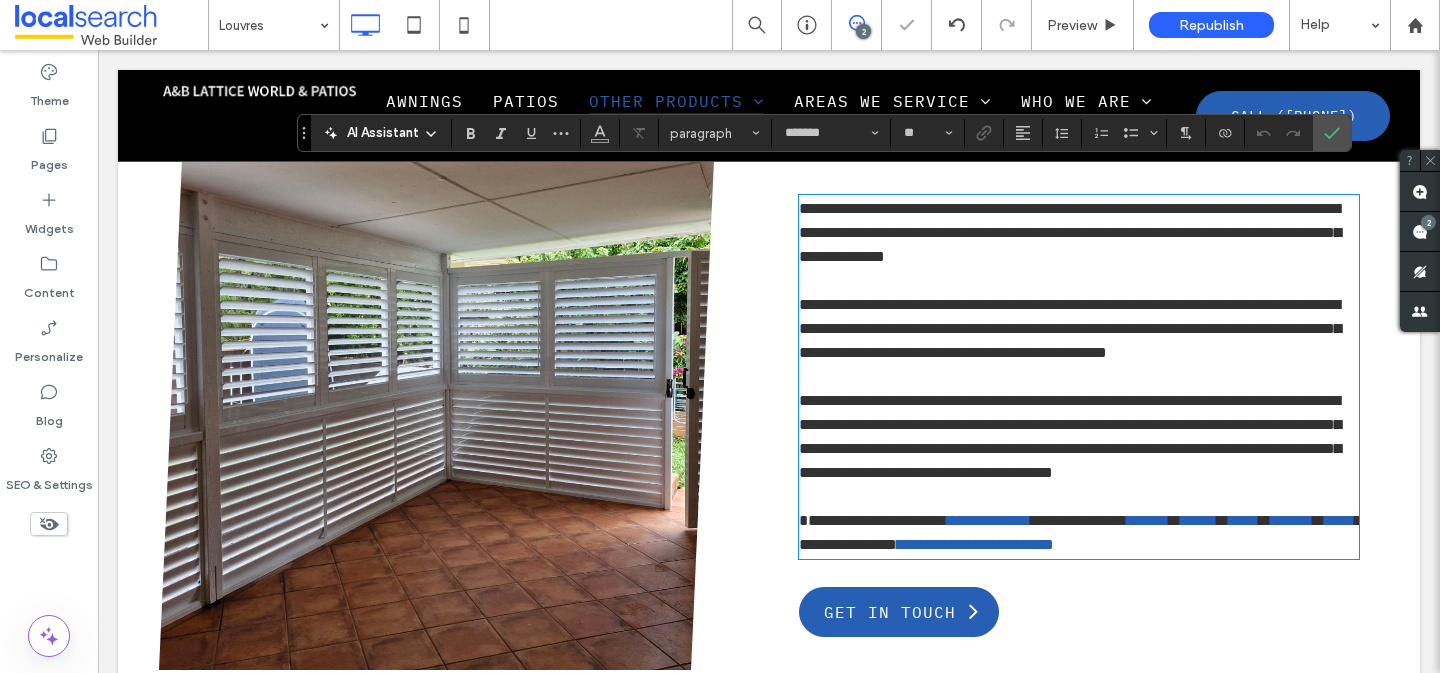 scroll, scrollTop: 988, scrollLeft: 0, axis: vertical 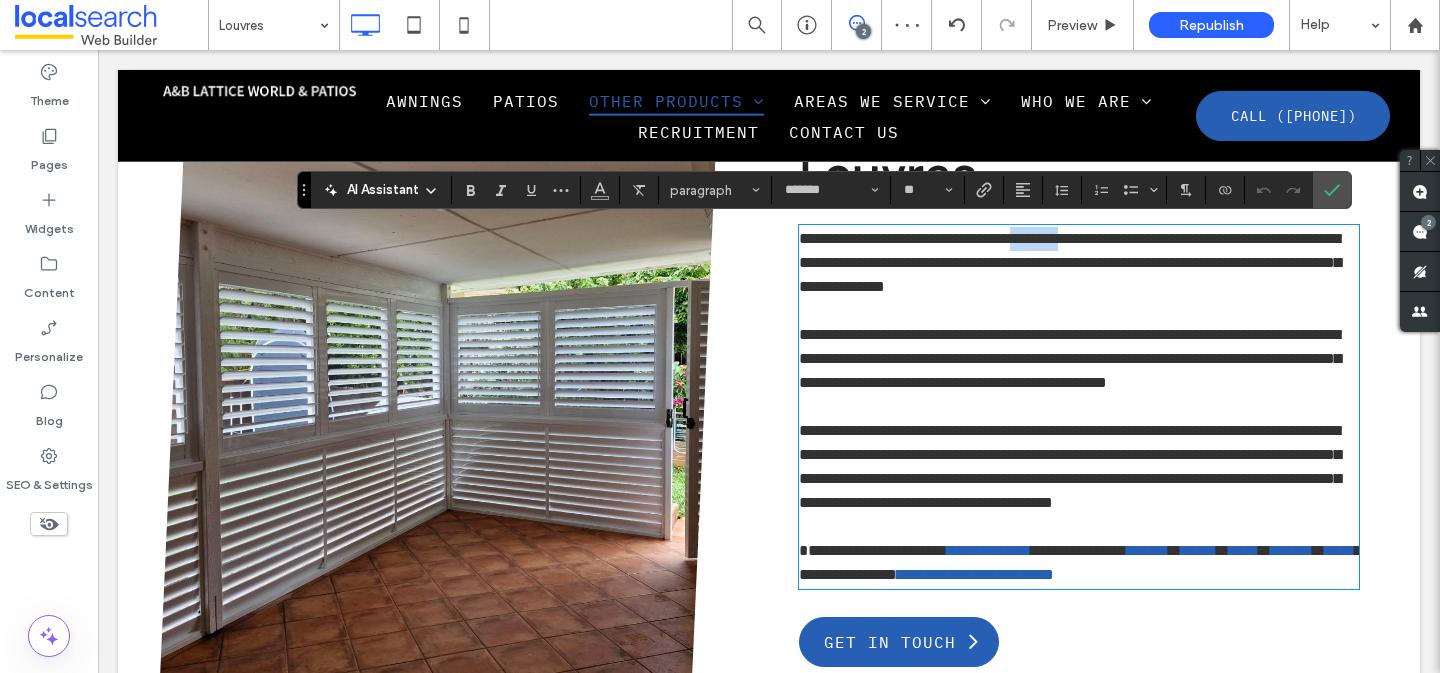 drag, startPoint x: 1111, startPoint y: 240, endPoint x: 1053, endPoint y: 240, distance: 58 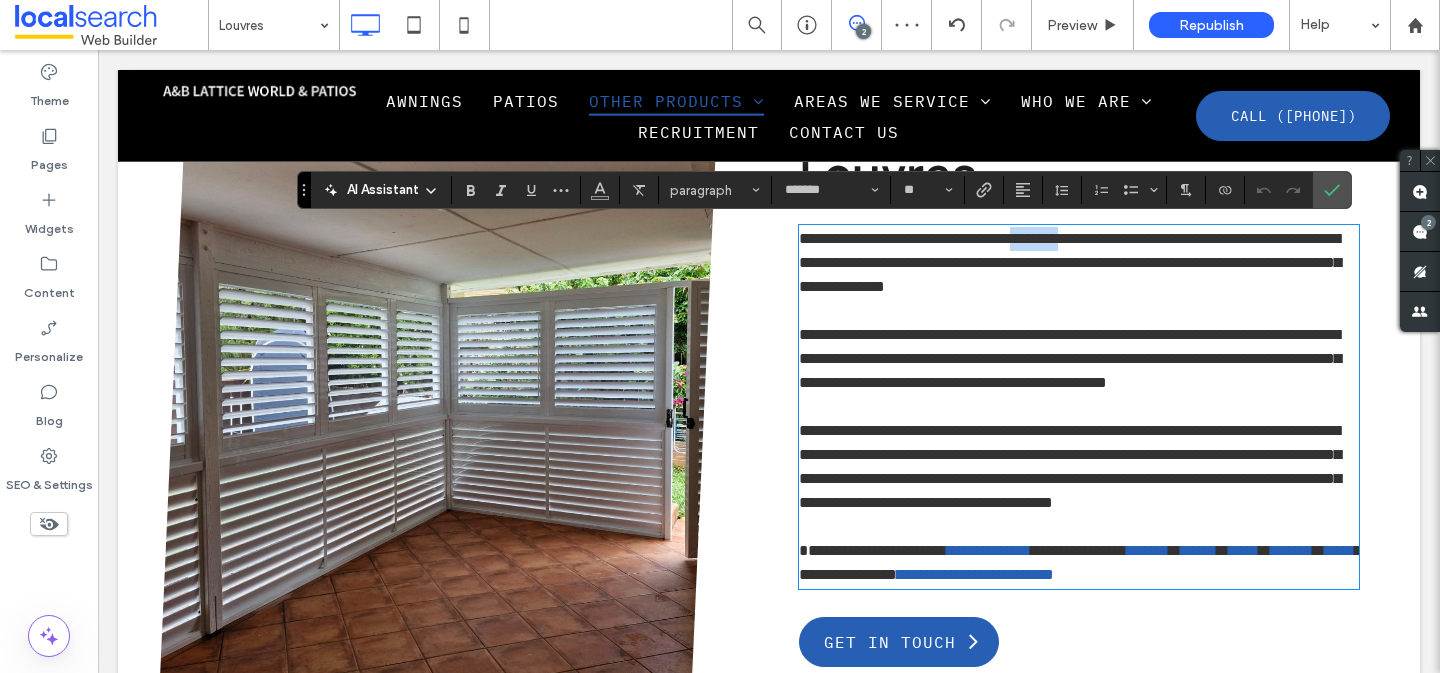 click on "**********" at bounding box center [1070, 262] 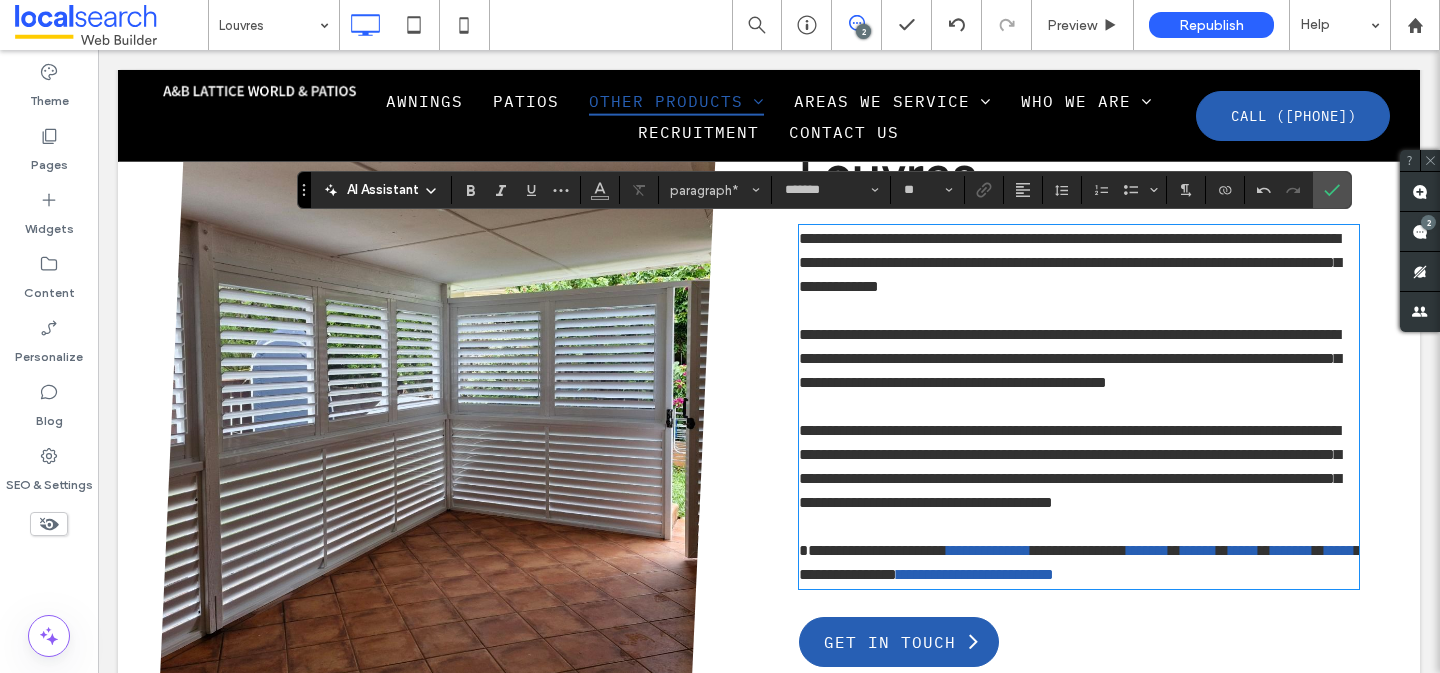 click at bounding box center (1079, 311) 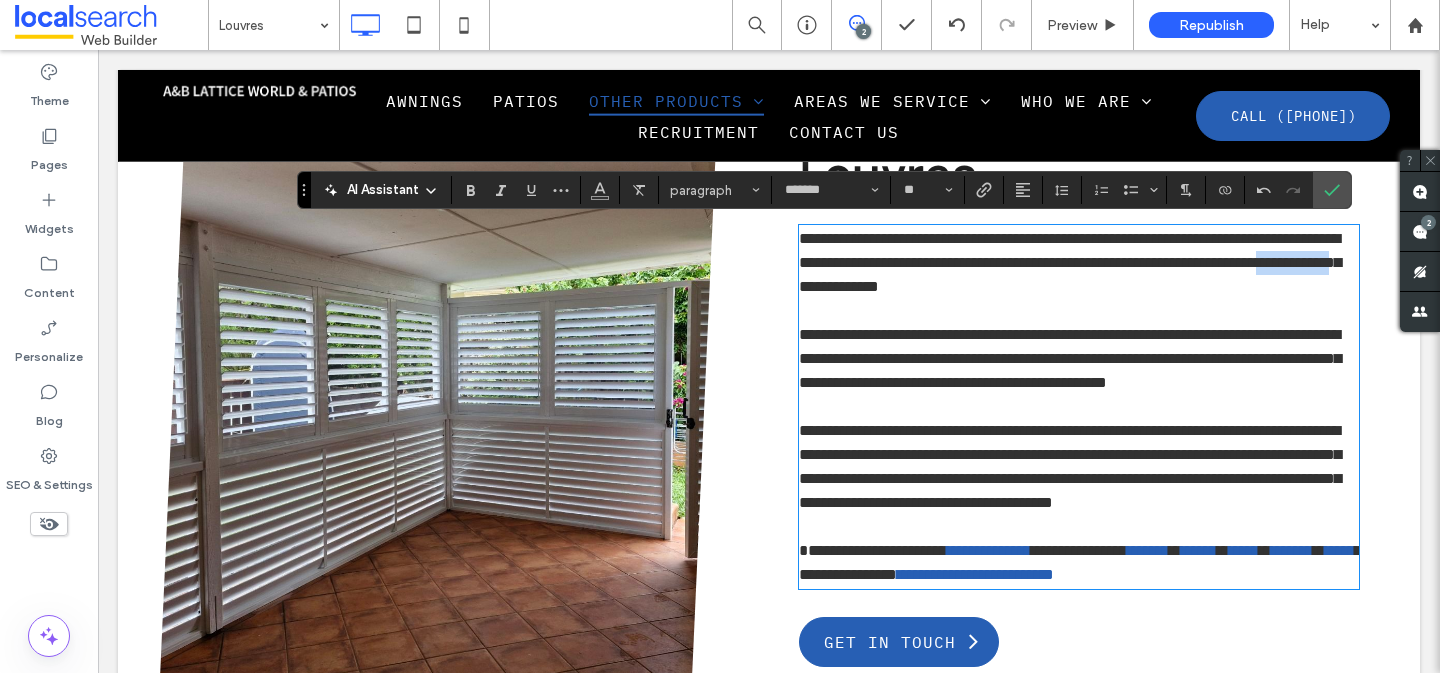 drag, startPoint x: 969, startPoint y: 288, endPoint x: 879, endPoint y: 289, distance: 90.005554 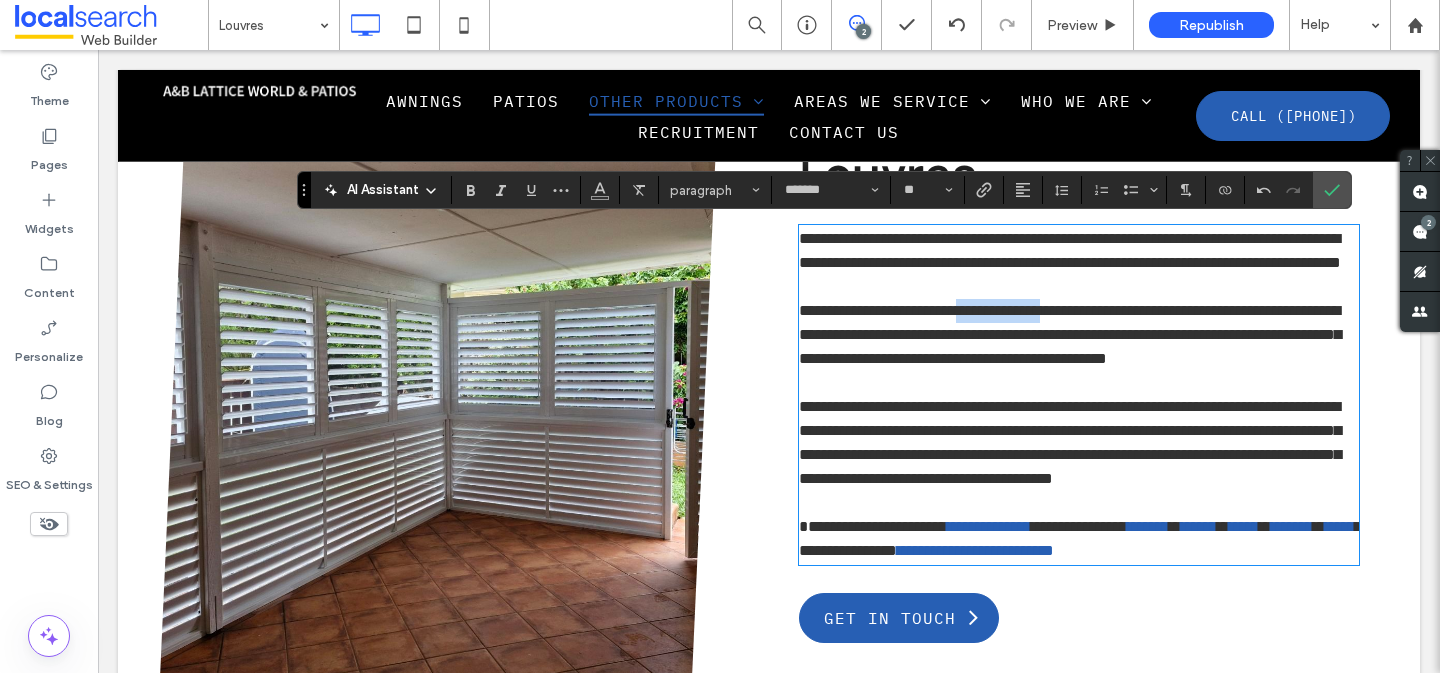 drag, startPoint x: 1108, startPoint y: 337, endPoint x: 1007, endPoint y: 340, distance: 101.04455 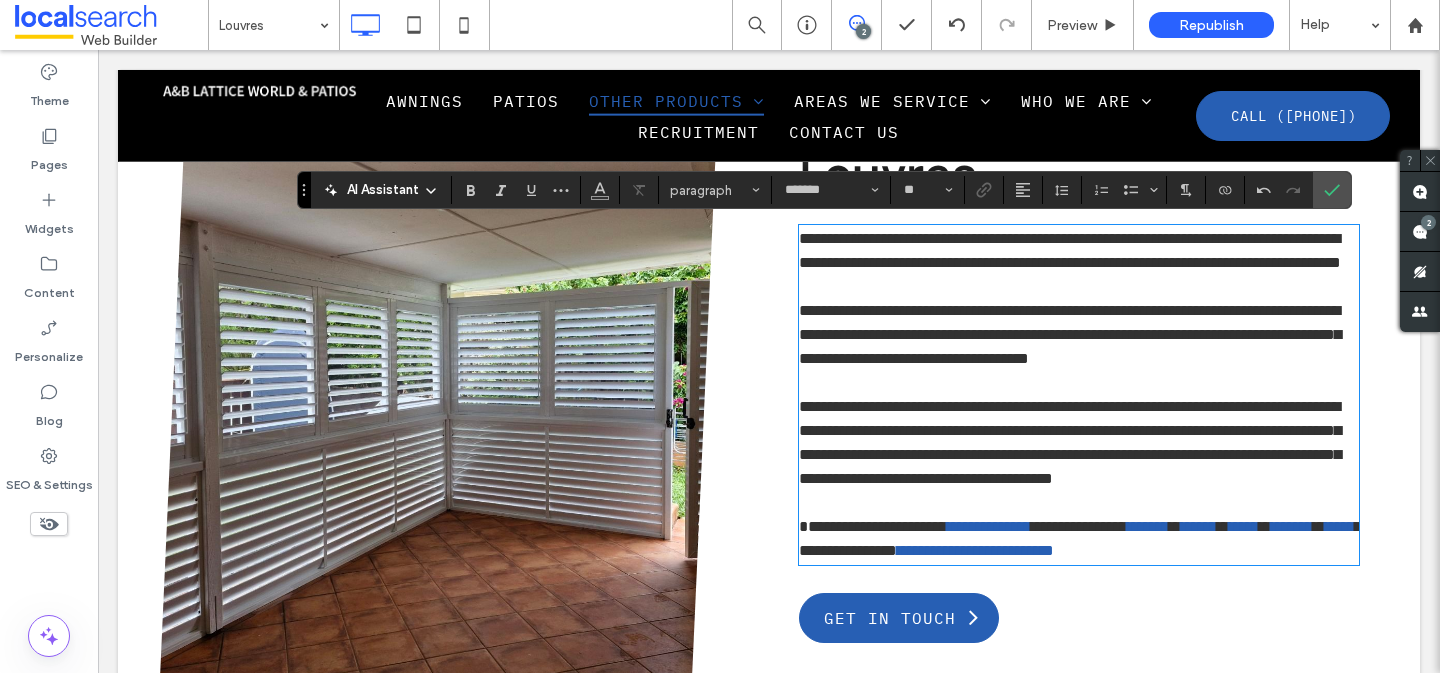 click at bounding box center [1079, 383] 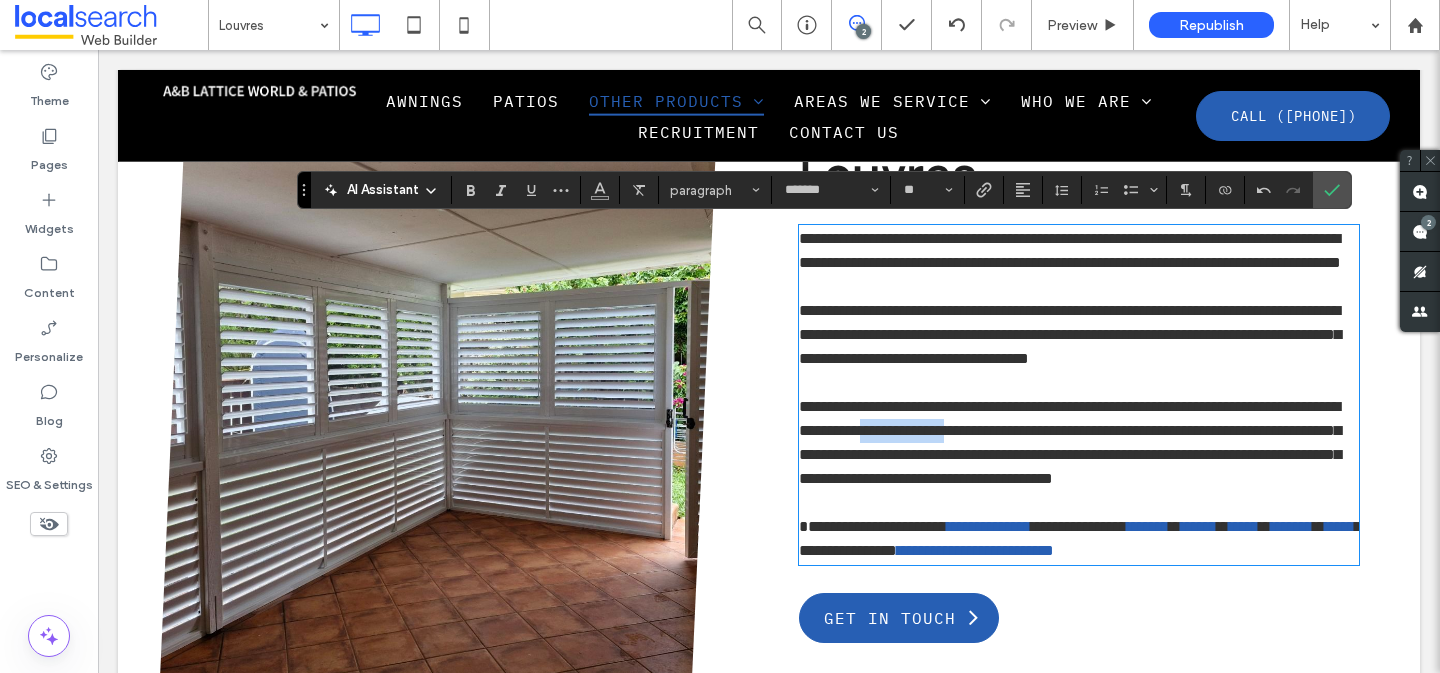 drag, startPoint x: 1137, startPoint y: 454, endPoint x: 1036, endPoint y: 457, distance: 101.04455 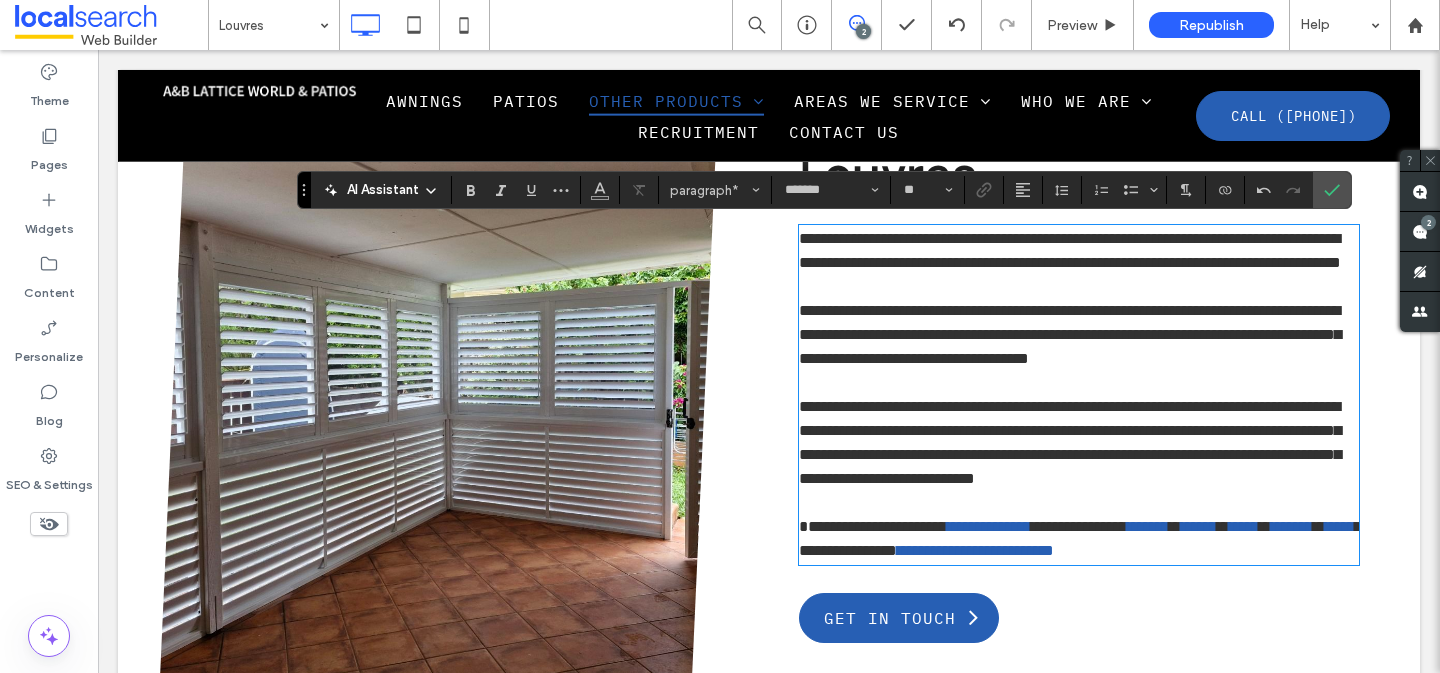click on "**********" at bounding box center [1079, 443] 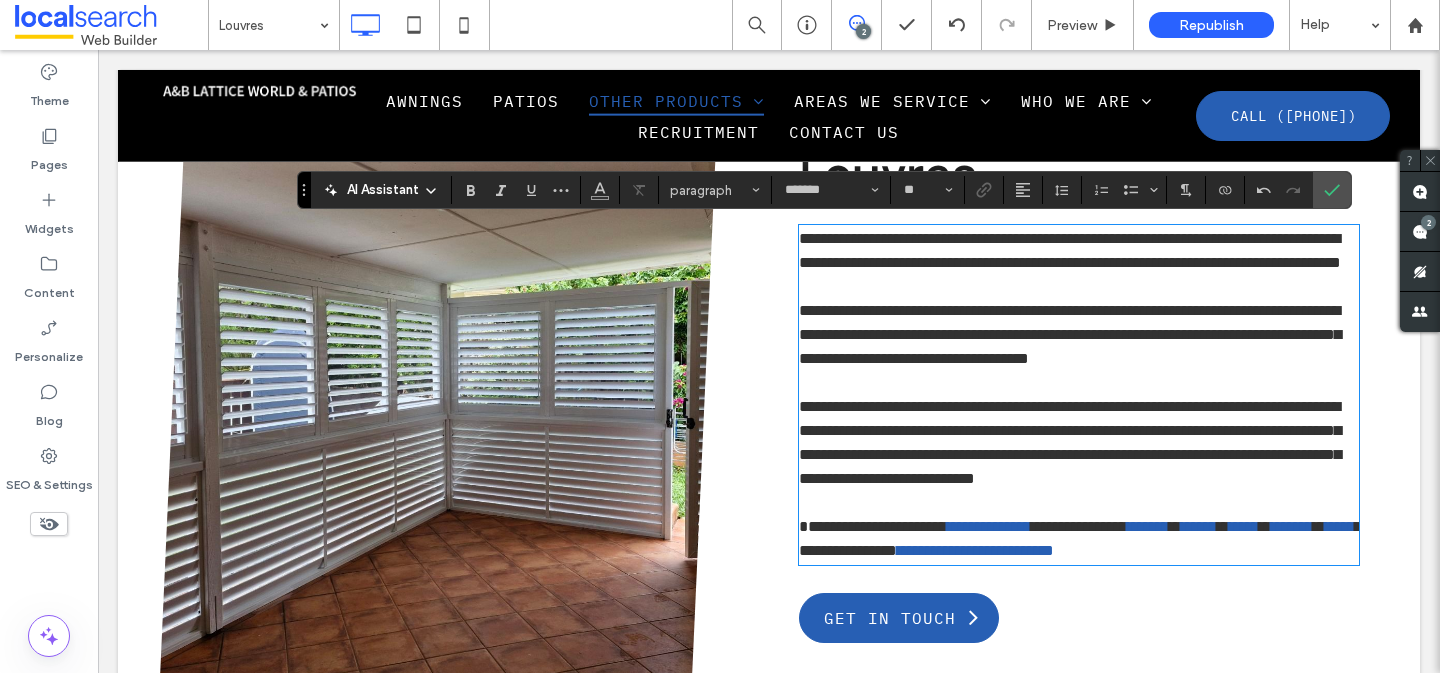 click at bounding box center [1079, 503] 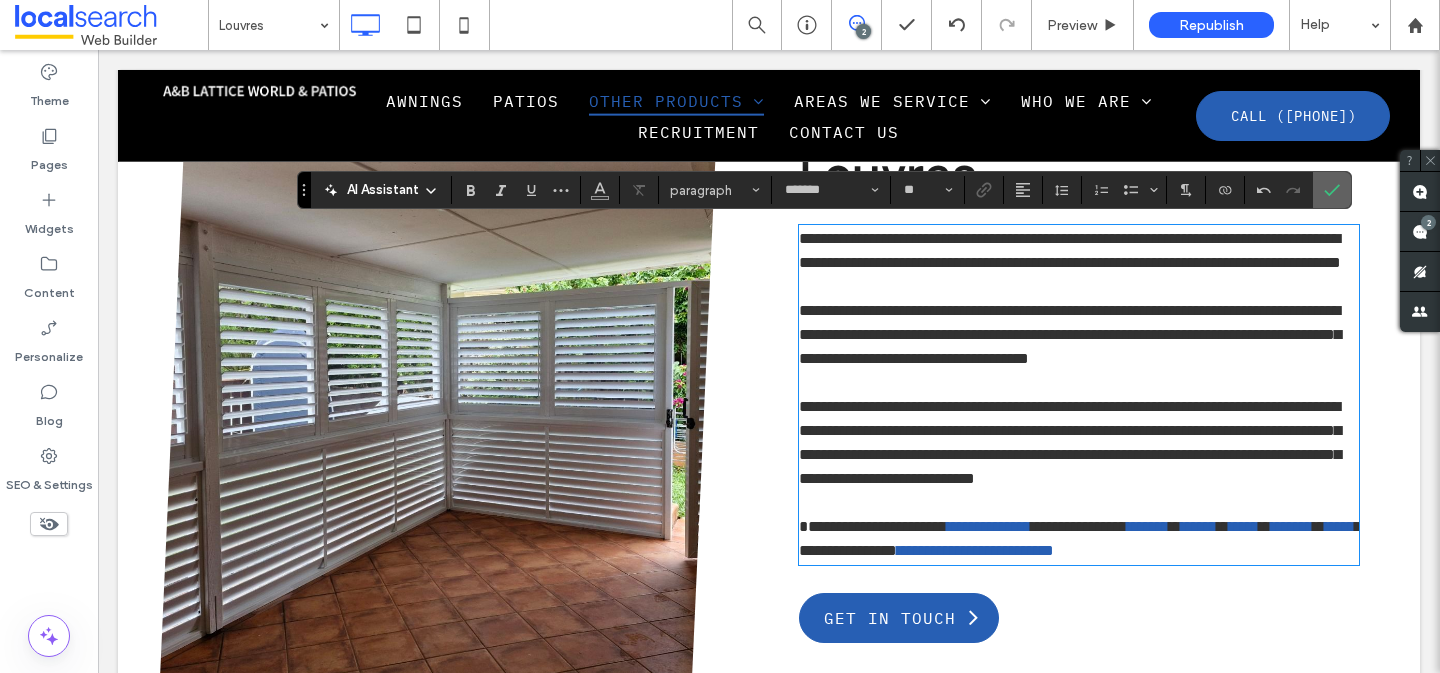 click 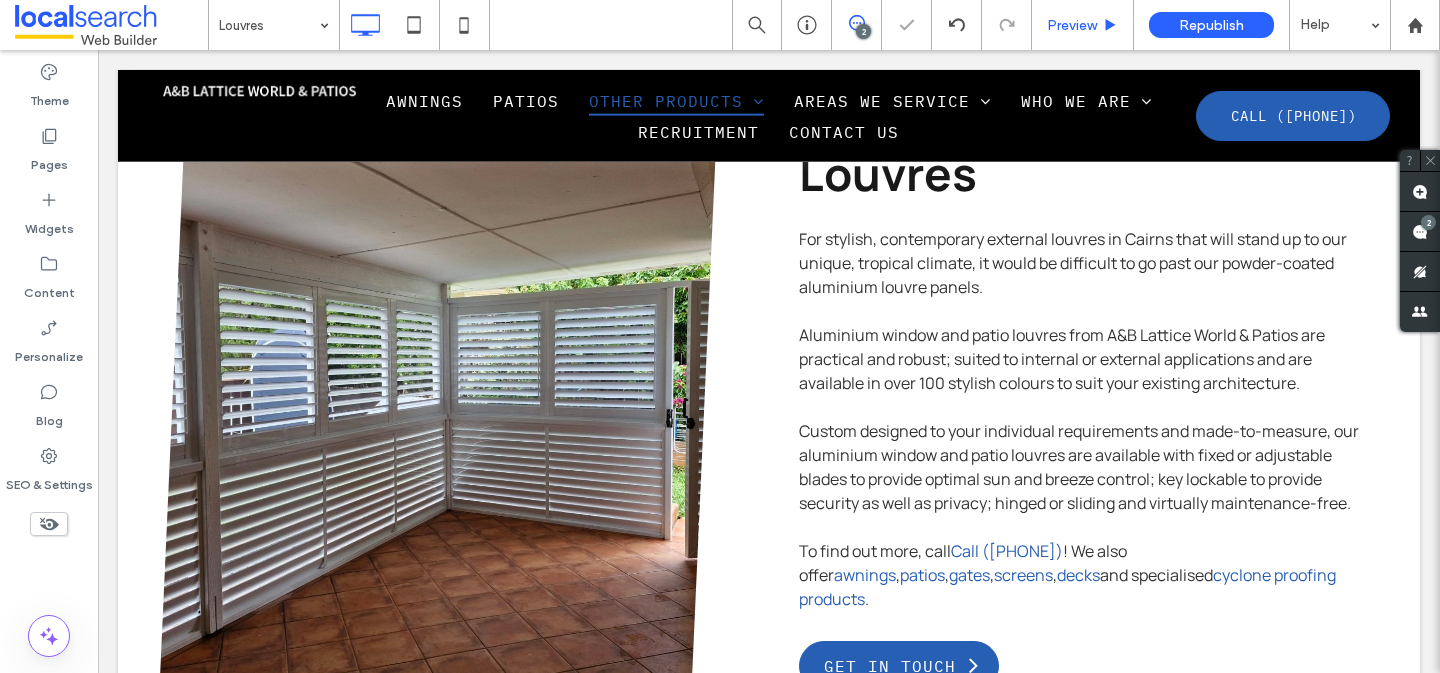 scroll, scrollTop: 1593, scrollLeft: 0, axis: vertical 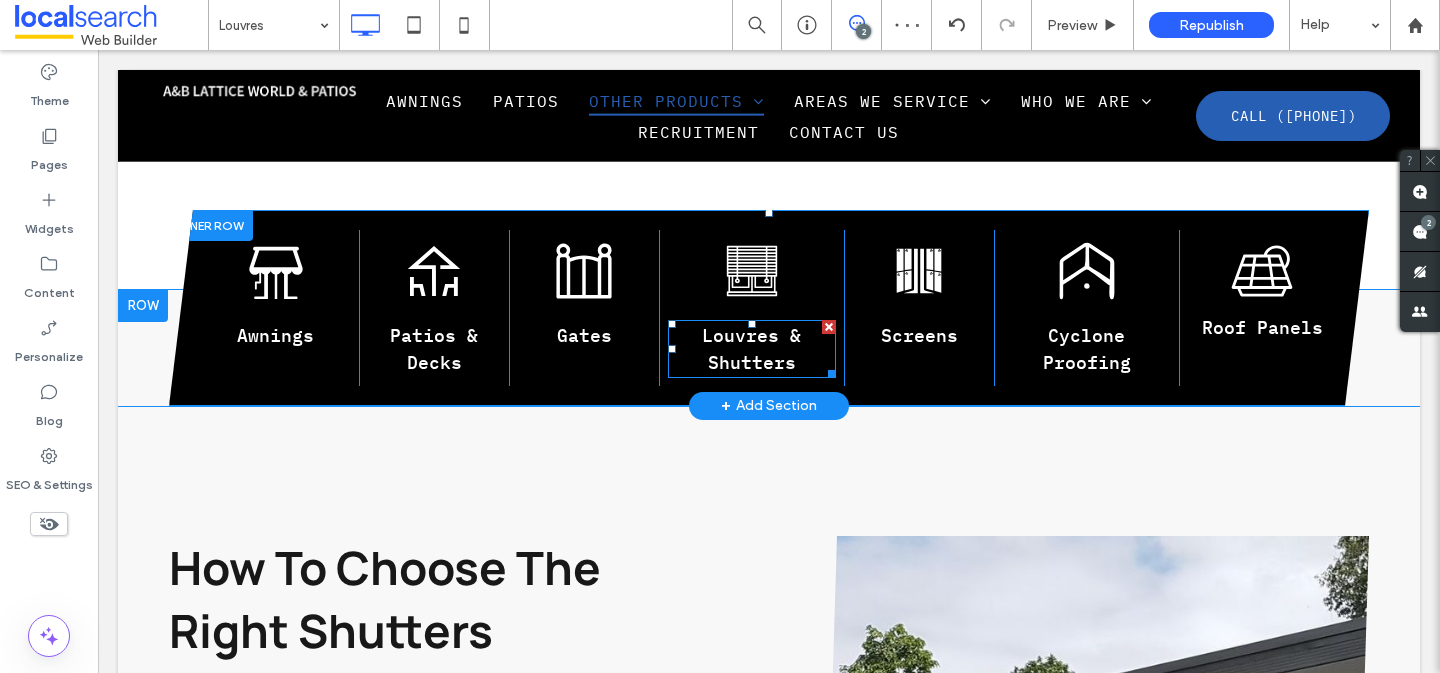 click on "Louvres & Shutters" at bounding box center [752, 349] 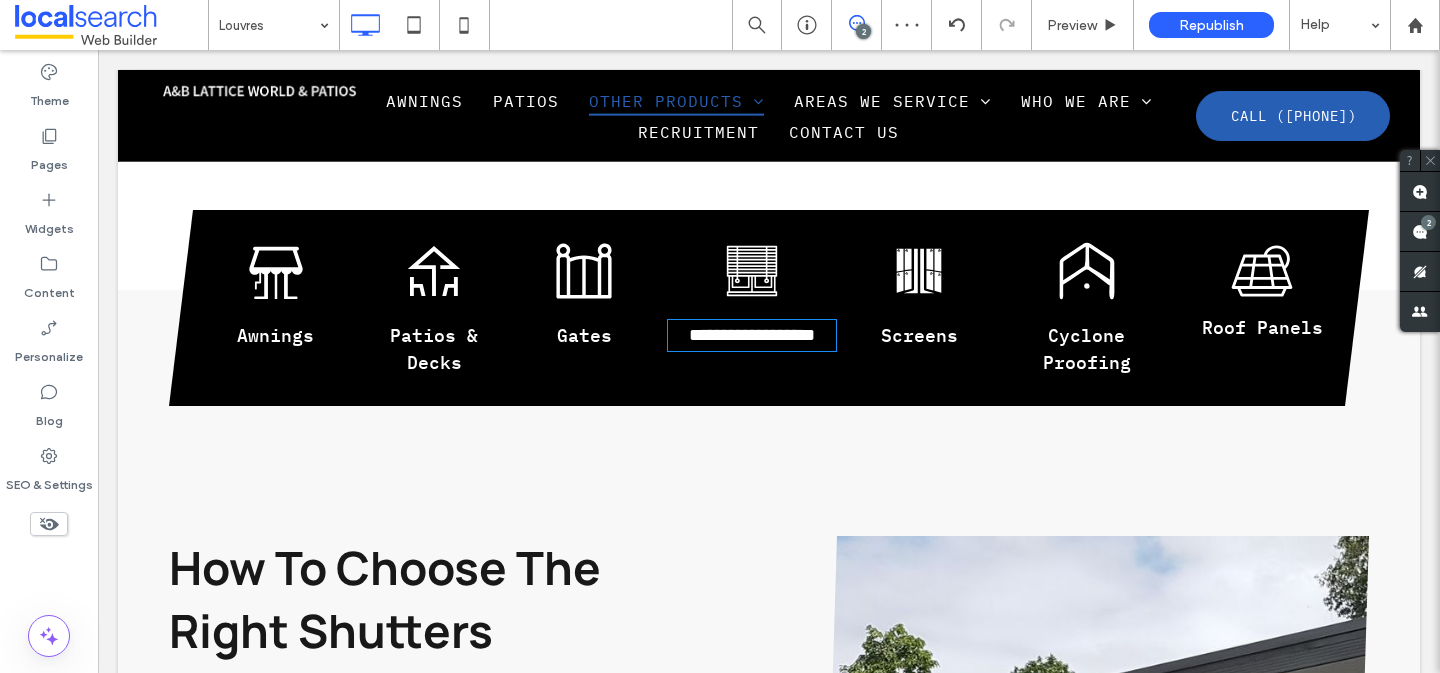 type on "**********" 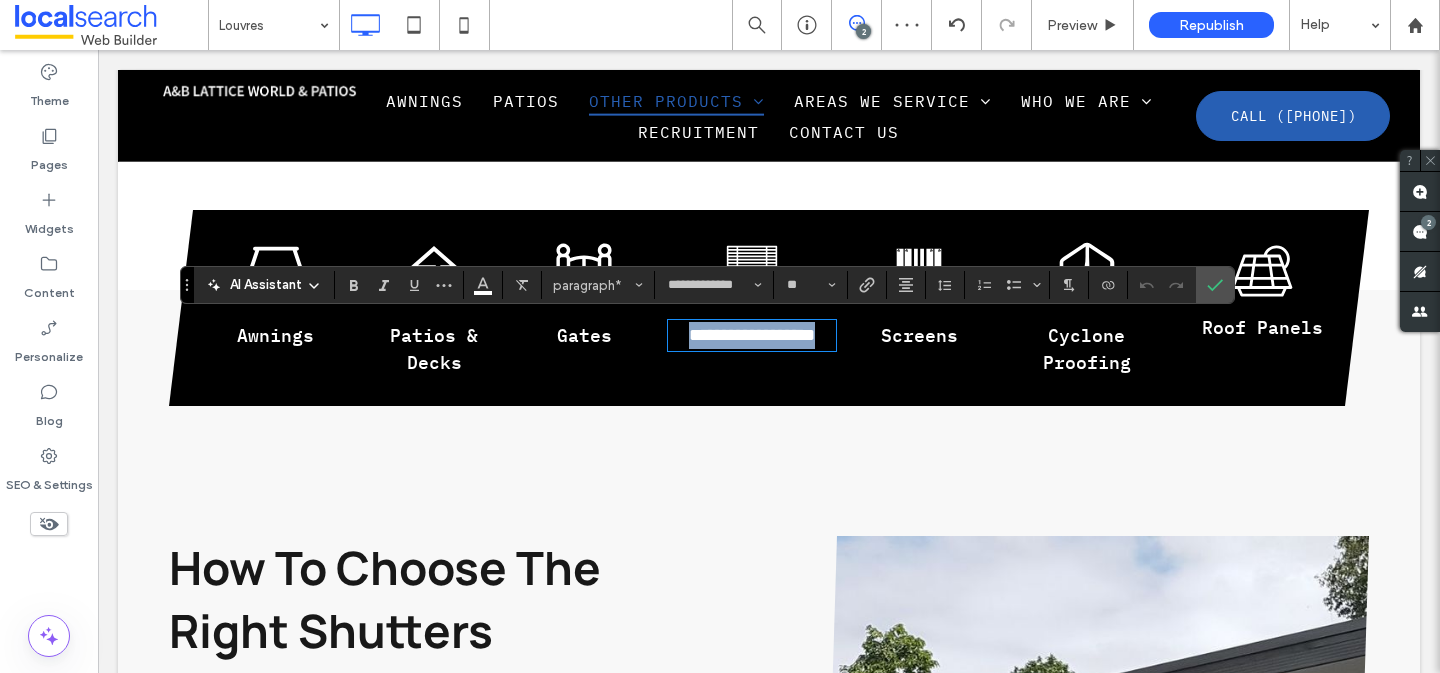 click on "**********" at bounding box center [752, 335] 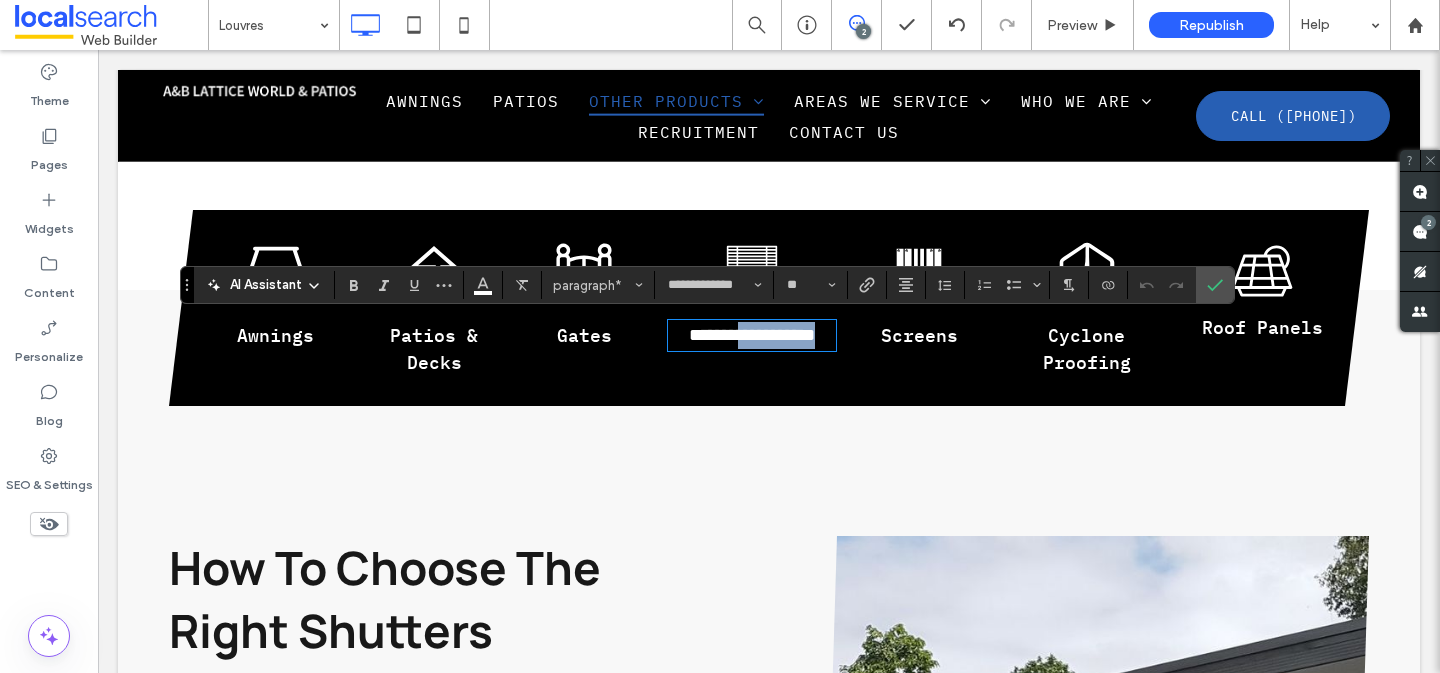 drag, startPoint x: 794, startPoint y: 362, endPoint x: 779, endPoint y: 340, distance: 26.627054 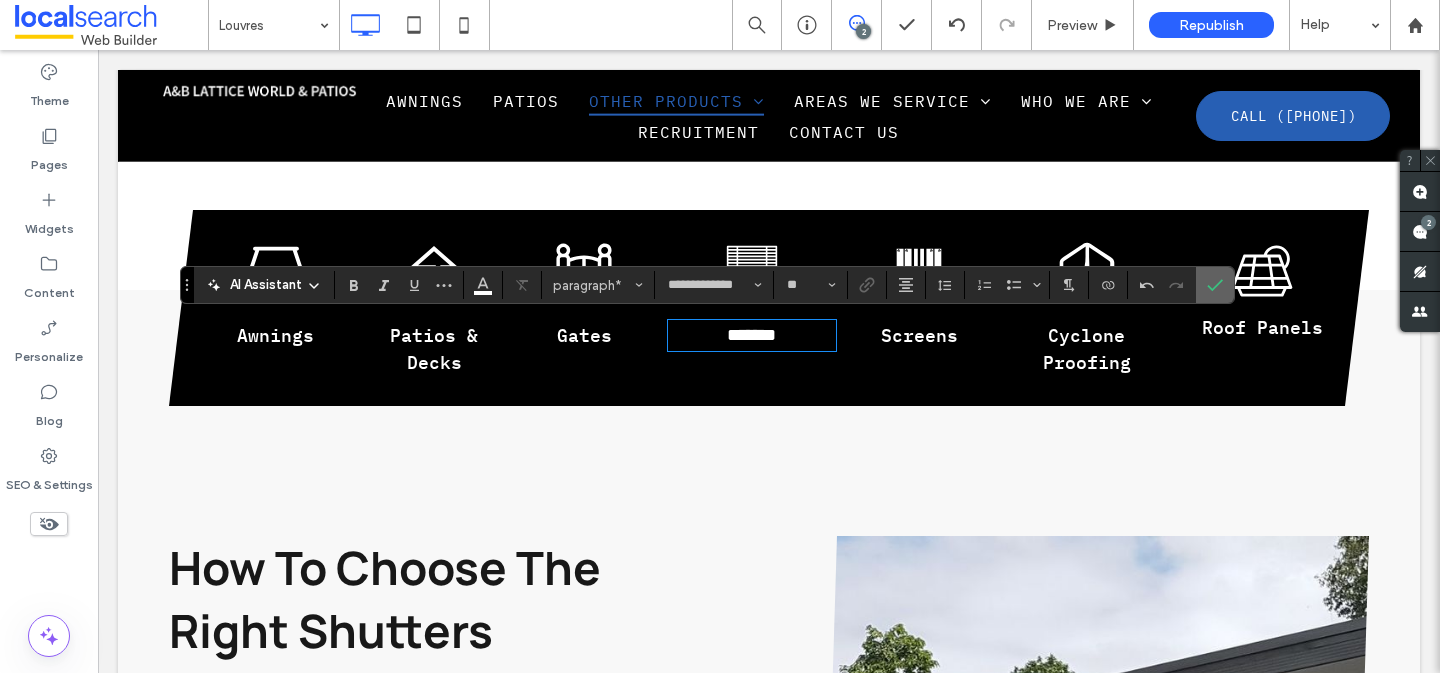 click 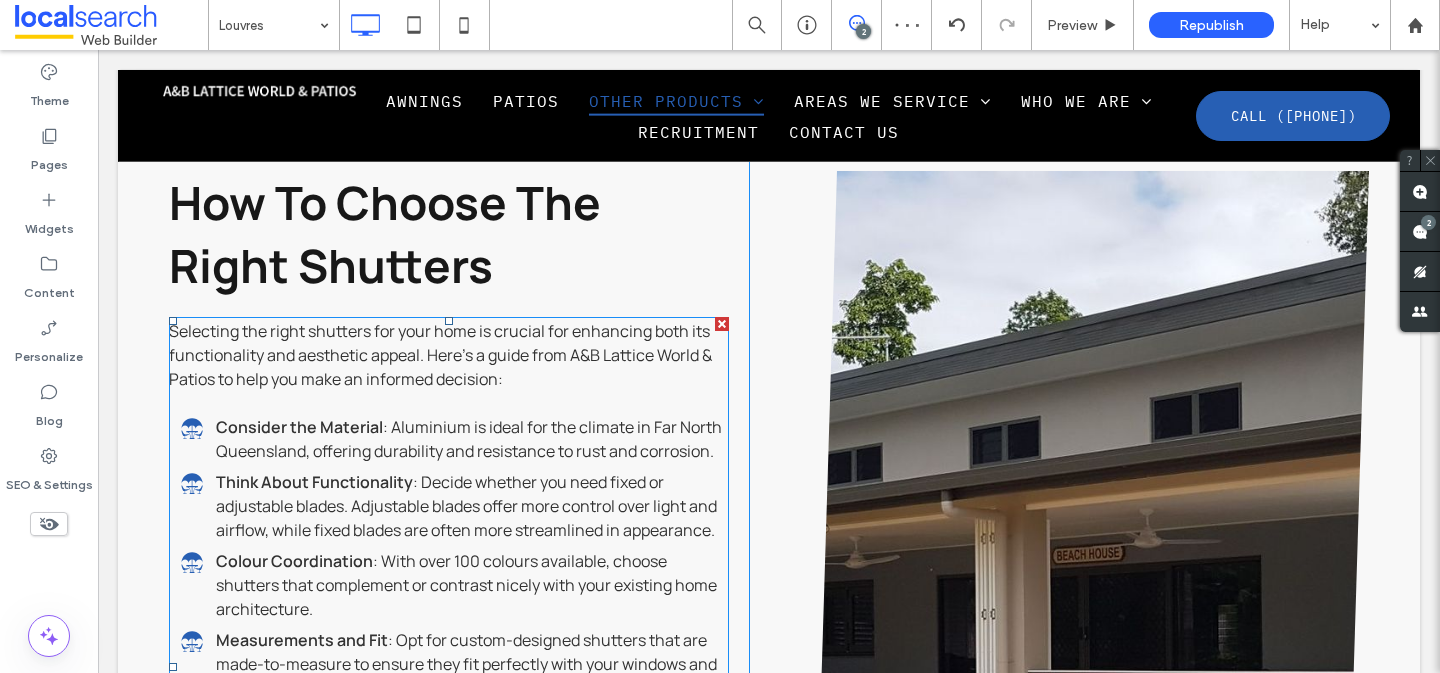 scroll, scrollTop: 1944, scrollLeft: 0, axis: vertical 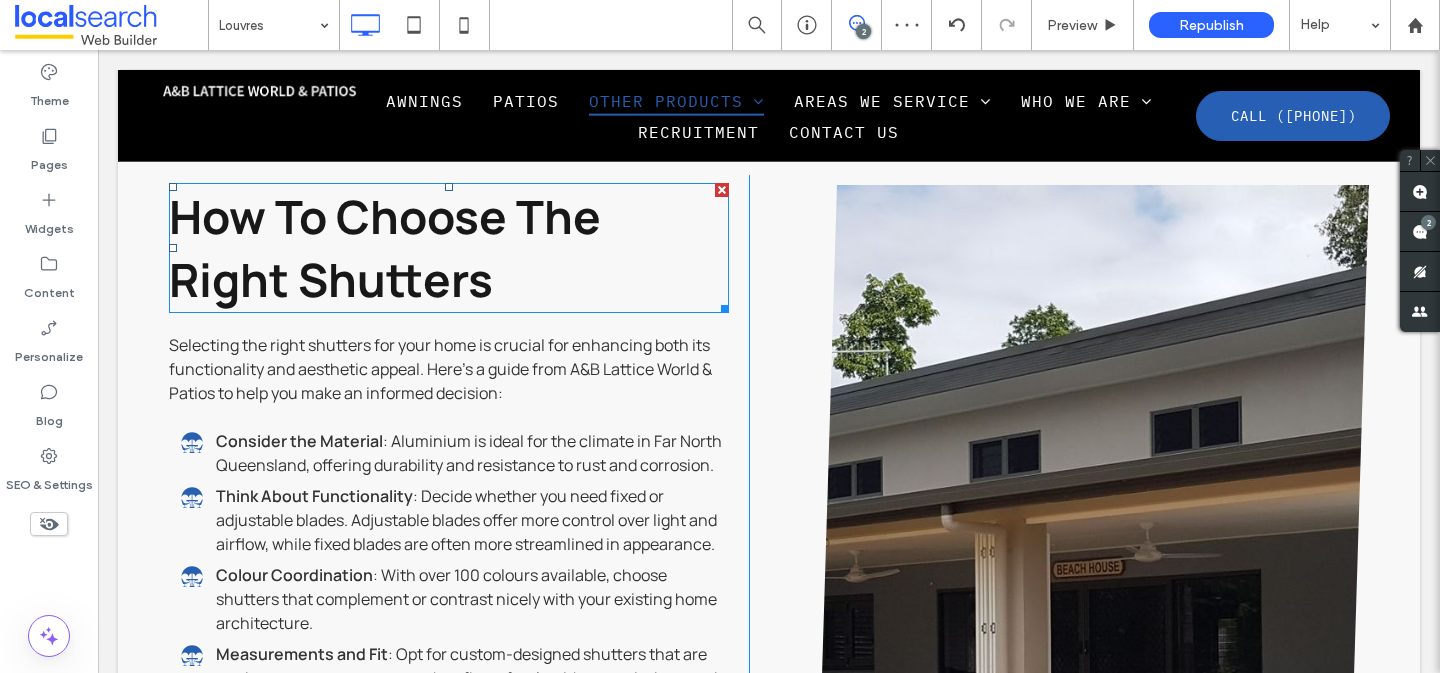click on "How To Choose The Right Shutters" at bounding box center [385, 248] 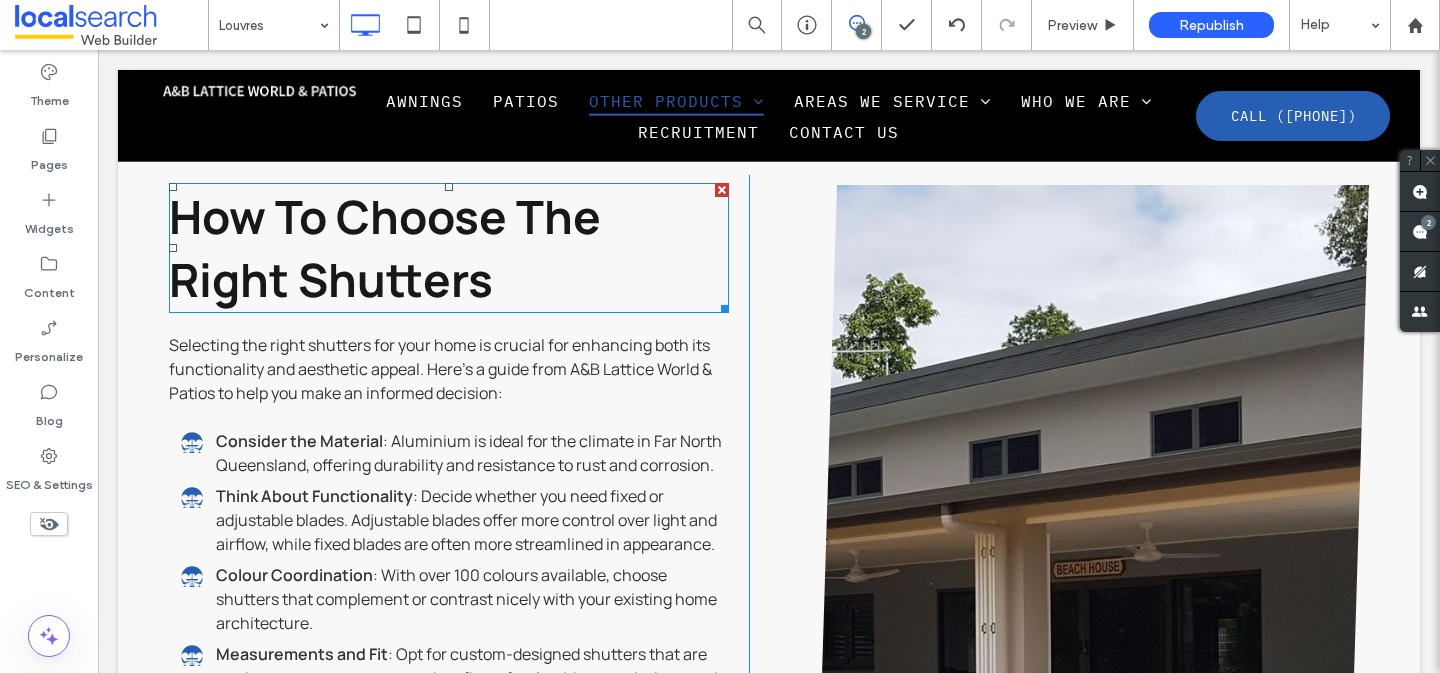 type on "*******" 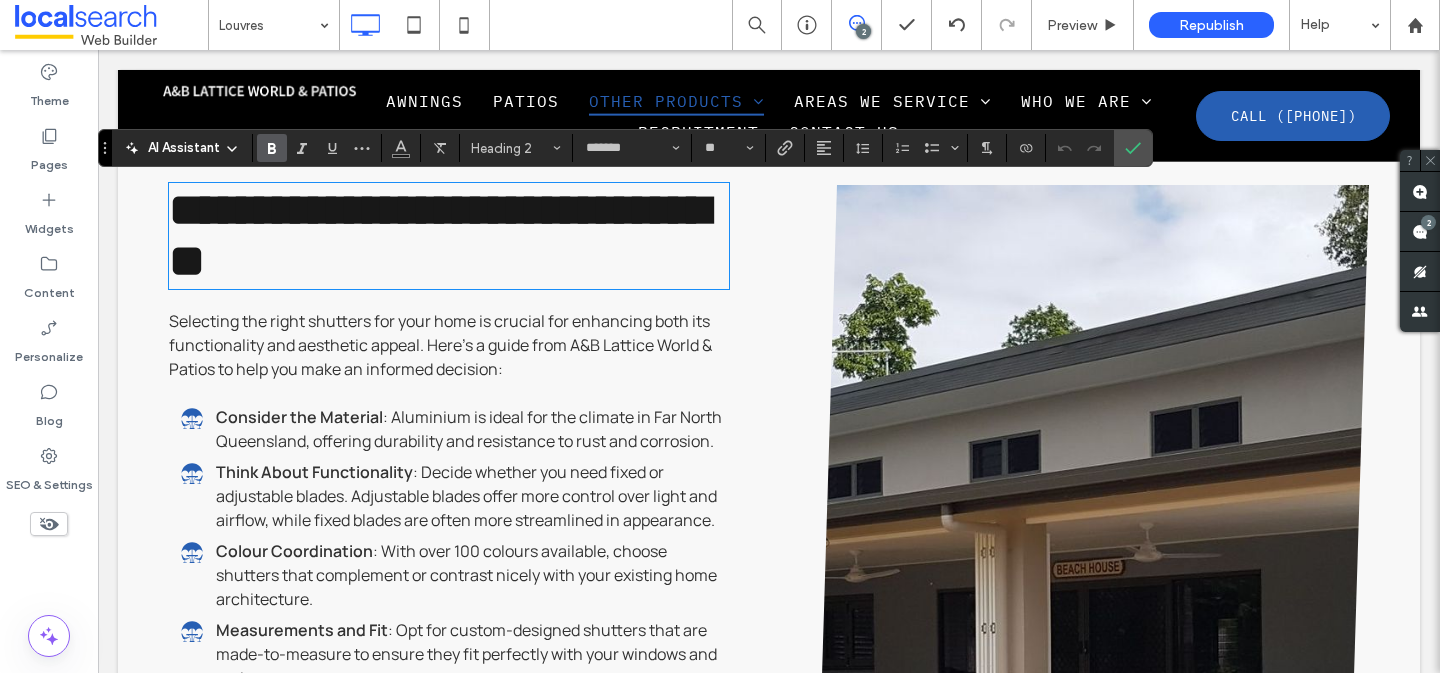 click on "**********" at bounding box center [439, 235] 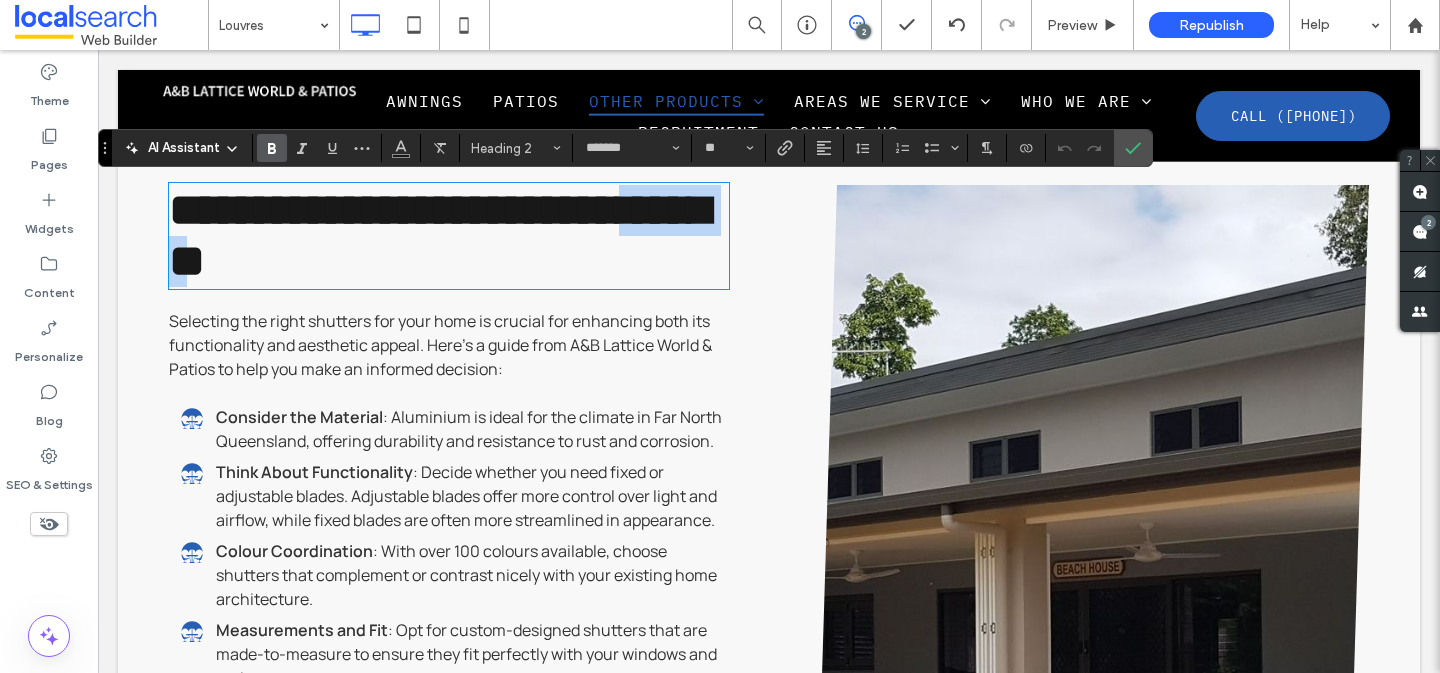 drag, startPoint x: 480, startPoint y: 277, endPoint x: 317, endPoint y: 278, distance: 163.00307 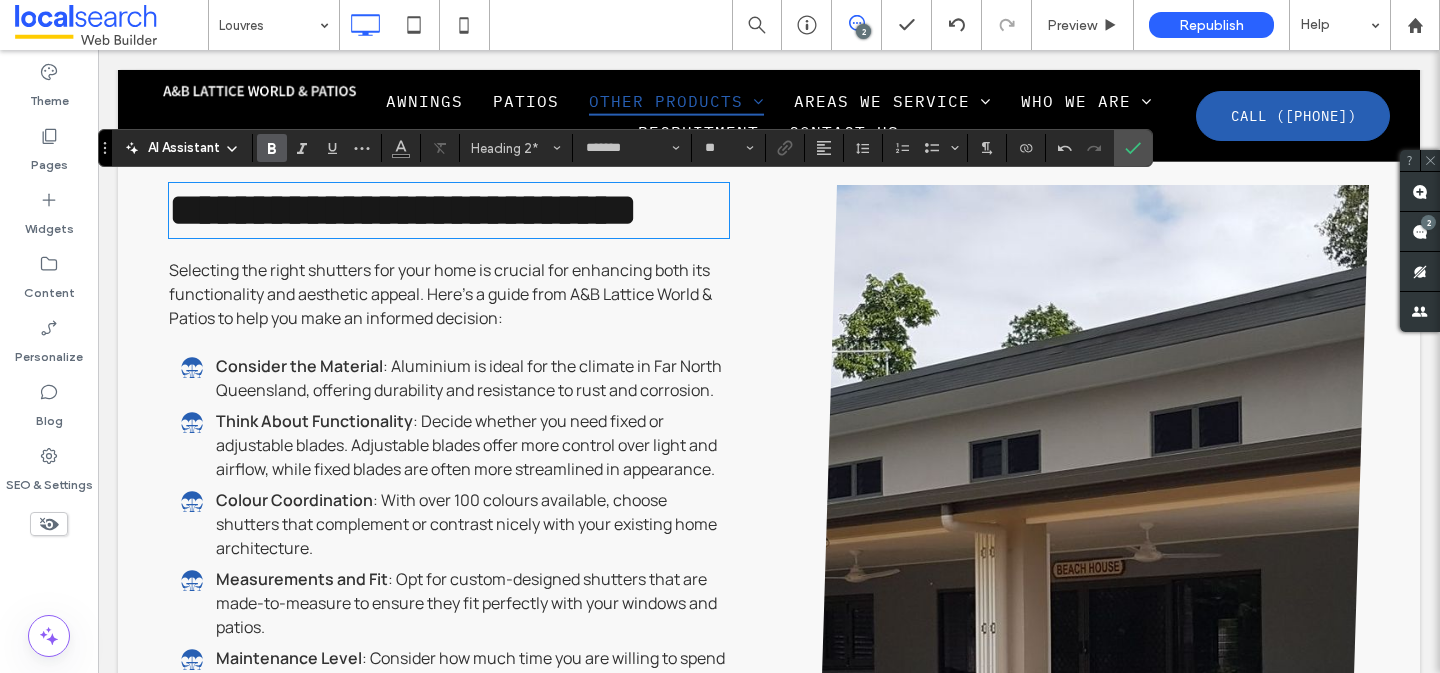 type 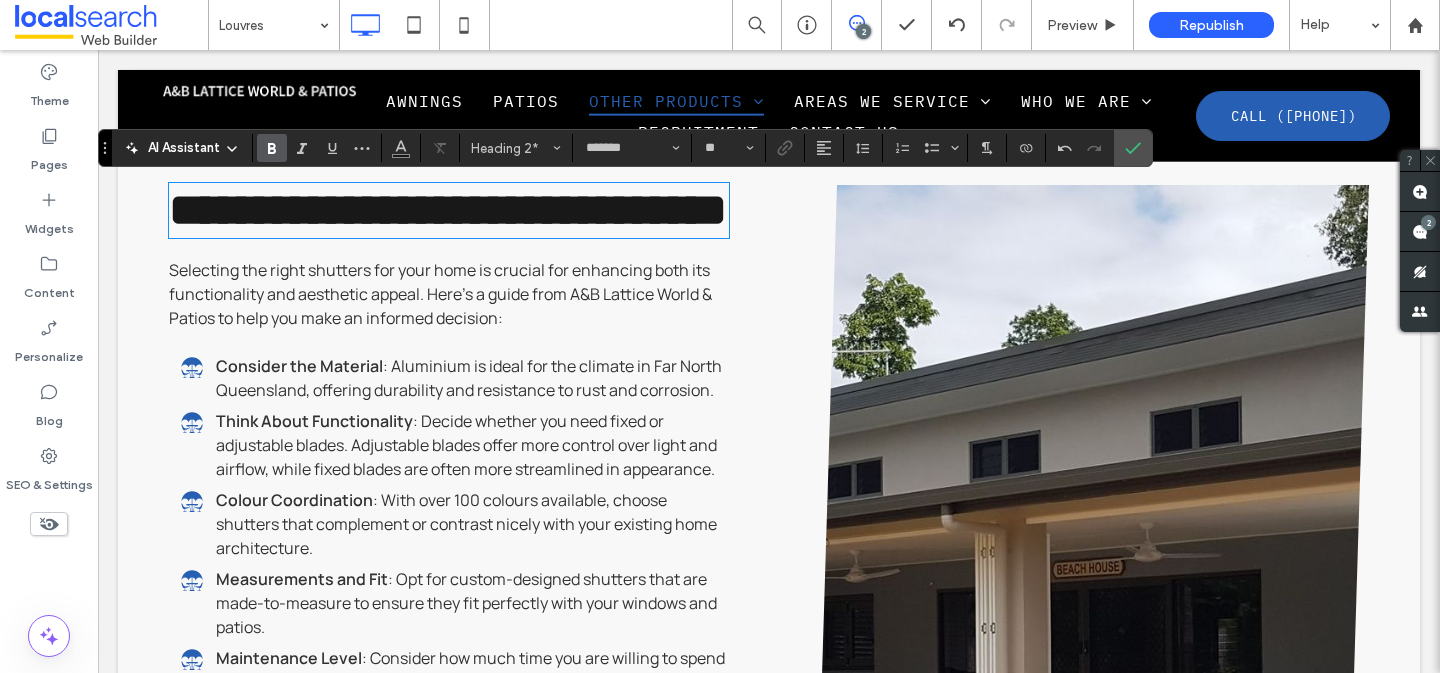 click on "Selecting the right shutters for your home is crucial for enhancing both its functionality and aesthetic appeal. Here’s a guide from A&B Lattice World & Patios to help you make an informed decision:" at bounding box center [440, 294] 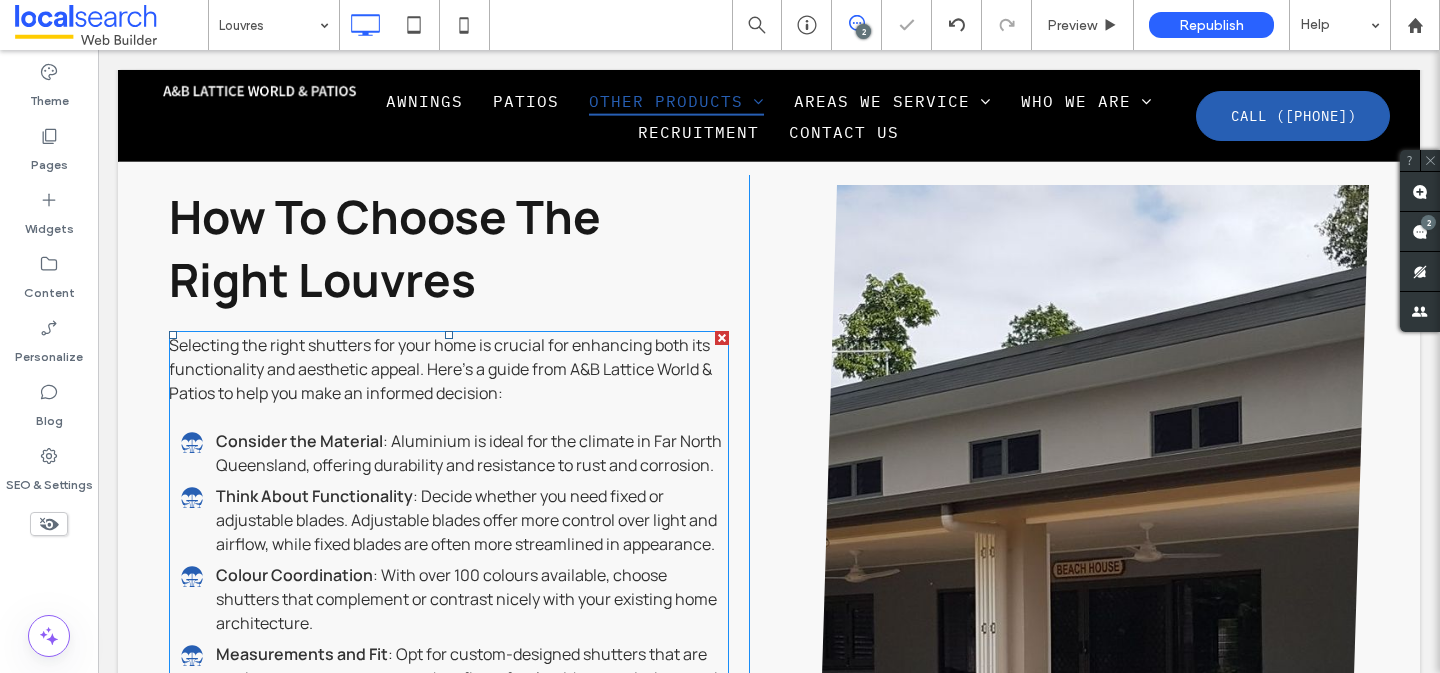 click on "Selecting the right shutters for your home is crucial for enhancing both its functionality and aesthetic appeal. Here’s a guide from A&B Lattice World & Patios to help you make an informed decision:" at bounding box center [440, 369] 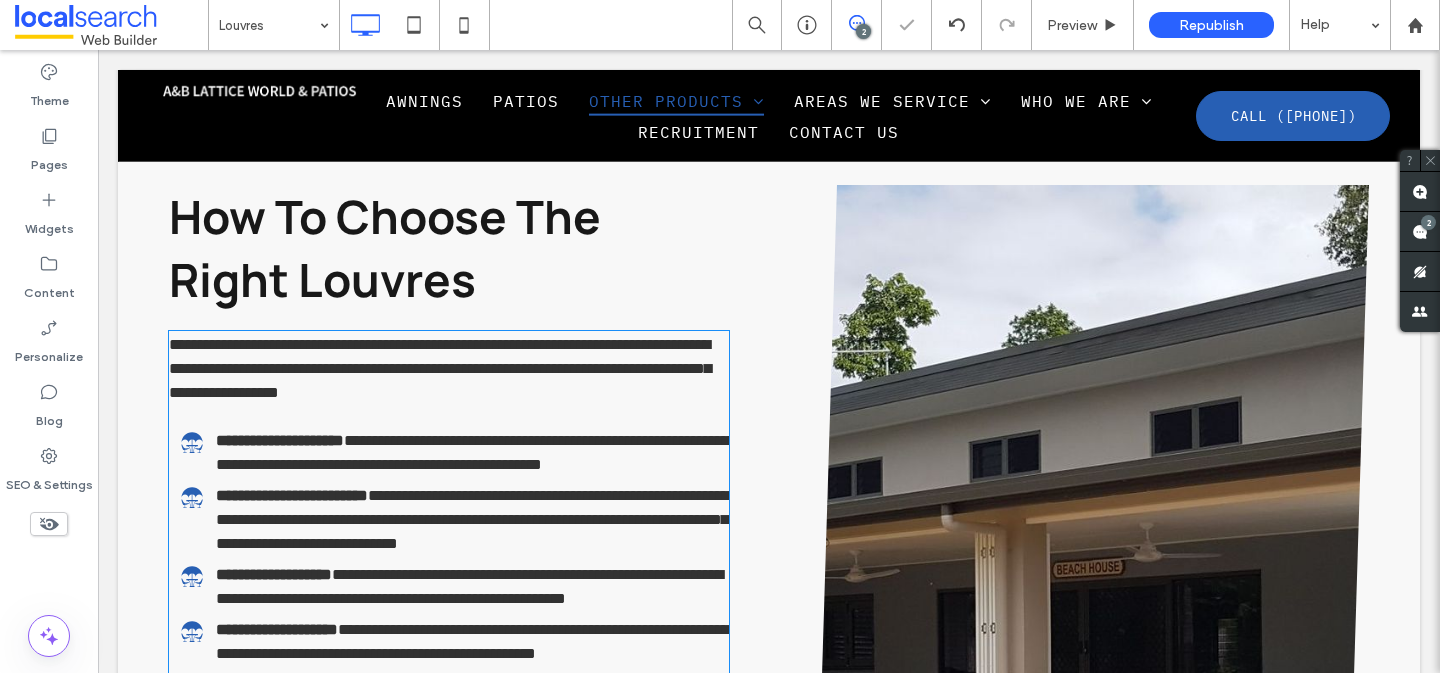 type on "*******" 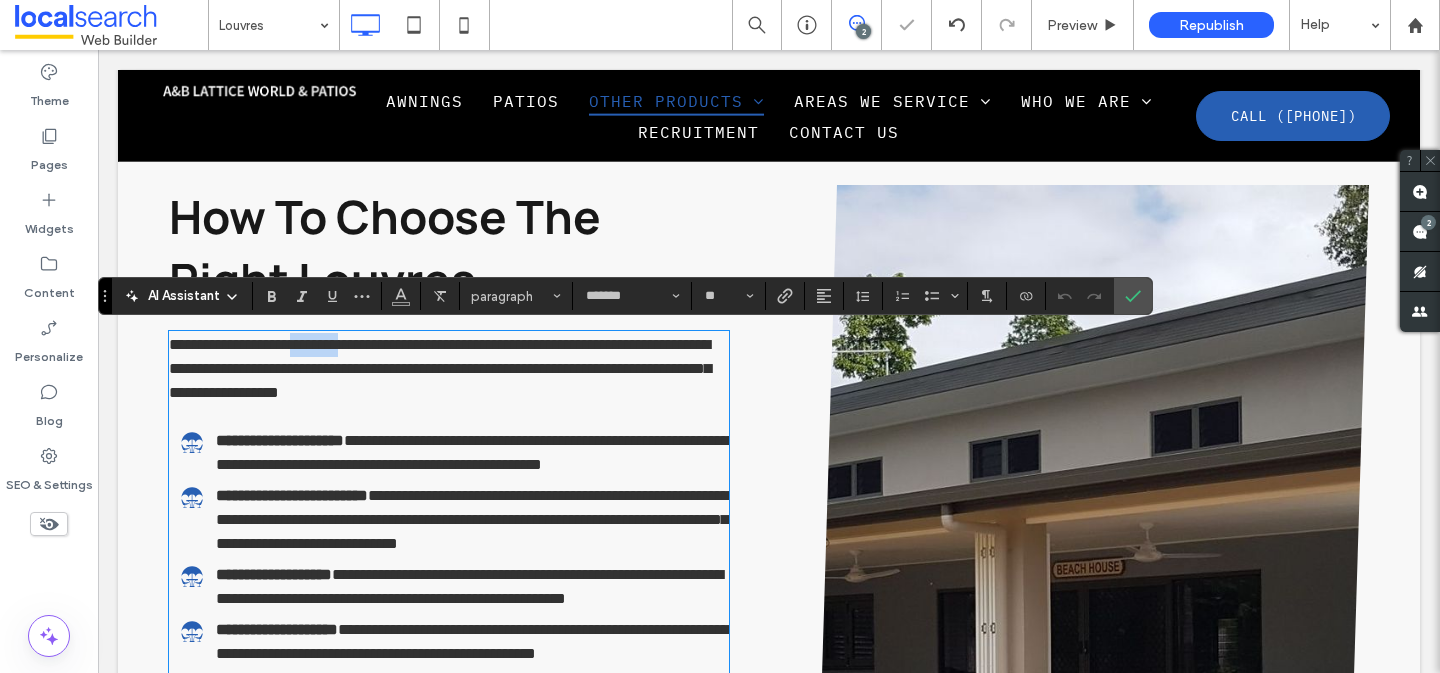drag, startPoint x: 371, startPoint y: 347, endPoint x: 310, endPoint y: 346, distance: 61.008198 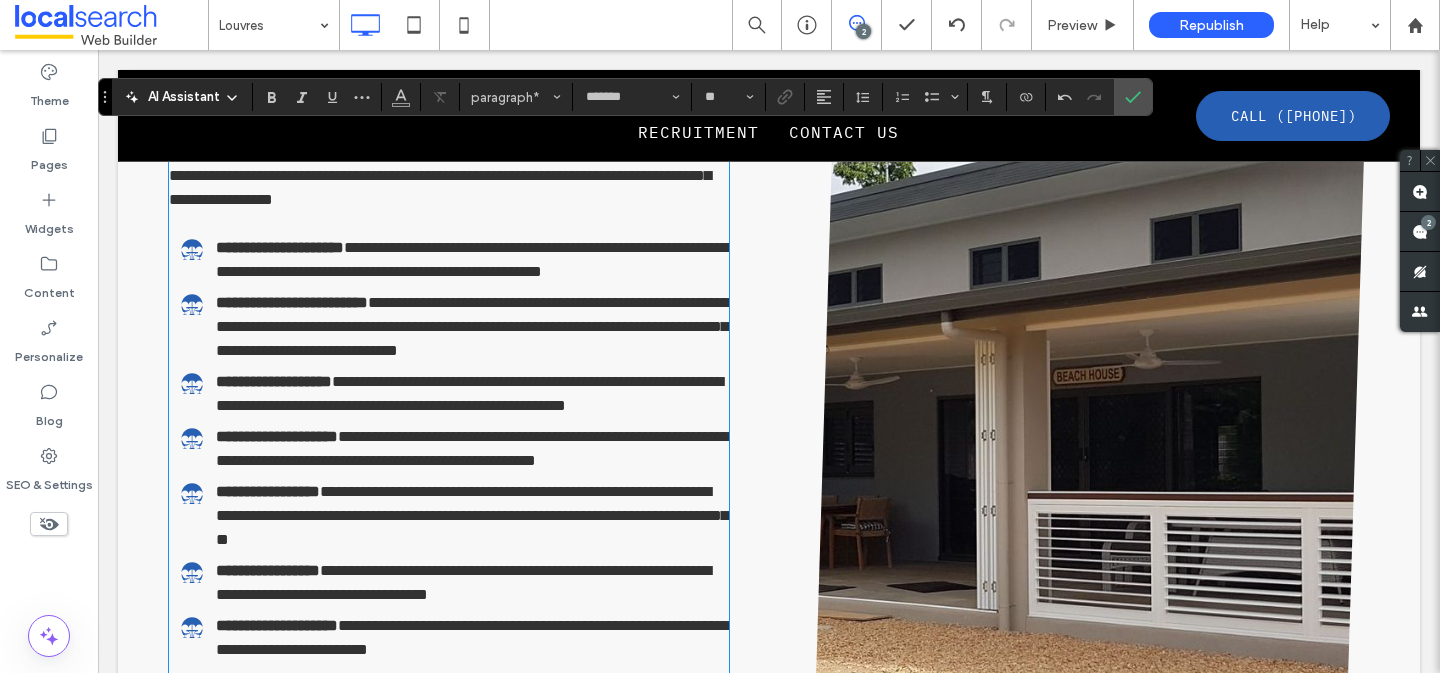 scroll, scrollTop: 2152, scrollLeft: 0, axis: vertical 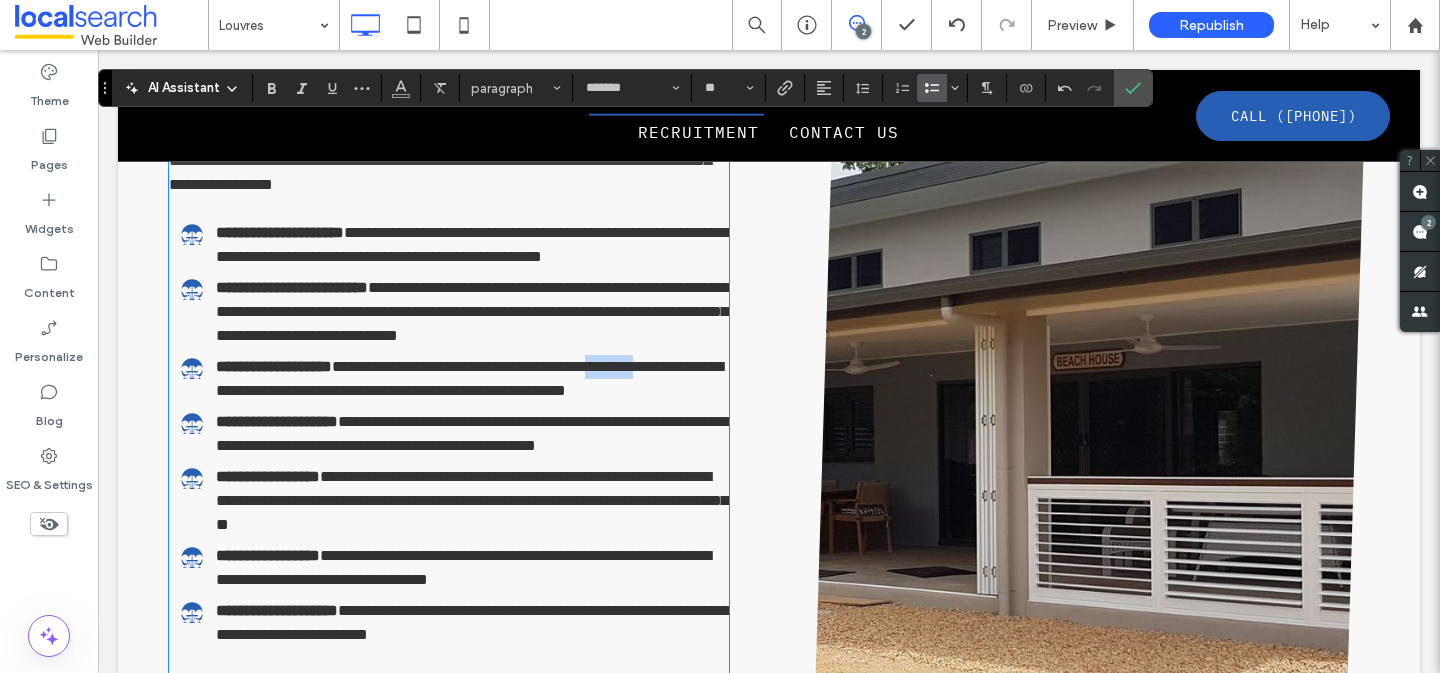 drag, startPoint x: 277, startPoint y: 394, endPoint x: 219, endPoint y: 394, distance: 58 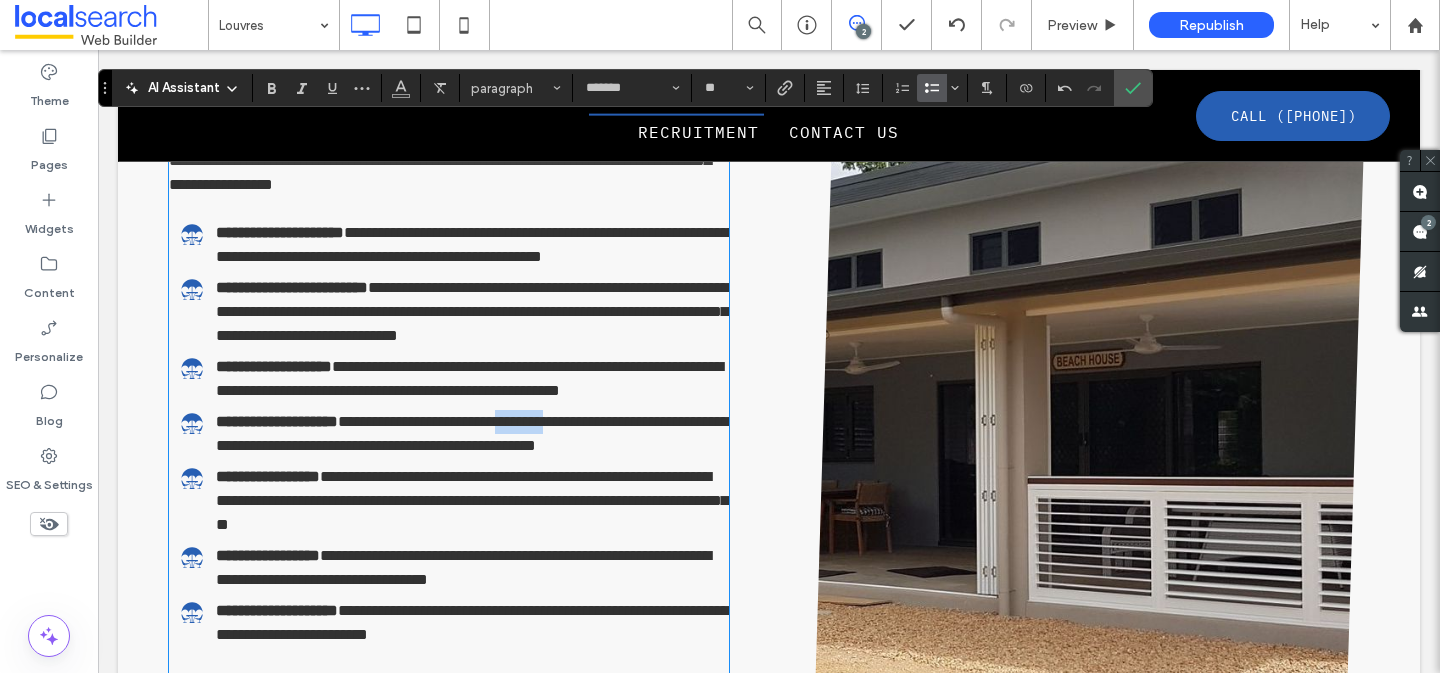 drag, startPoint x: 644, startPoint y: 445, endPoint x: 584, endPoint y: 447, distance: 60.033325 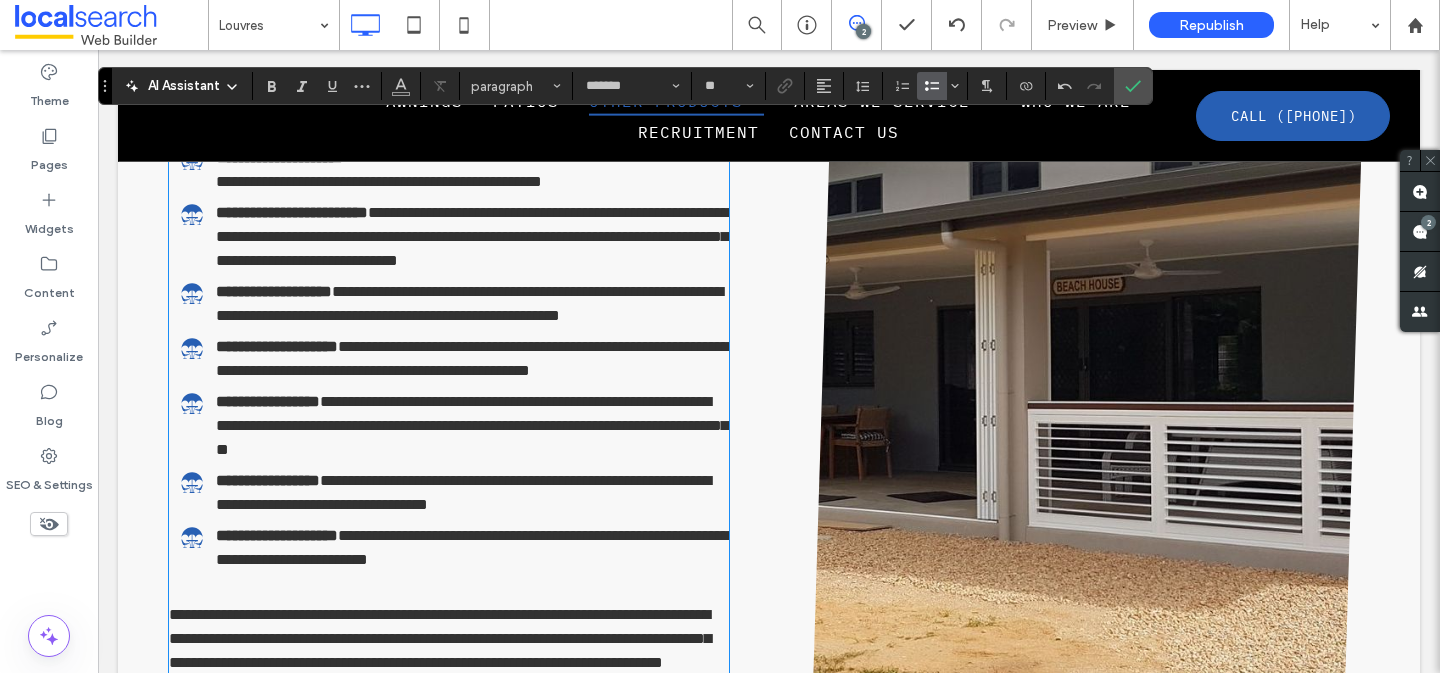 scroll, scrollTop: 2255, scrollLeft: 0, axis: vertical 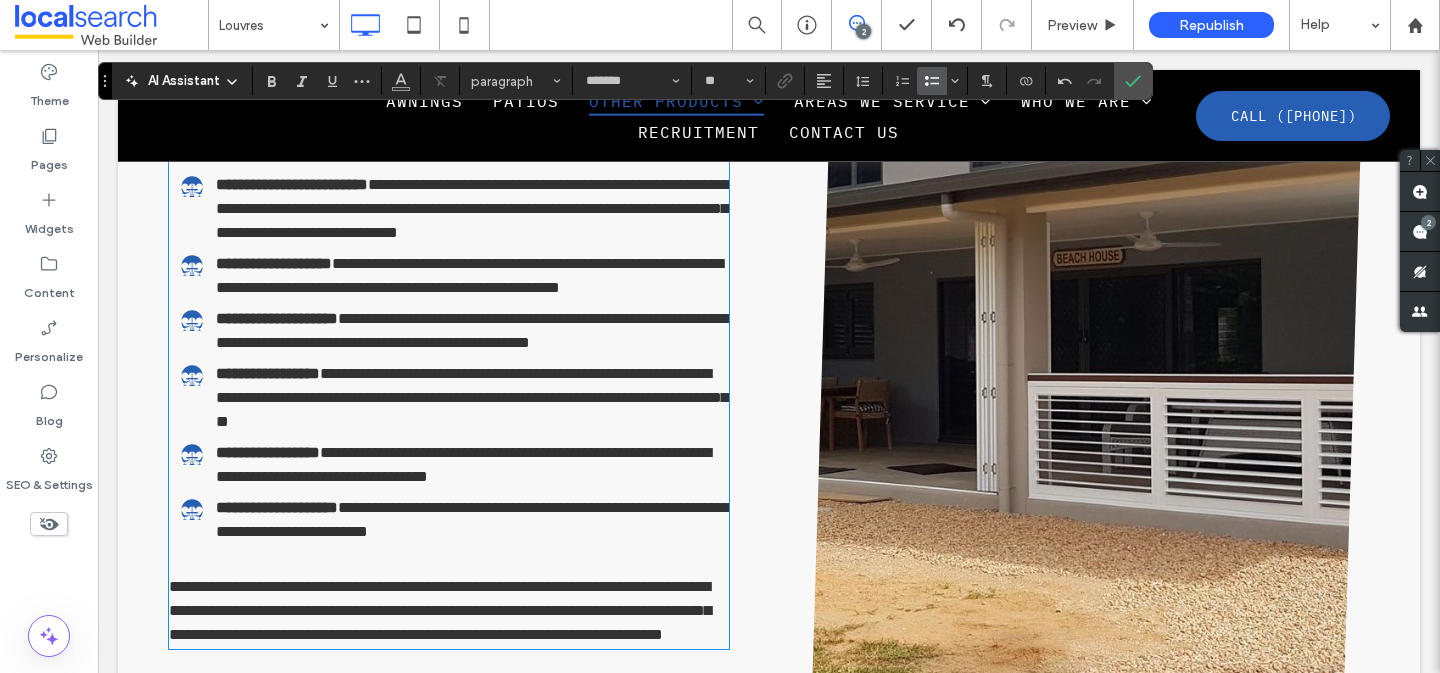 click on "**********" at bounding box center (439, 331) 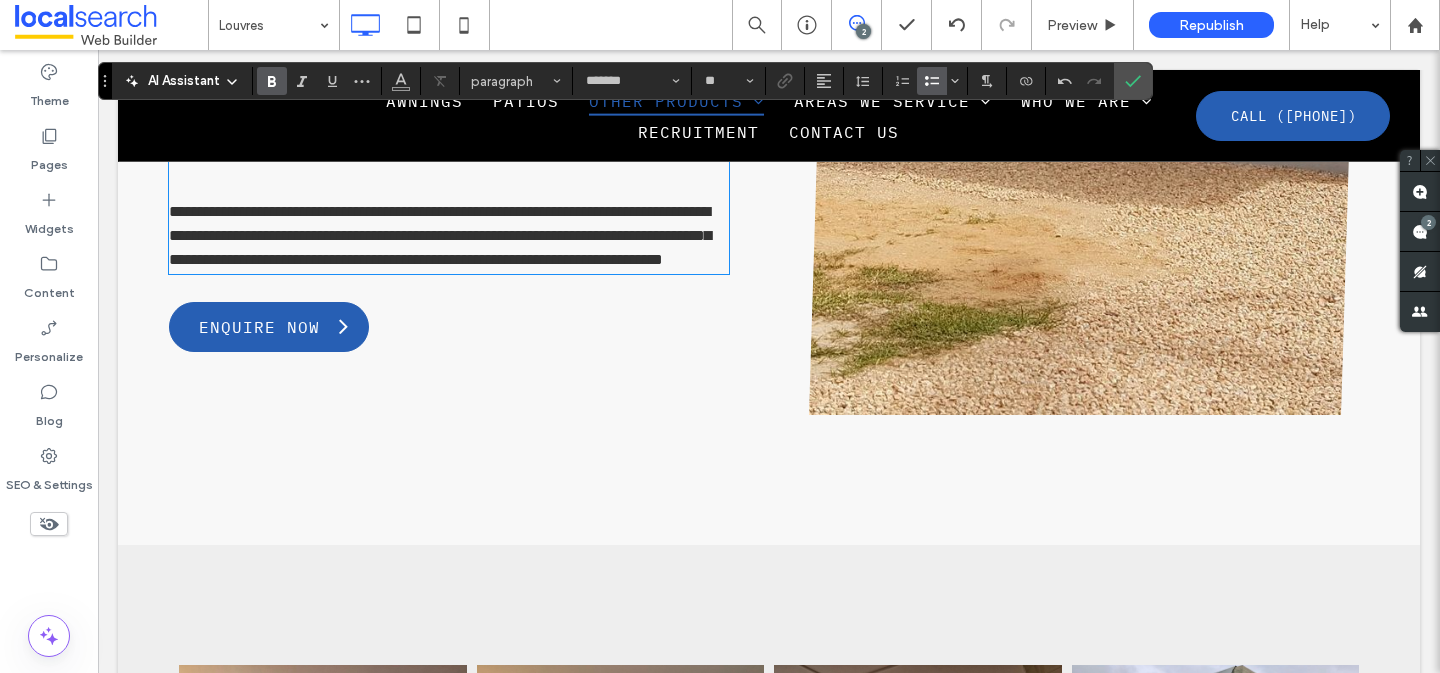 scroll, scrollTop: 2376, scrollLeft: 0, axis: vertical 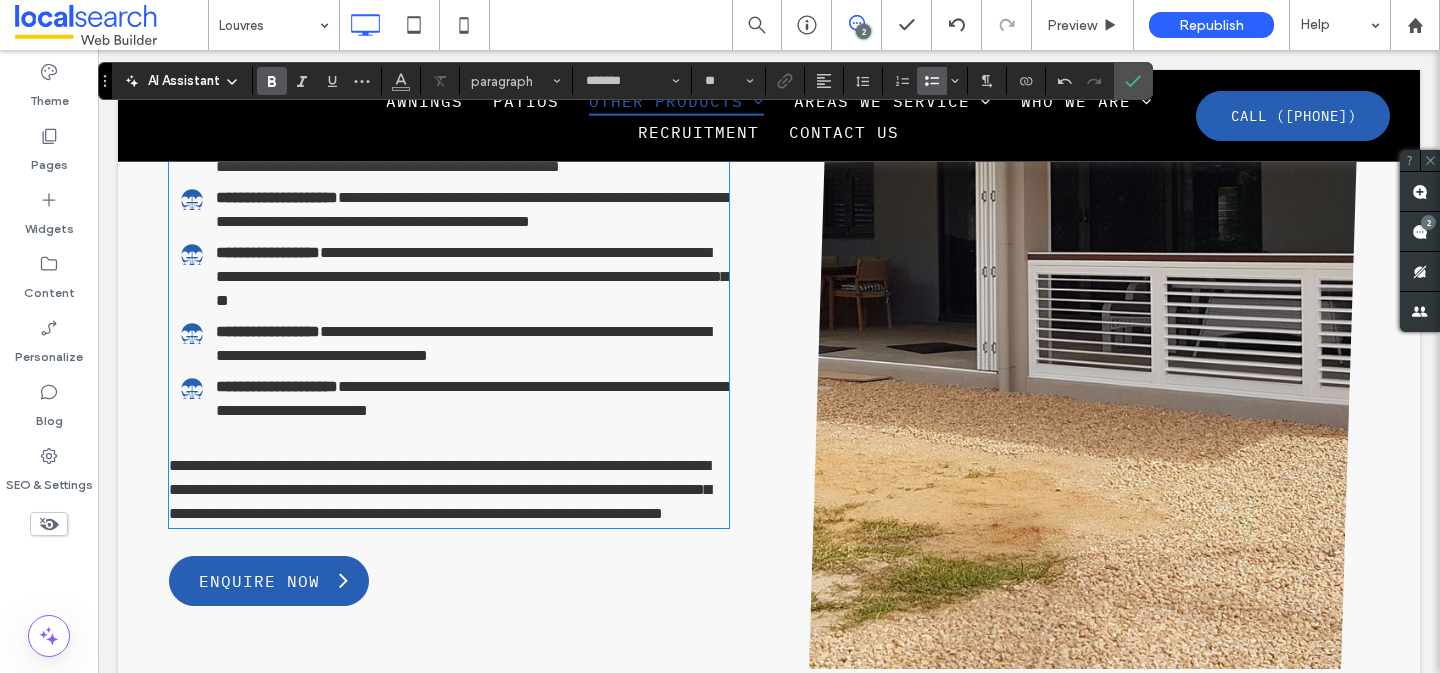 click on "**********" at bounding box center [455, 277] 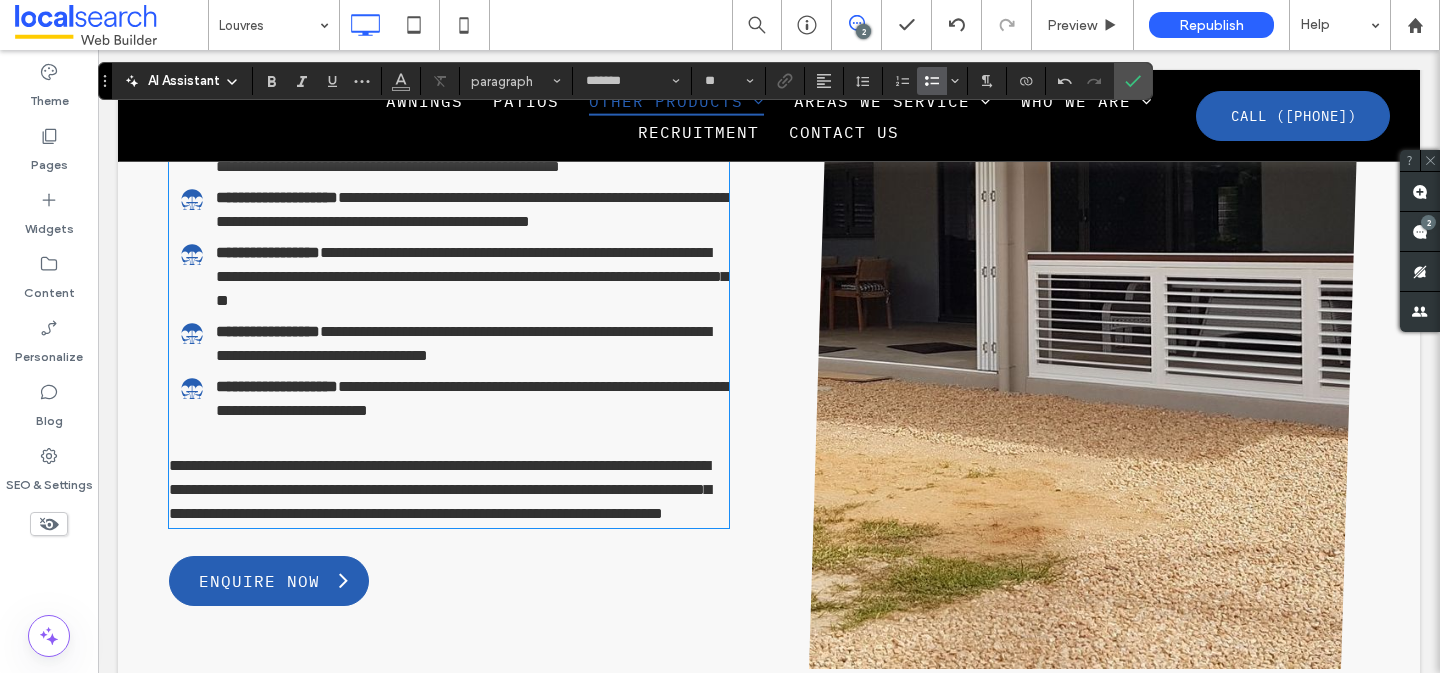 scroll, scrollTop: 2300, scrollLeft: 0, axis: vertical 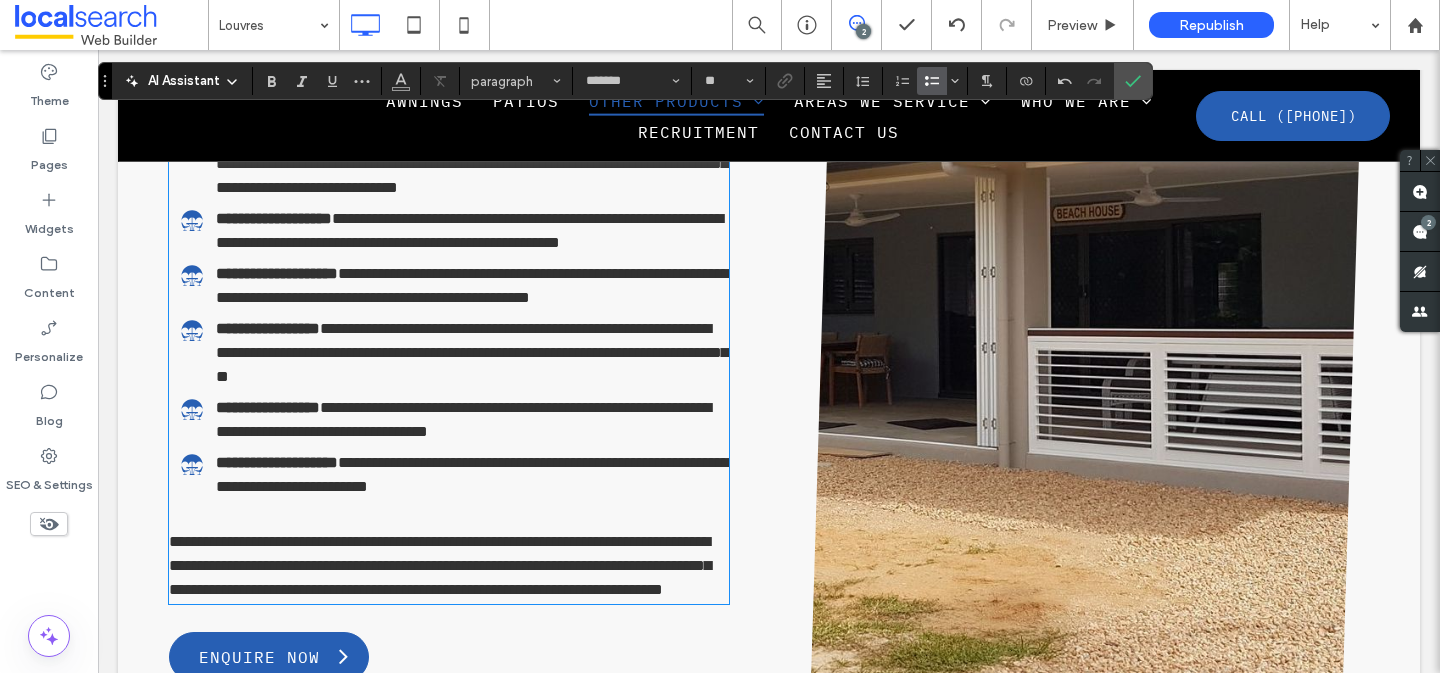 click on "**********" at bounding box center [455, 286] 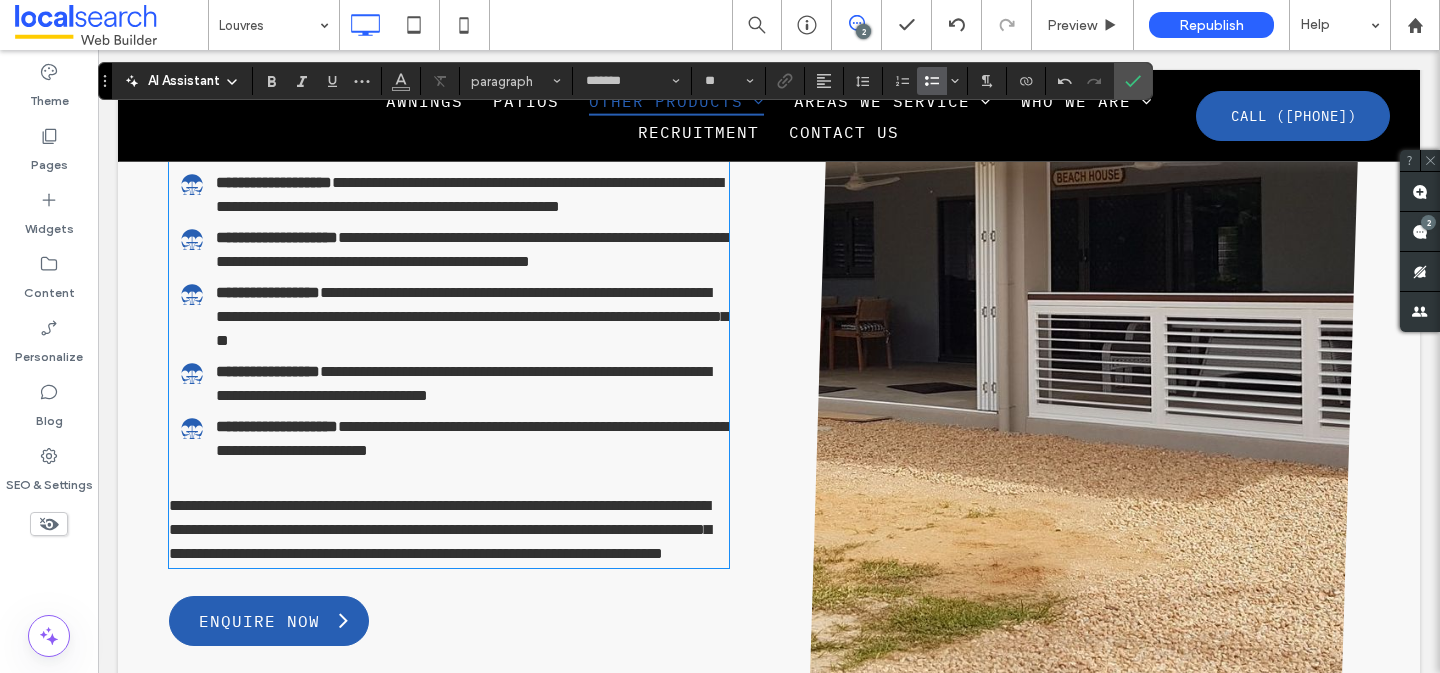 scroll, scrollTop: 2348, scrollLeft: 0, axis: vertical 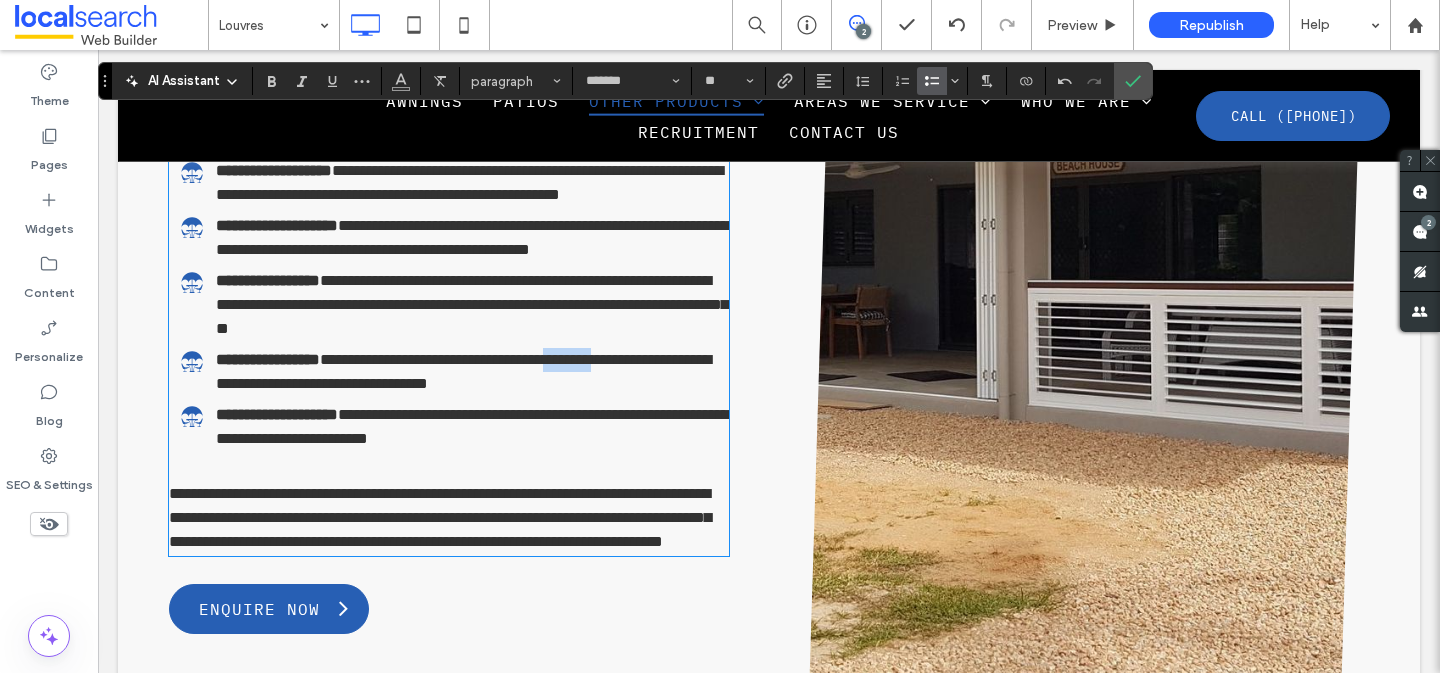 drag, startPoint x: 648, startPoint y: 409, endPoint x: 589, endPoint y: 411, distance: 59.03389 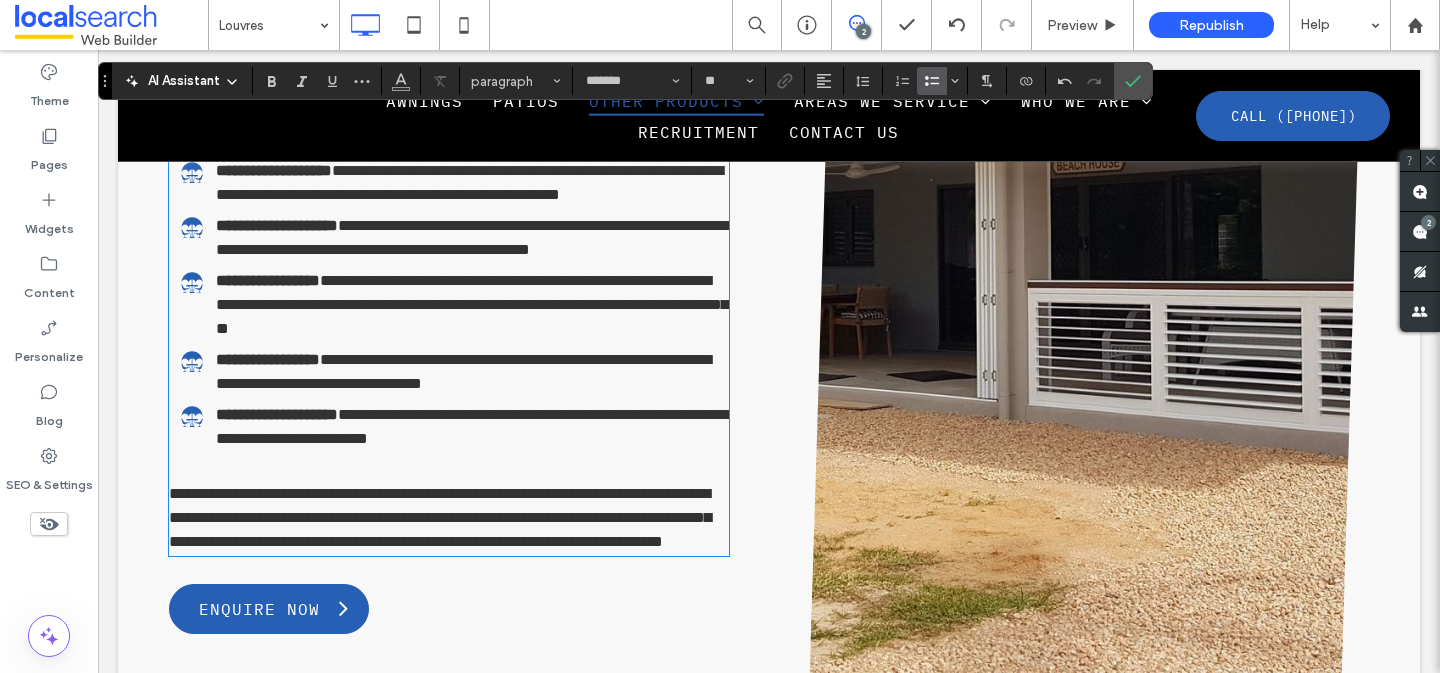 click at bounding box center [449, 470] 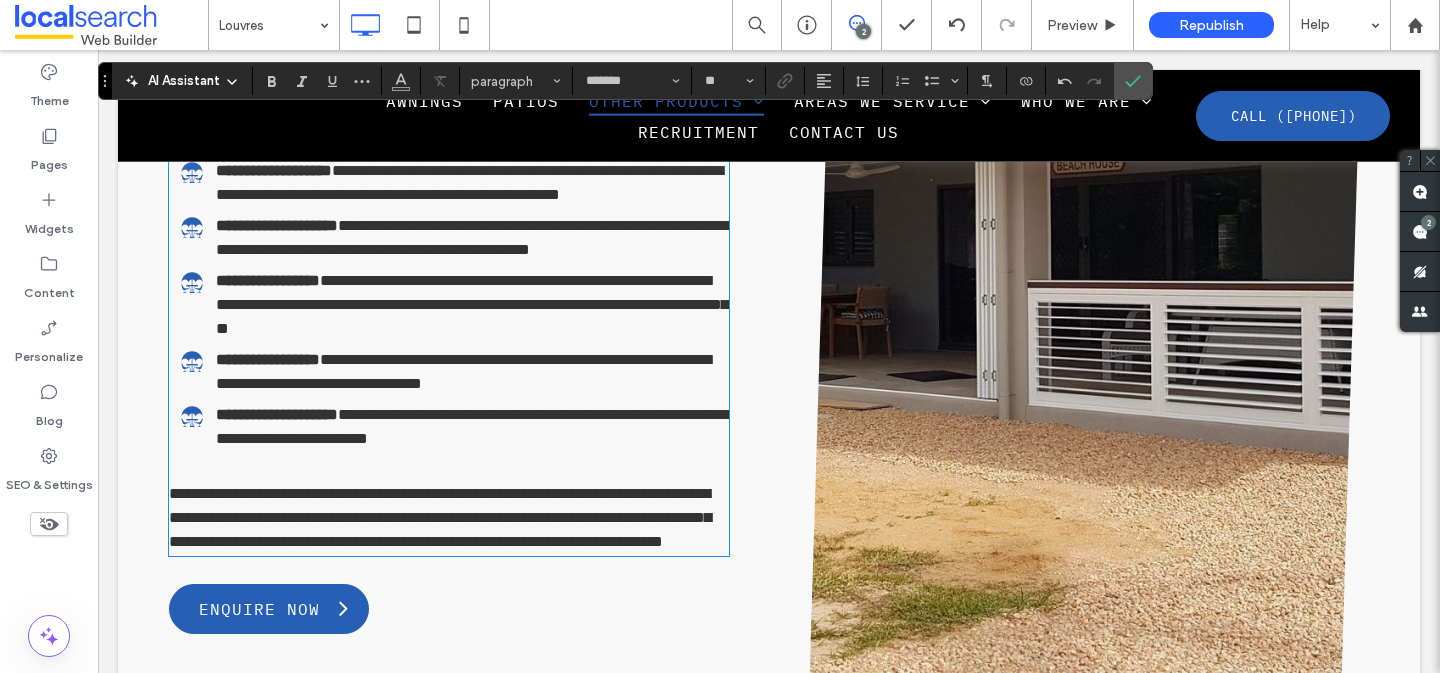 click on "**********" at bounding box center [449, 241] 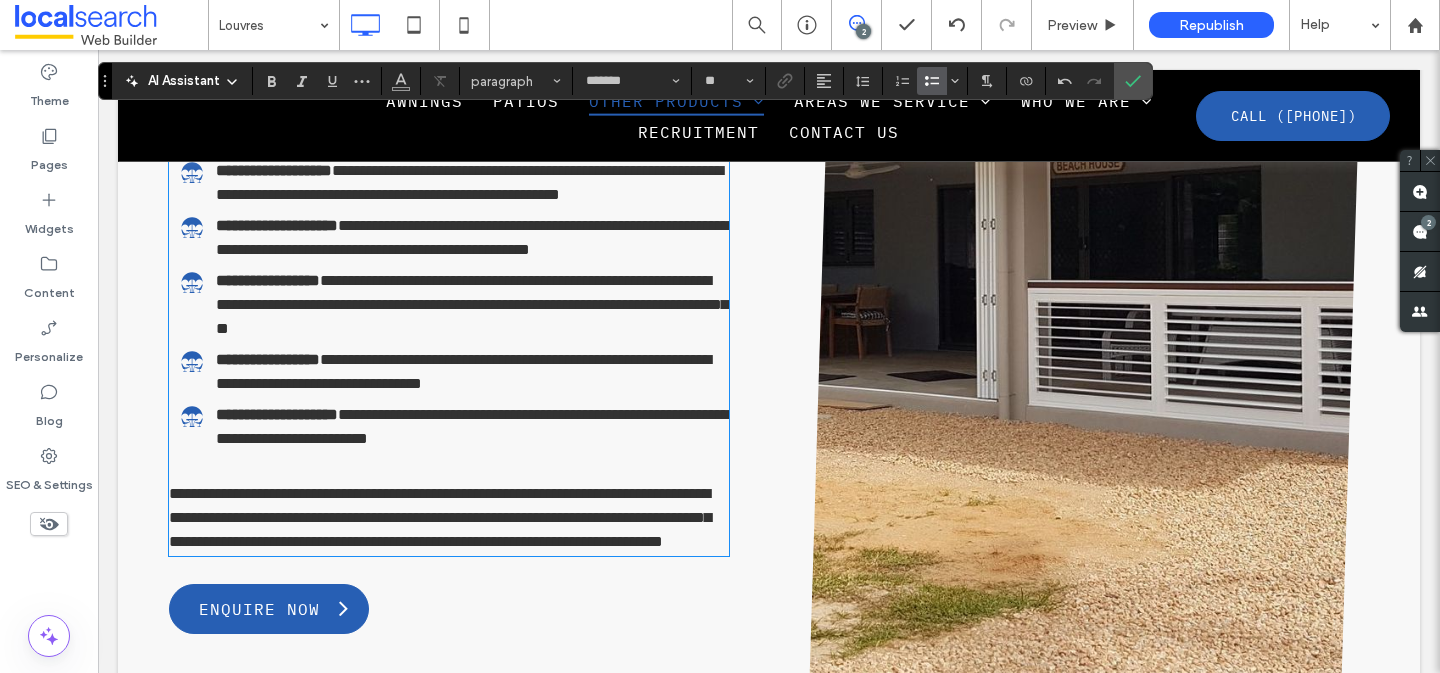 click at bounding box center (449, 470) 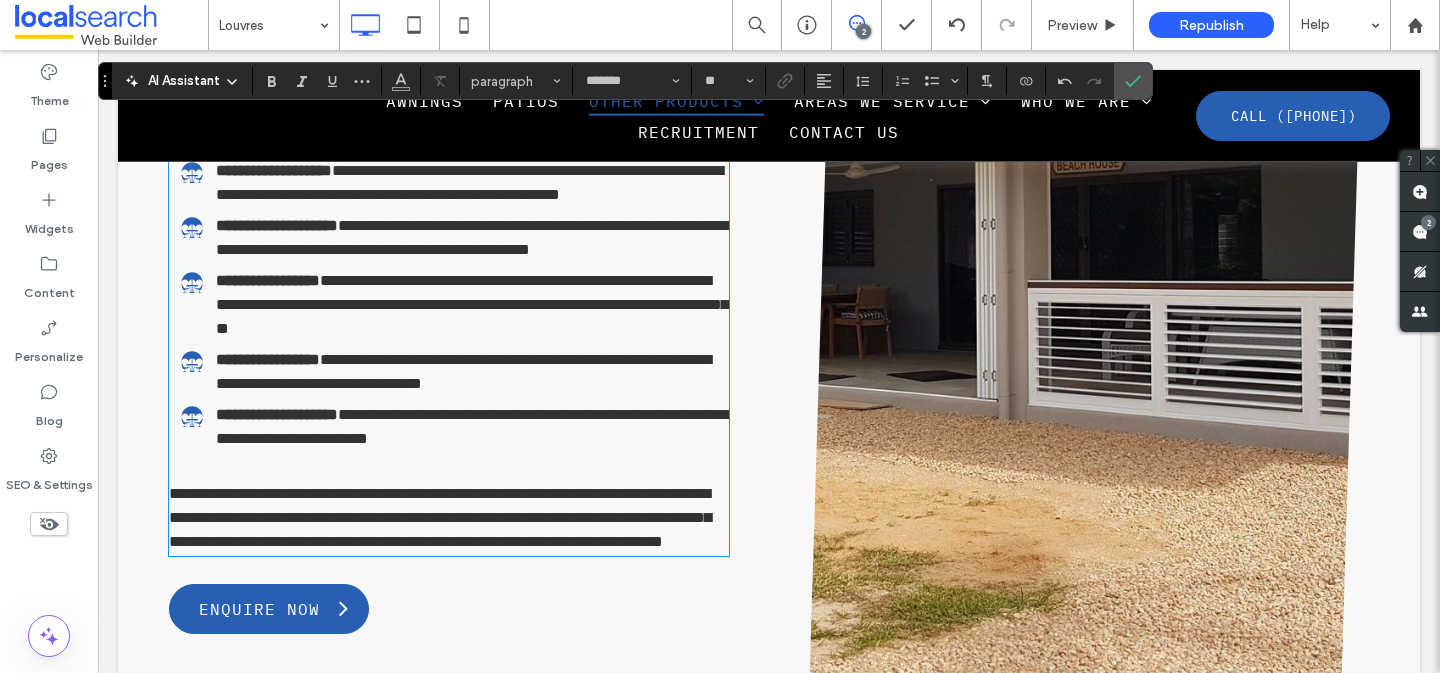 click on "**********" at bounding box center [449, 518] 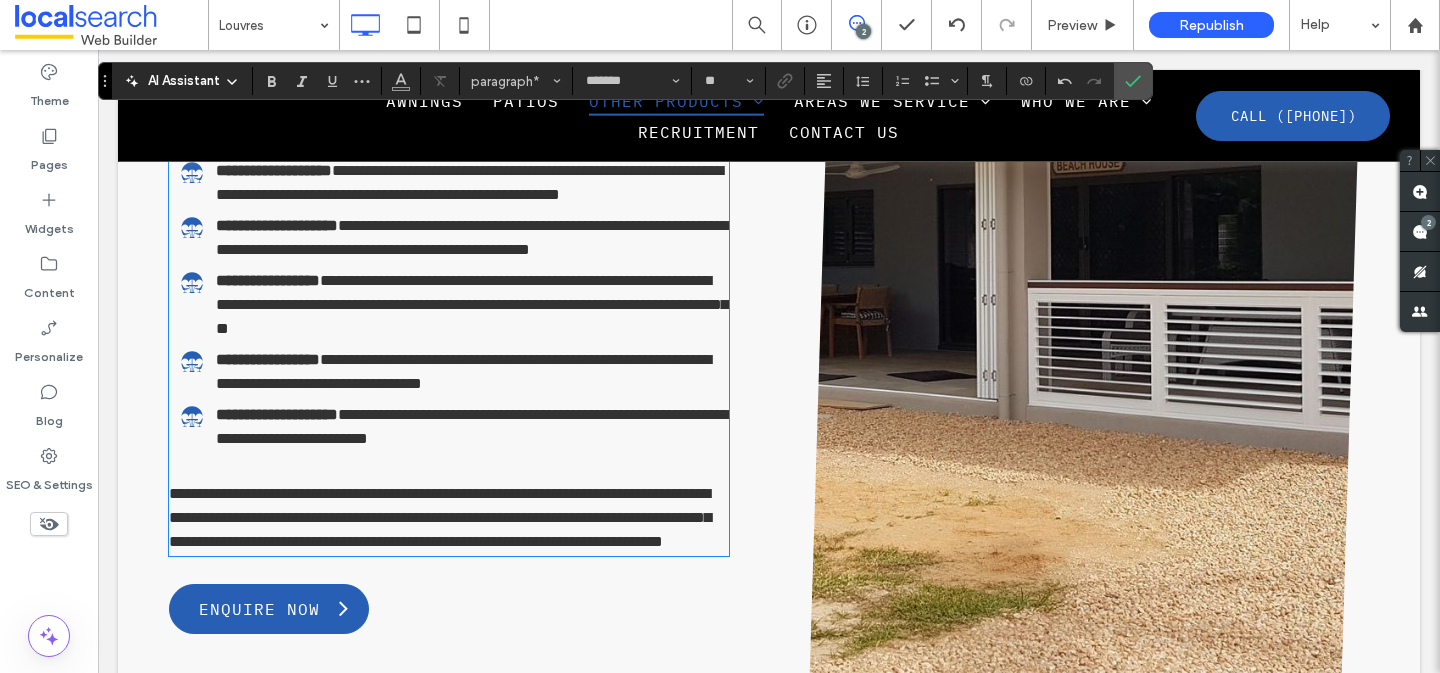click at bounding box center (449, 470) 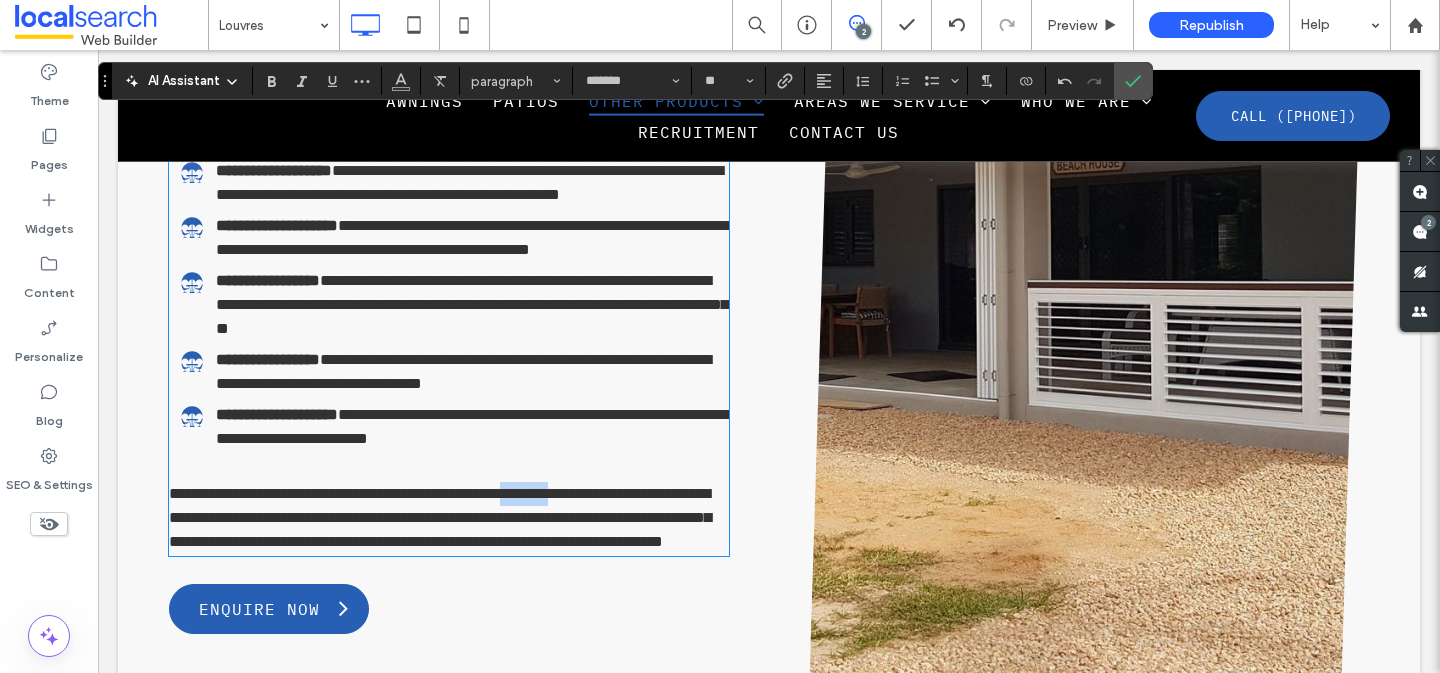 drag, startPoint x: 625, startPoint y: 544, endPoint x: 564, endPoint y: 549, distance: 61.204575 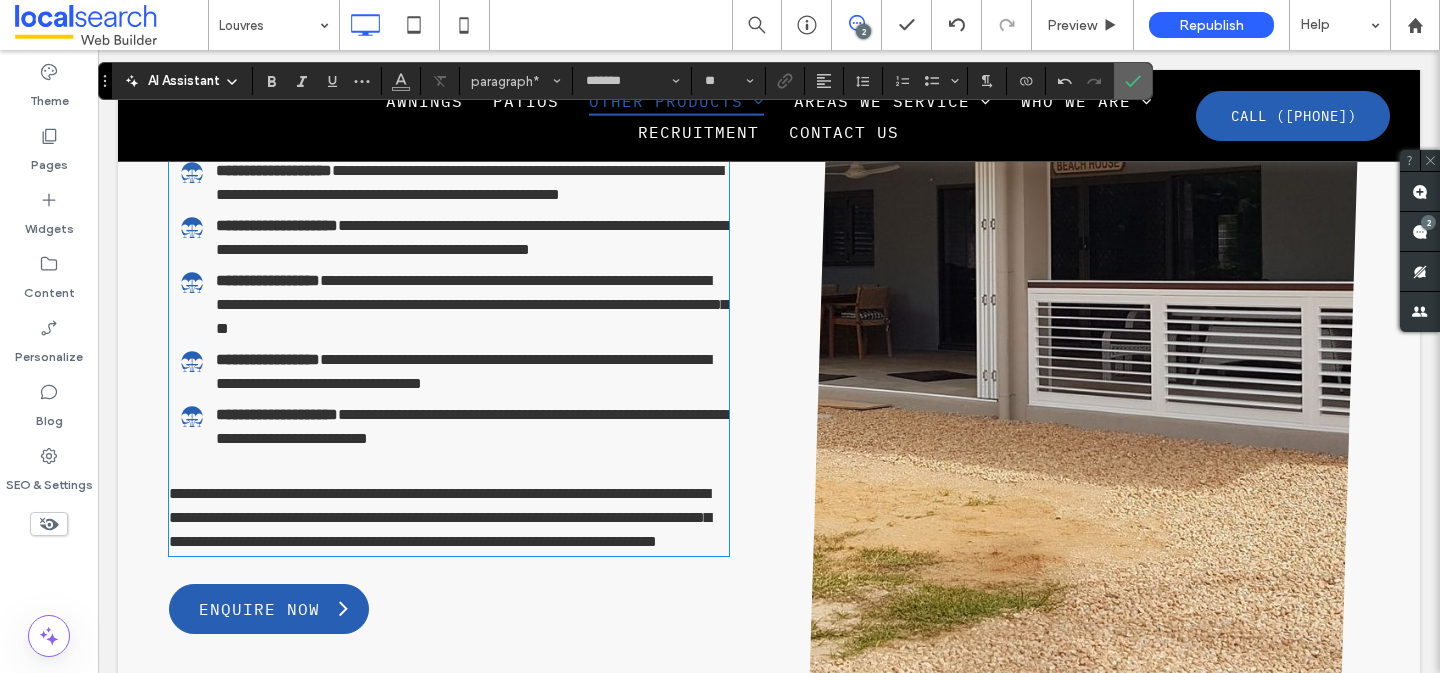 click 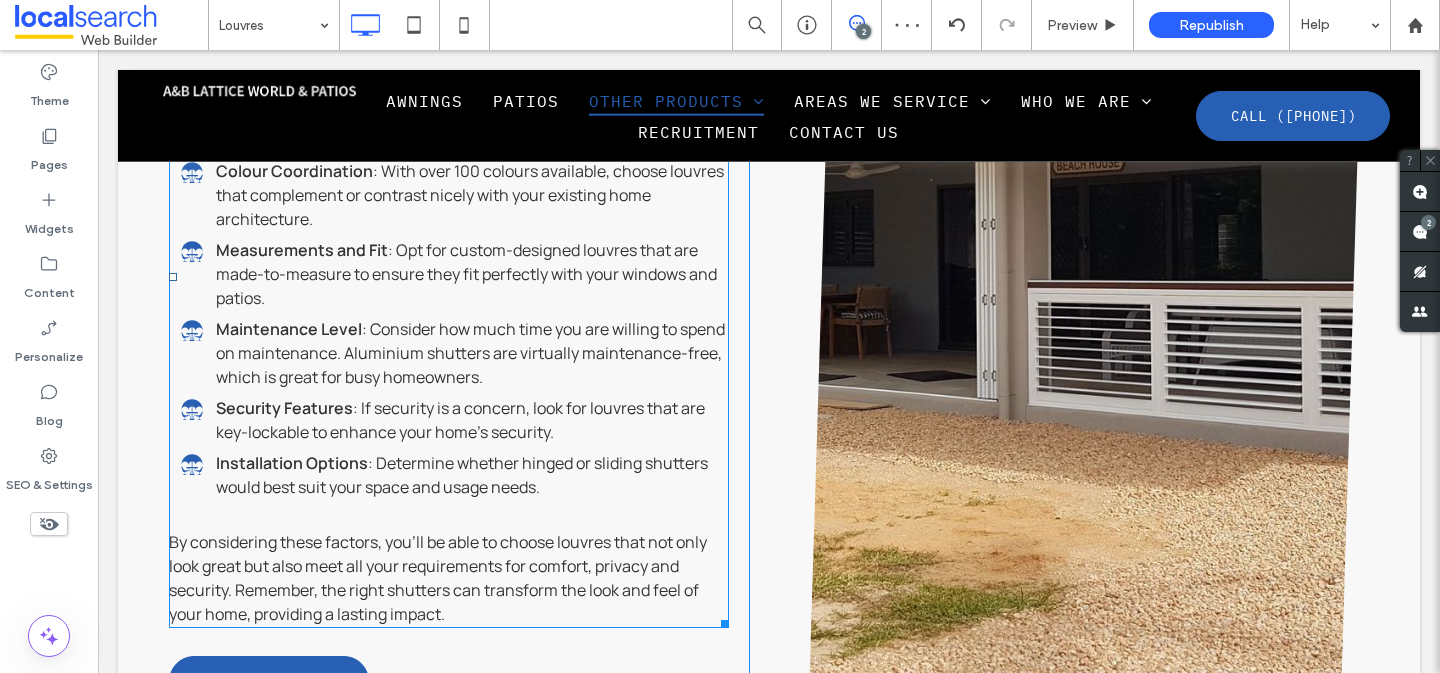 click on ": Consider how much time you are willing to spend on maintenance. Aluminium shutters are virtually maintenance-free, which is great for busy homeowners." at bounding box center (470, 353) 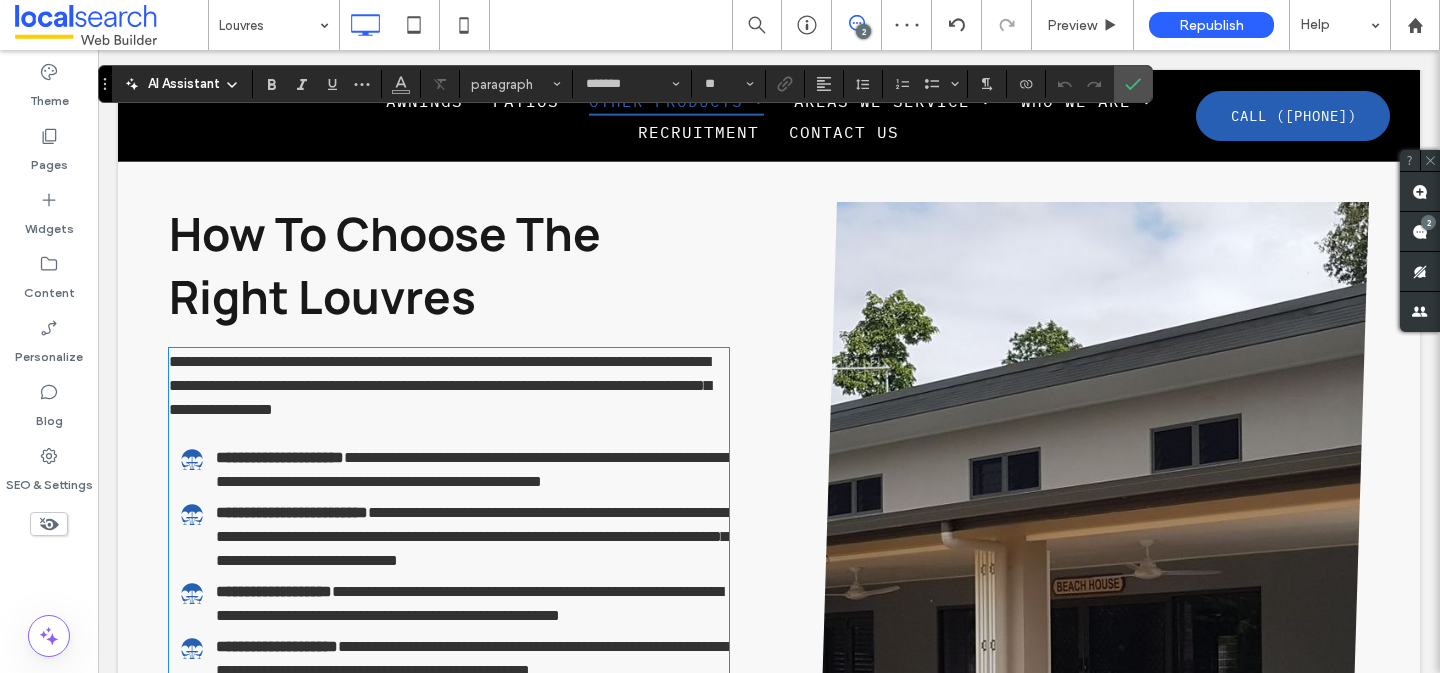 click on "**********" at bounding box center (440, 385) 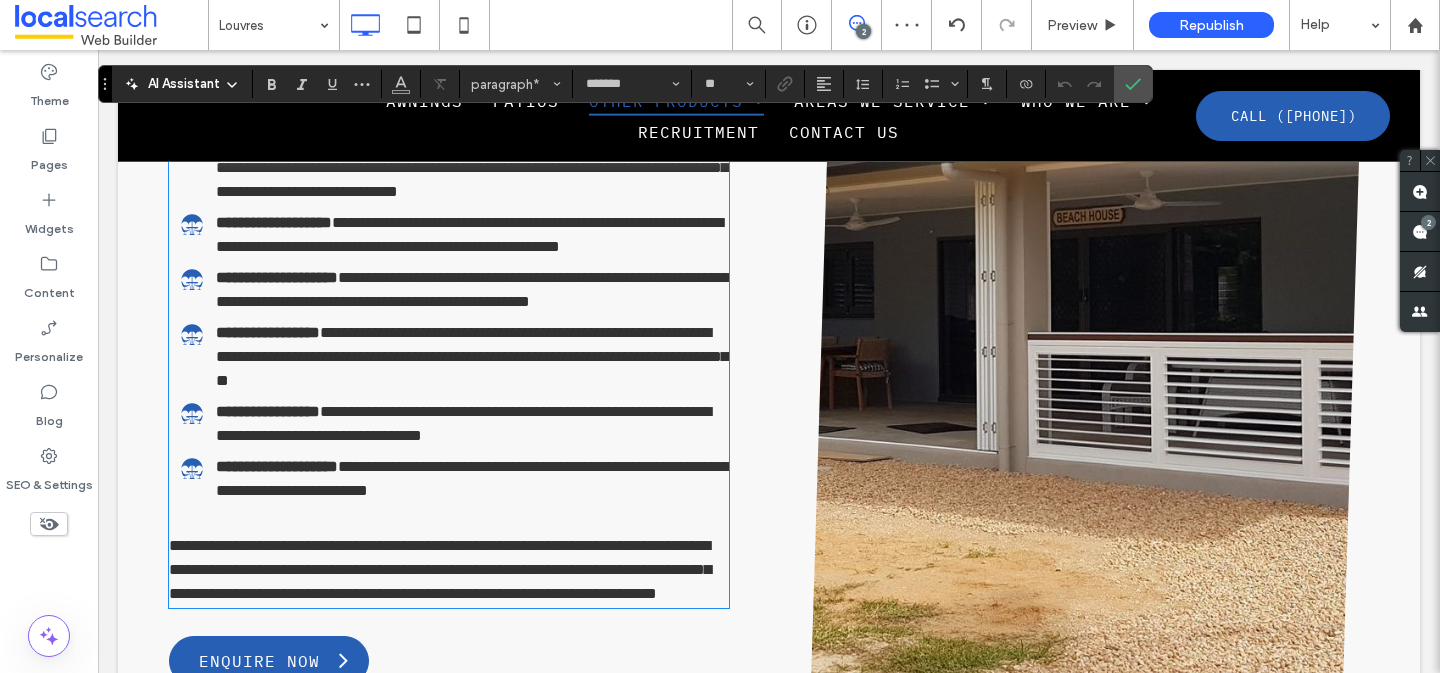 scroll, scrollTop: 2297, scrollLeft: 0, axis: vertical 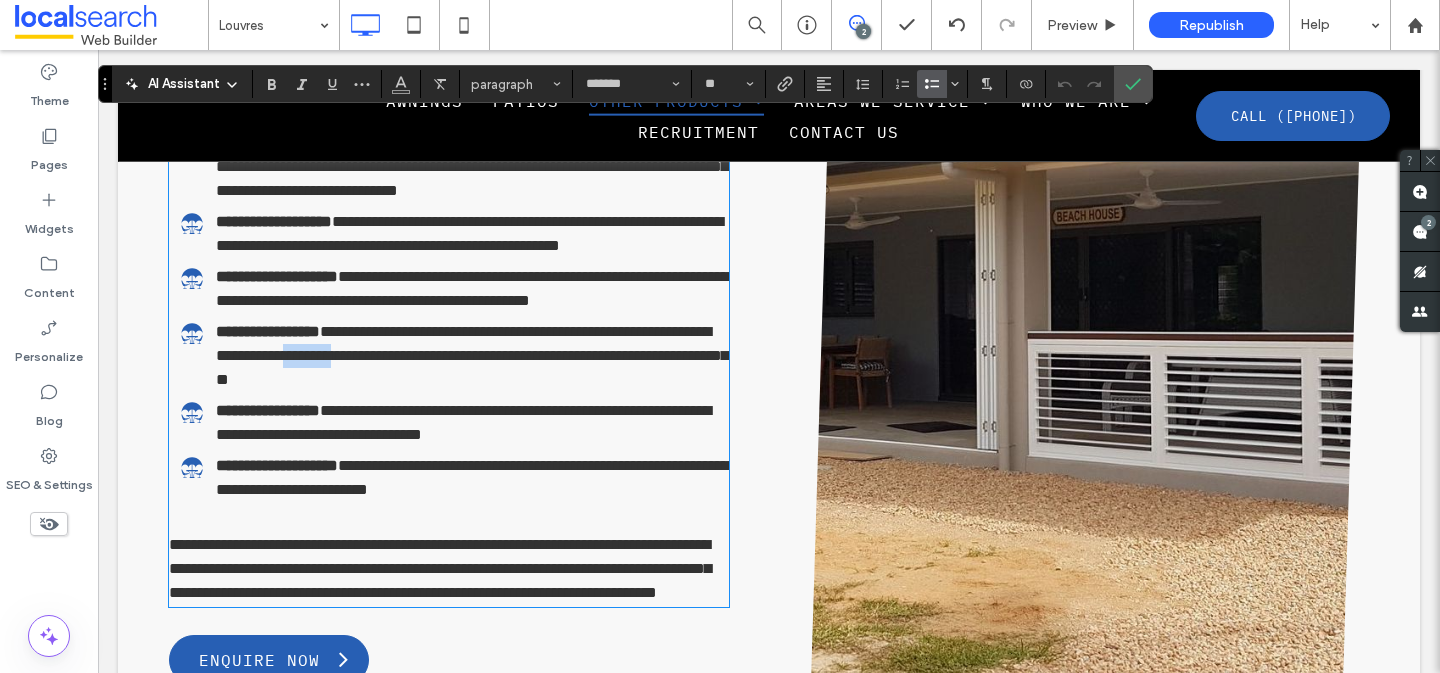 drag, startPoint x: 483, startPoint y: 410, endPoint x: 422, endPoint y: 408, distance: 61.03278 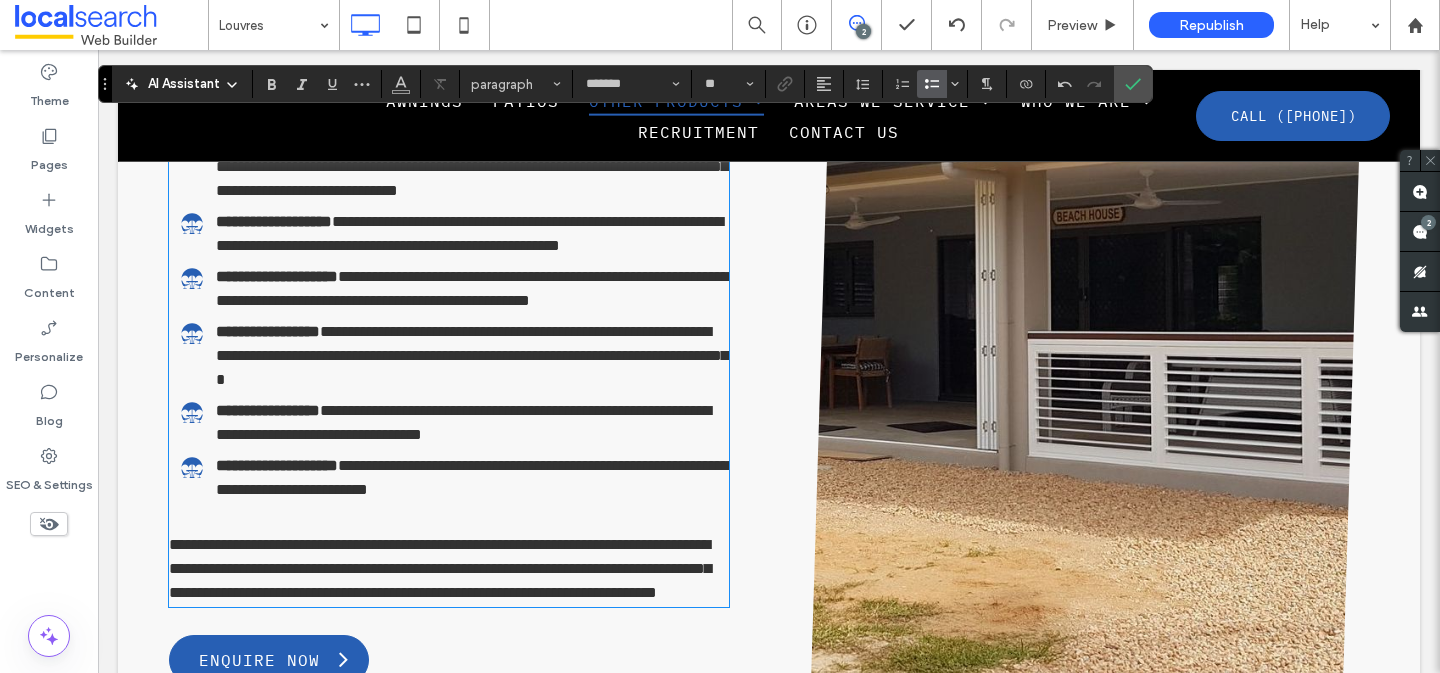 scroll, scrollTop: 2338, scrollLeft: 0, axis: vertical 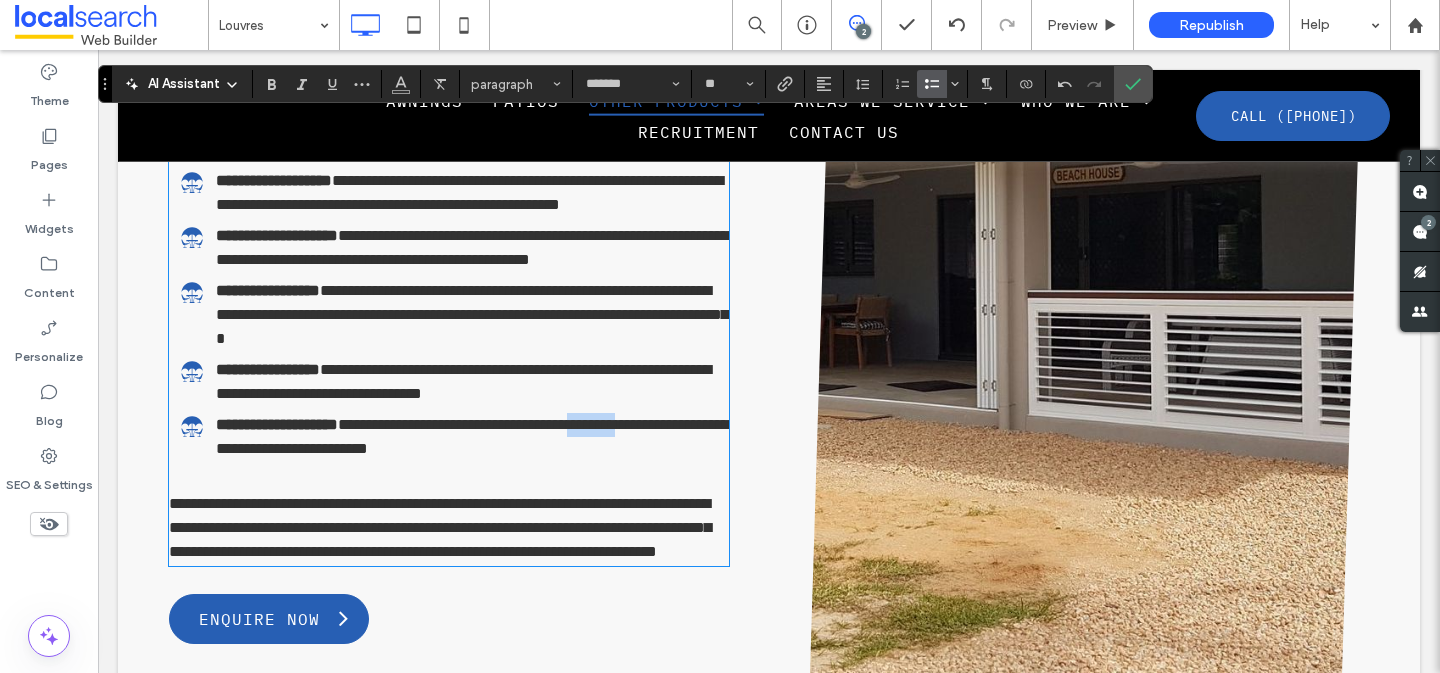 drag, startPoint x: 705, startPoint y: 469, endPoint x: 646, endPoint y: 475, distance: 59.3043 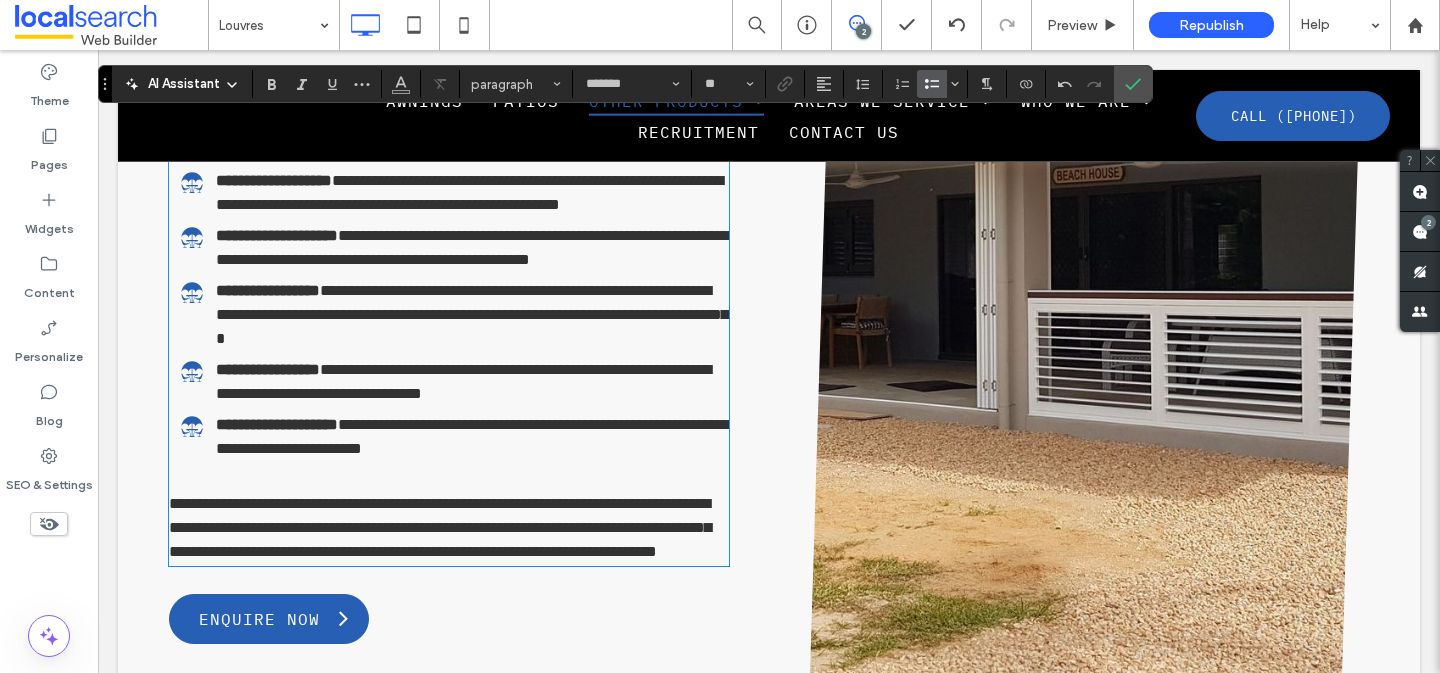 click on "**********" at bounding box center (455, 437) 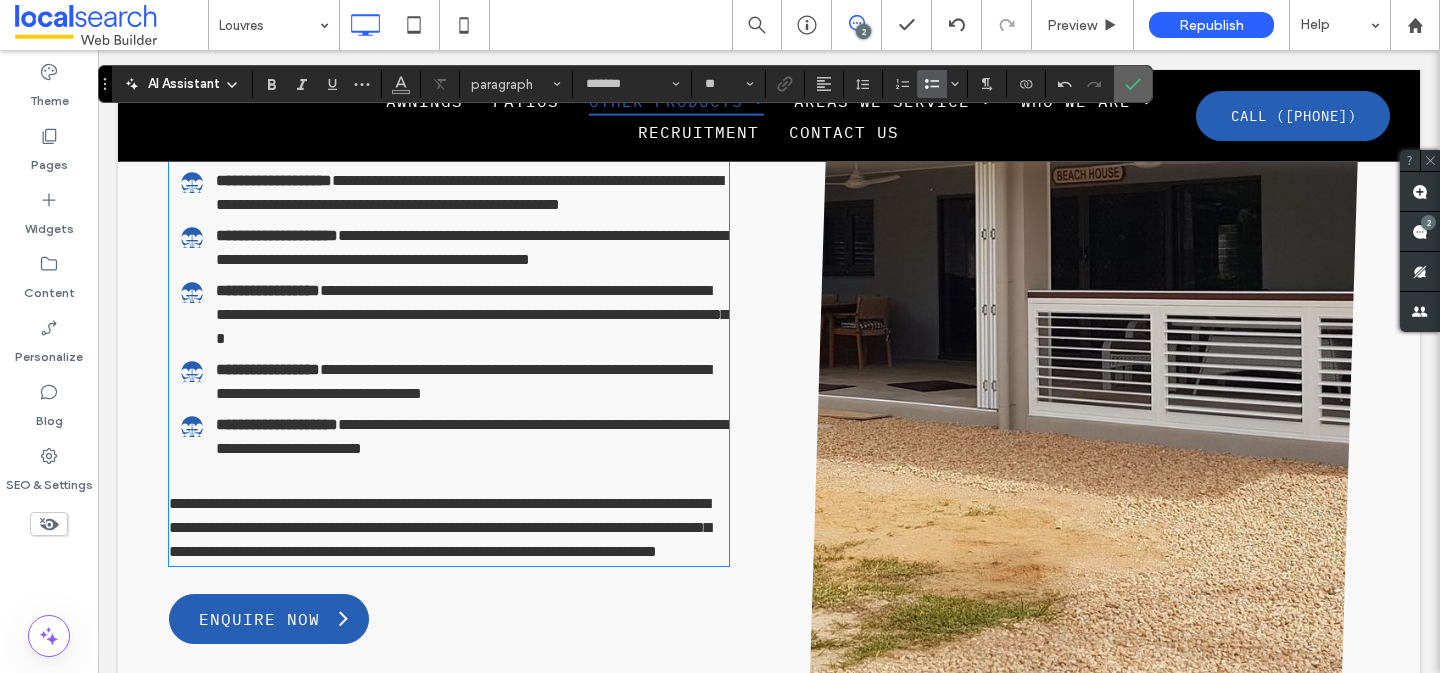 click 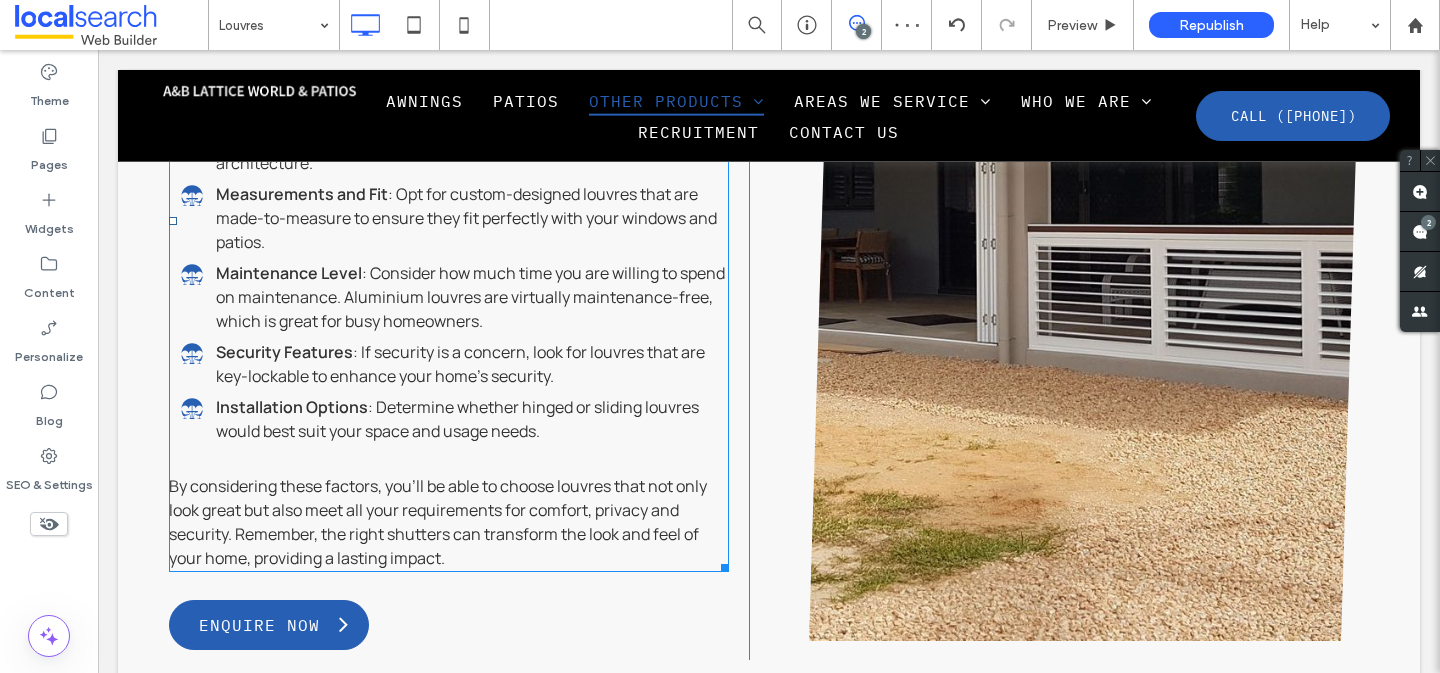 click on "By considering these factors, you'll be able to choose louvres that not only look great but also meet all your requirements for comfort, privacy and security. Remember, the right shutters can transform the look and feel of your home, providing a lasting impact." at bounding box center [438, 522] 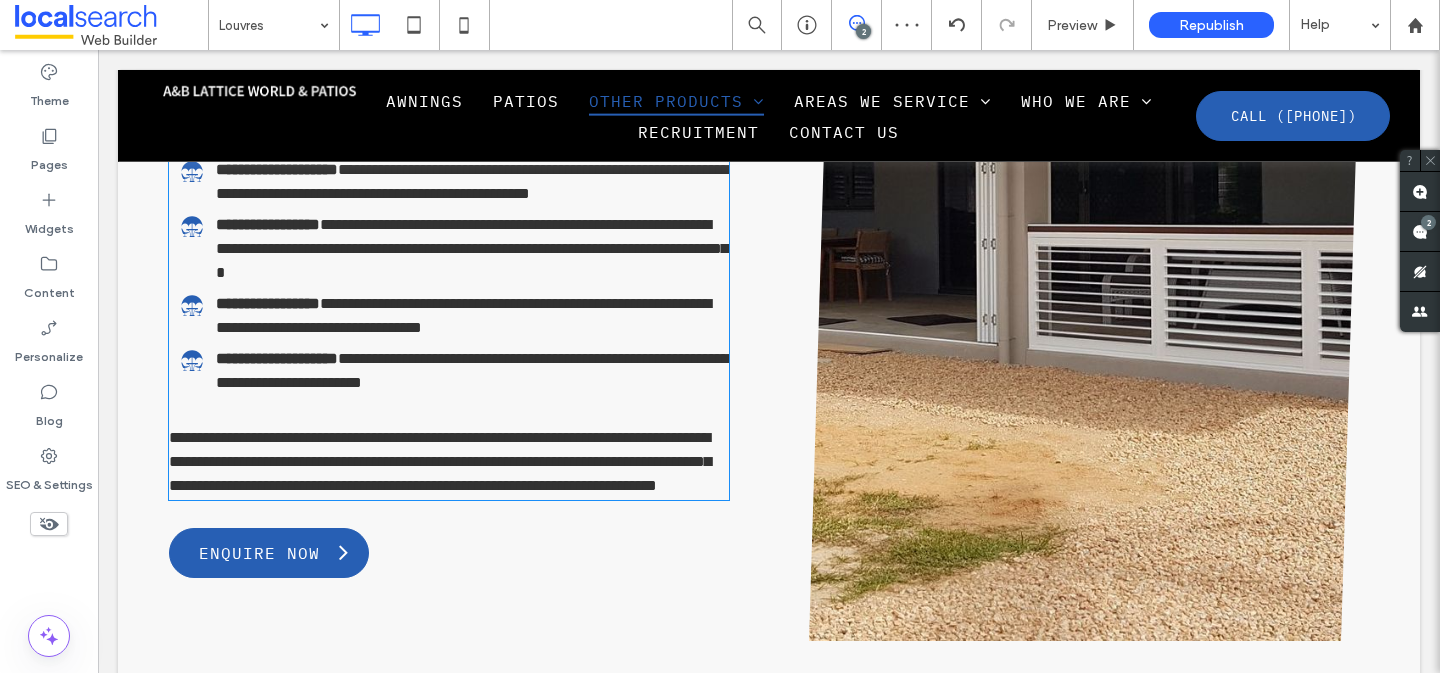 type on "*******" 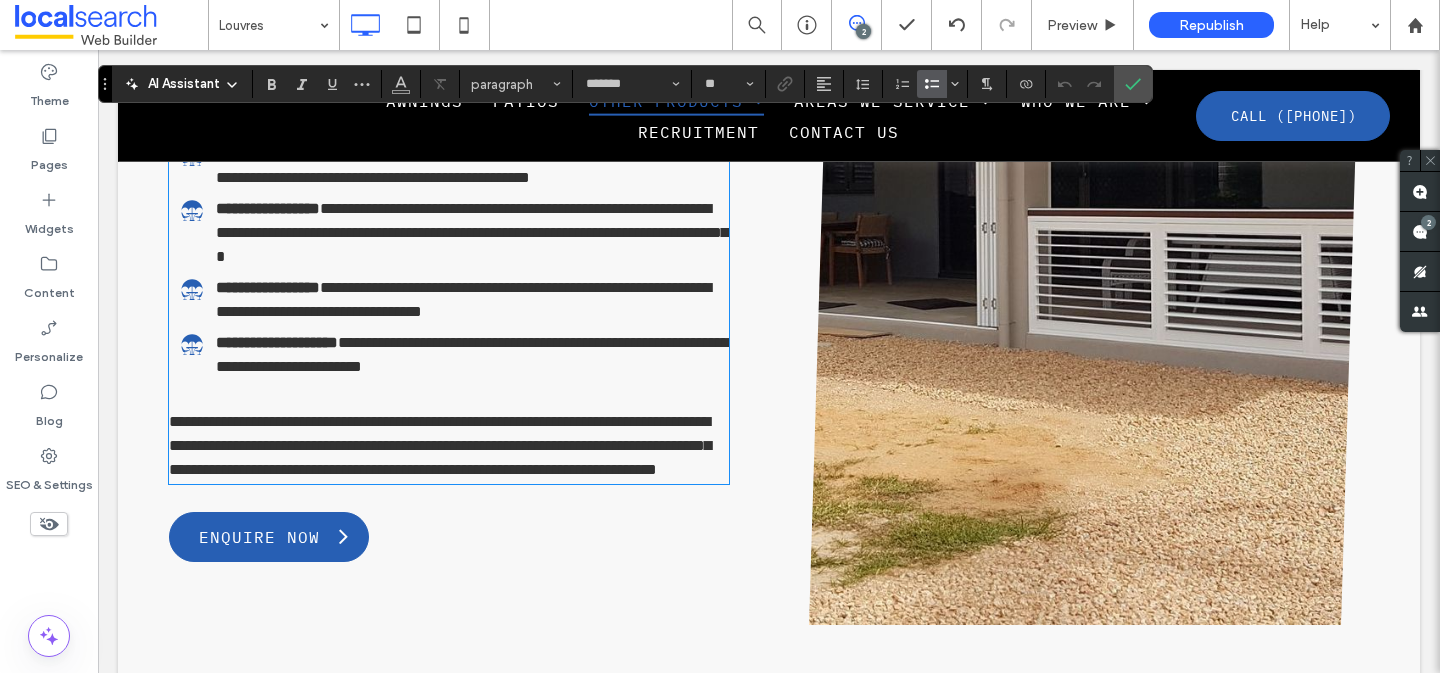 scroll, scrollTop: 2448, scrollLeft: 0, axis: vertical 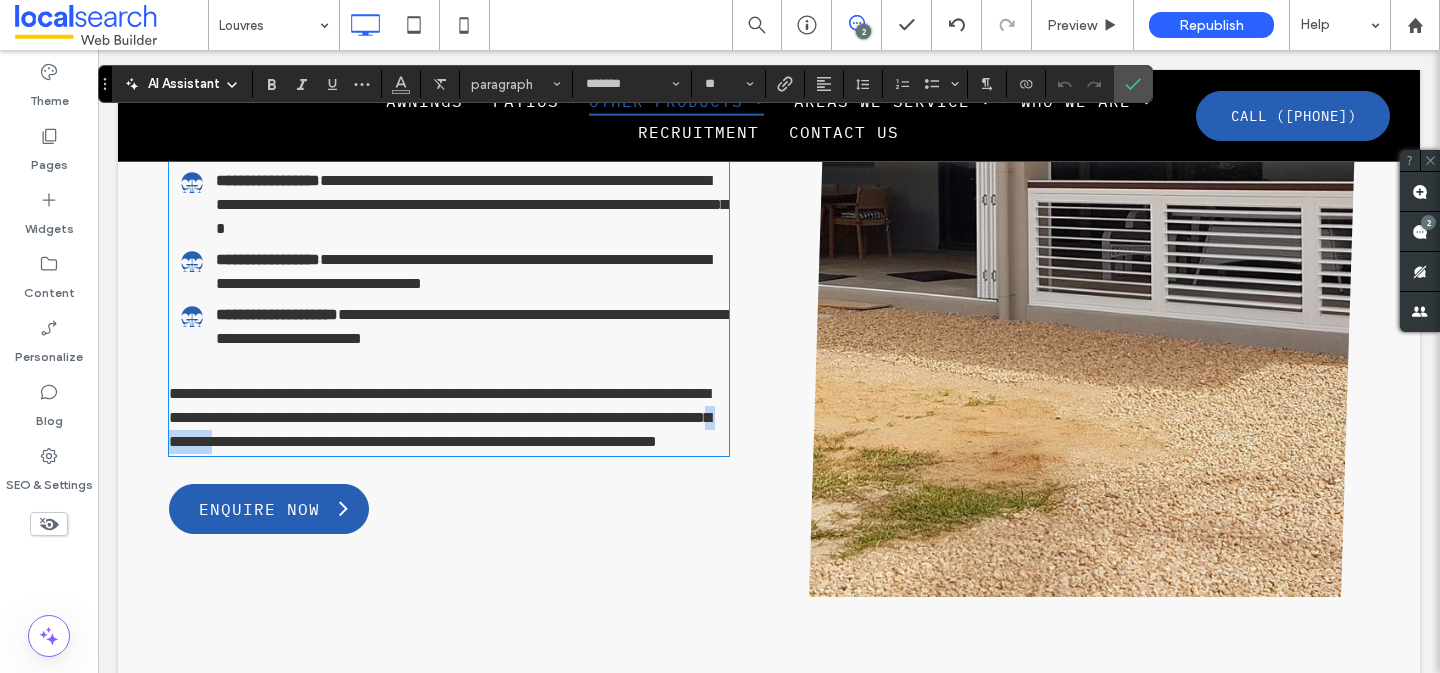 drag, startPoint x: 447, startPoint y: 489, endPoint x: 388, endPoint y: 486, distance: 59.07622 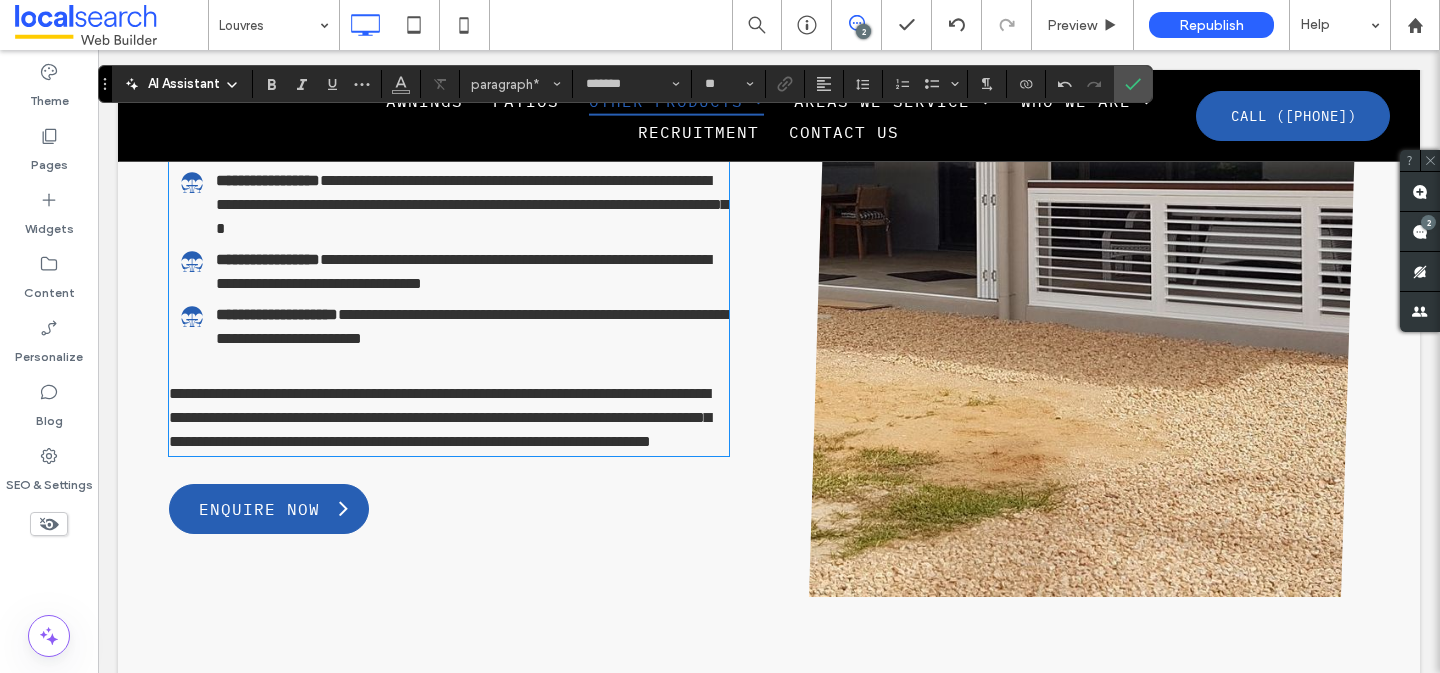 click on "**********" at bounding box center (449, 418) 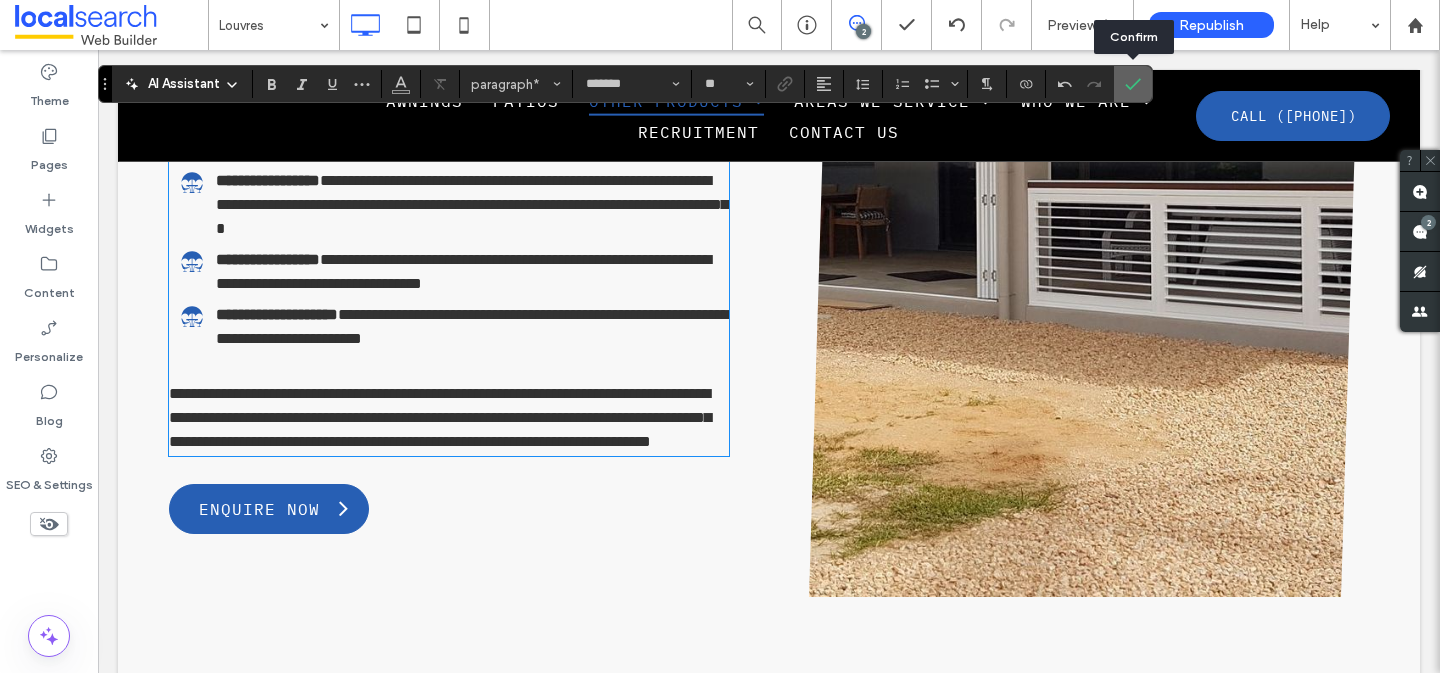 click 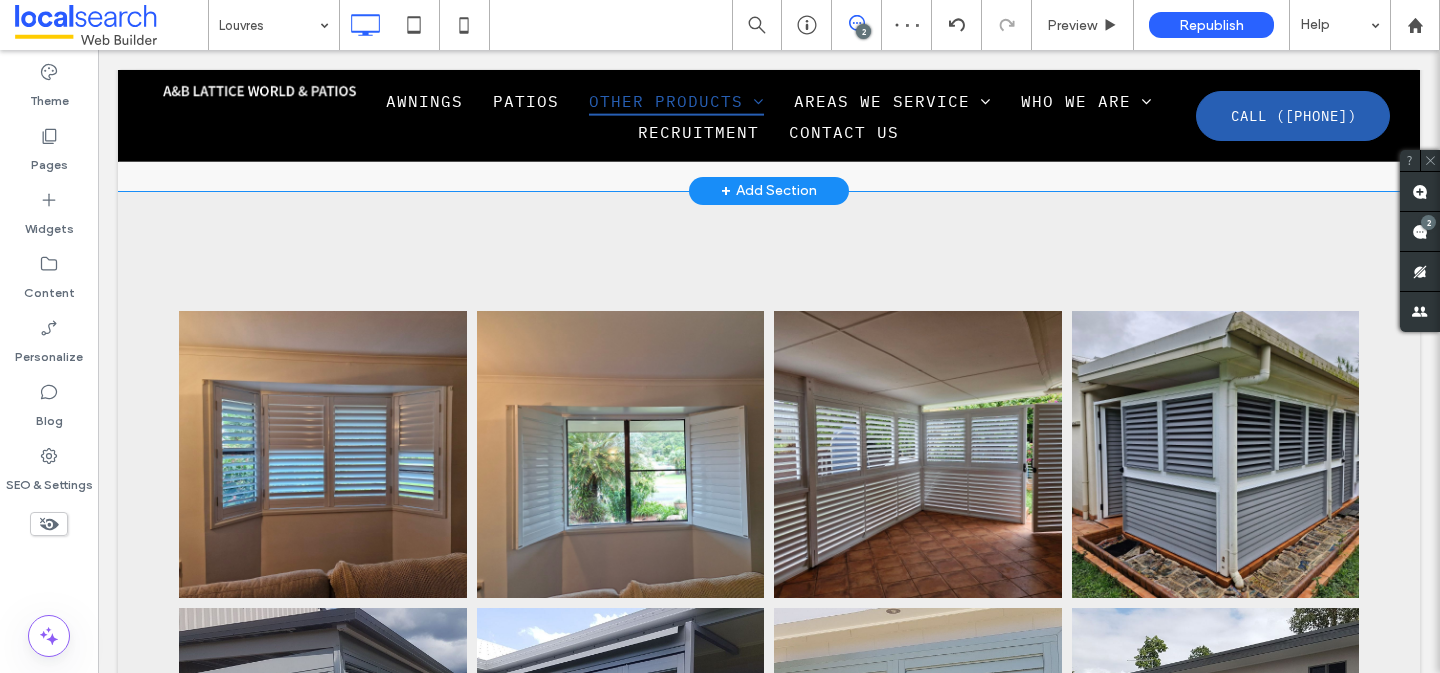 scroll, scrollTop: 2994, scrollLeft: 0, axis: vertical 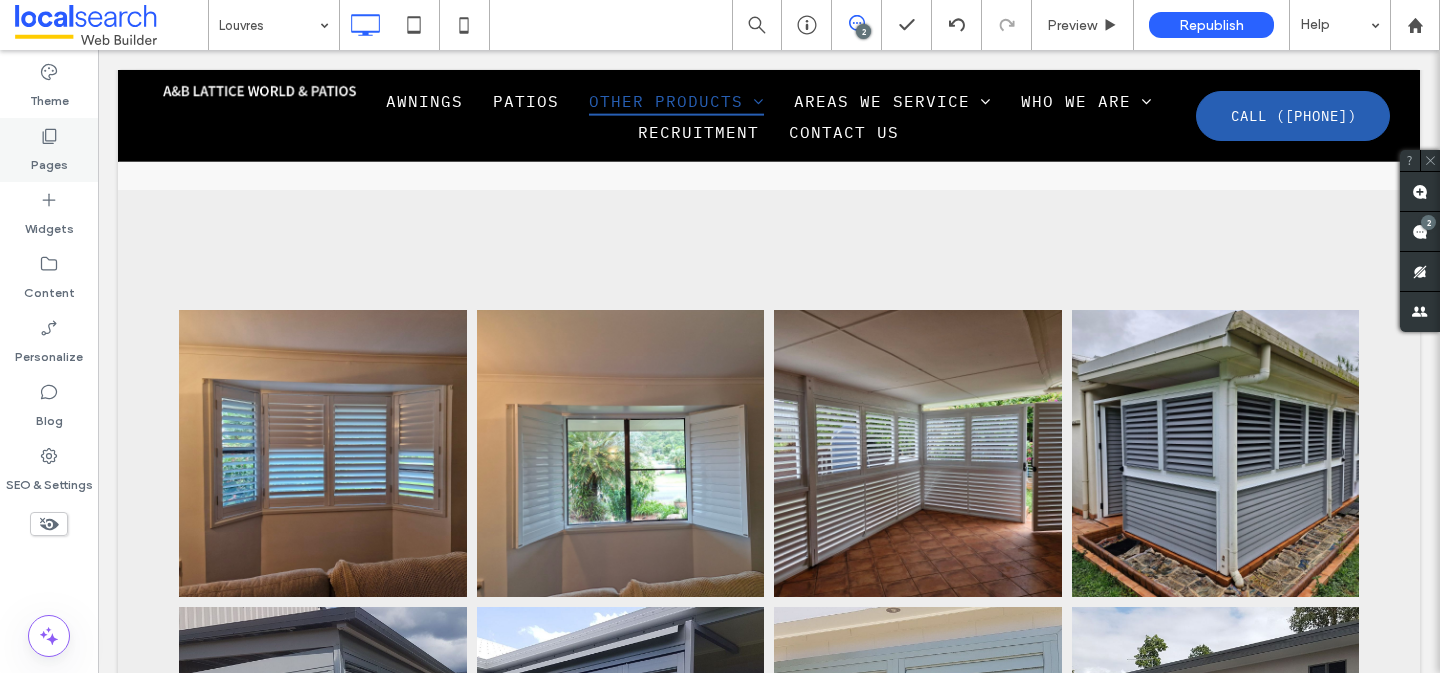 click on "Pages" at bounding box center (49, 160) 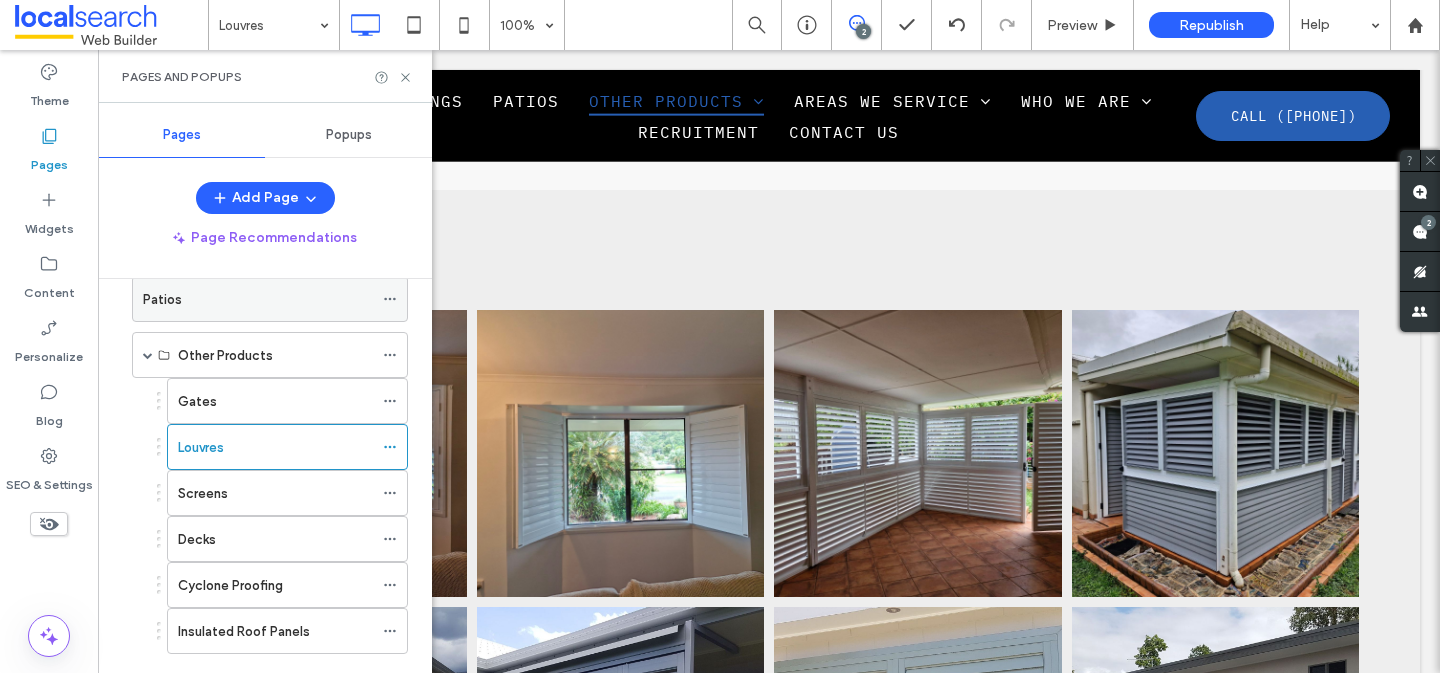 scroll, scrollTop: 162, scrollLeft: 0, axis: vertical 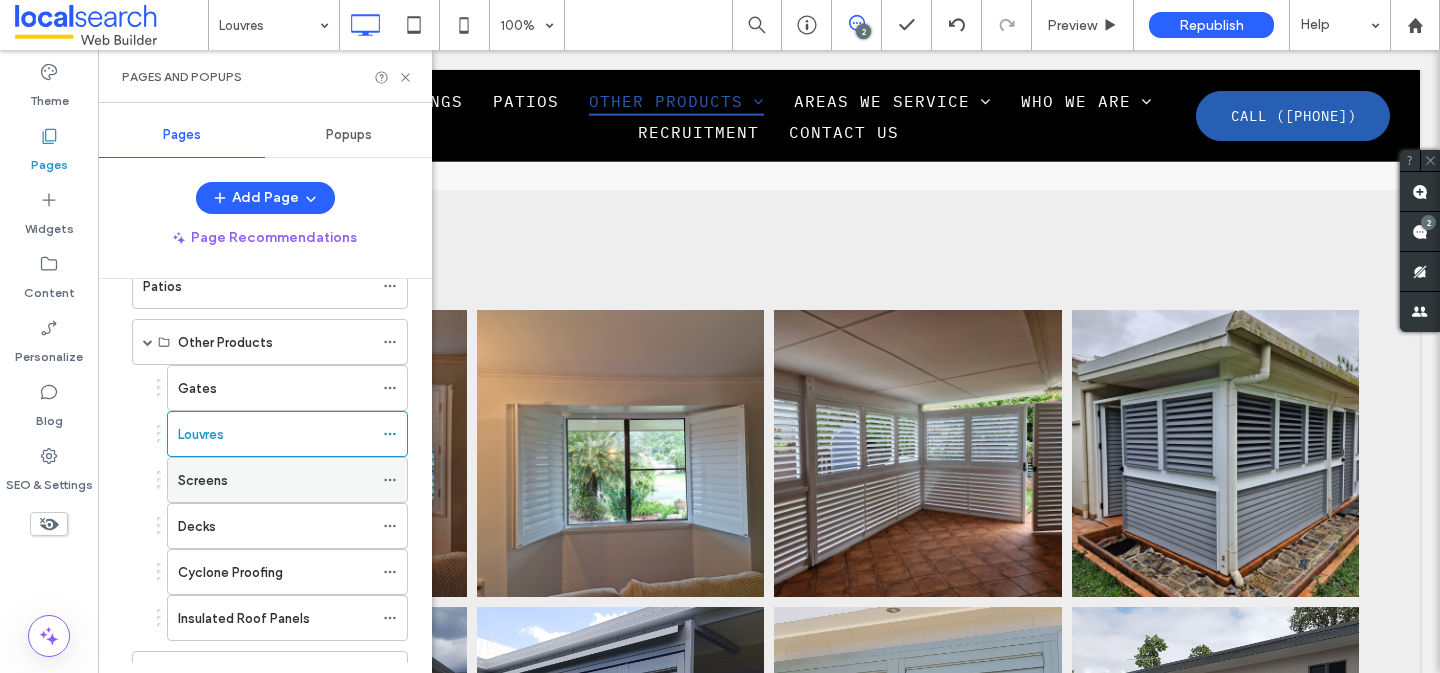 click on "Screens" at bounding box center (275, 480) 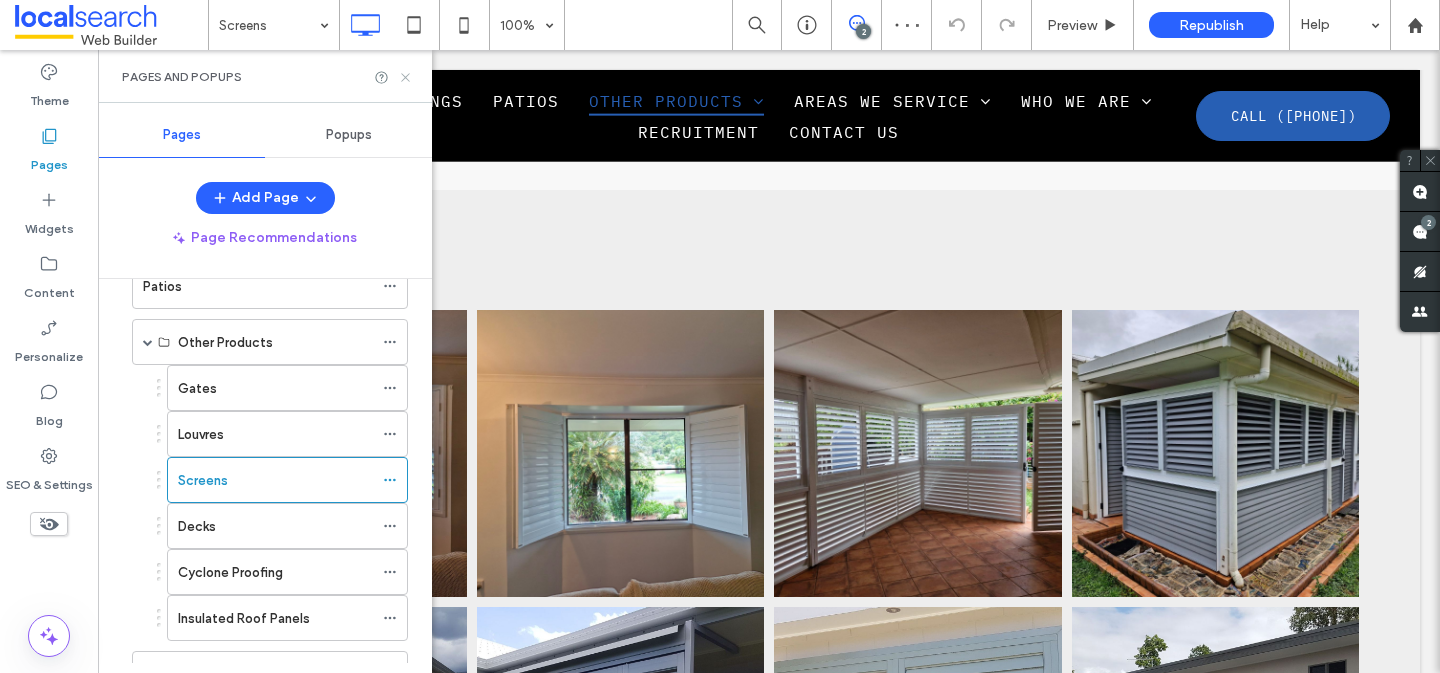 click 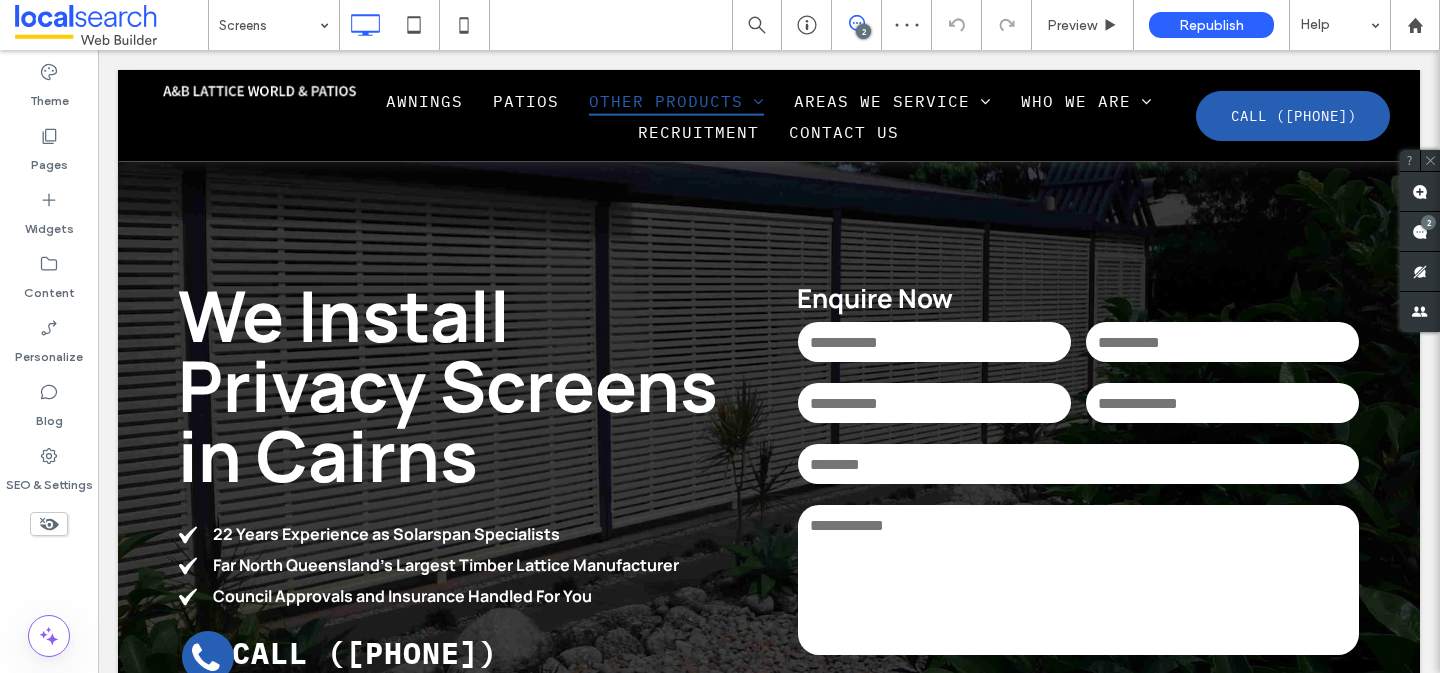scroll, scrollTop: 1640, scrollLeft: 0, axis: vertical 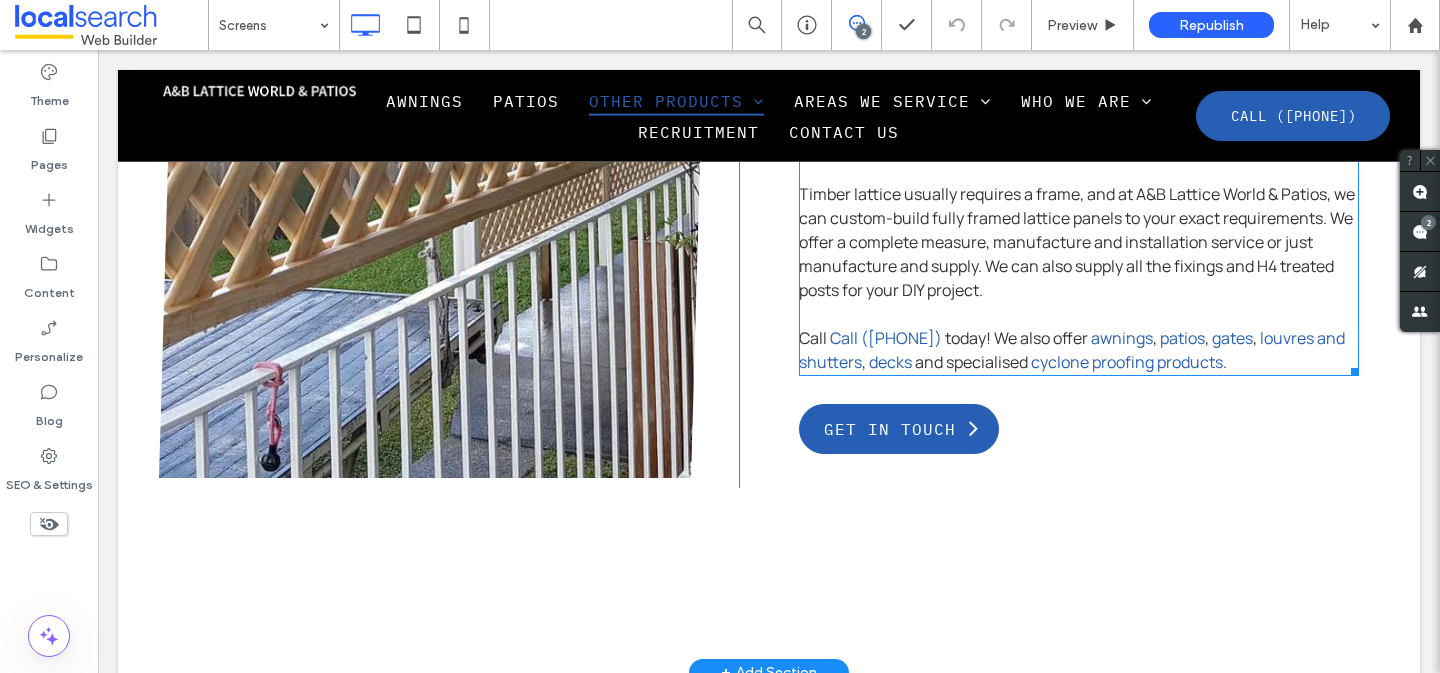 click on "," at bounding box center (864, 362) 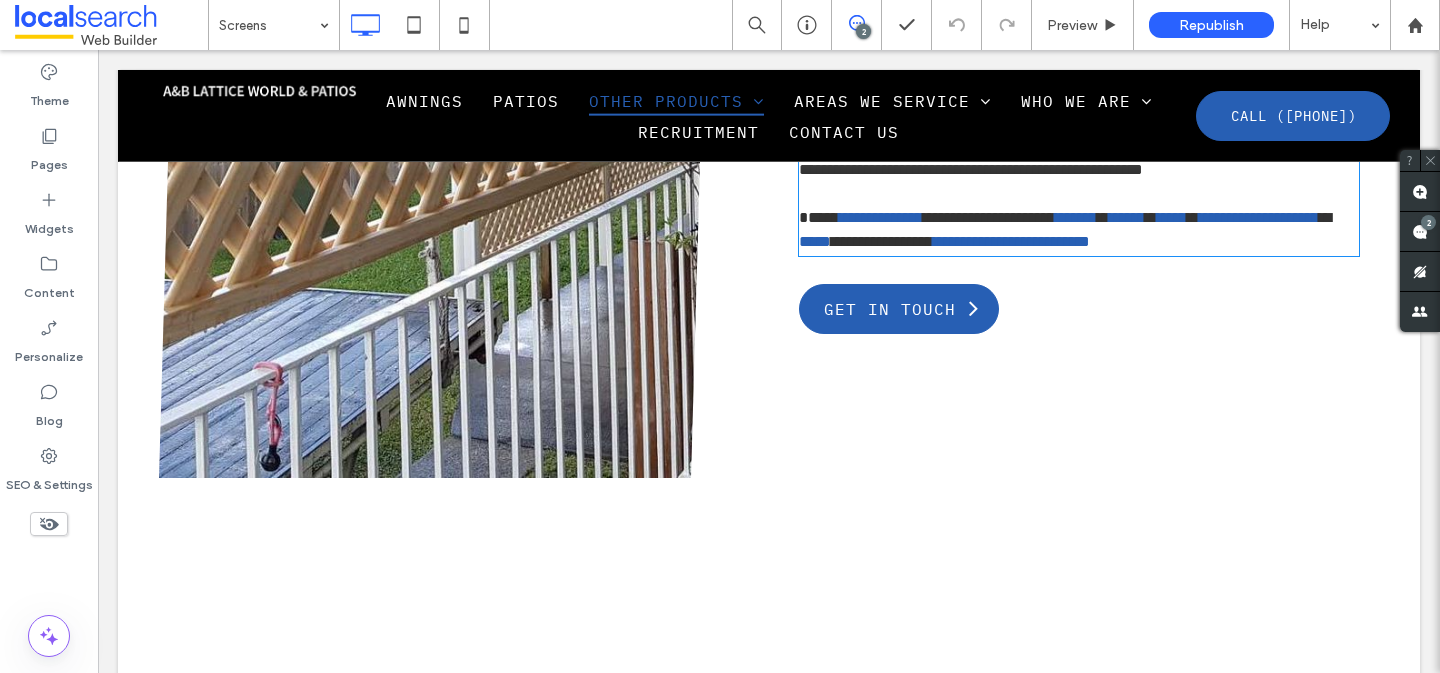 type on "*******" 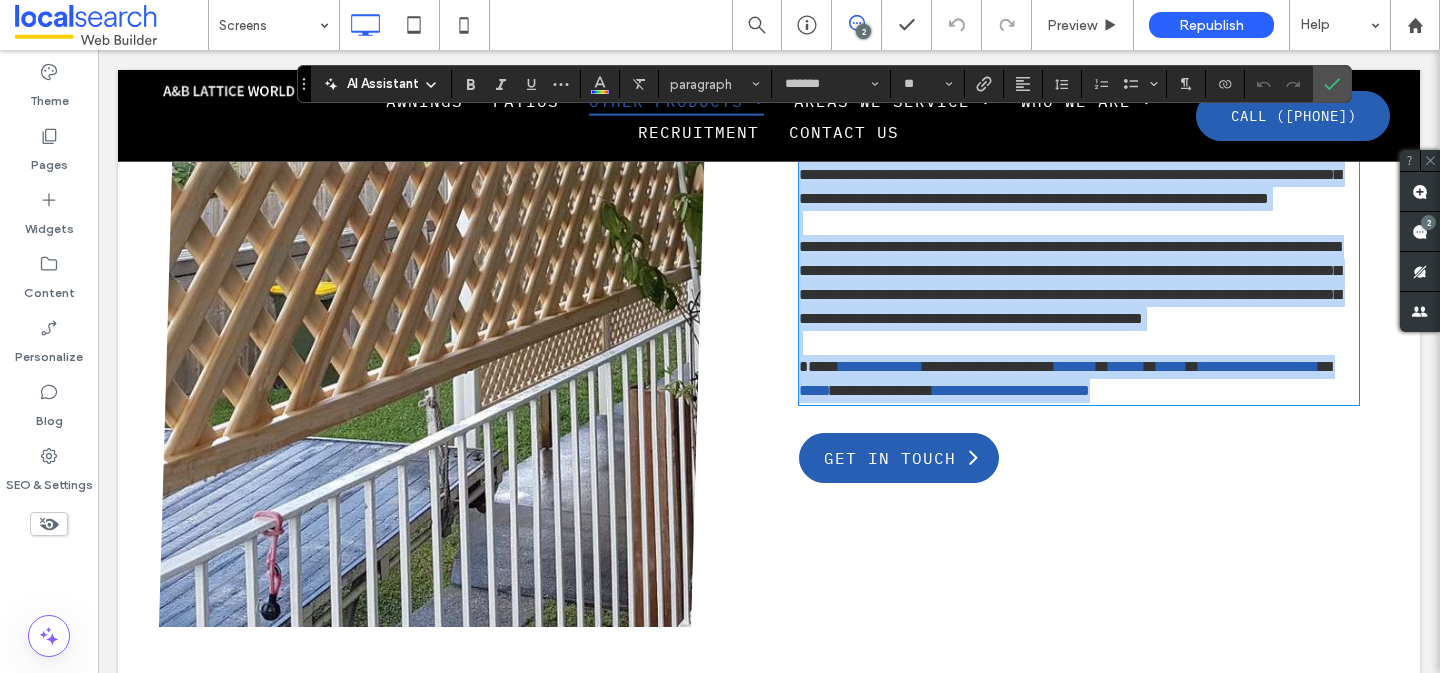 scroll, scrollTop: 1508, scrollLeft: 0, axis: vertical 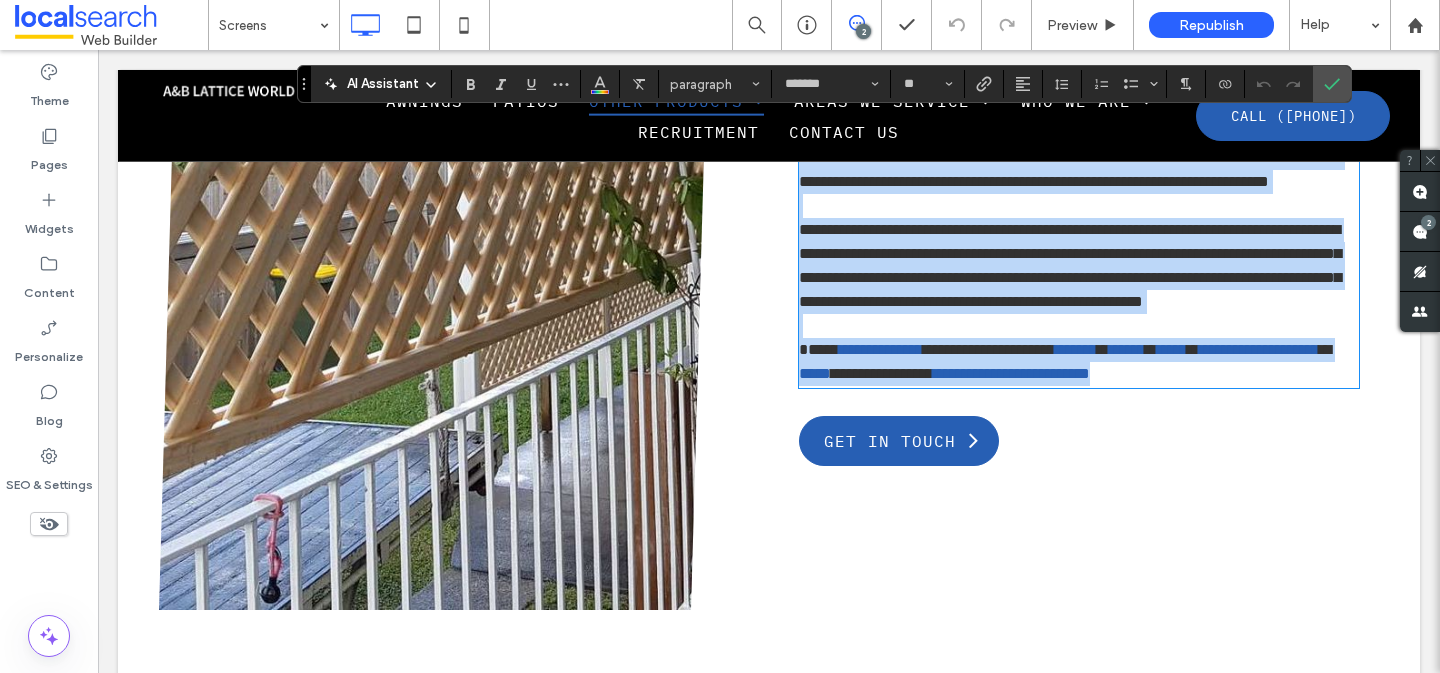 click on "*" at bounding box center (1325, 349) 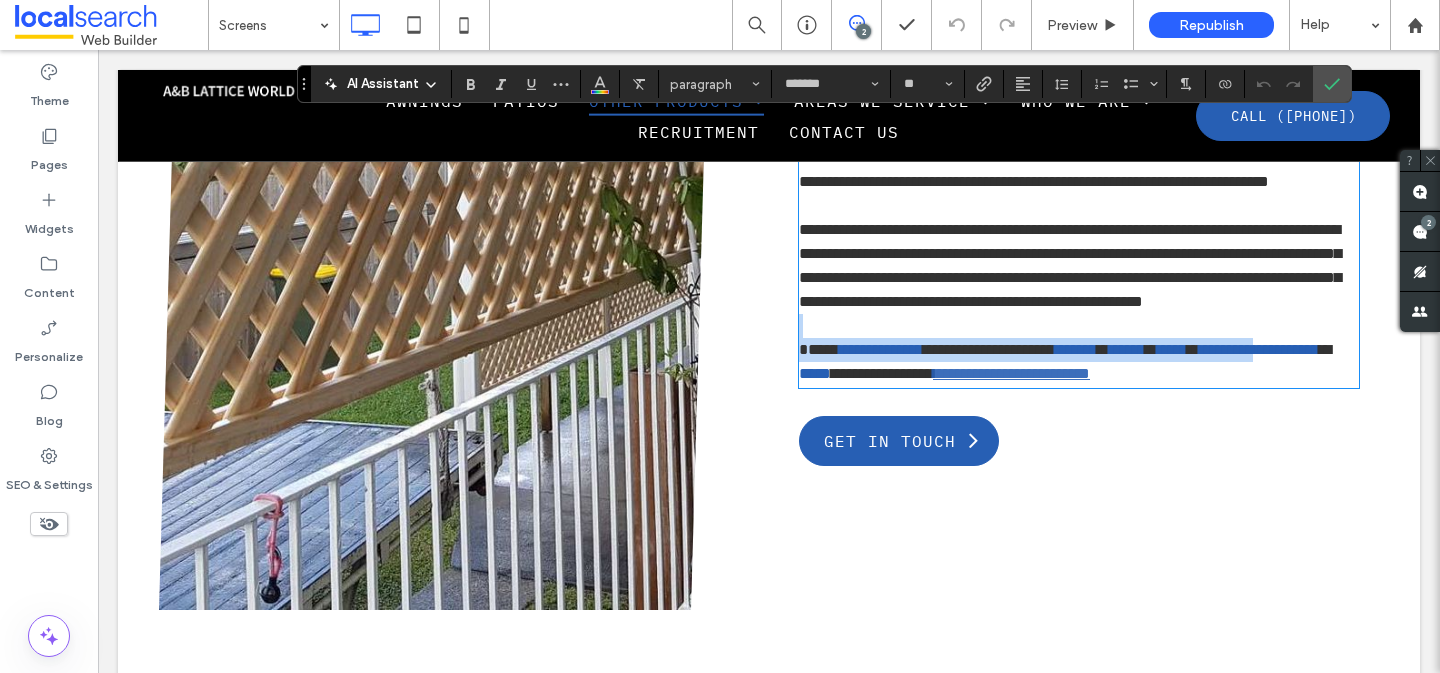 drag, startPoint x: 867, startPoint y: 487, endPoint x: 1066, endPoint y: 498, distance: 199.30379 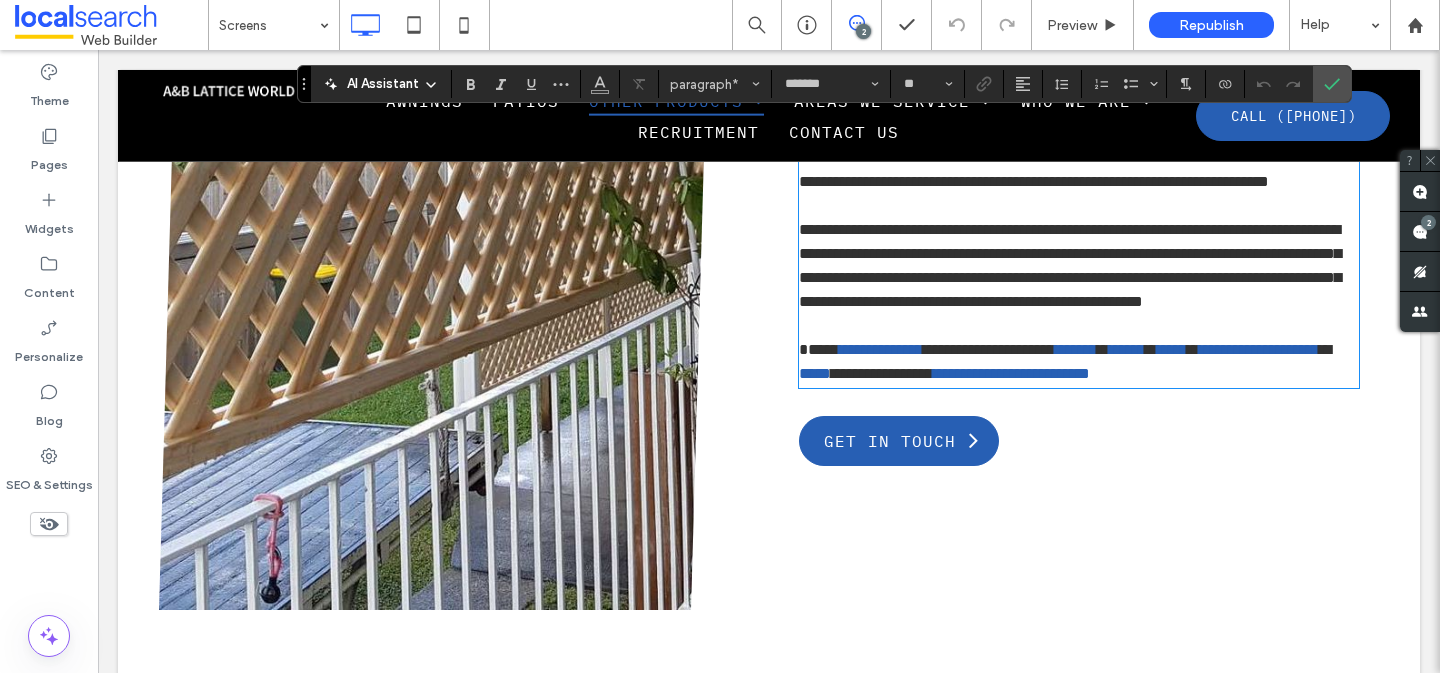 click on "*" at bounding box center [1325, 349] 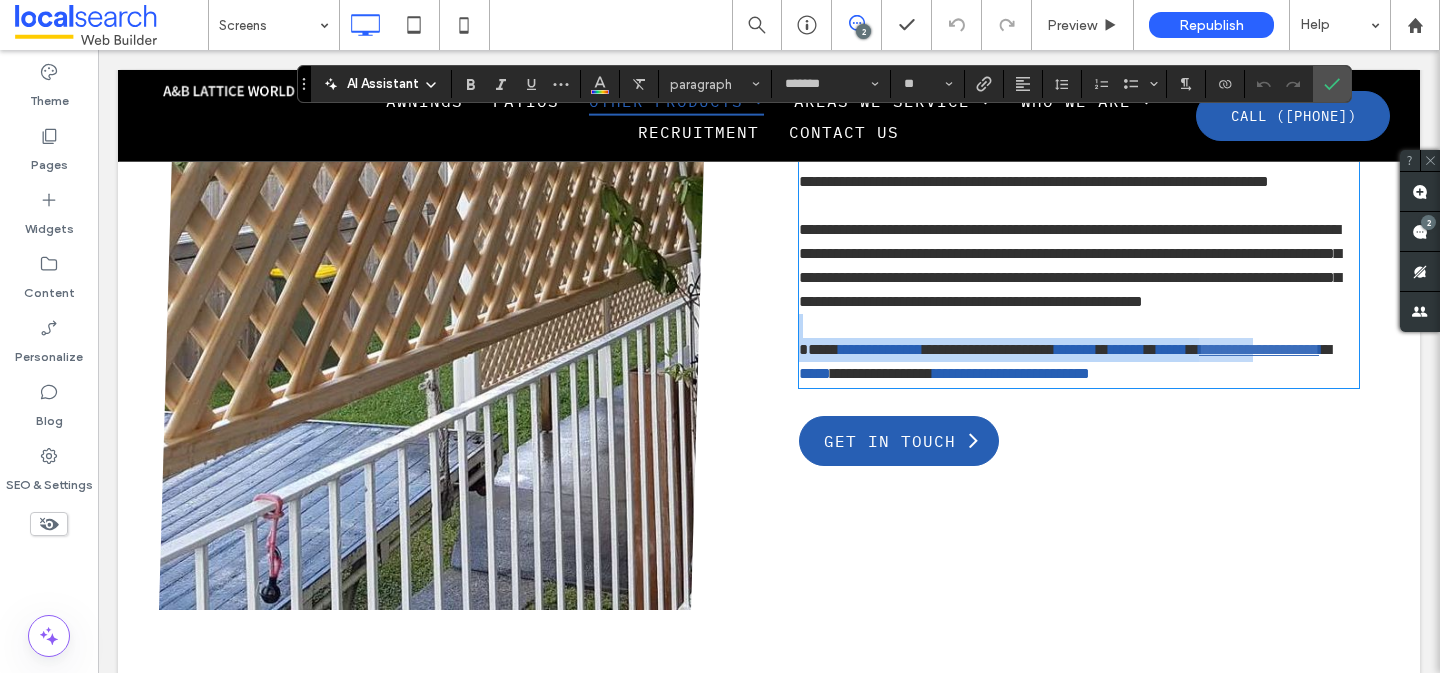 drag, startPoint x: 864, startPoint y: 491, endPoint x: 1332, endPoint y: 467, distance: 468.615 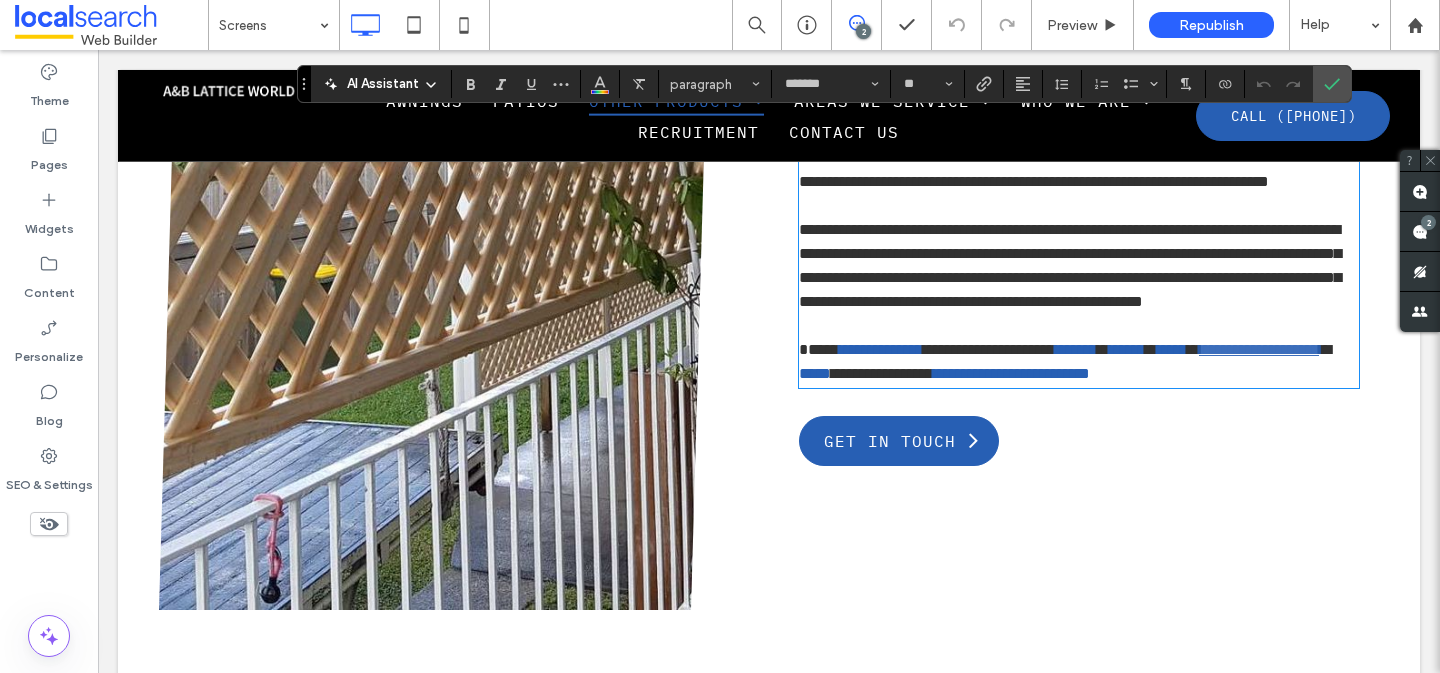 click on "**********" at bounding box center [1259, 349] 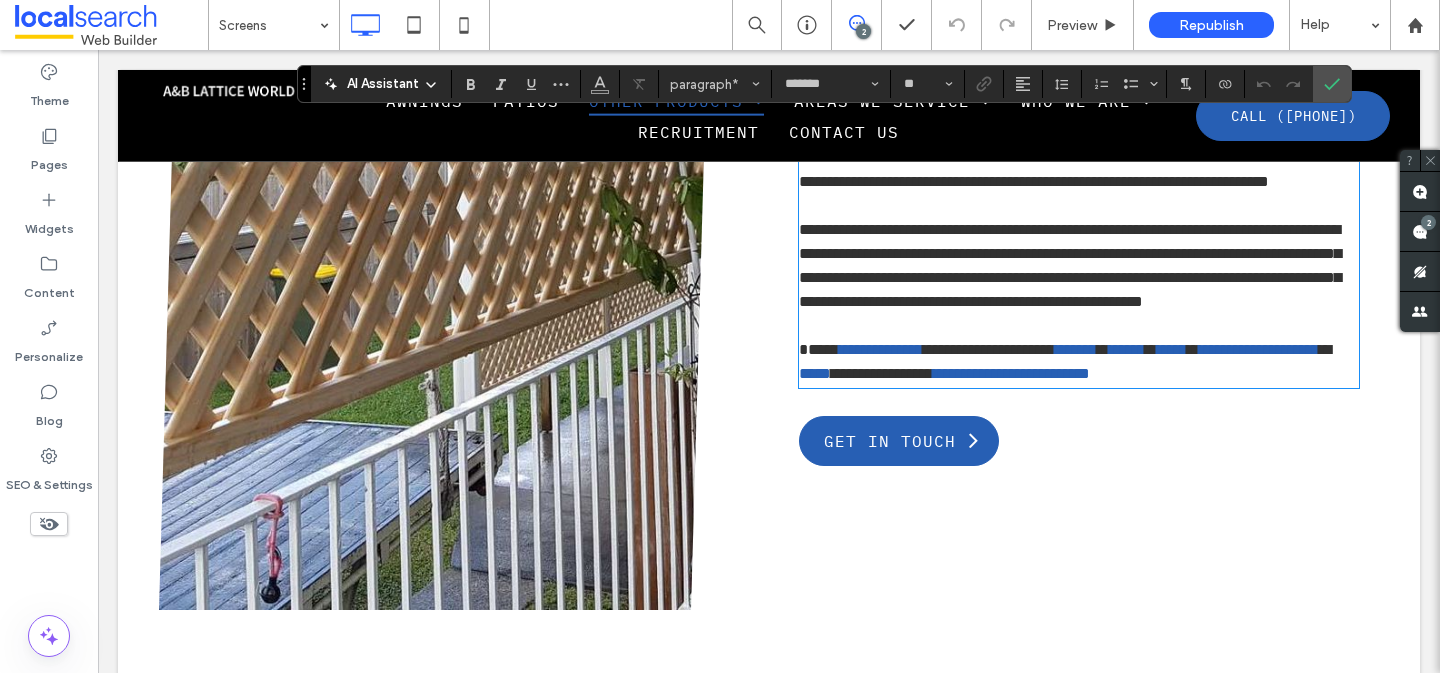 click on "*" at bounding box center (1325, 349) 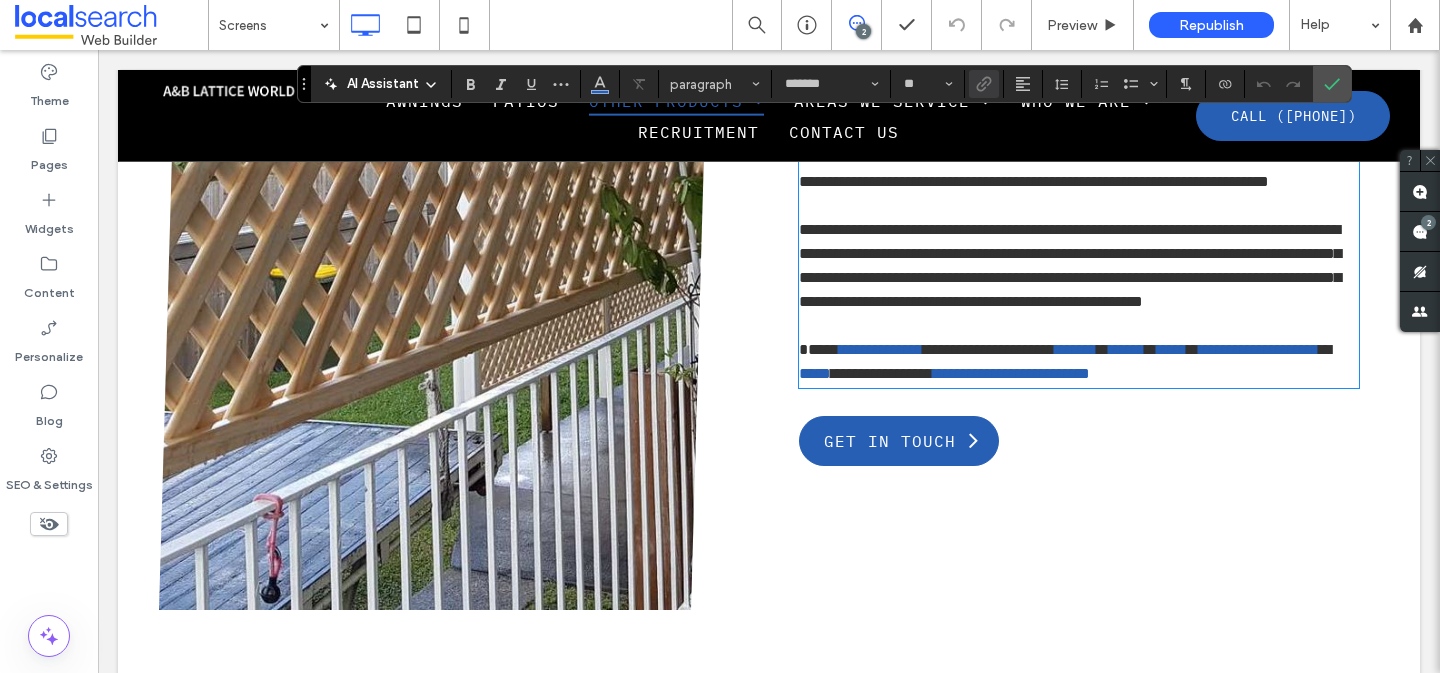 type 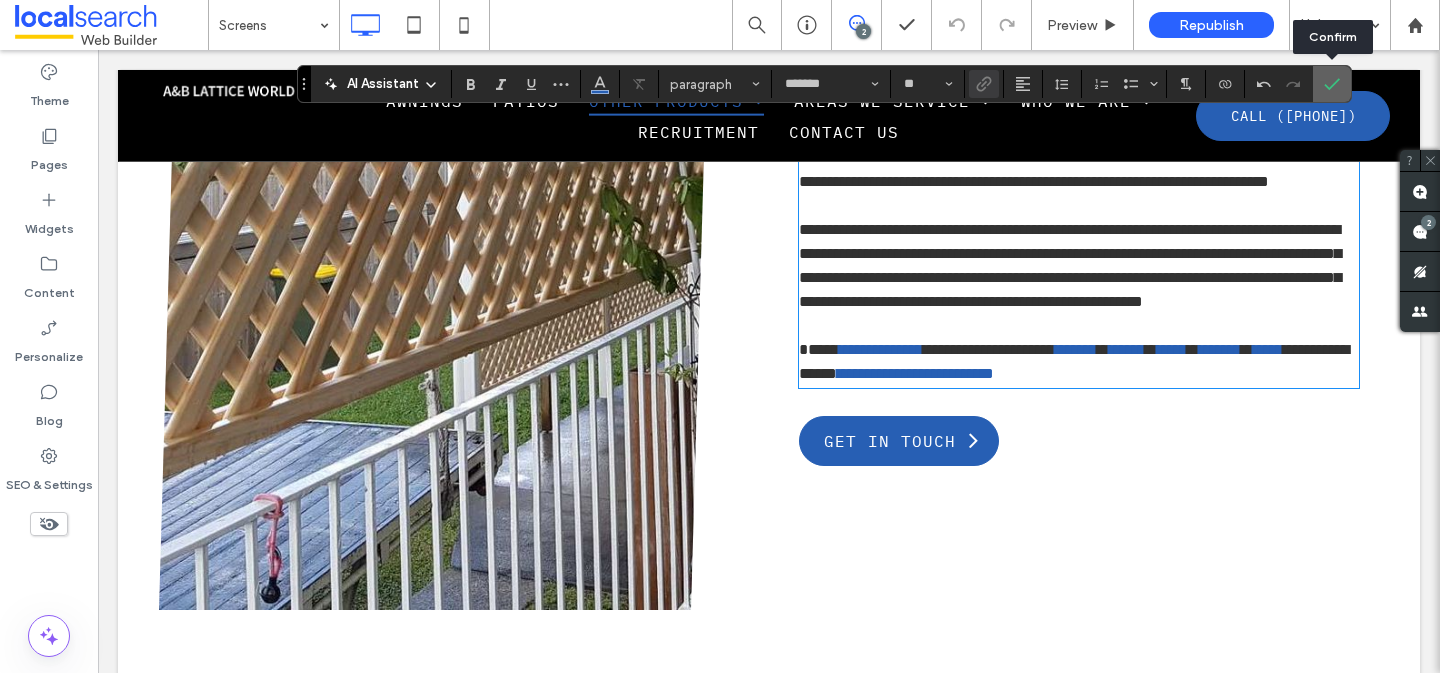 click 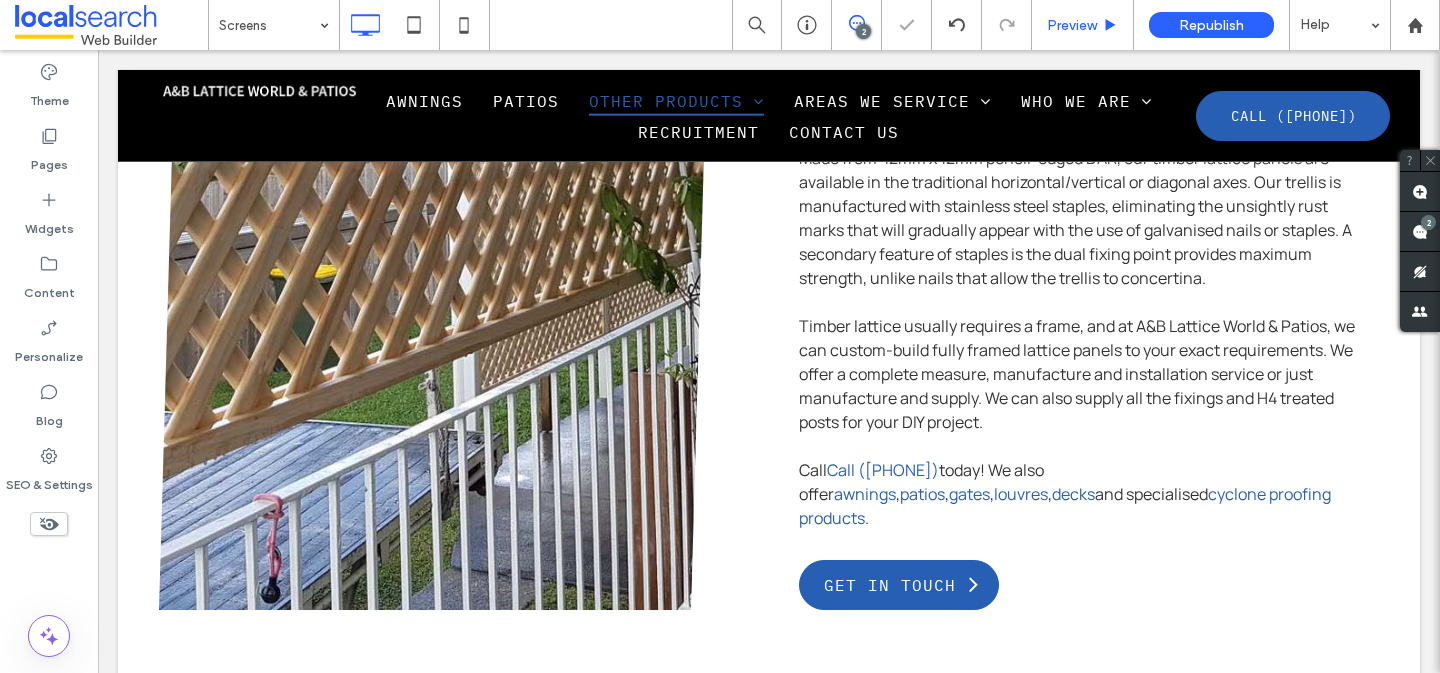 scroll, scrollTop: 2023, scrollLeft: 0, axis: vertical 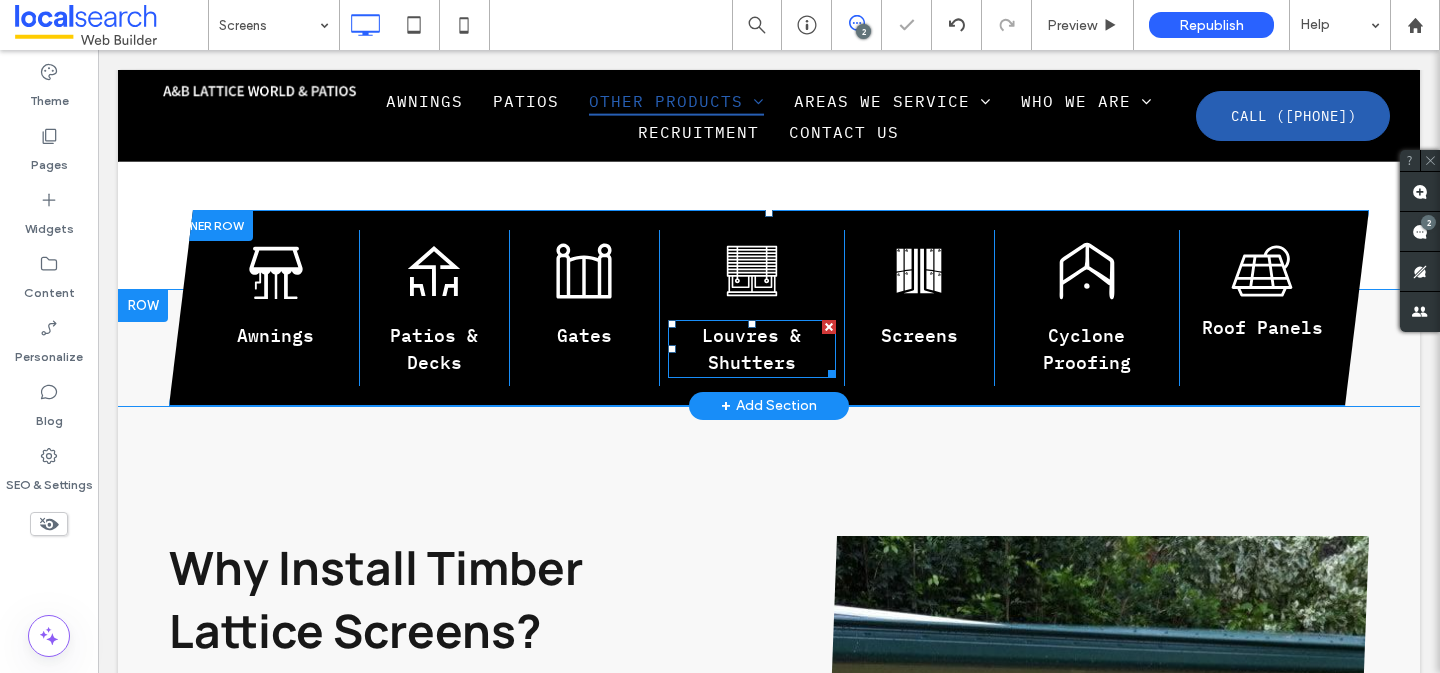 click on "Louvres & Shutters" at bounding box center [751, 349] 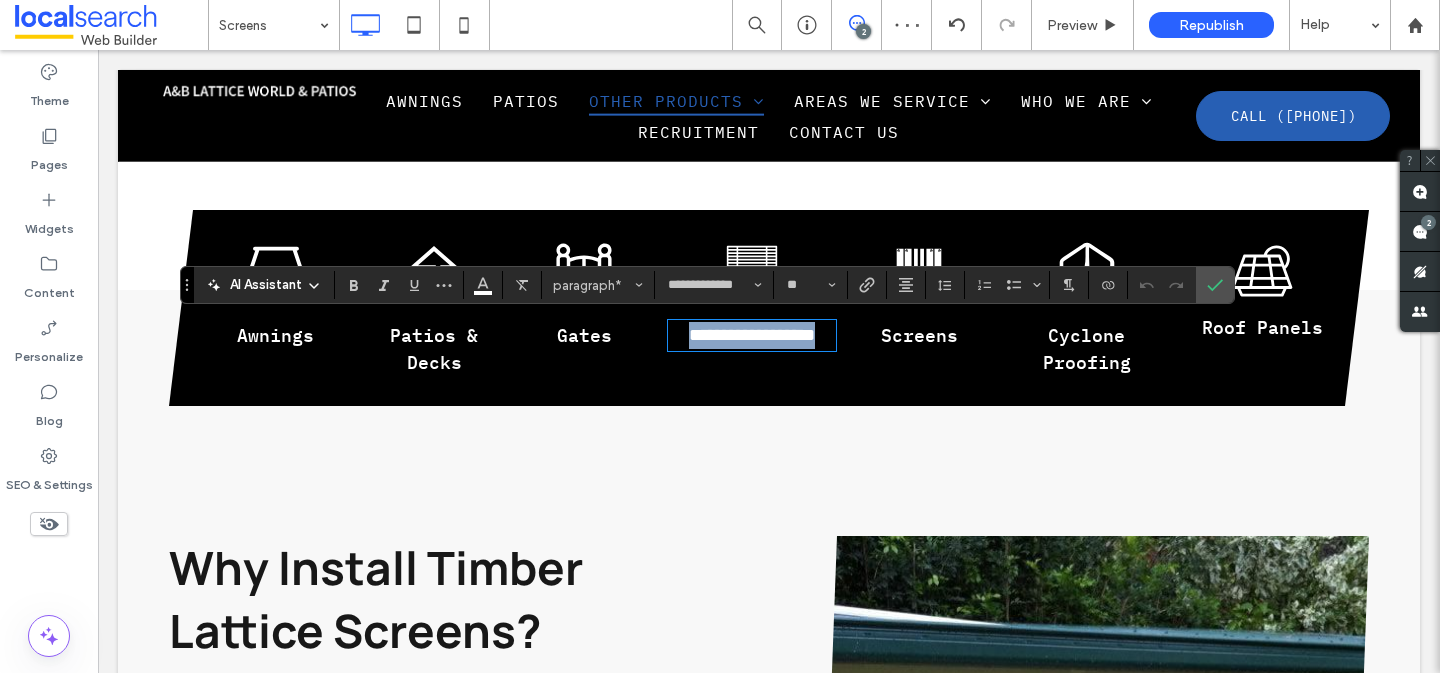 click on "**********" at bounding box center [752, 335] 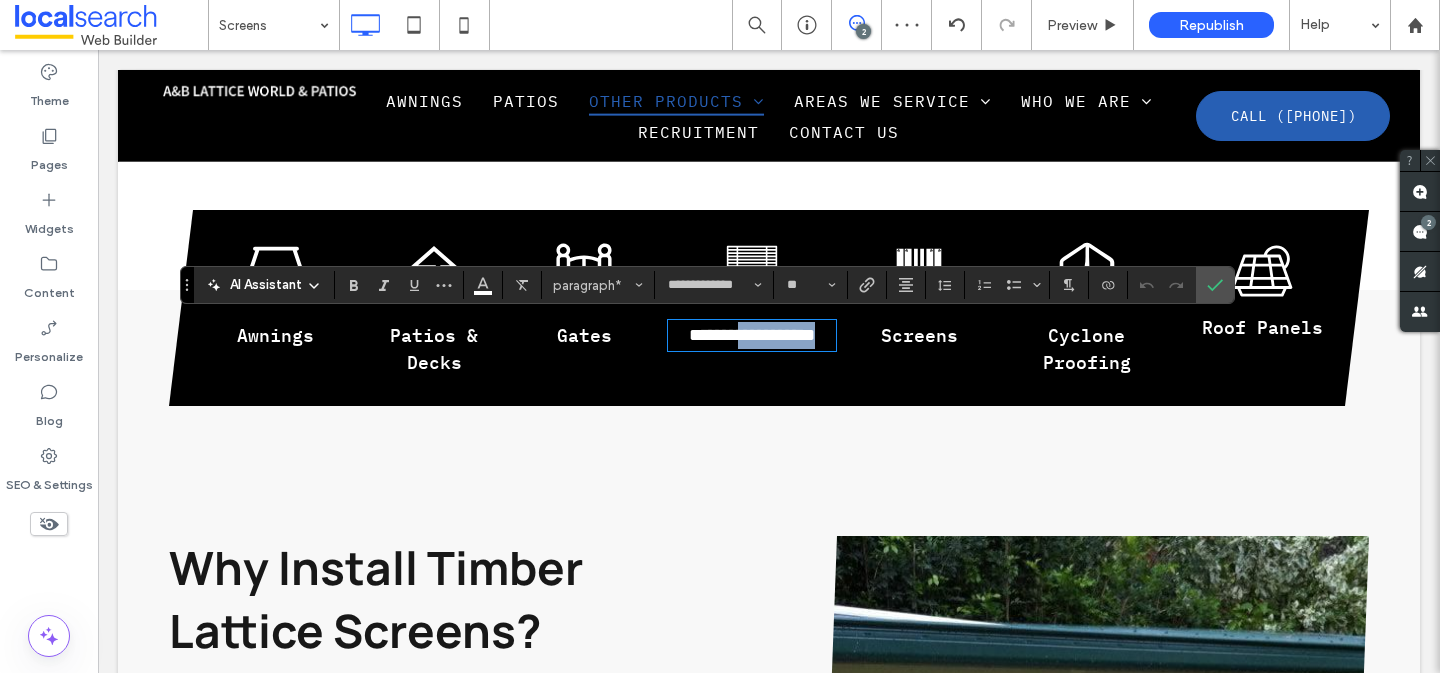 drag, startPoint x: 795, startPoint y: 364, endPoint x: 782, endPoint y: 331, distance: 35.468296 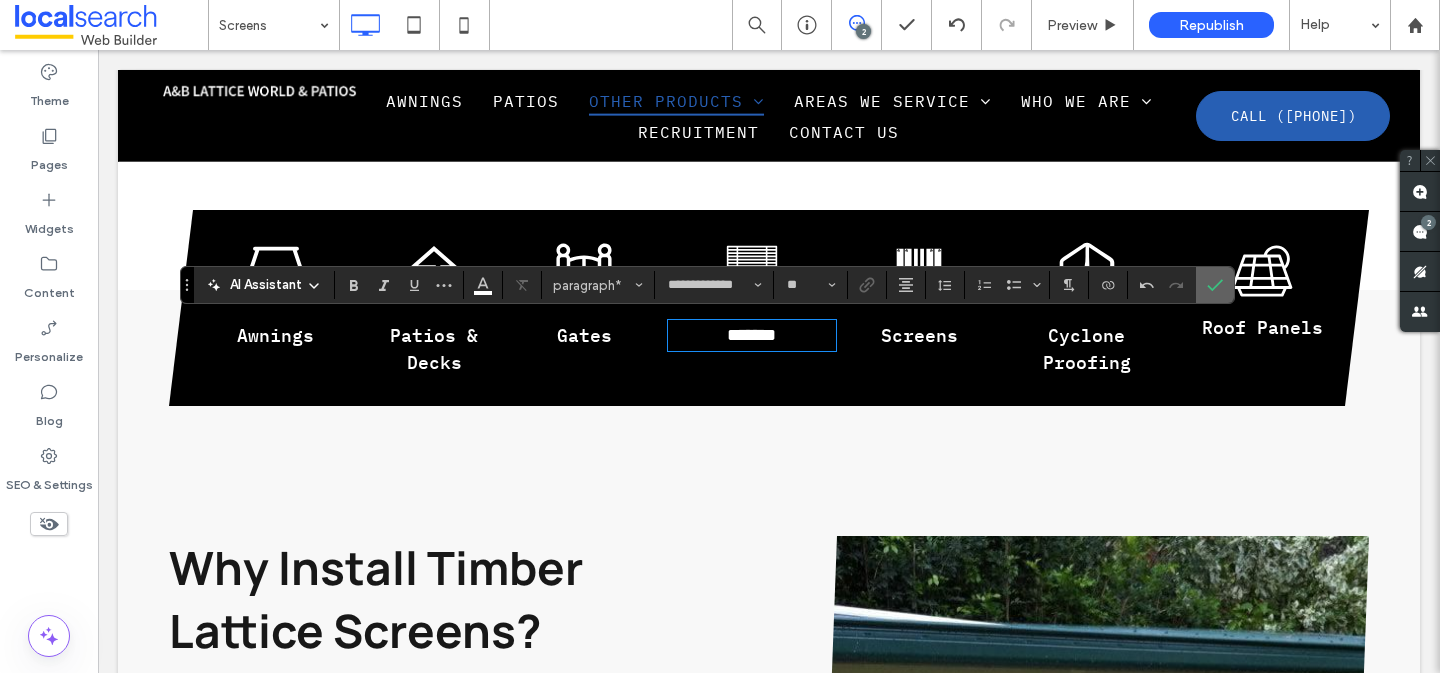 drag, startPoint x: 1211, startPoint y: 276, endPoint x: 1104, endPoint y: 220, distance: 120.76837 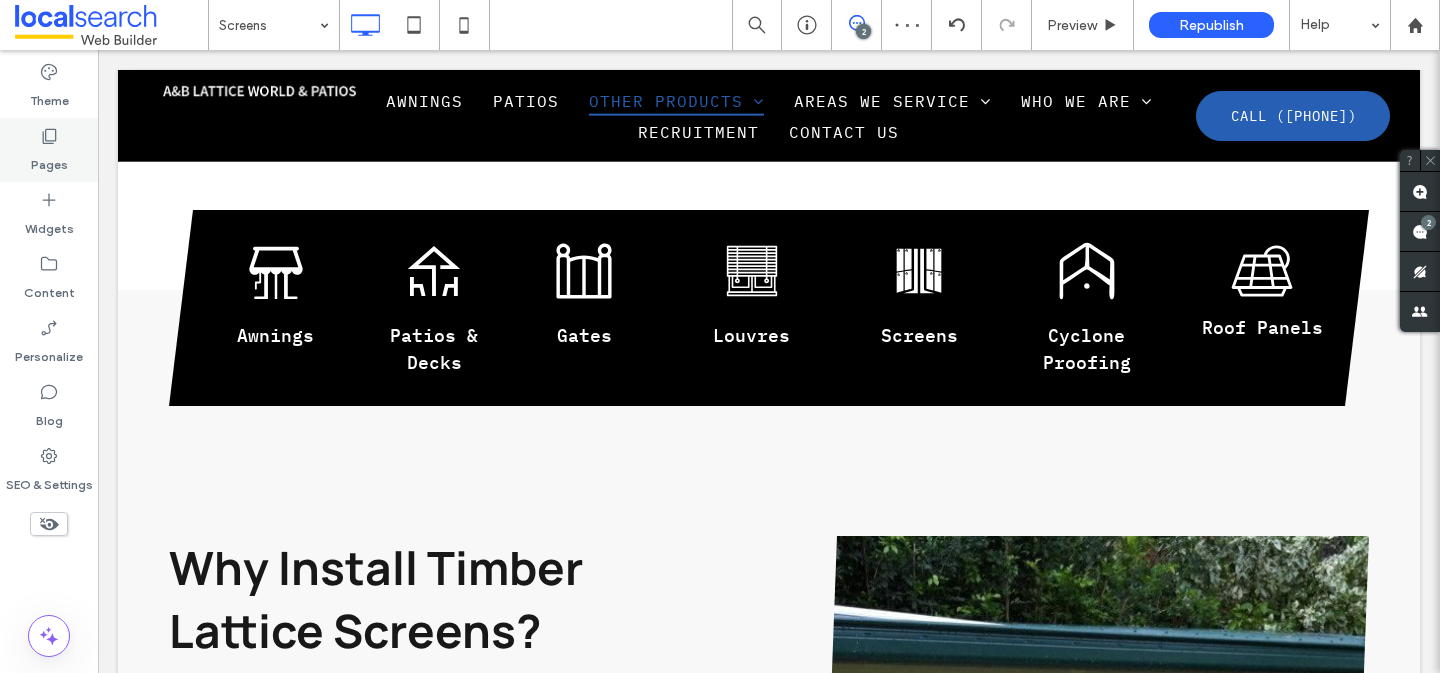 click on "Pages" at bounding box center [49, 150] 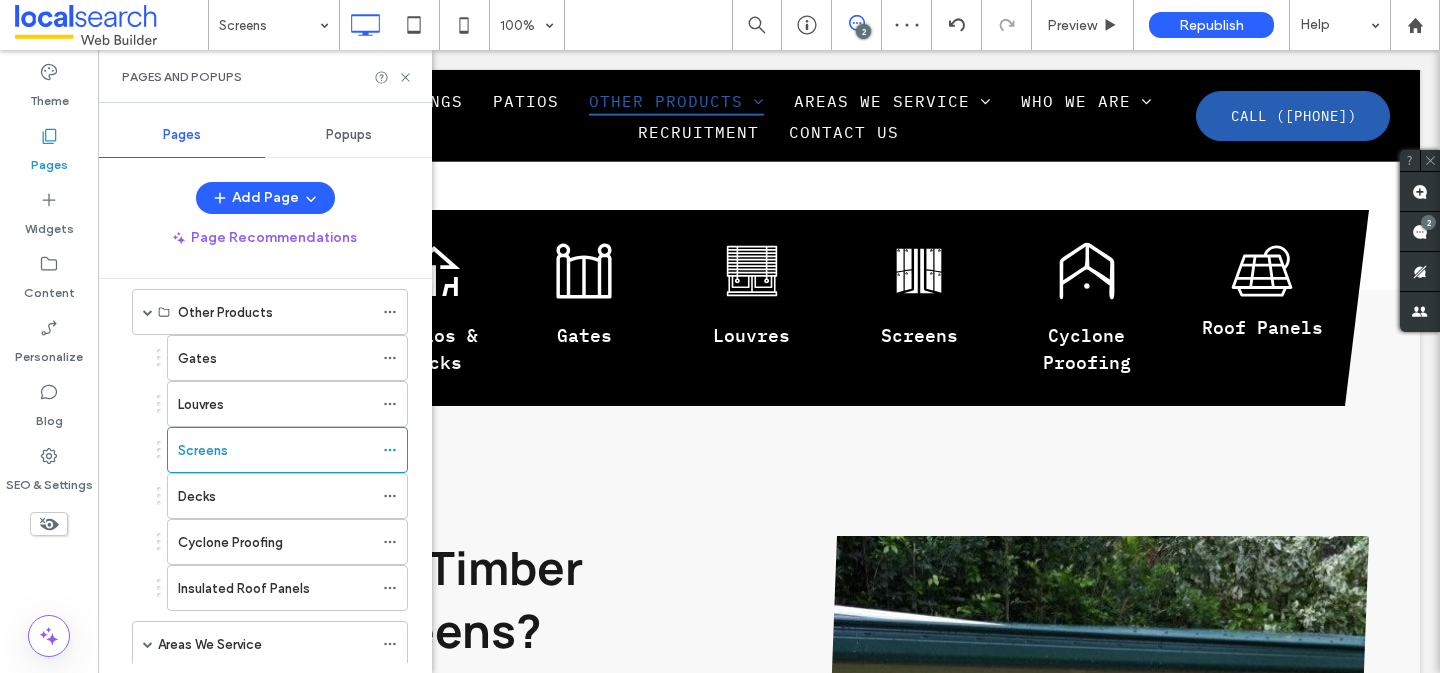 scroll, scrollTop: 242, scrollLeft: 0, axis: vertical 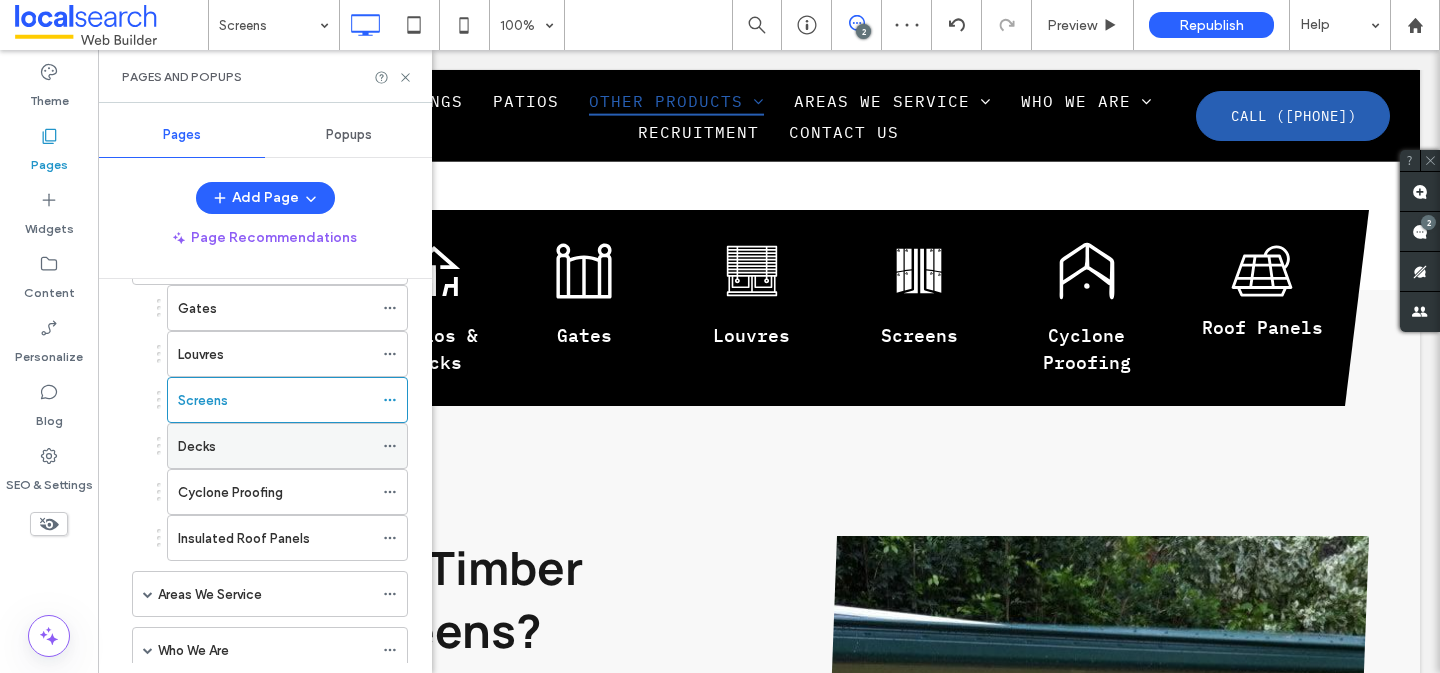 click on "Decks" at bounding box center [275, 446] 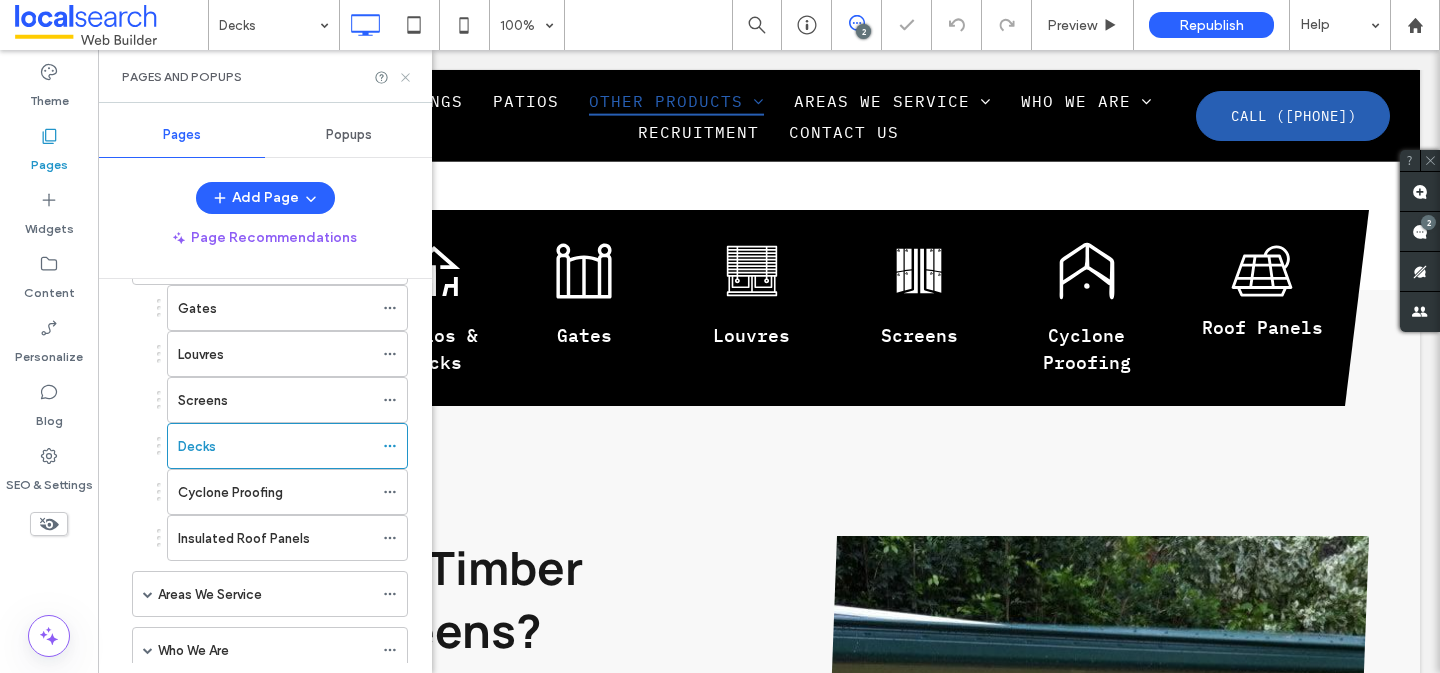 click 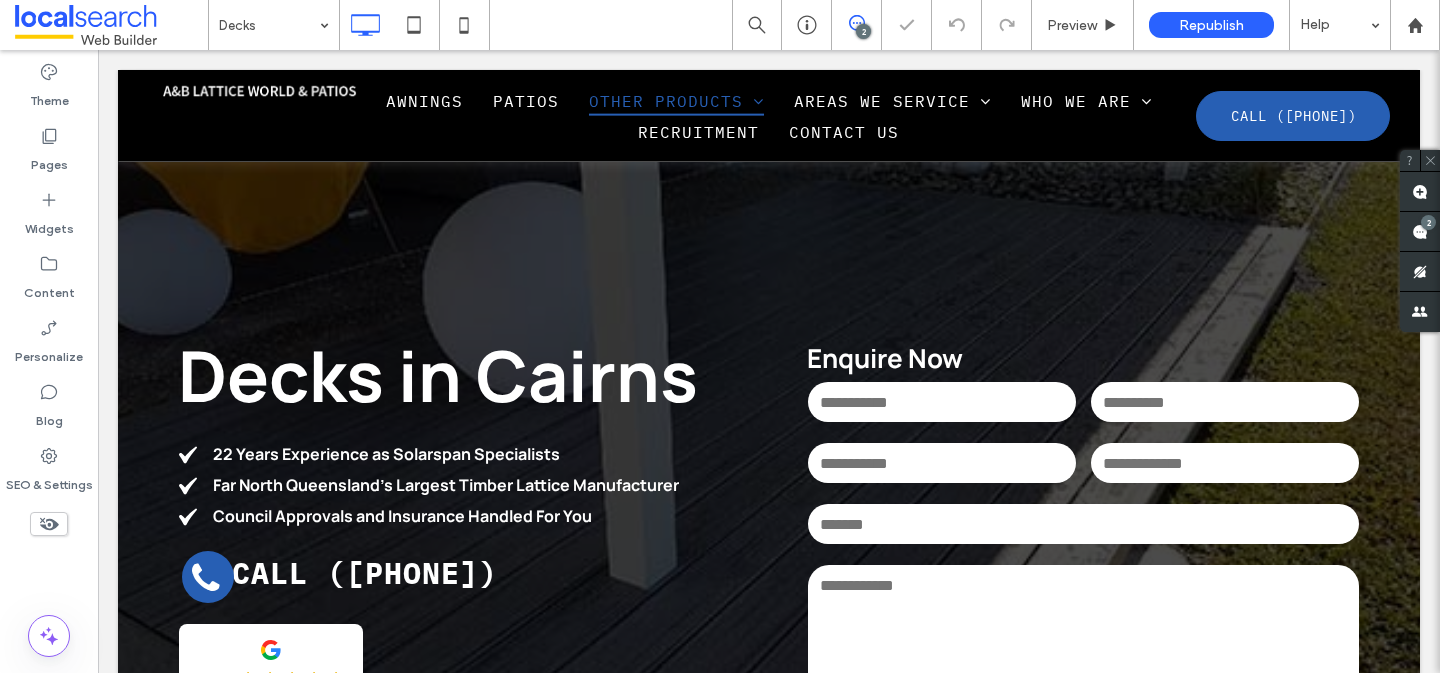 scroll, scrollTop: 1172, scrollLeft: 0, axis: vertical 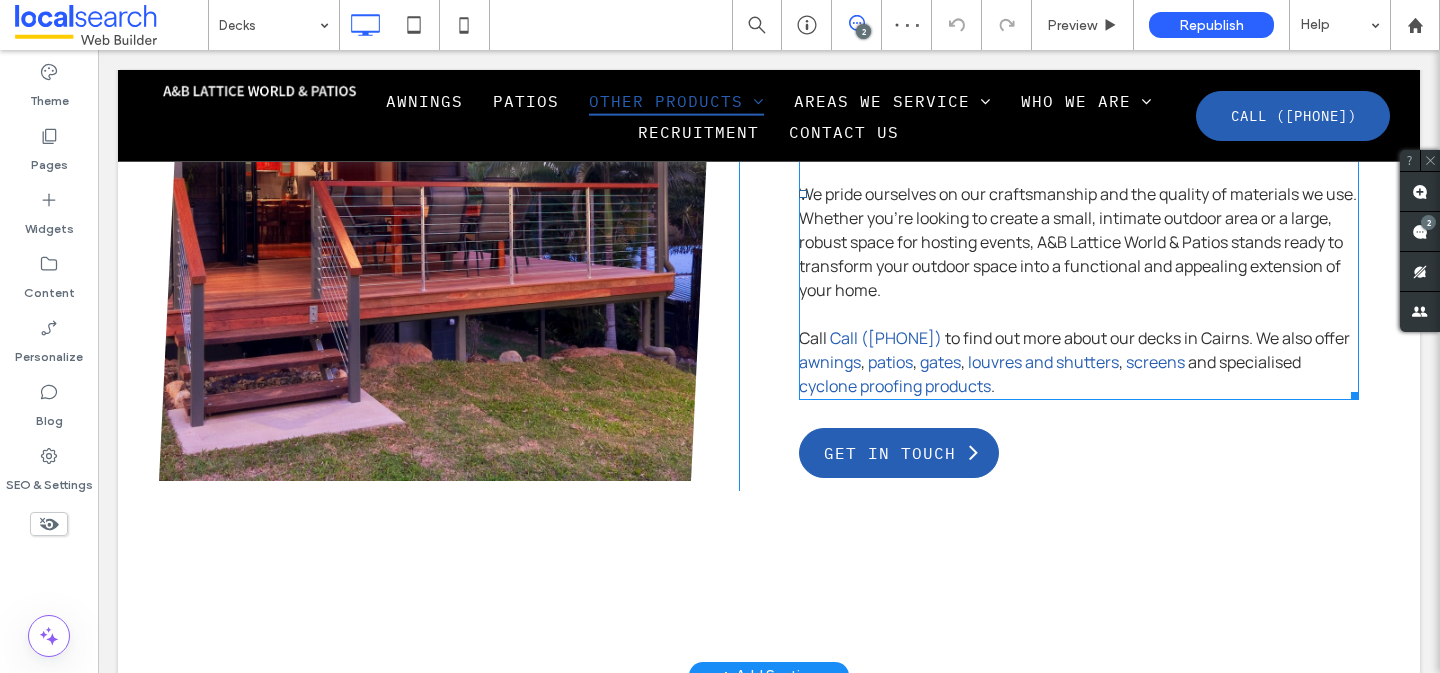 click on "," at bounding box center [1122, 362] 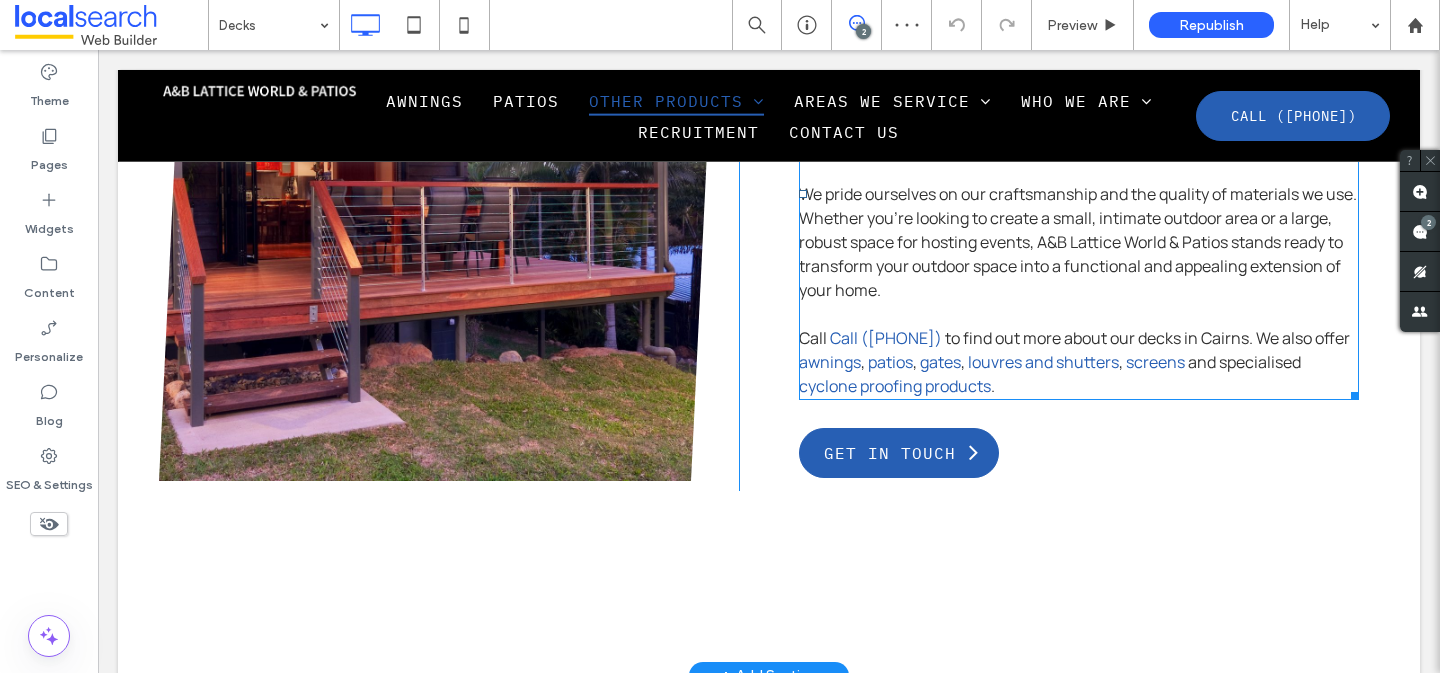 scroll, scrollTop: 1004, scrollLeft: 0, axis: vertical 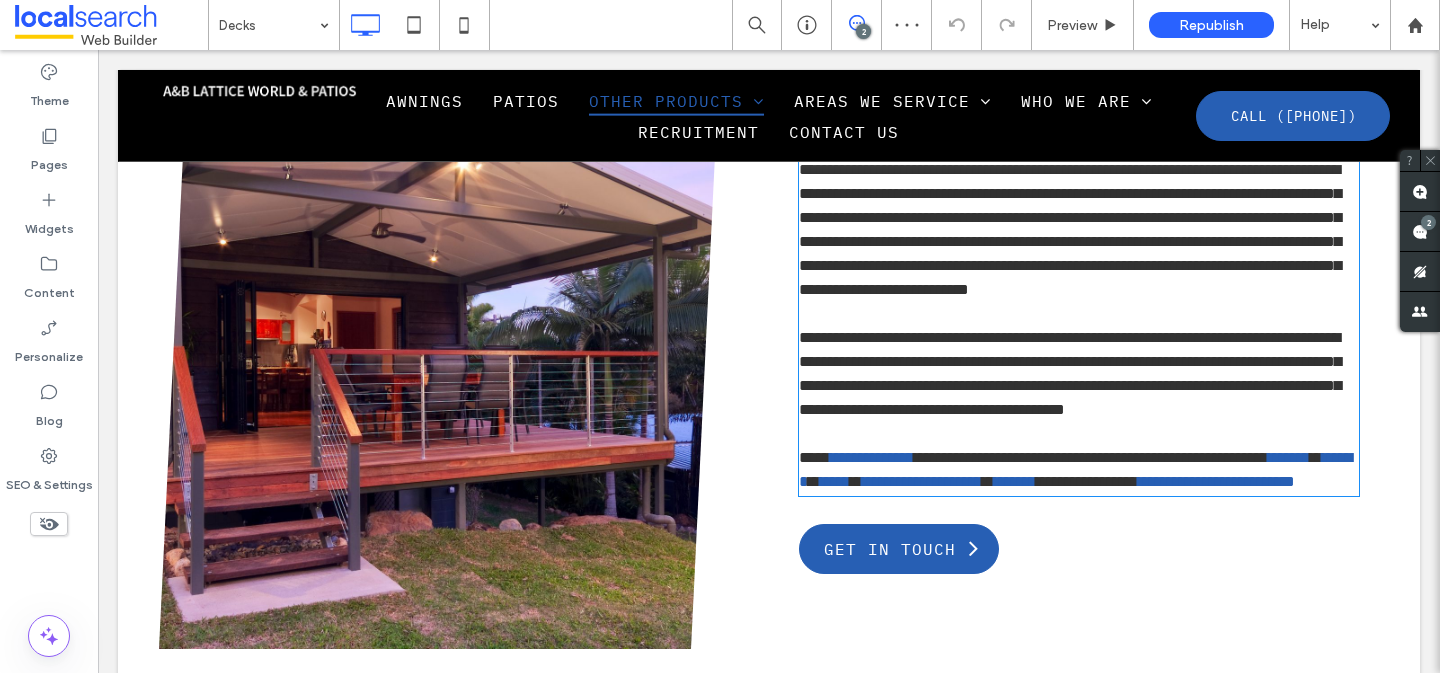 type on "*******" 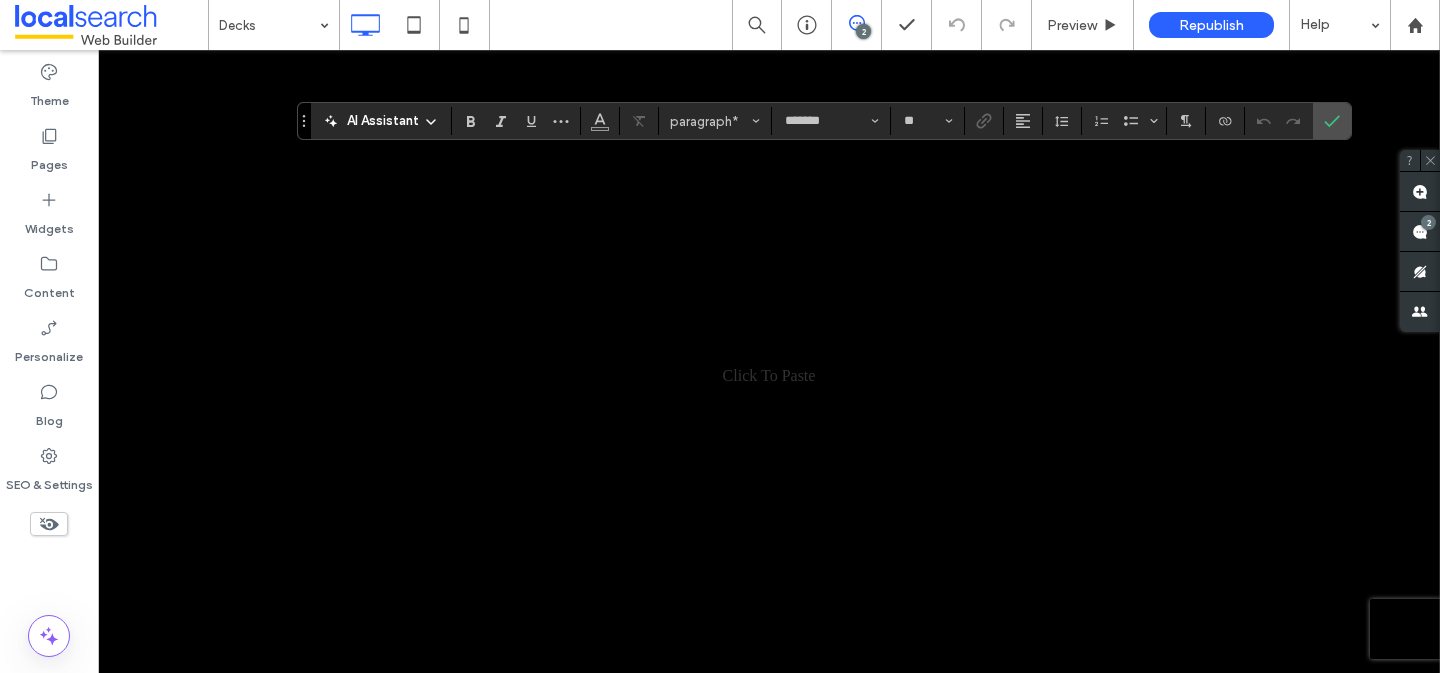 scroll, scrollTop: 1004, scrollLeft: 0, axis: vertical 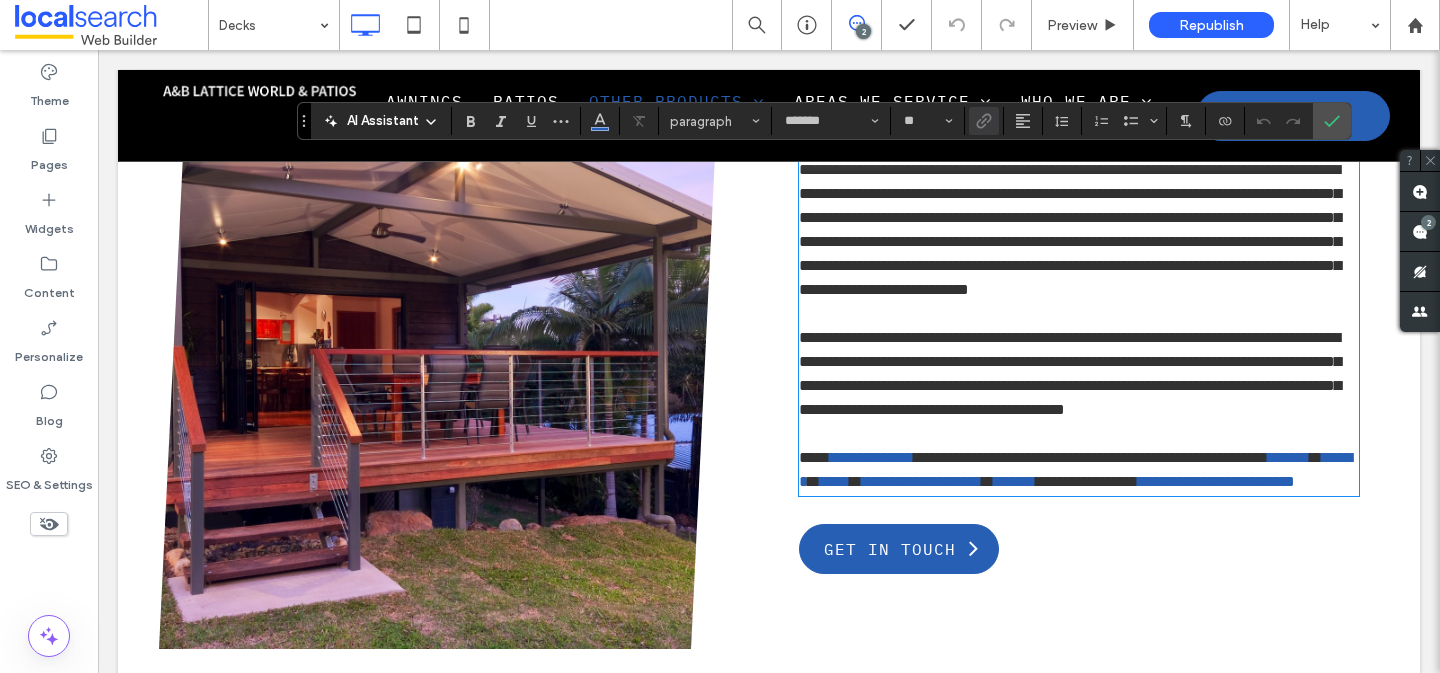 type 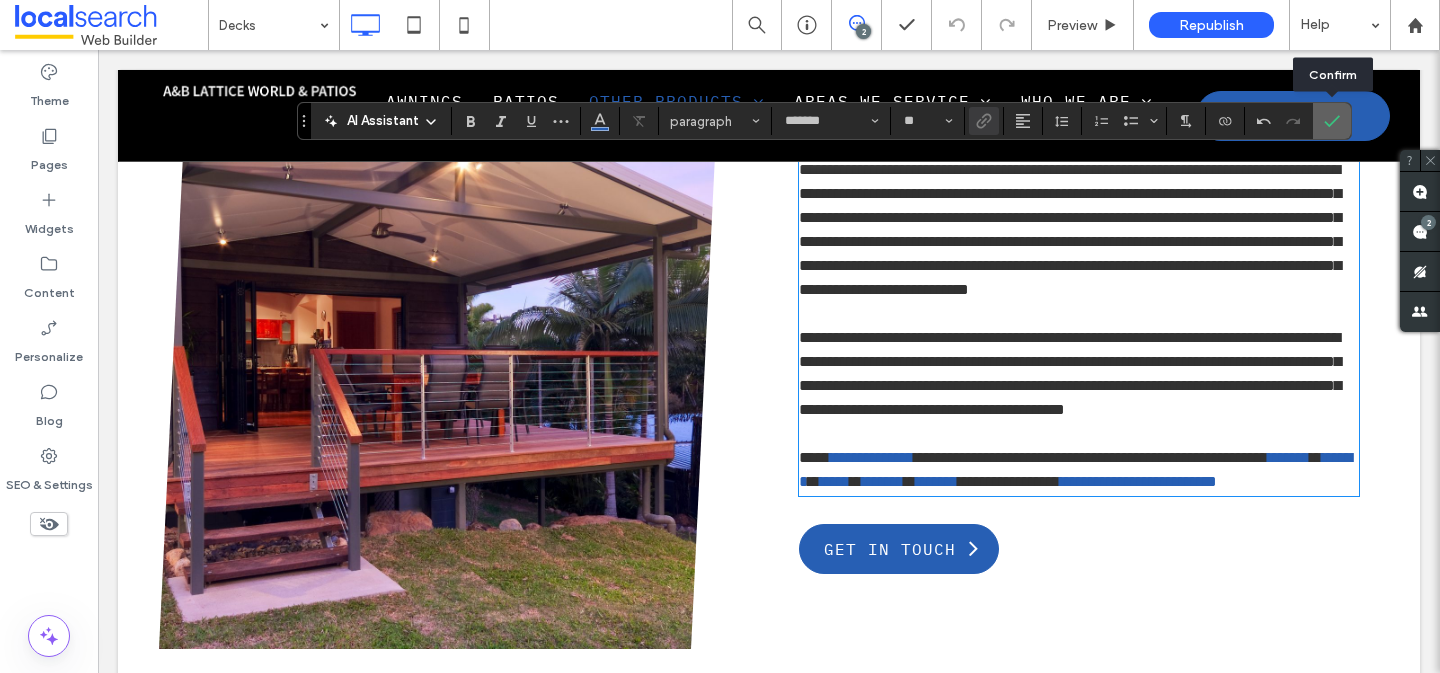 drag, startPoint x: 1335, startPoint y: 126, endPoint x: 1217, endPoint y: 72, distance: 129.76903 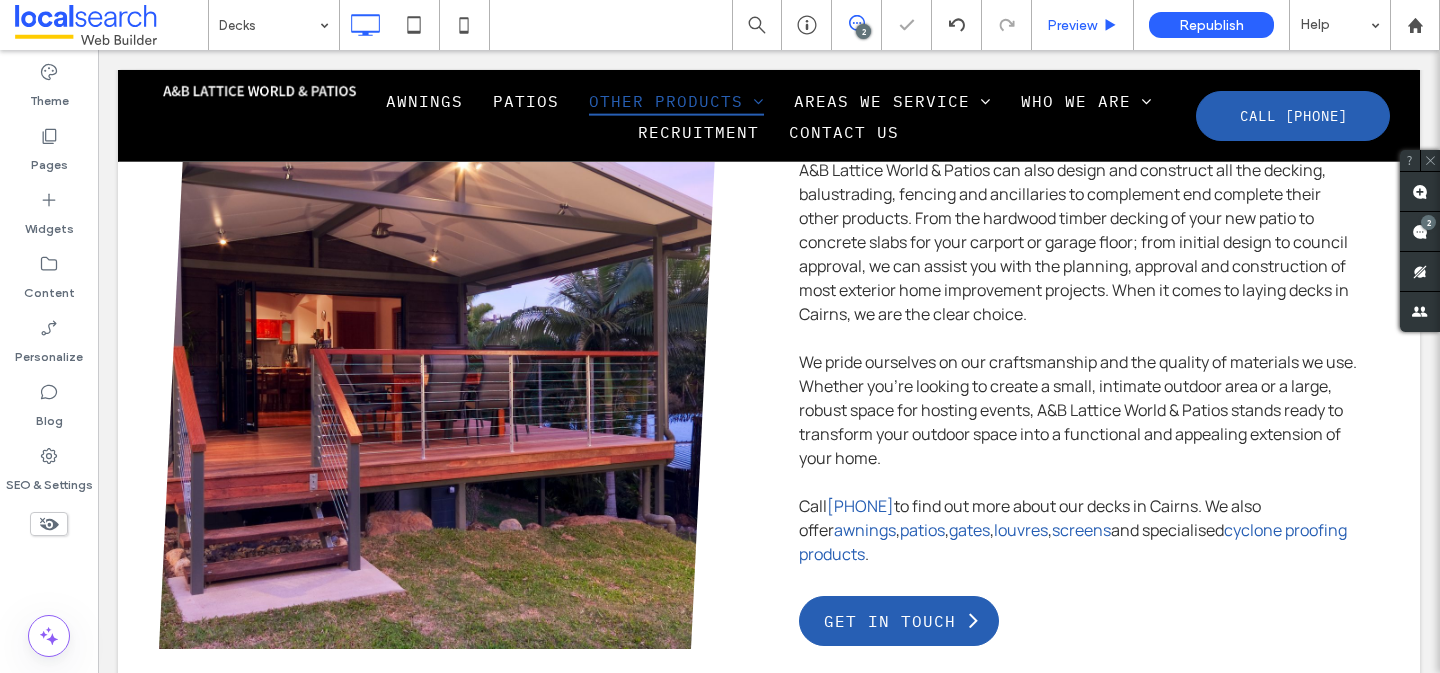 scroll, scrollTop: 1558, scrollLeft: 0, axis: vertical 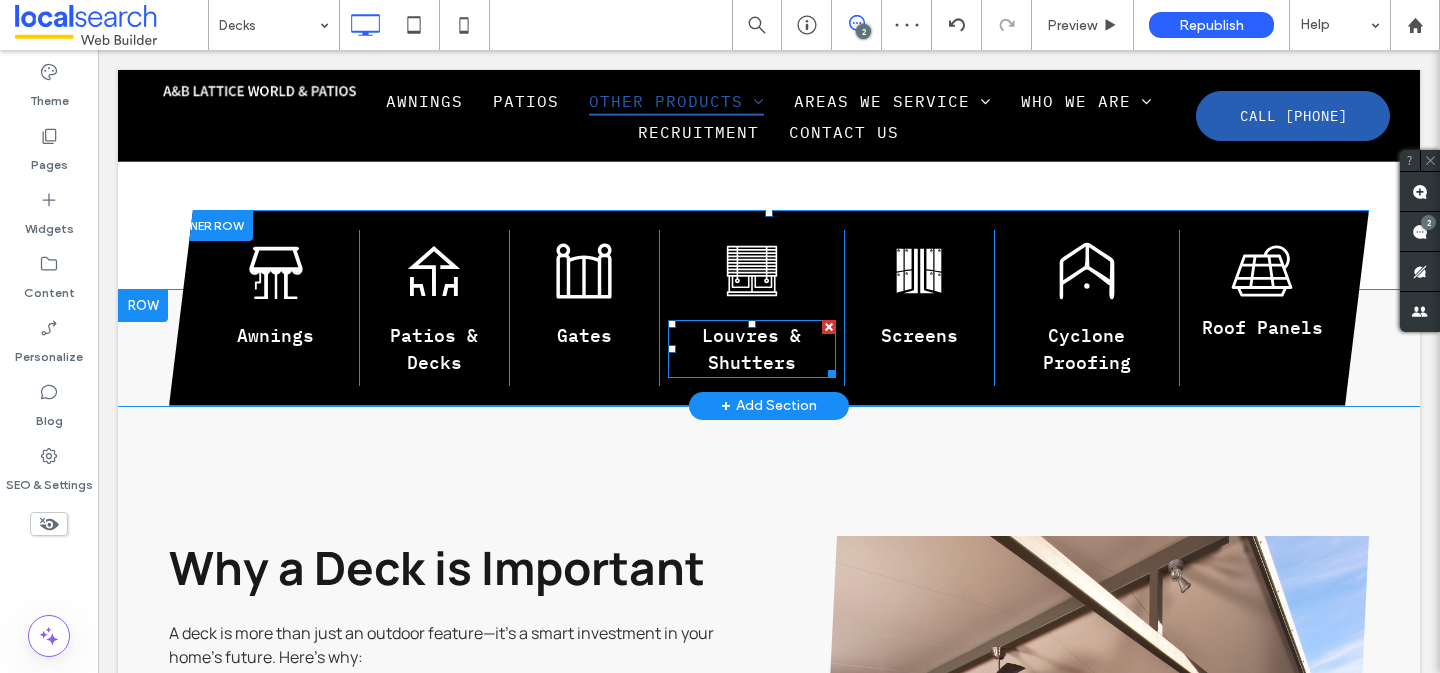 click on "Louvres & Shutters" at bounding box center (752, 349) 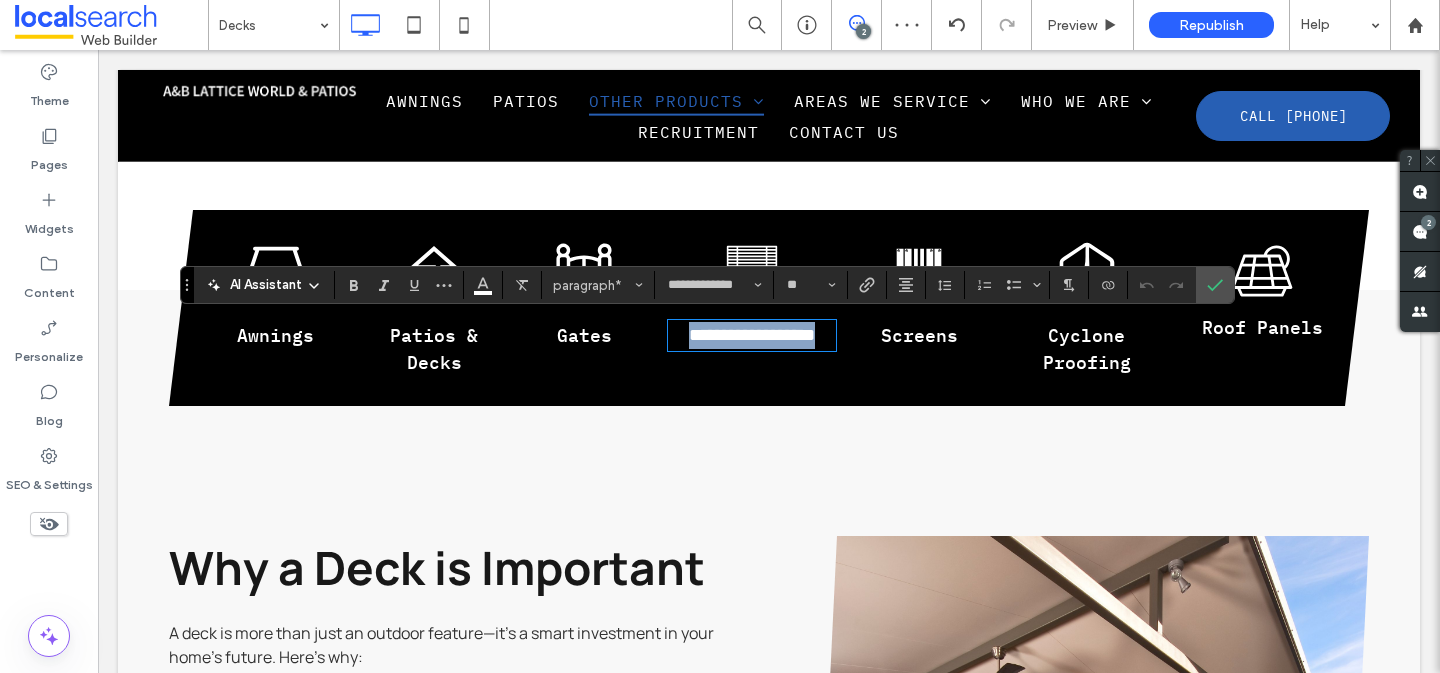 click on "**********" at bounding box center (752, 335) 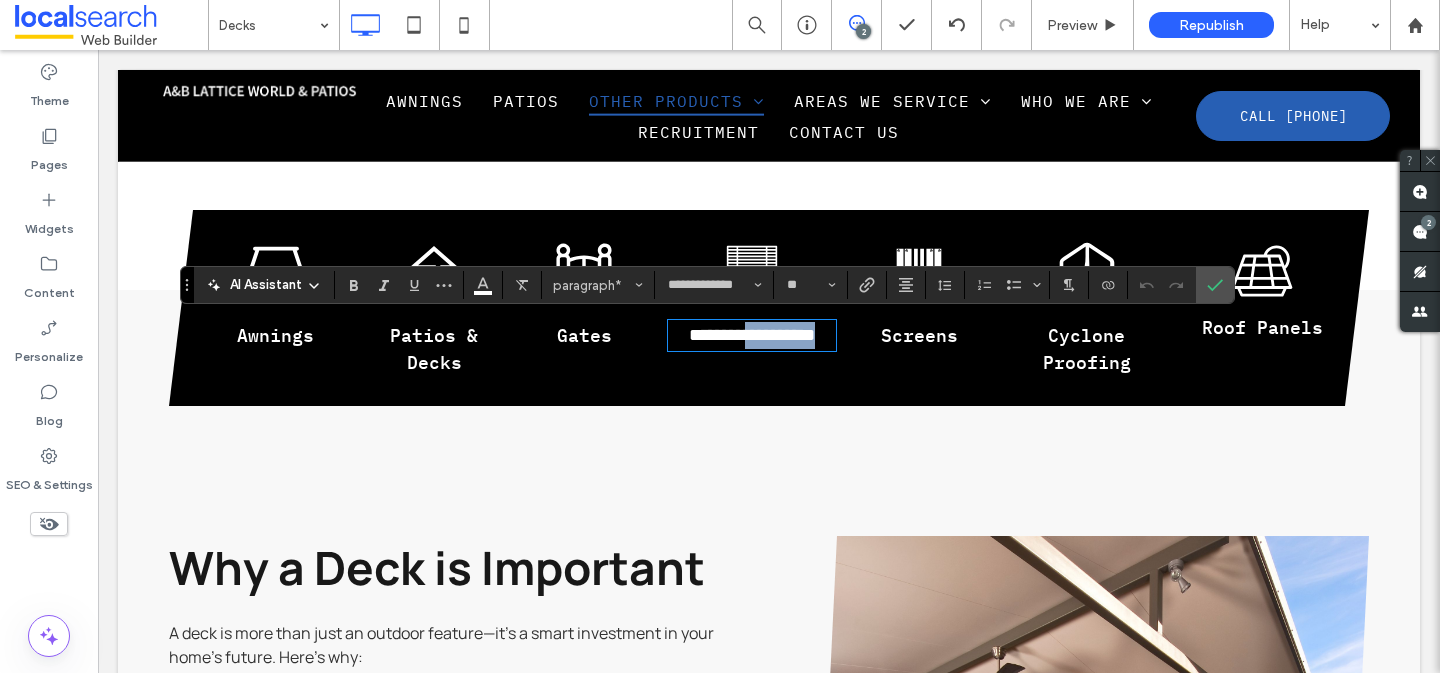 drag, startPoint x: 799, startPoint y: 364, endPoint x: 782, endPoint y: 341, distance: 28.600698 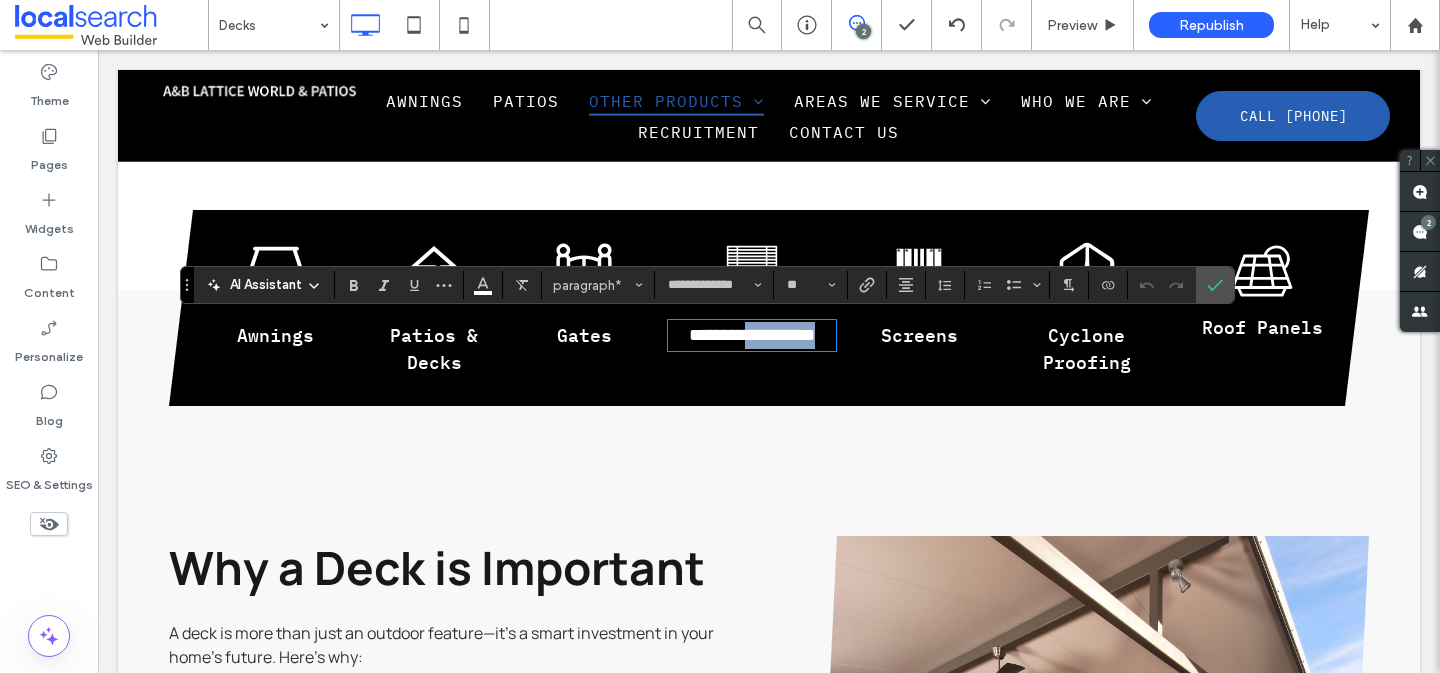 click on "**********" at bounding box center (752, 335) 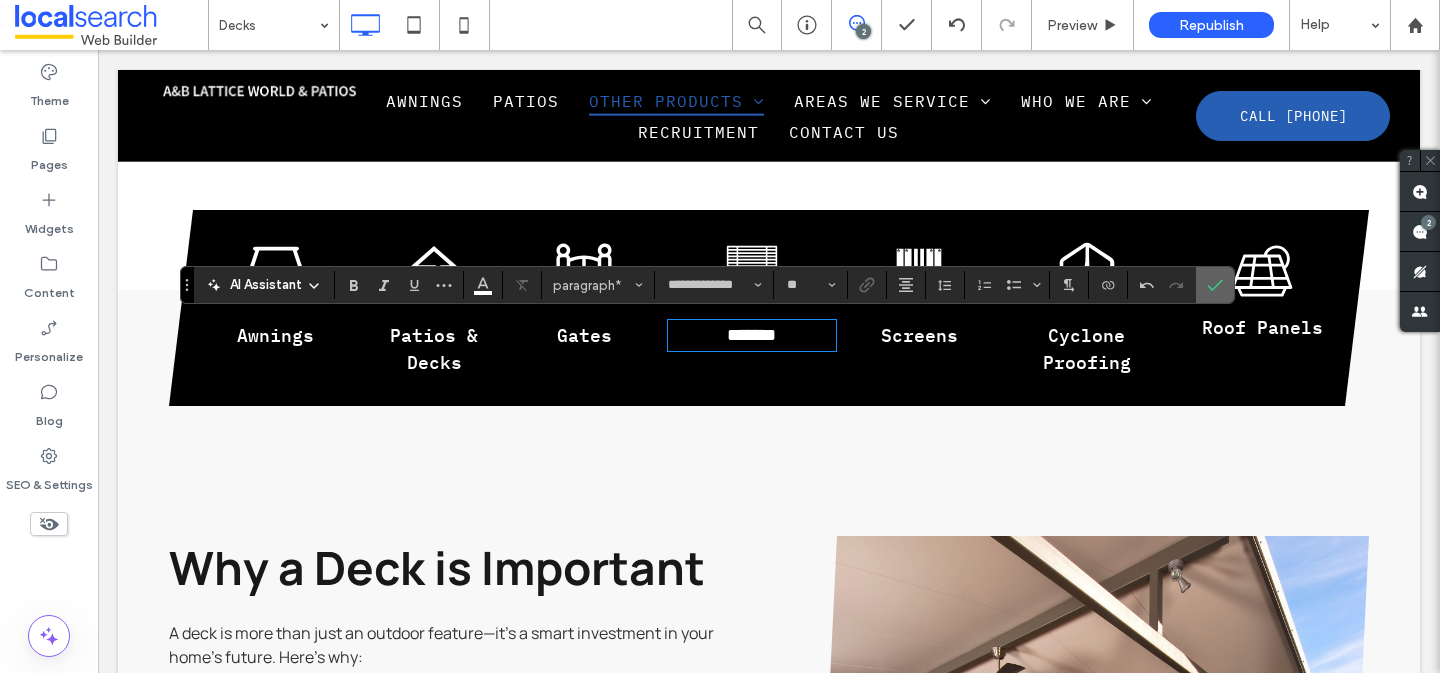 click 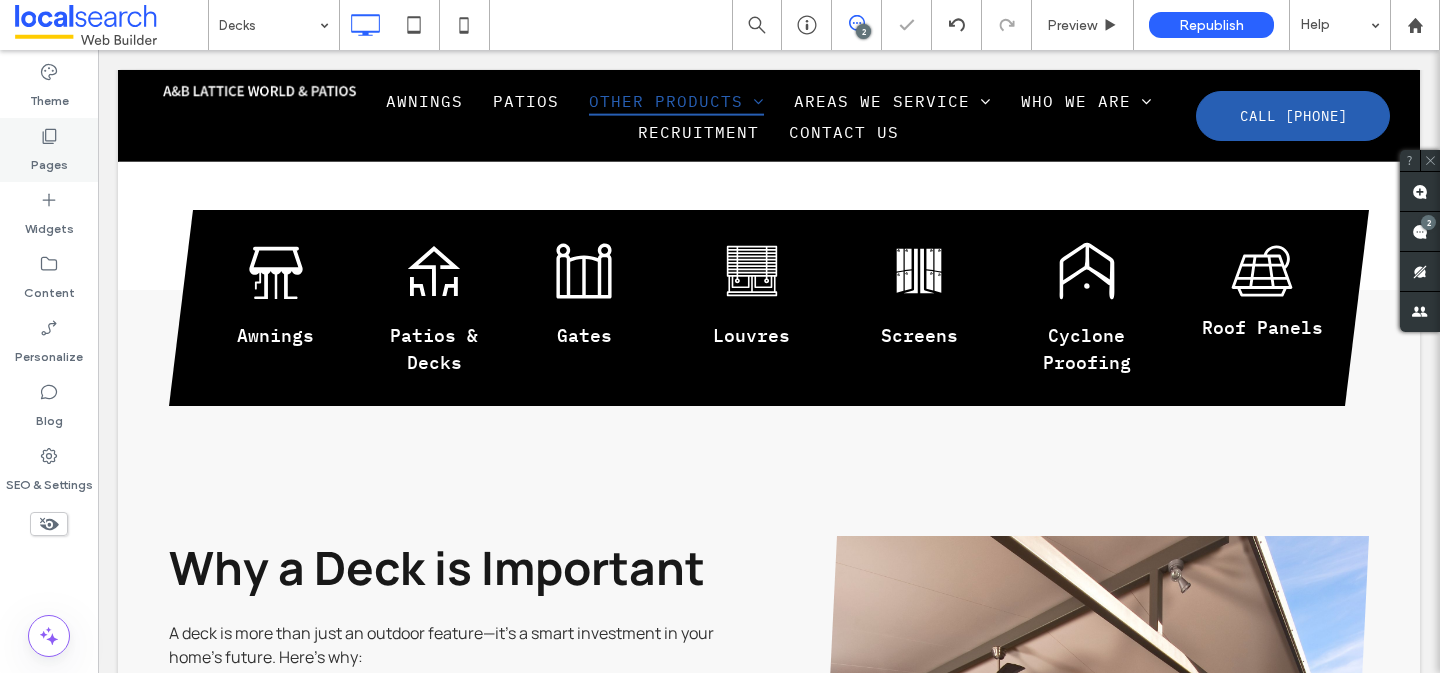 click on "Pages" at bounding box center [49, 160] 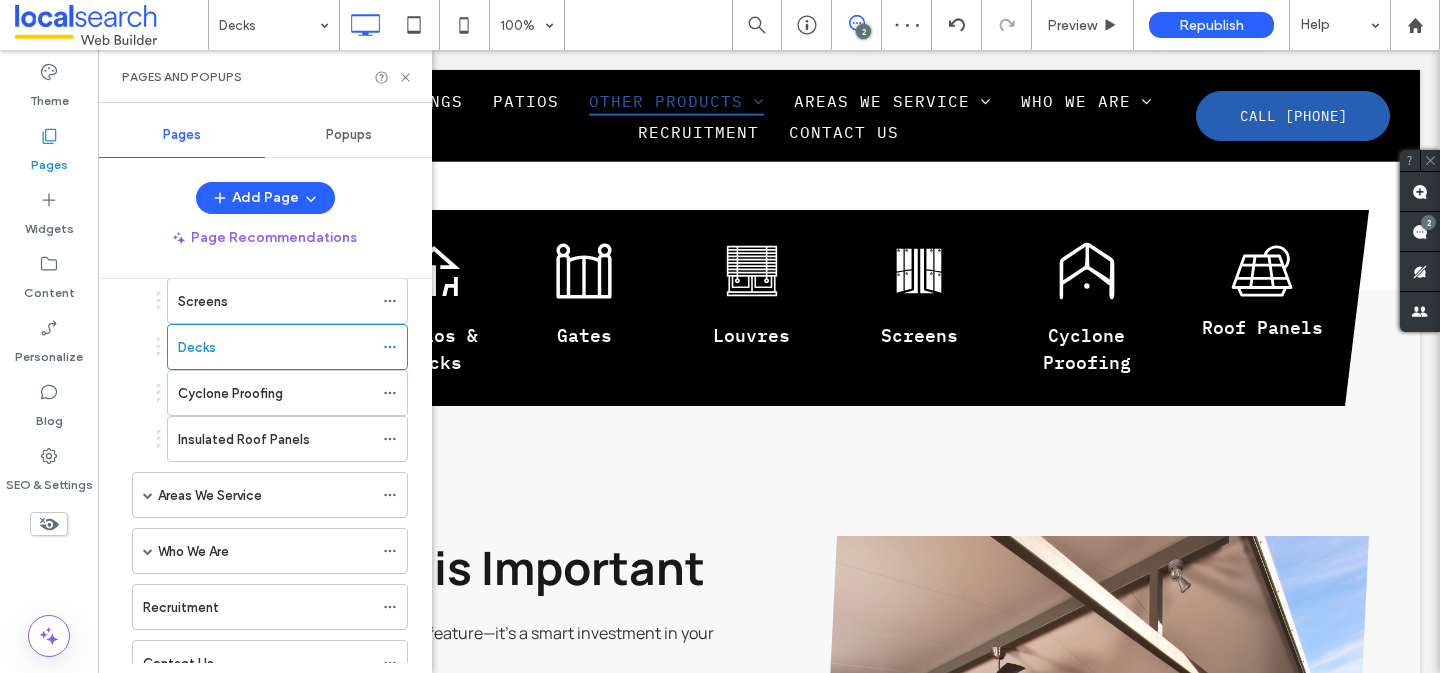 scroll, scrollTop: 352, scrollLeft: 0, axis: vertical 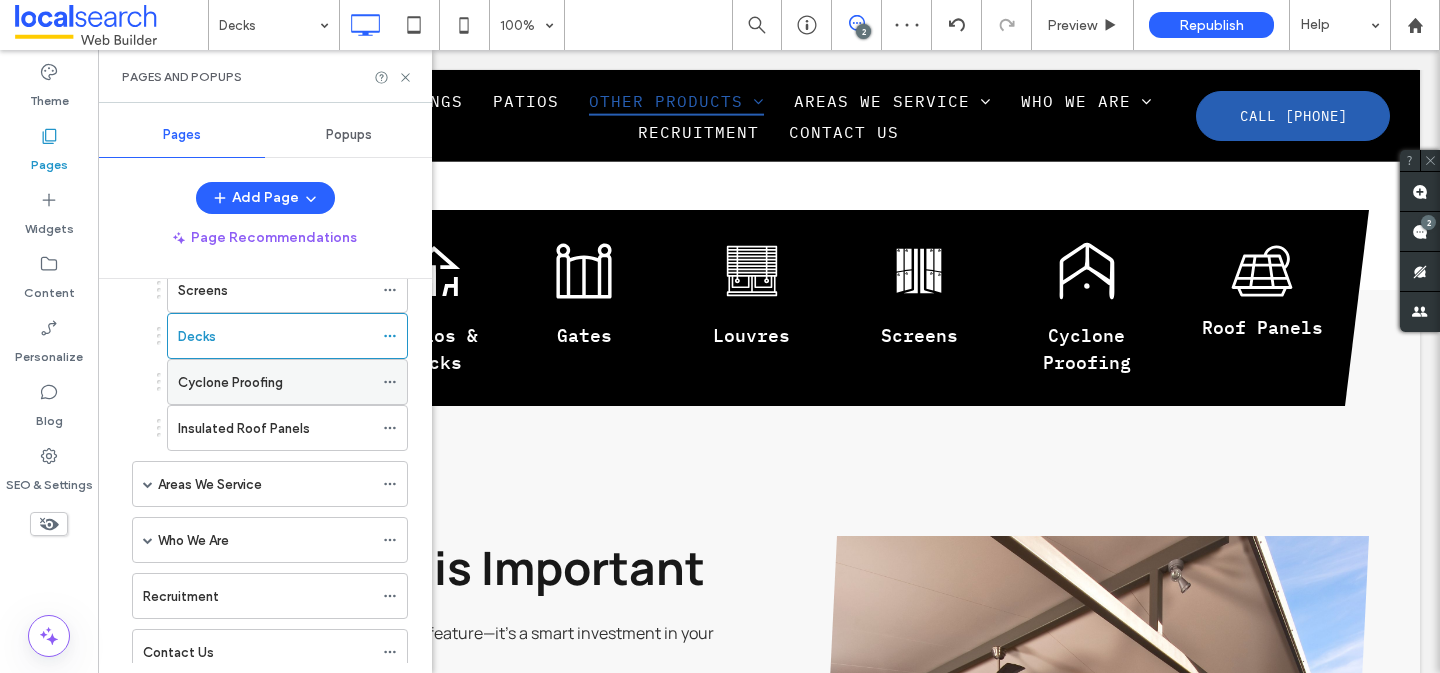 click on "Cyclone Proofing" at bounding box center (230, 382) 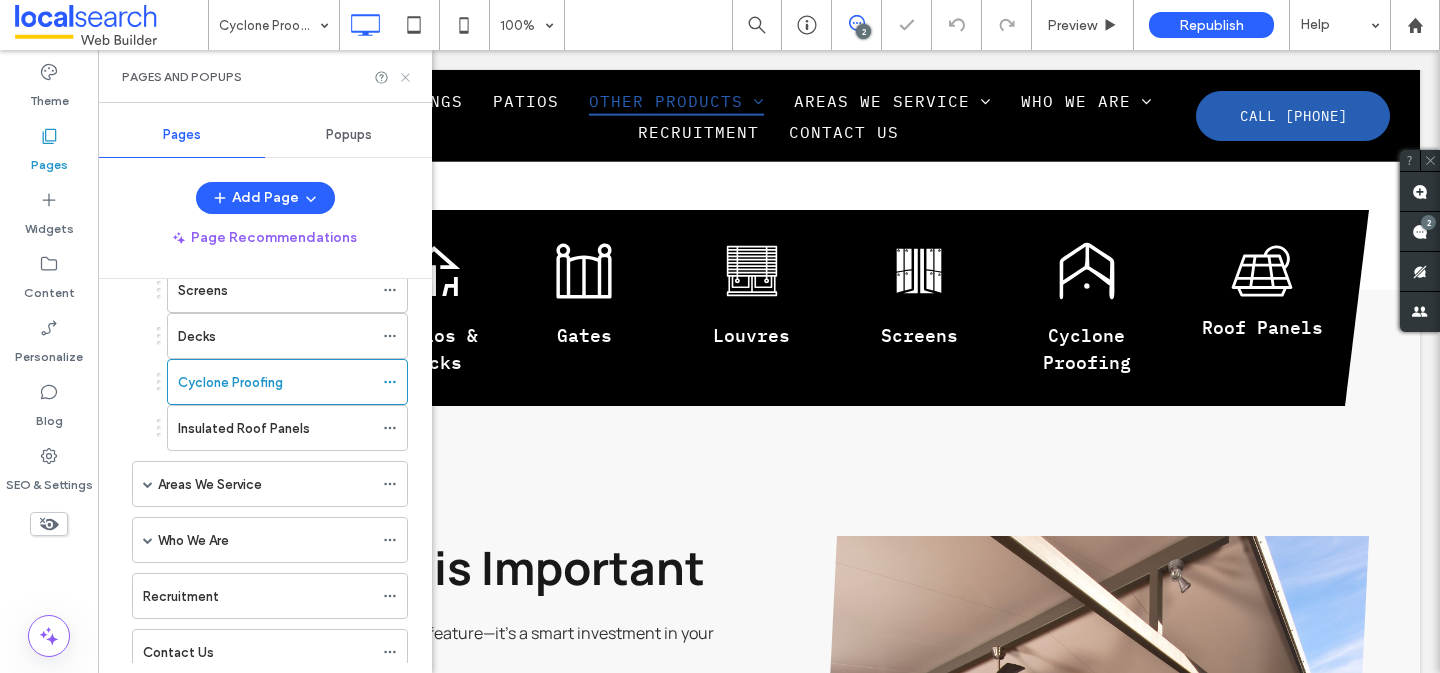 click 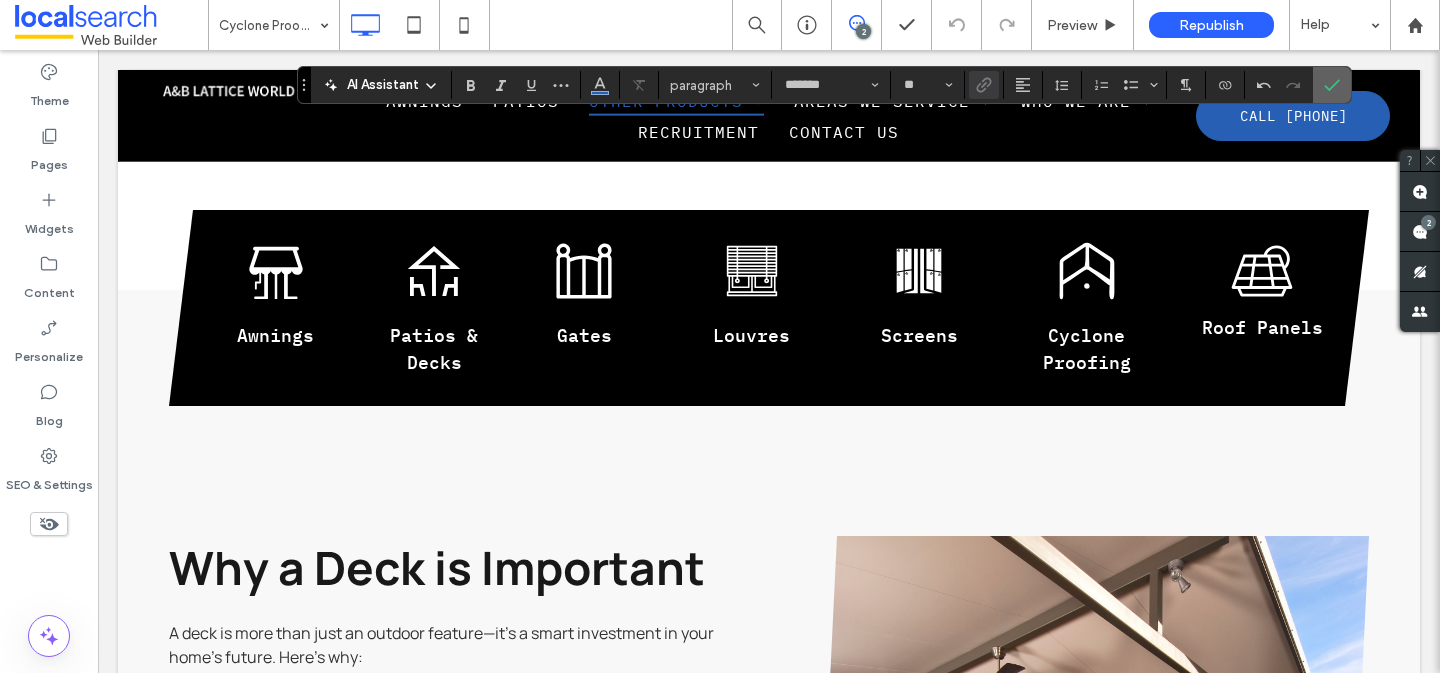 click at bounding box center (1332, 85) 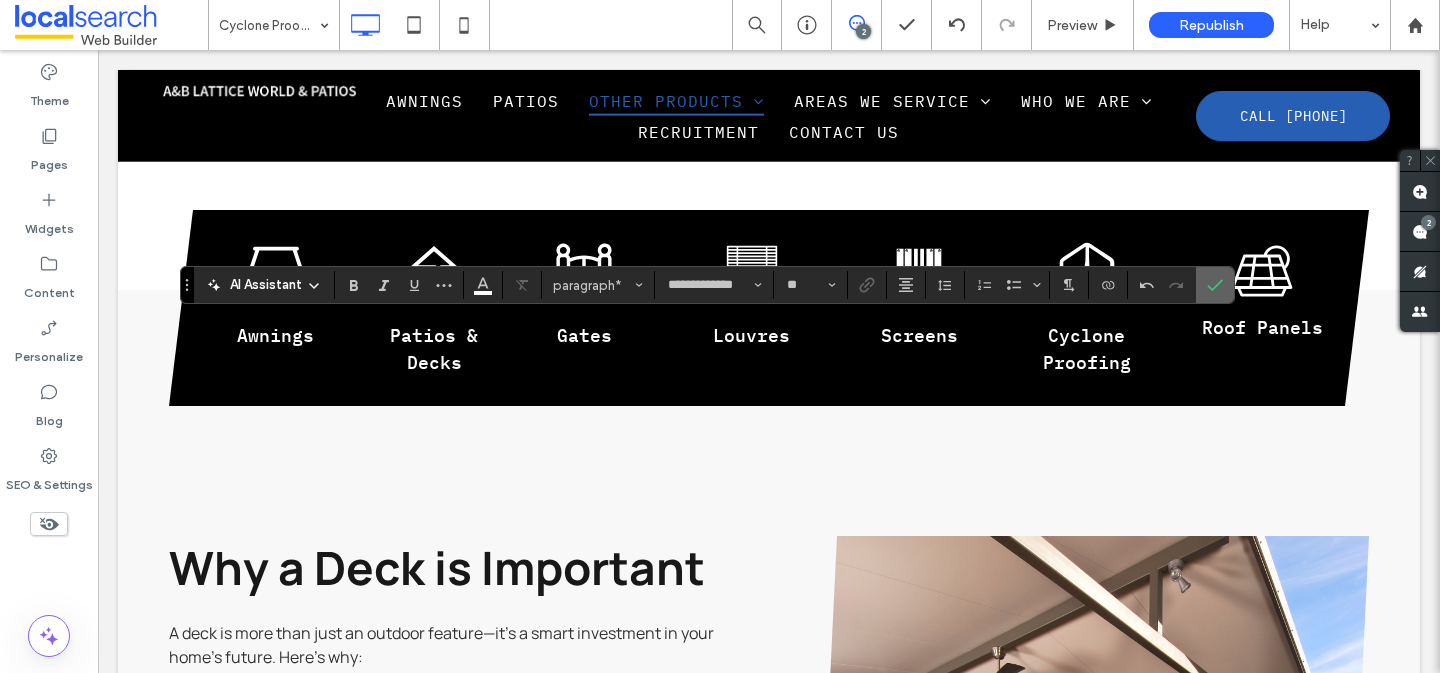 click at bounding box center [1215, 285] 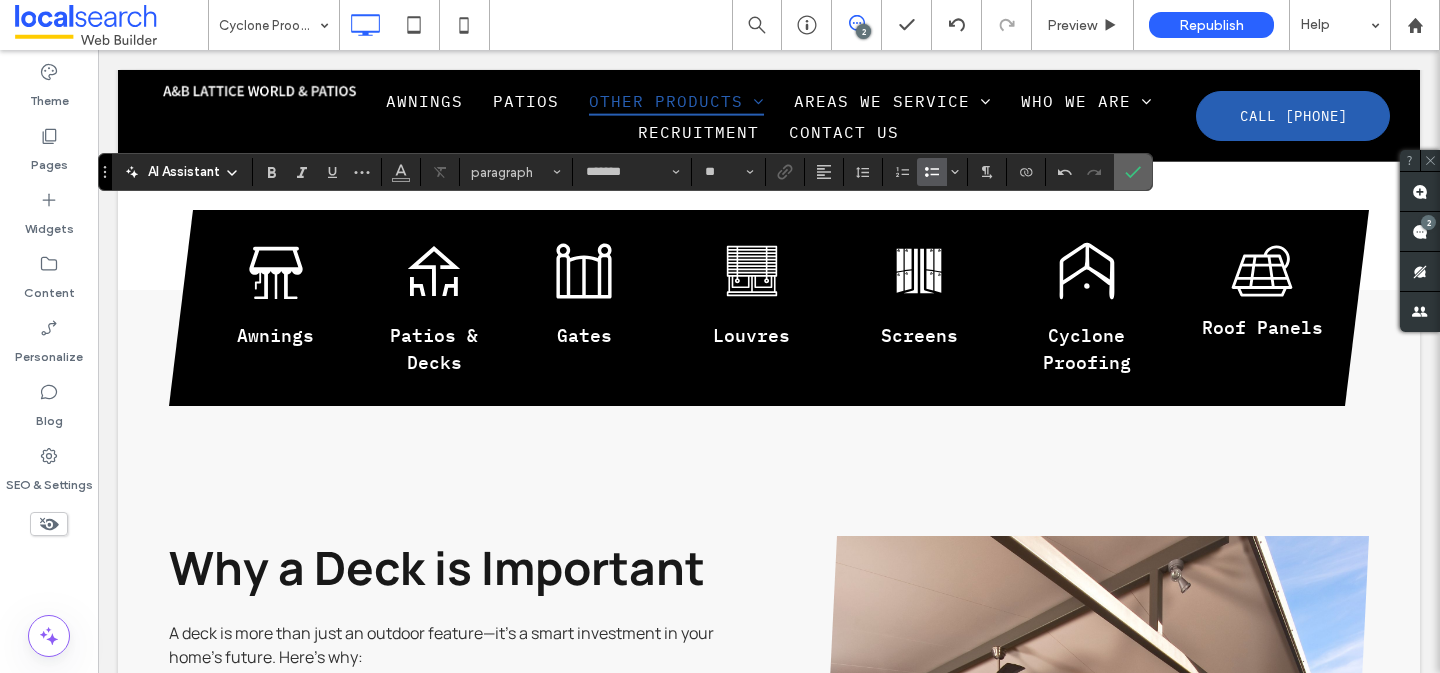 click 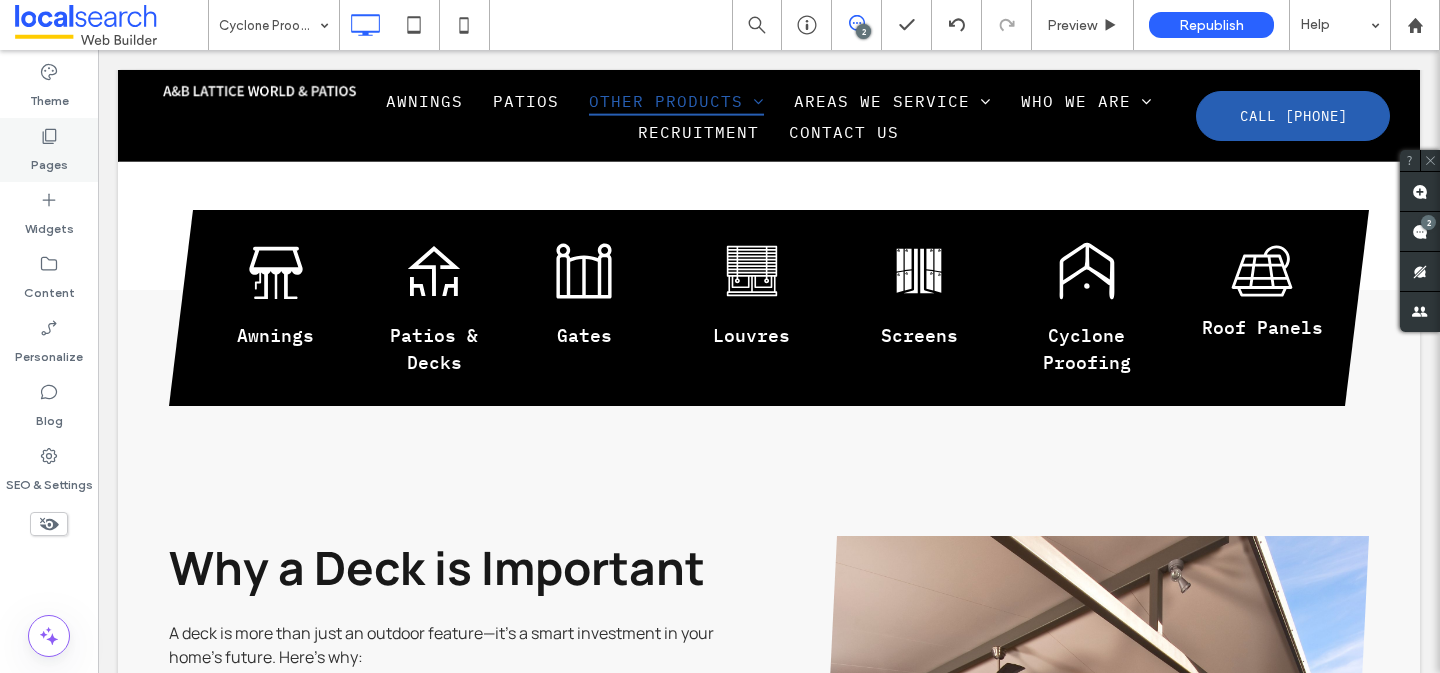 click on "Pages" at bounding box center (49, 160) 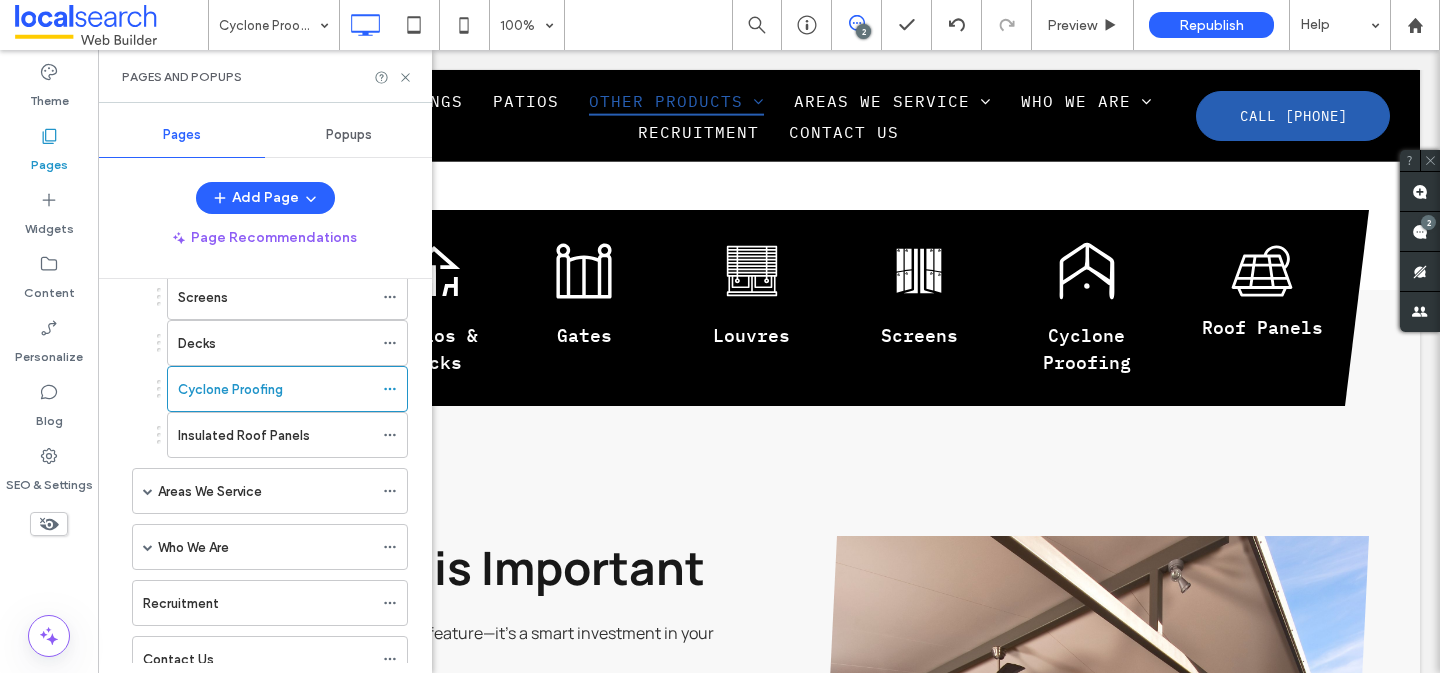 scroll, scrollTop: 392, scrollLeft: 0, axis: vertical 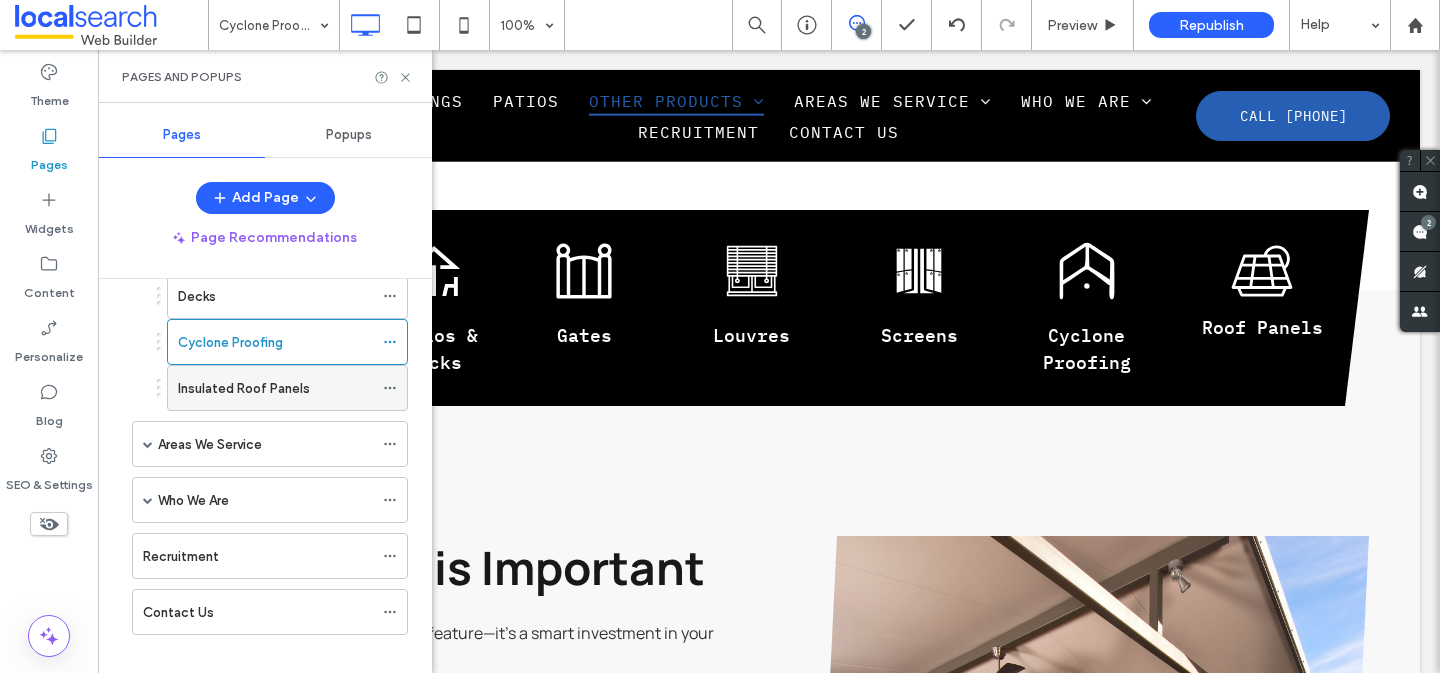 click on "Insulated Roof Panels" at bounding box center [275, 388] 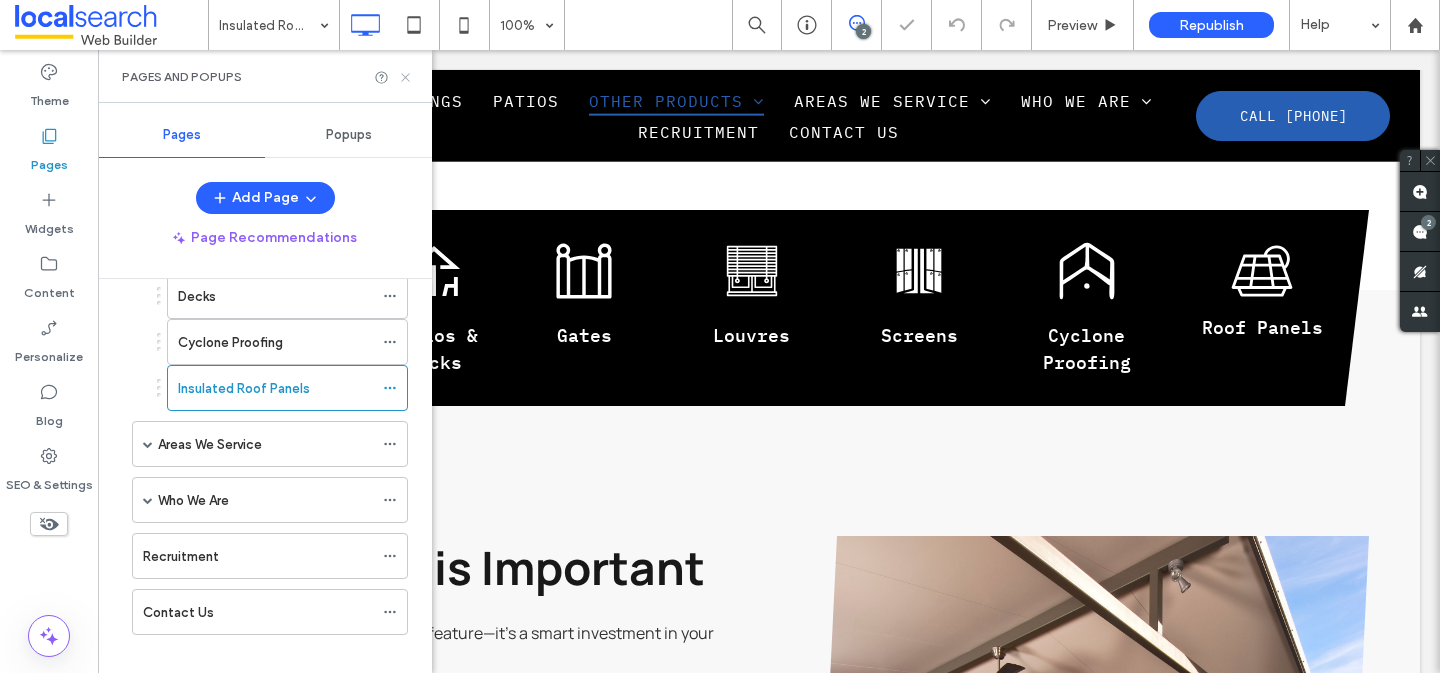 click 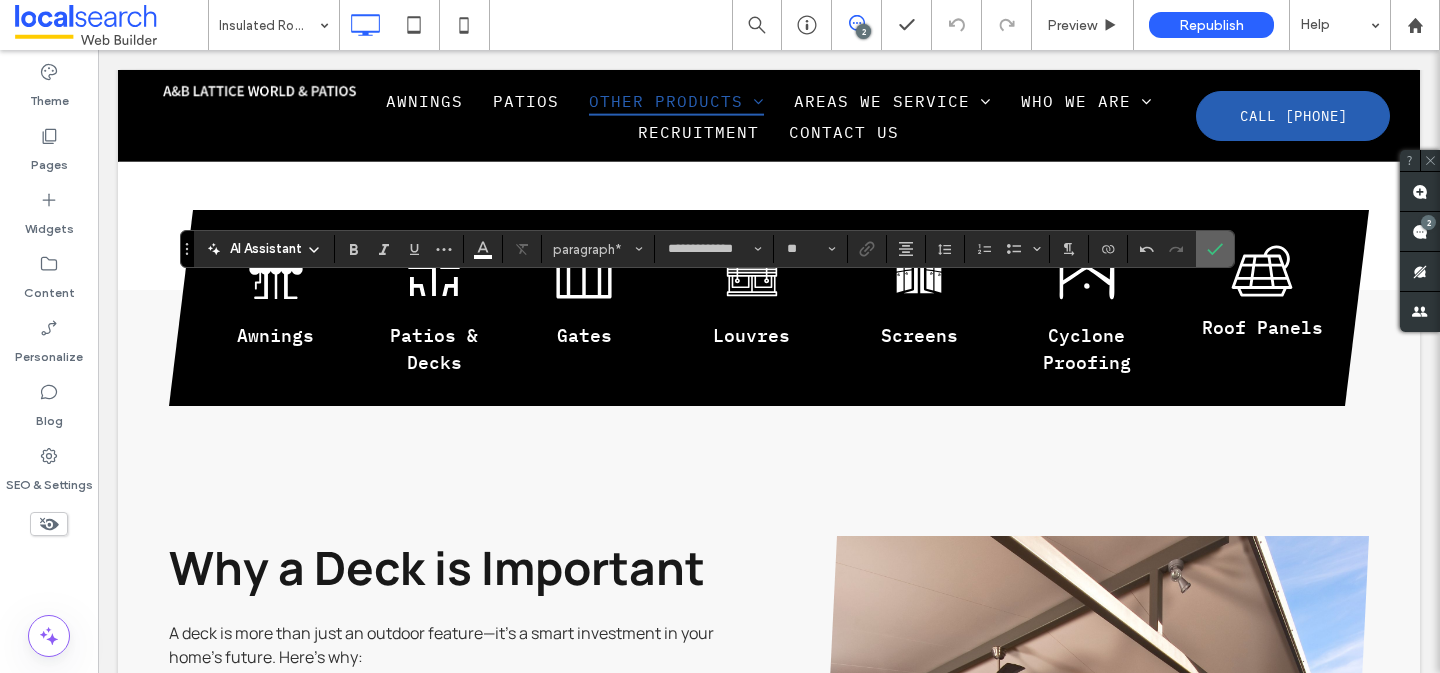 click 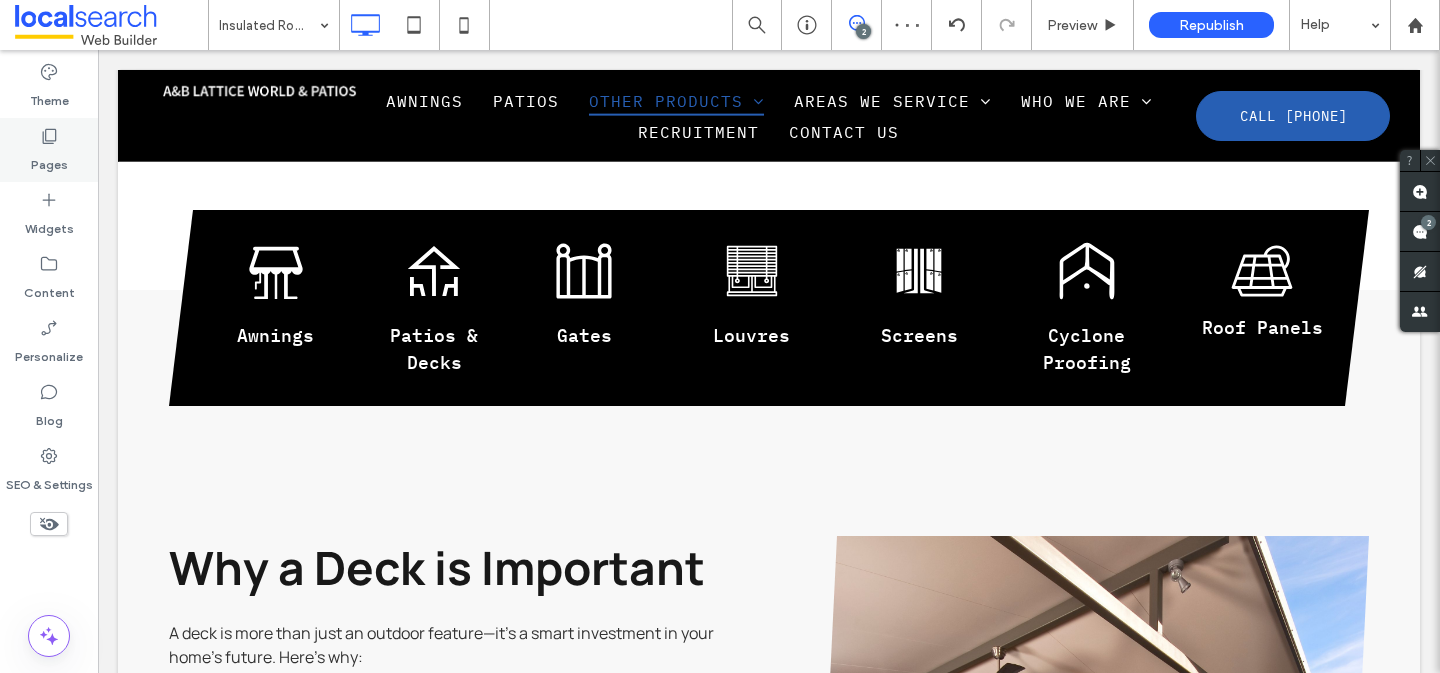 click on "Pages" at bounding box center (49, 160) 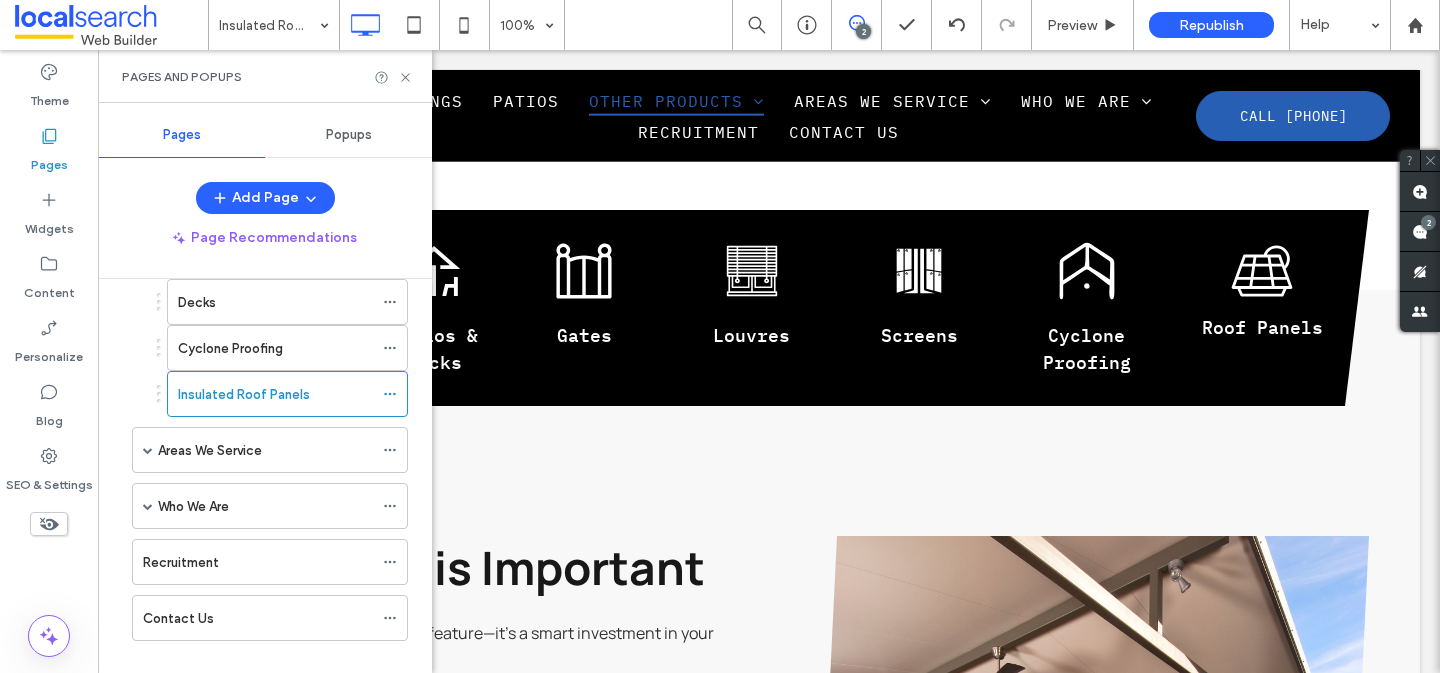 scroll, scrollTop: 399, scrollLeft: 0, axis: vertical 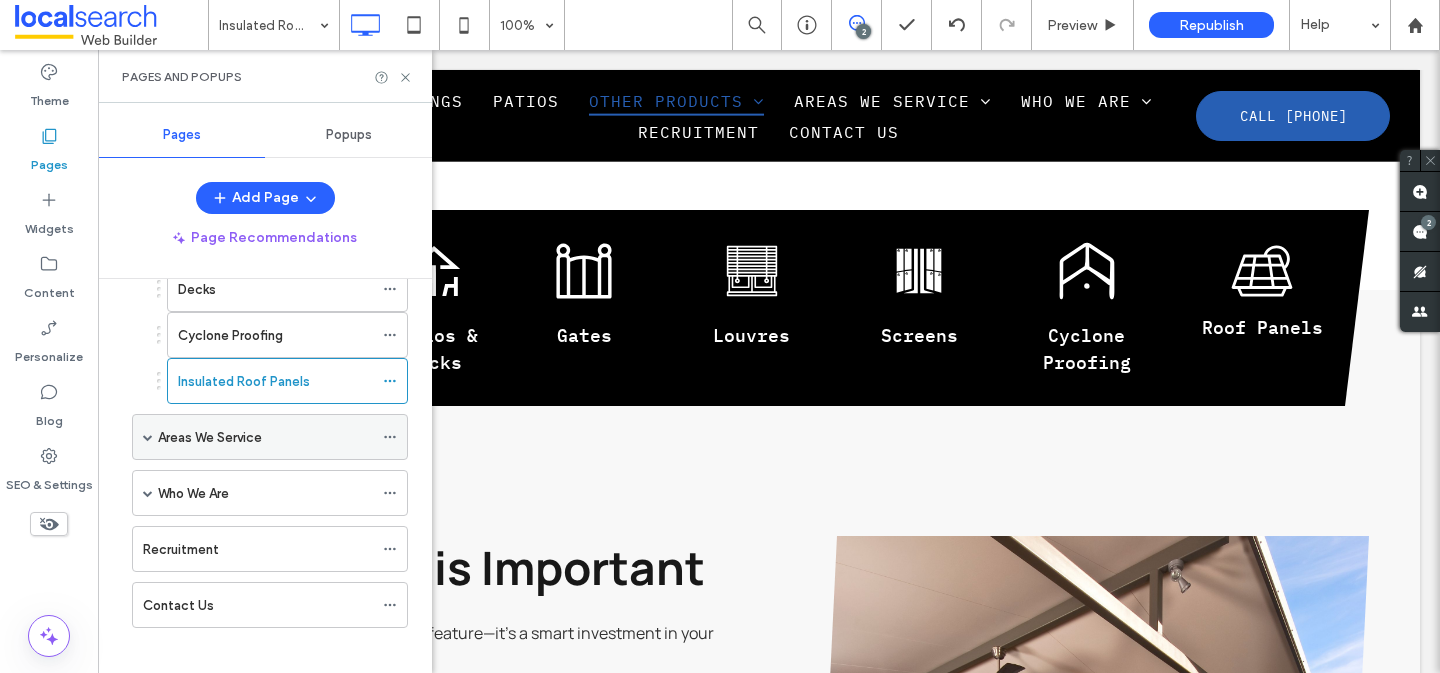 click on "Areas We Service" at bounding box center [210, 437] 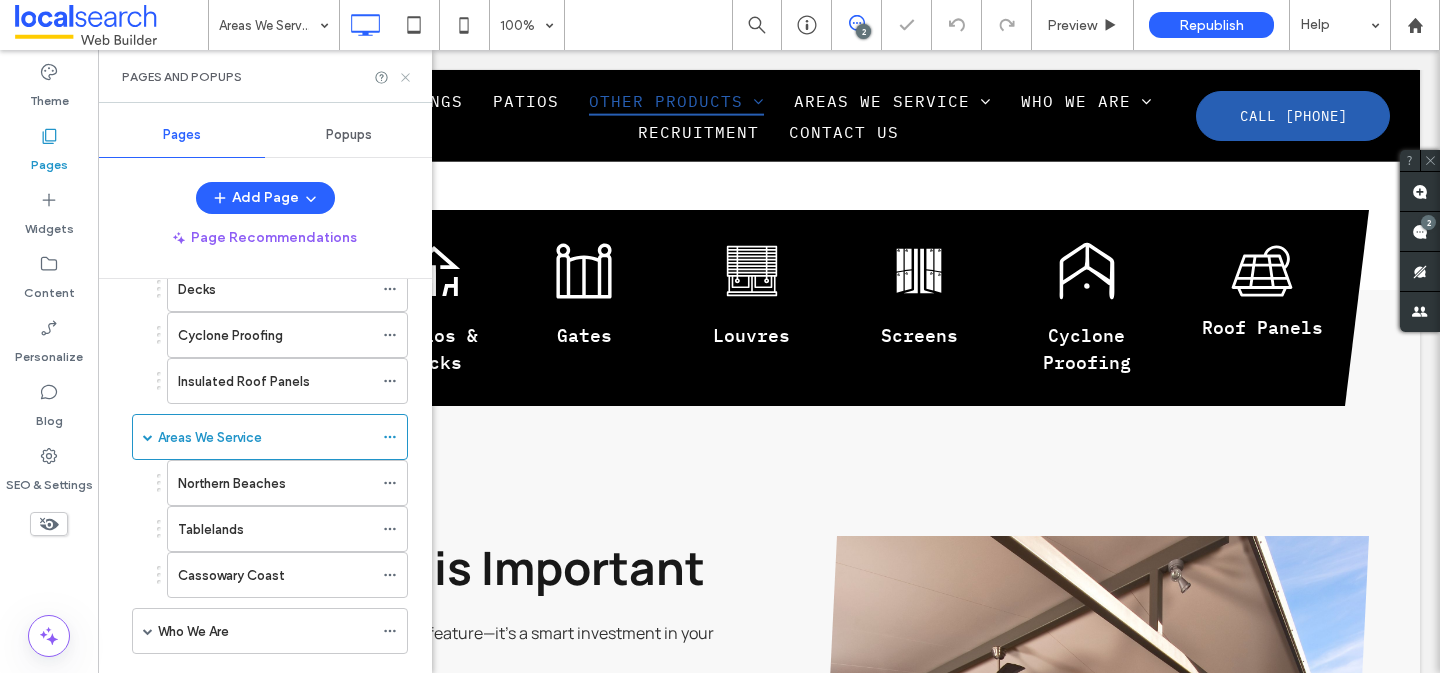 click 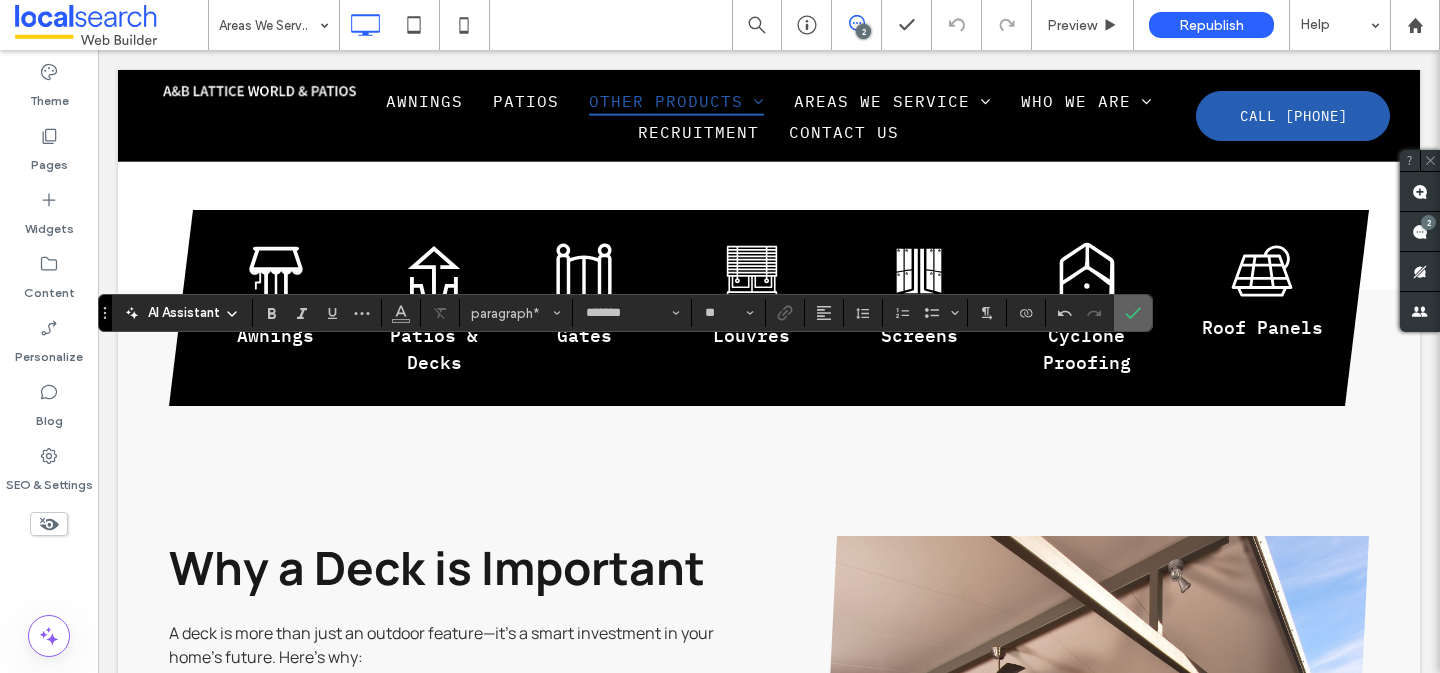 click 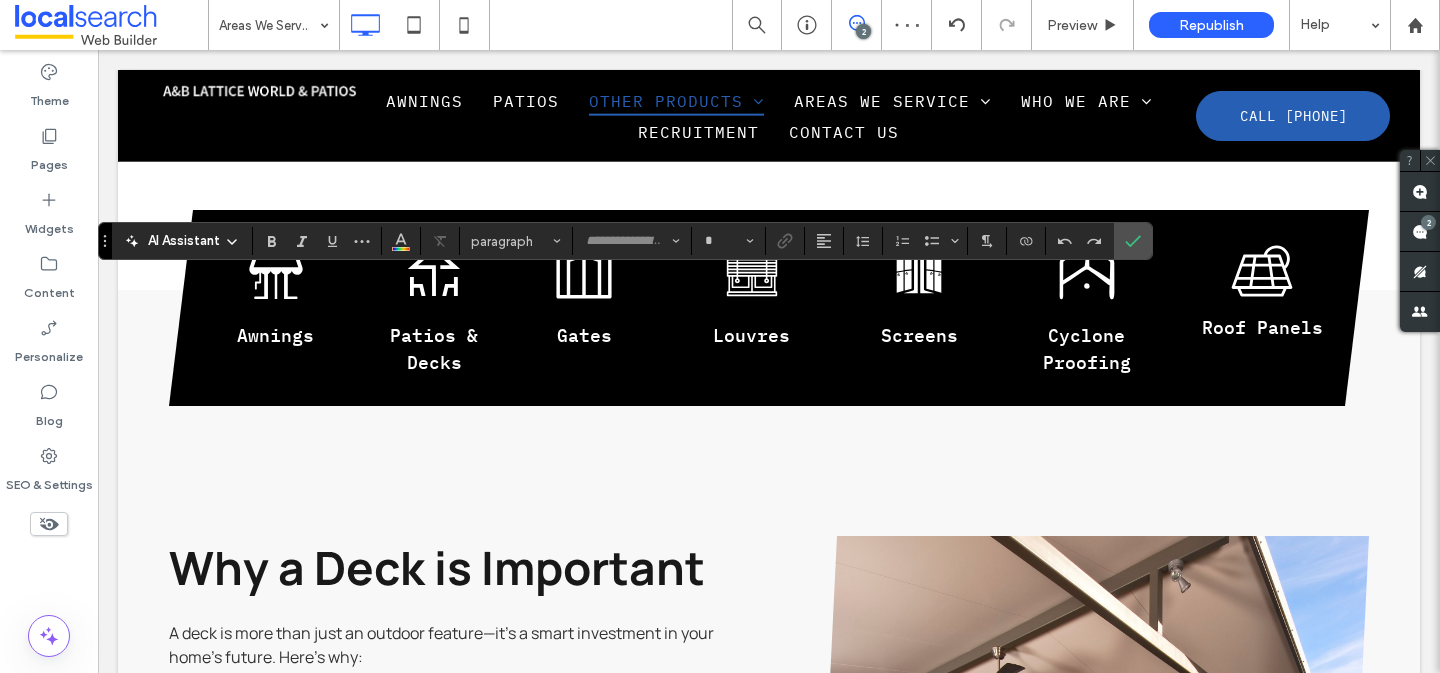 type on "*******" 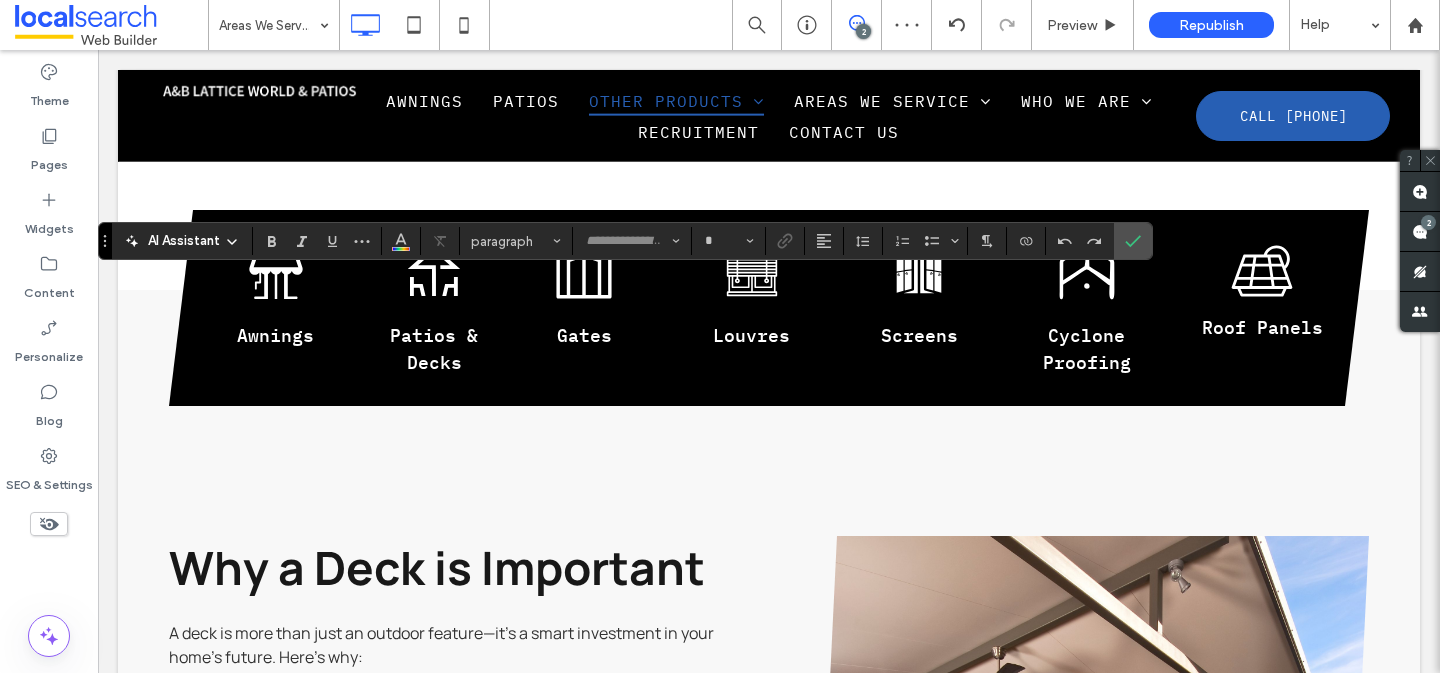 type on "**" 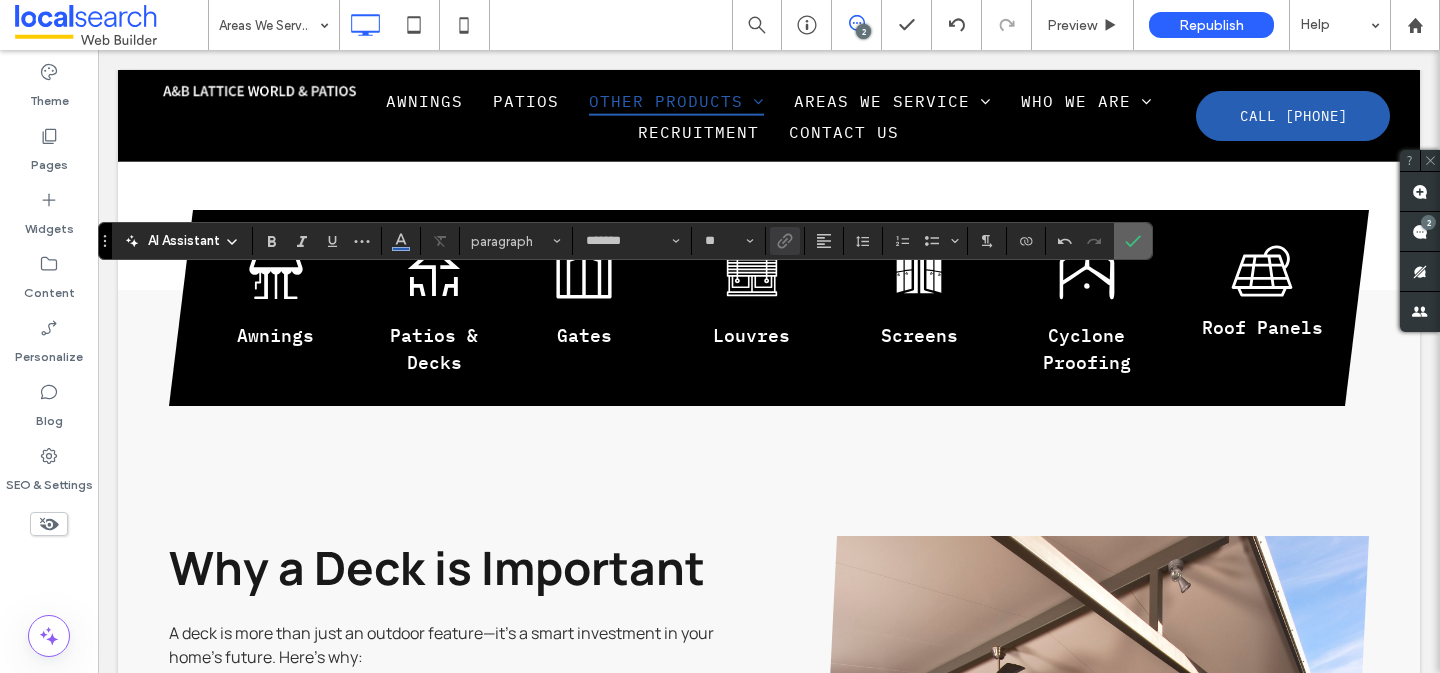 click 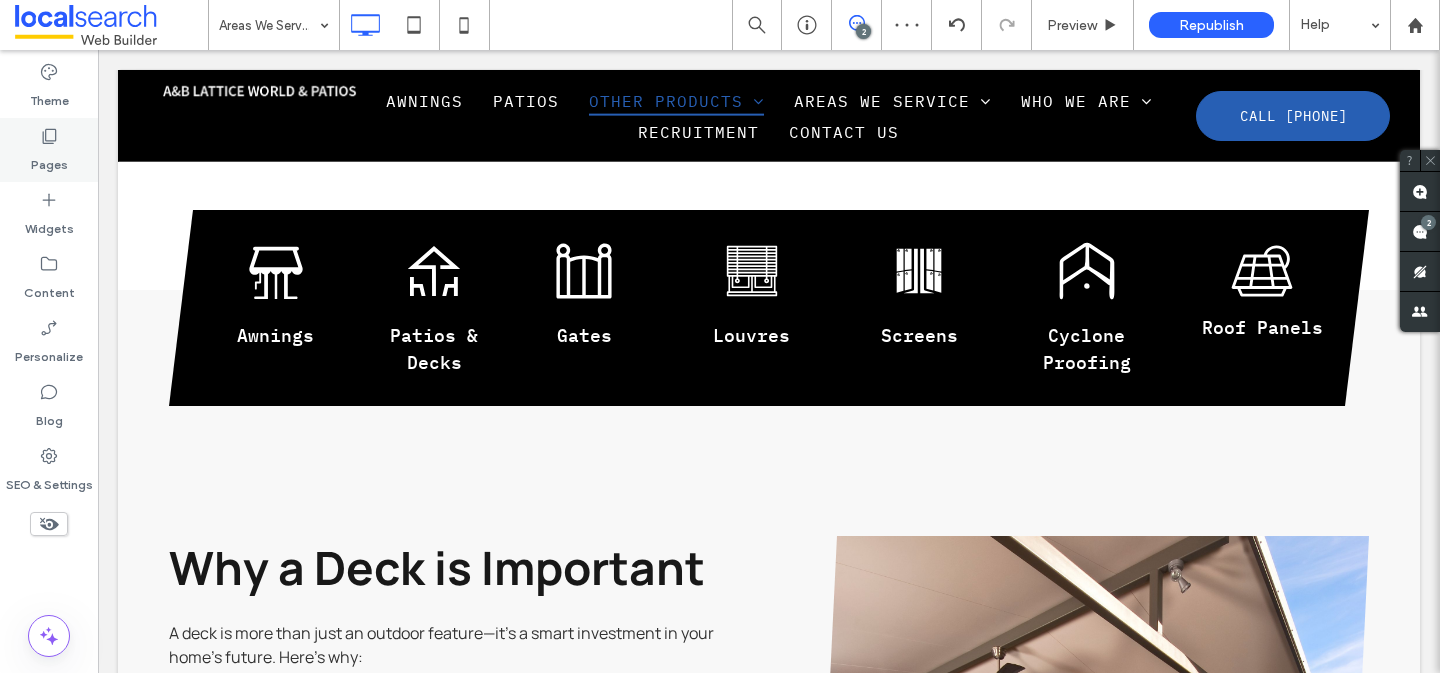 click on "Pages" at bounding box center (49, 160) 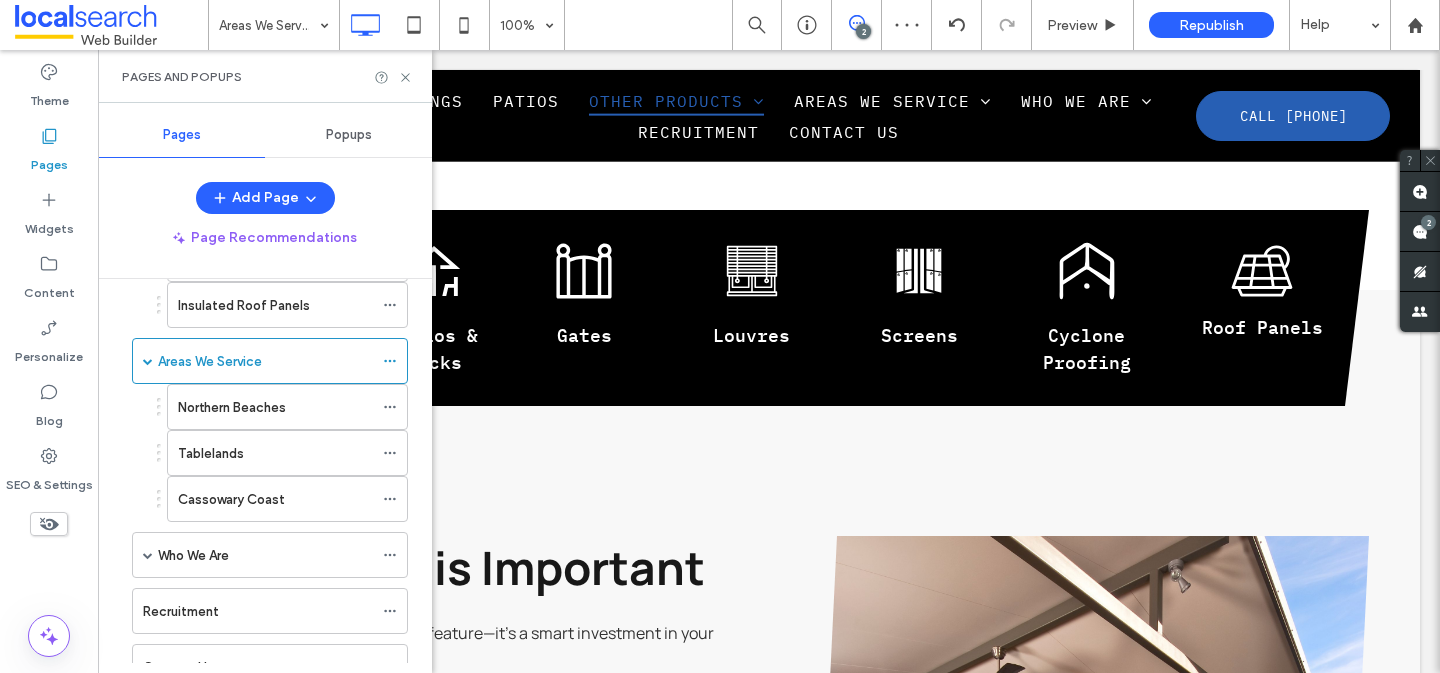 scroll, scrollTop: 477, scrollLeft: 0, axis: vertical 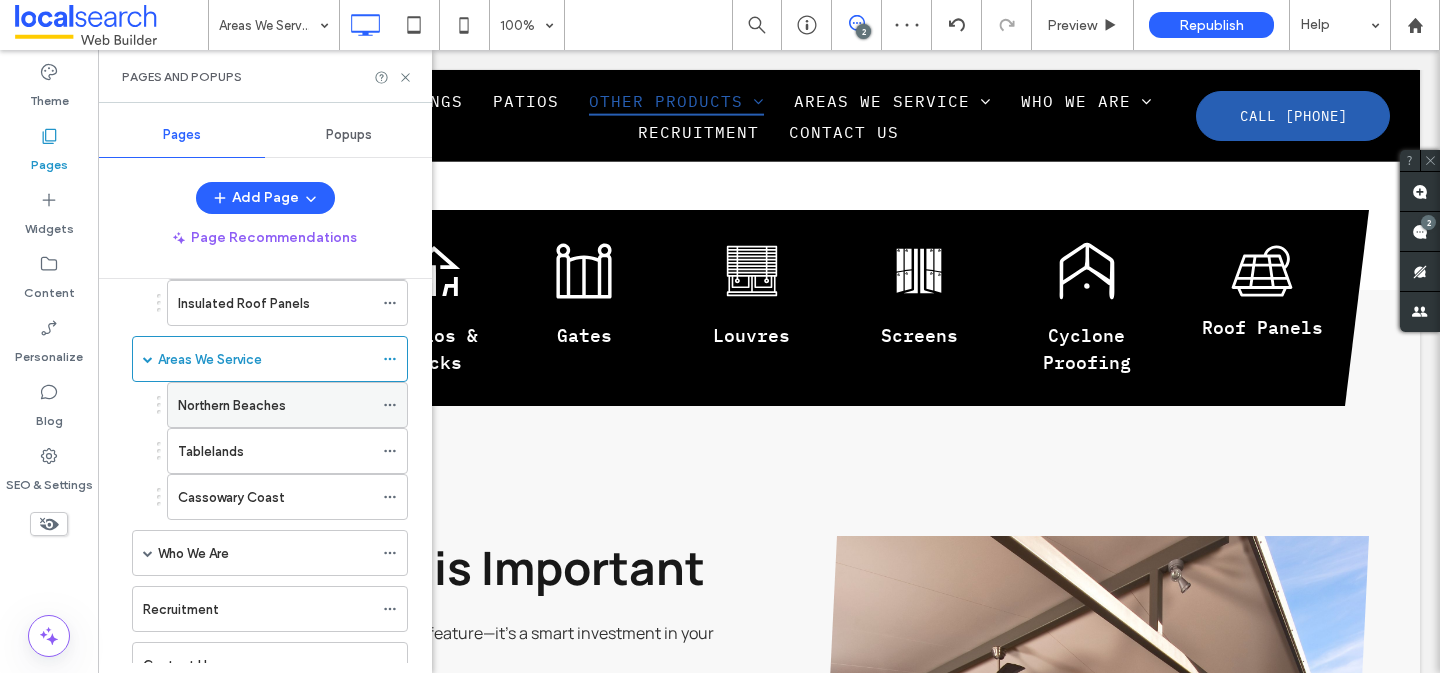click on "Northern Beaches" at bounding box center [275, 405] 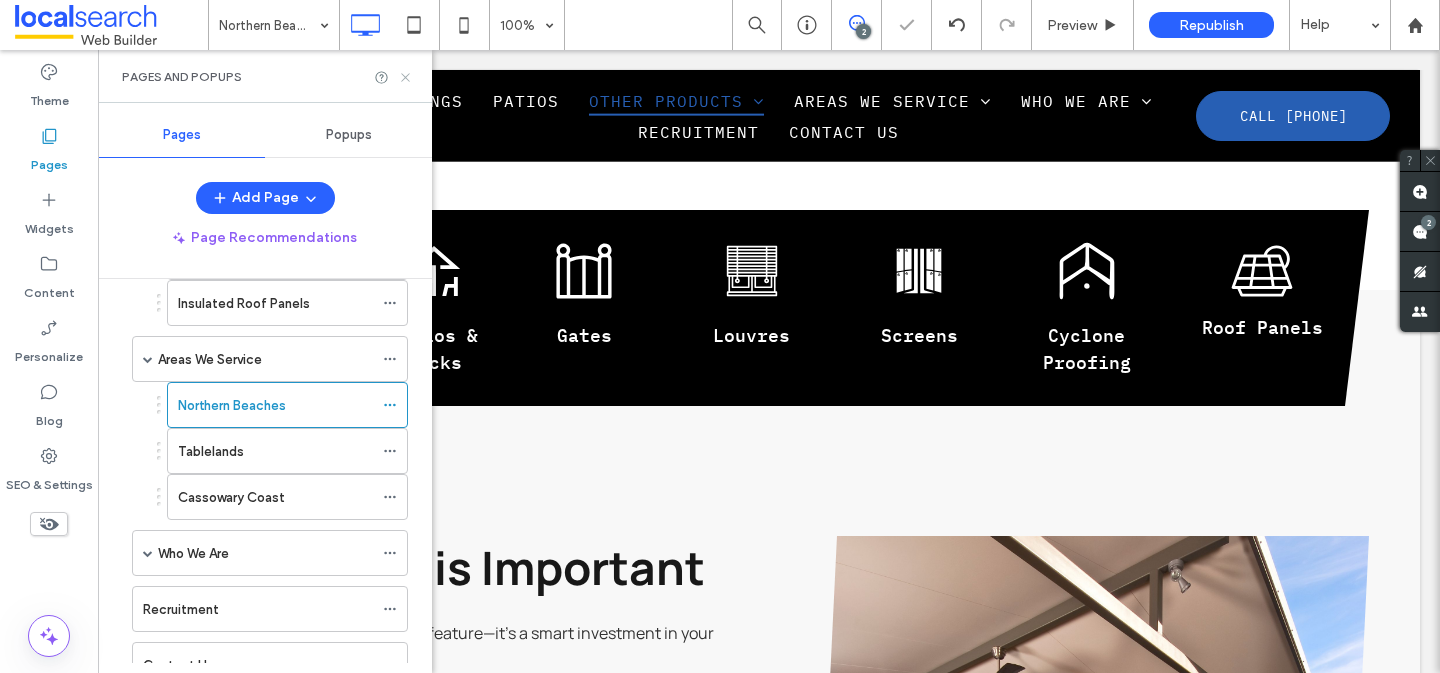 click 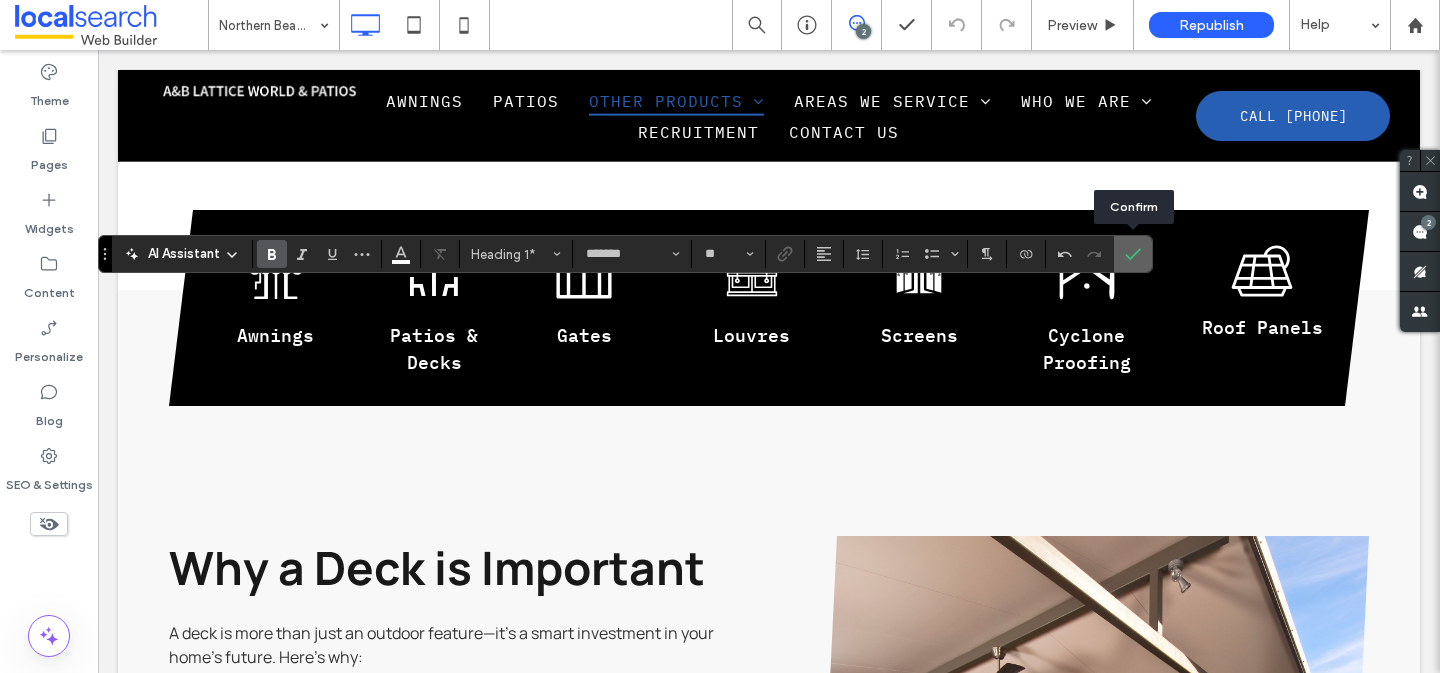 click 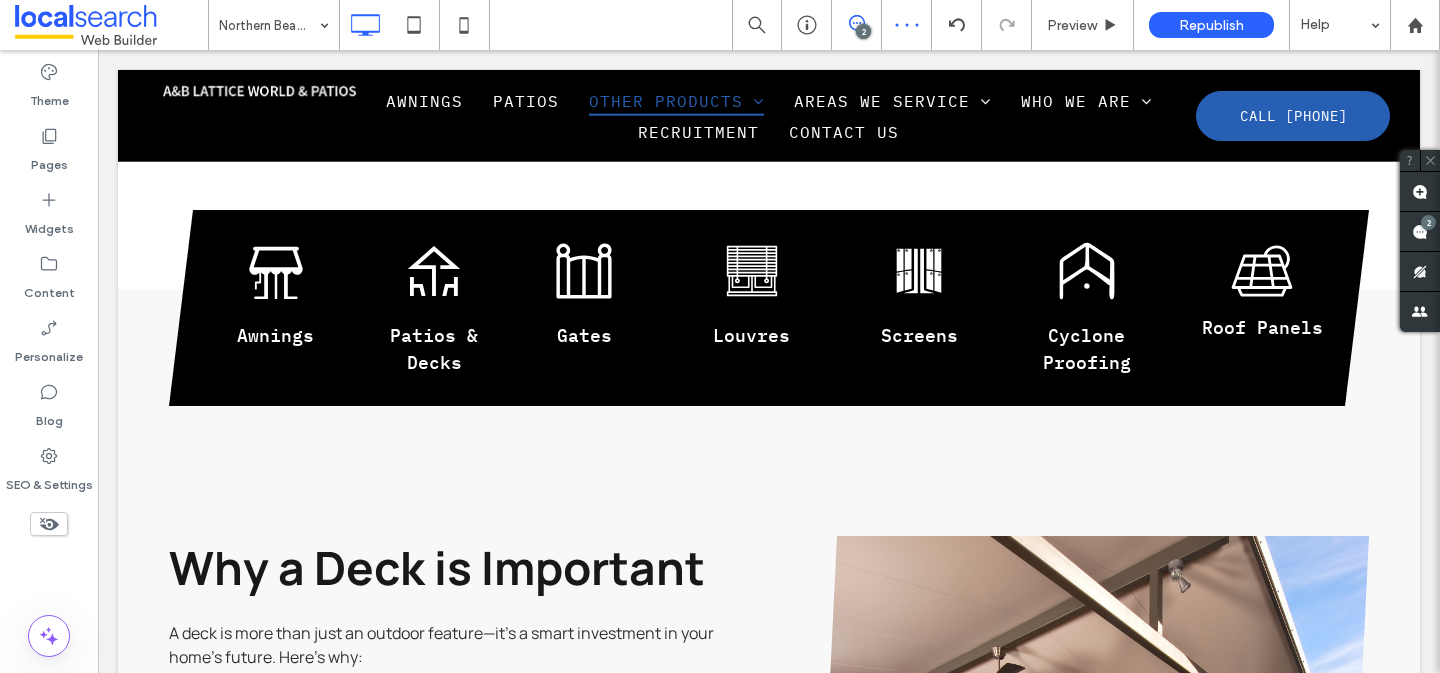 type on "*******" 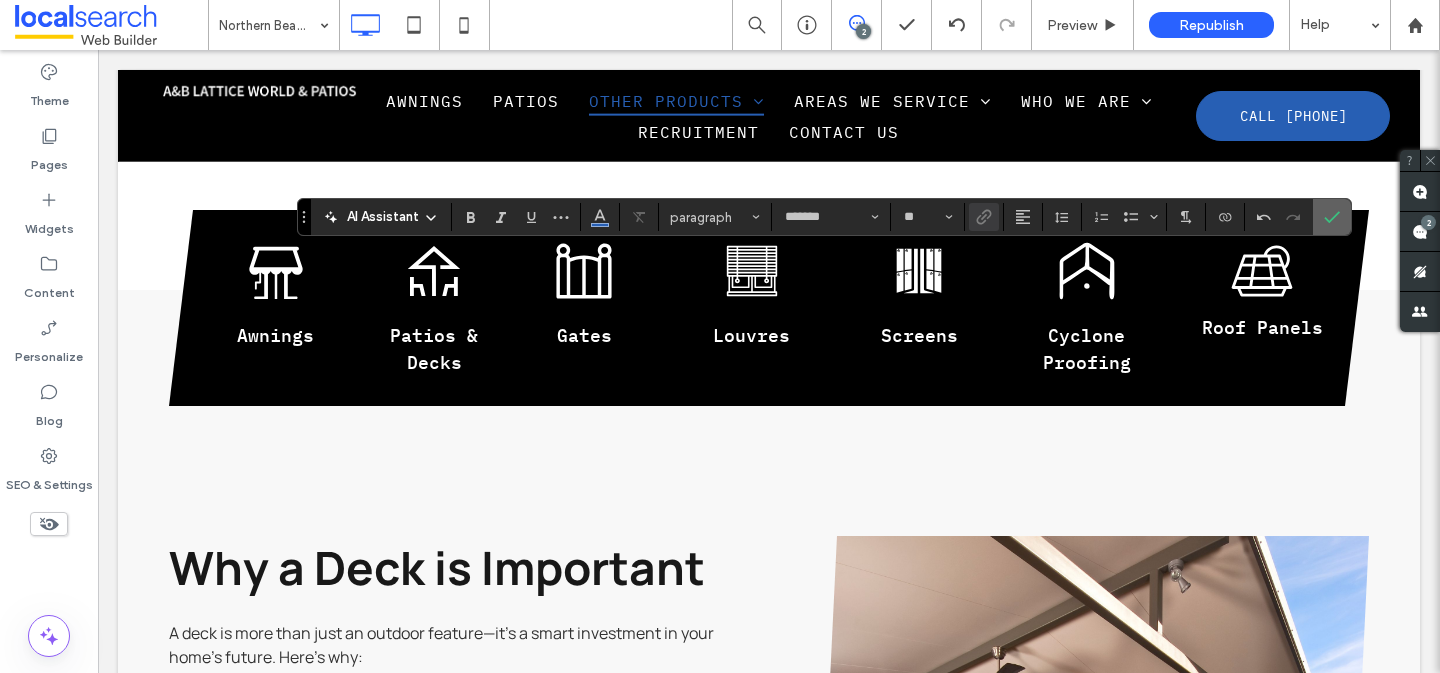 click at bounding box center [1328, 217] 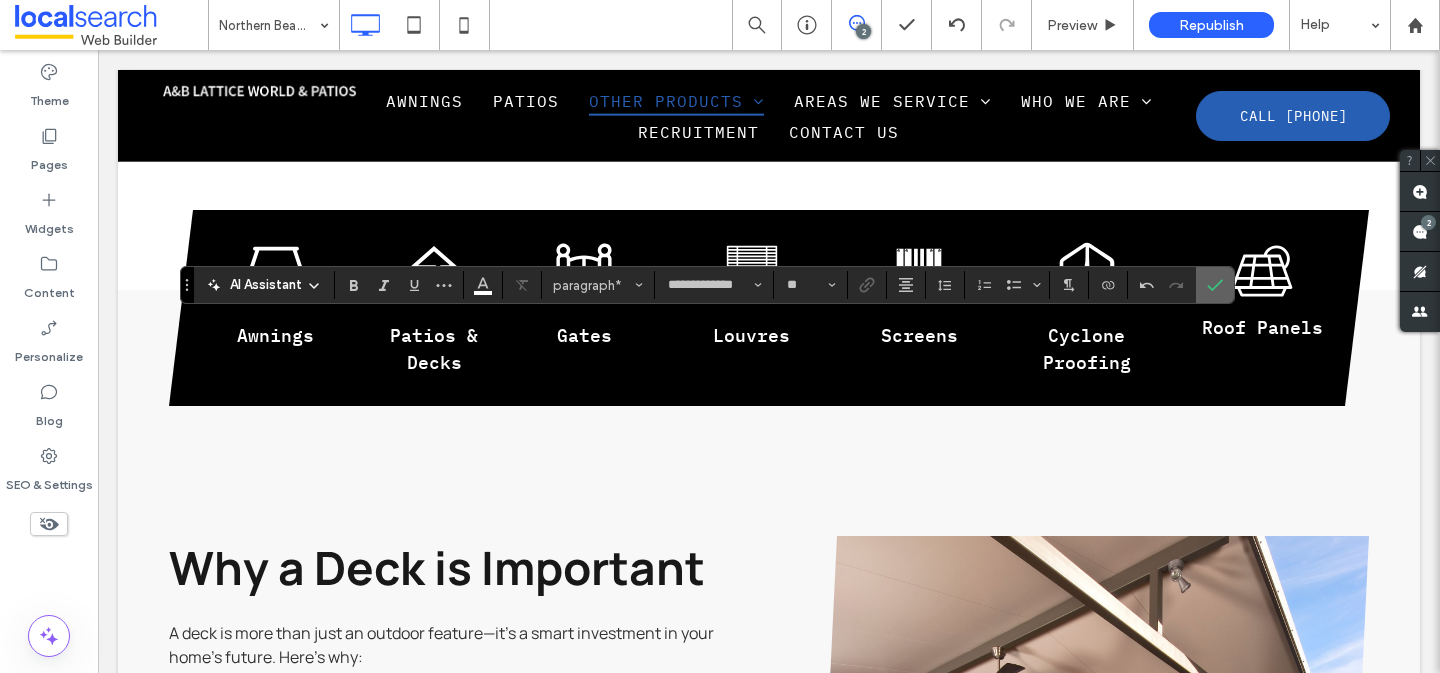 click at bounding box center [1215, 285] 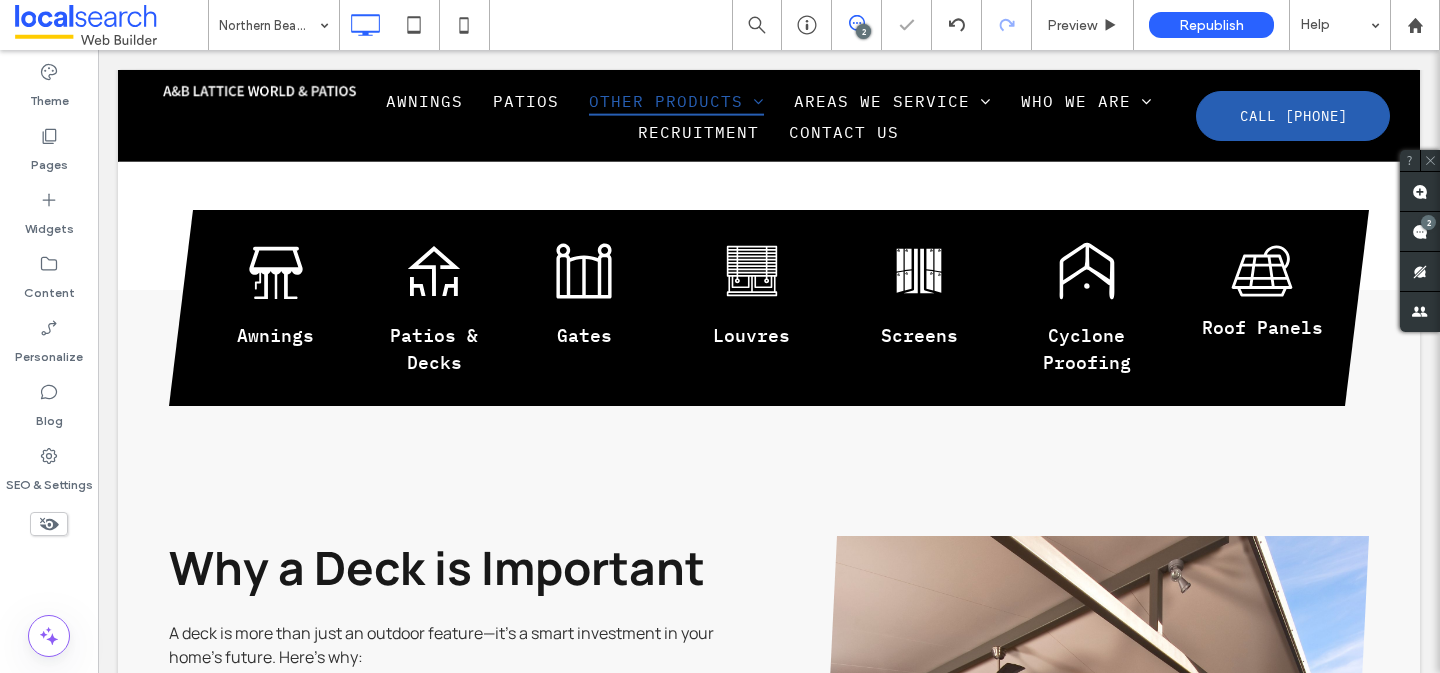 type on "*******" 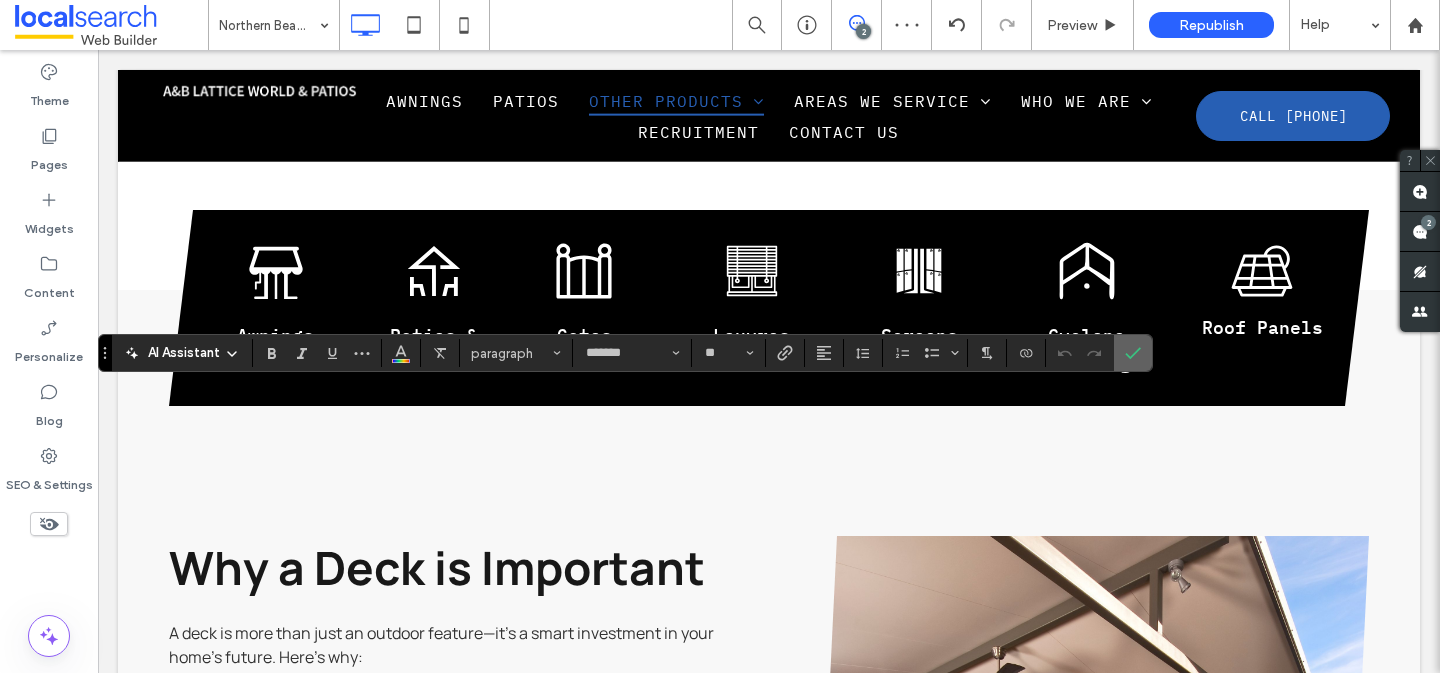 click 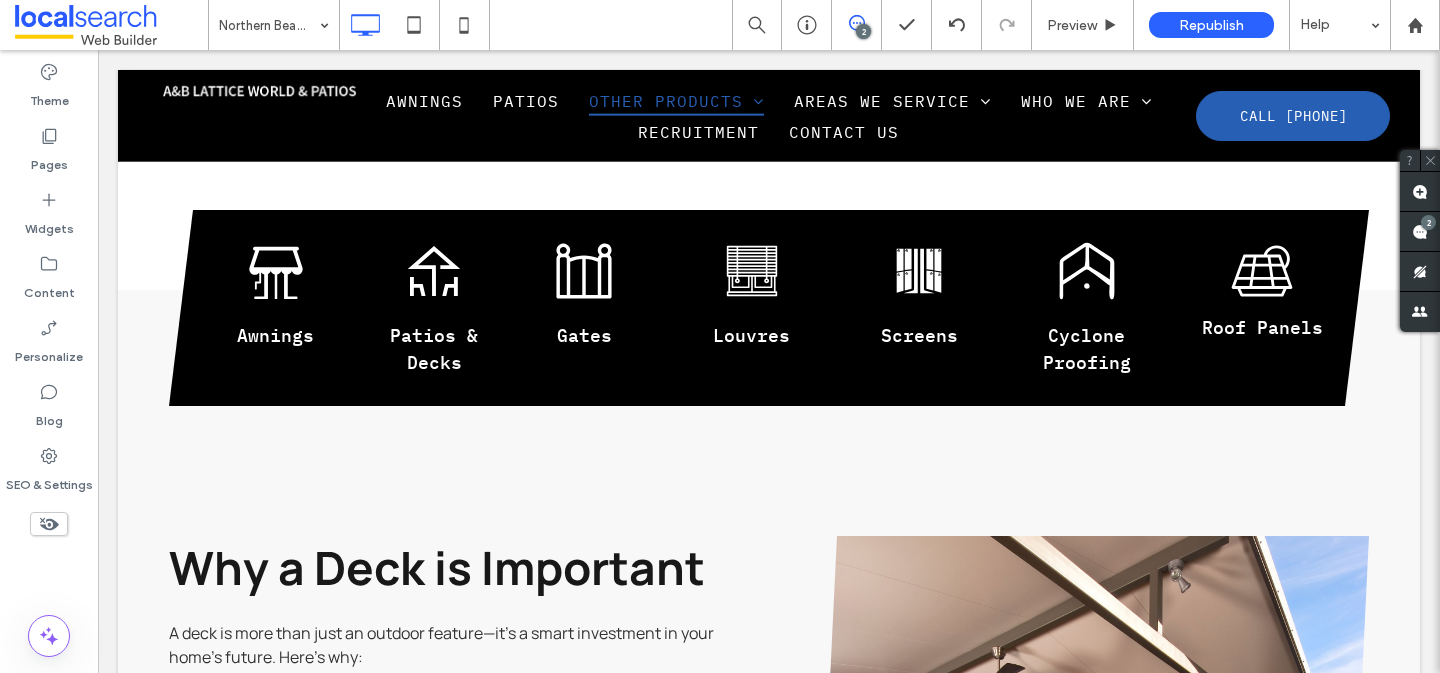 type on "*******" 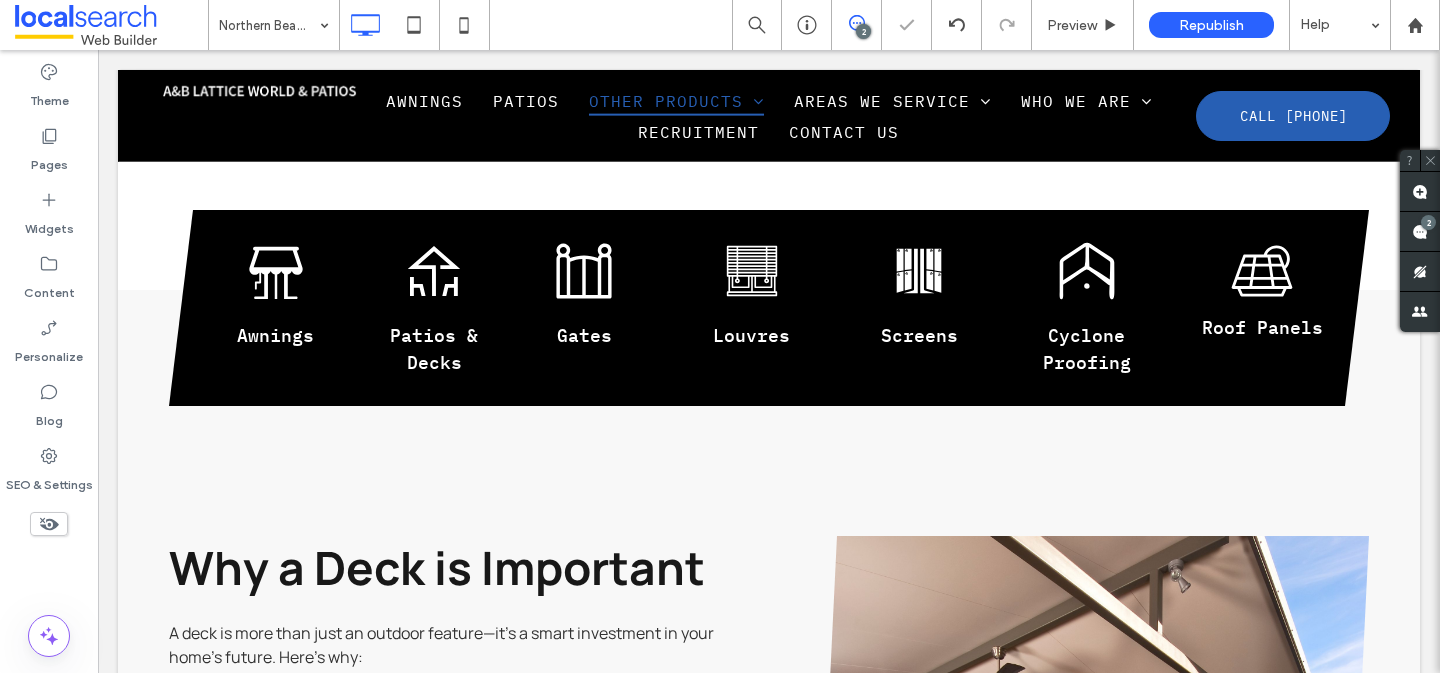 type on "*******" 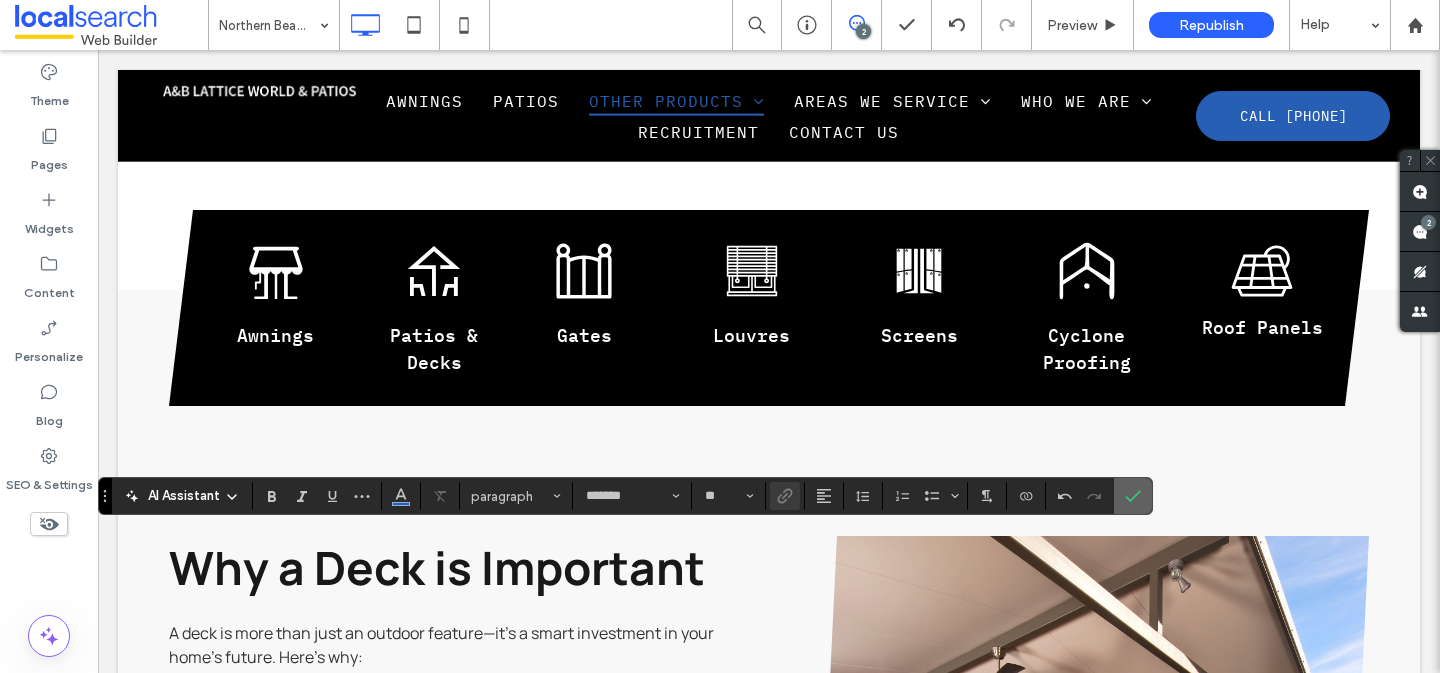 click at bounding box center (1133, 496) 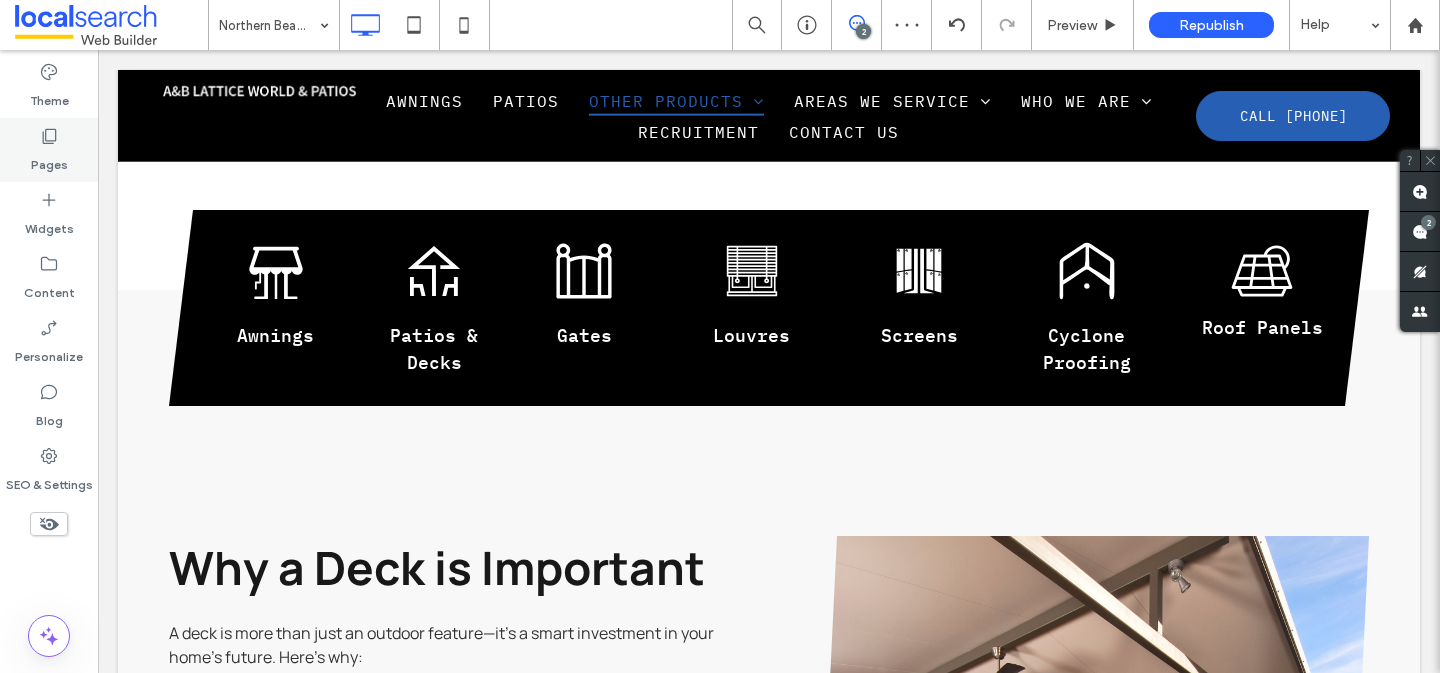 click on "Pages" at bounding box center (49, 160) 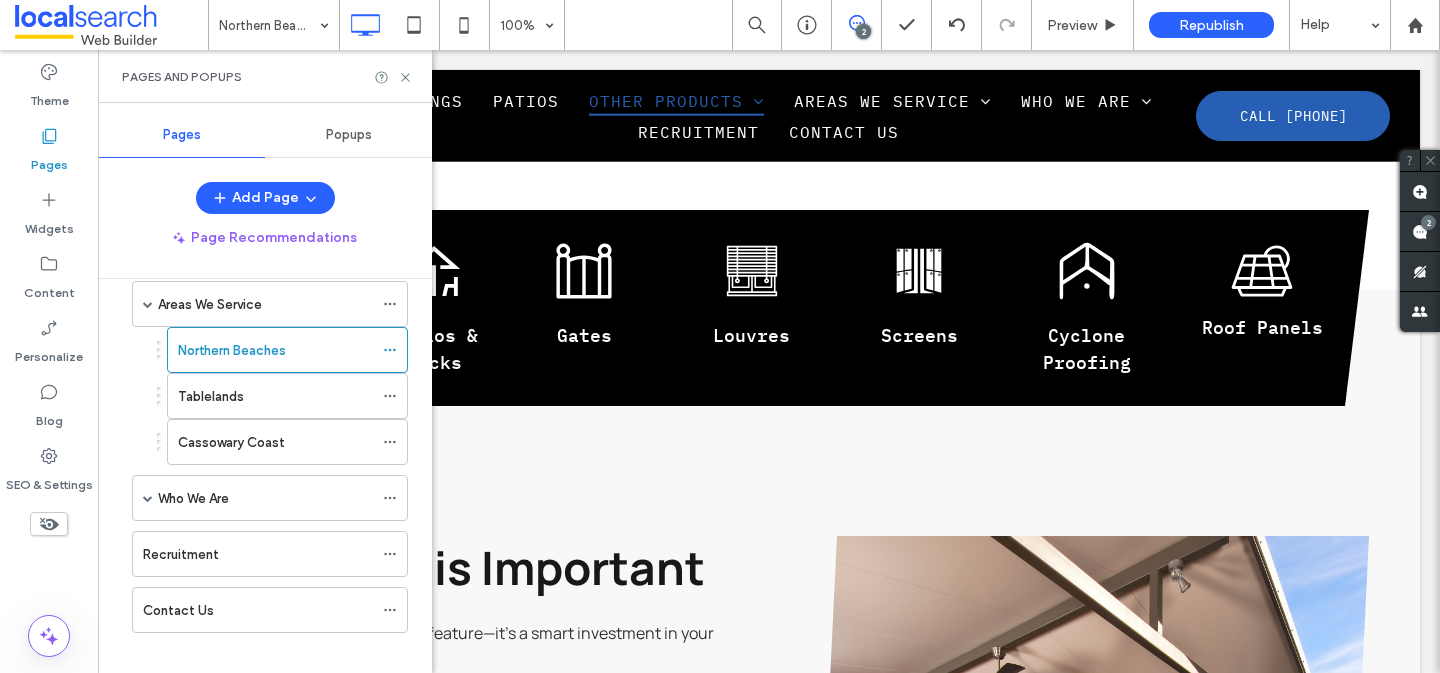 scroll, scrollTop: 549, scrollLeft: 0, axis: vertical 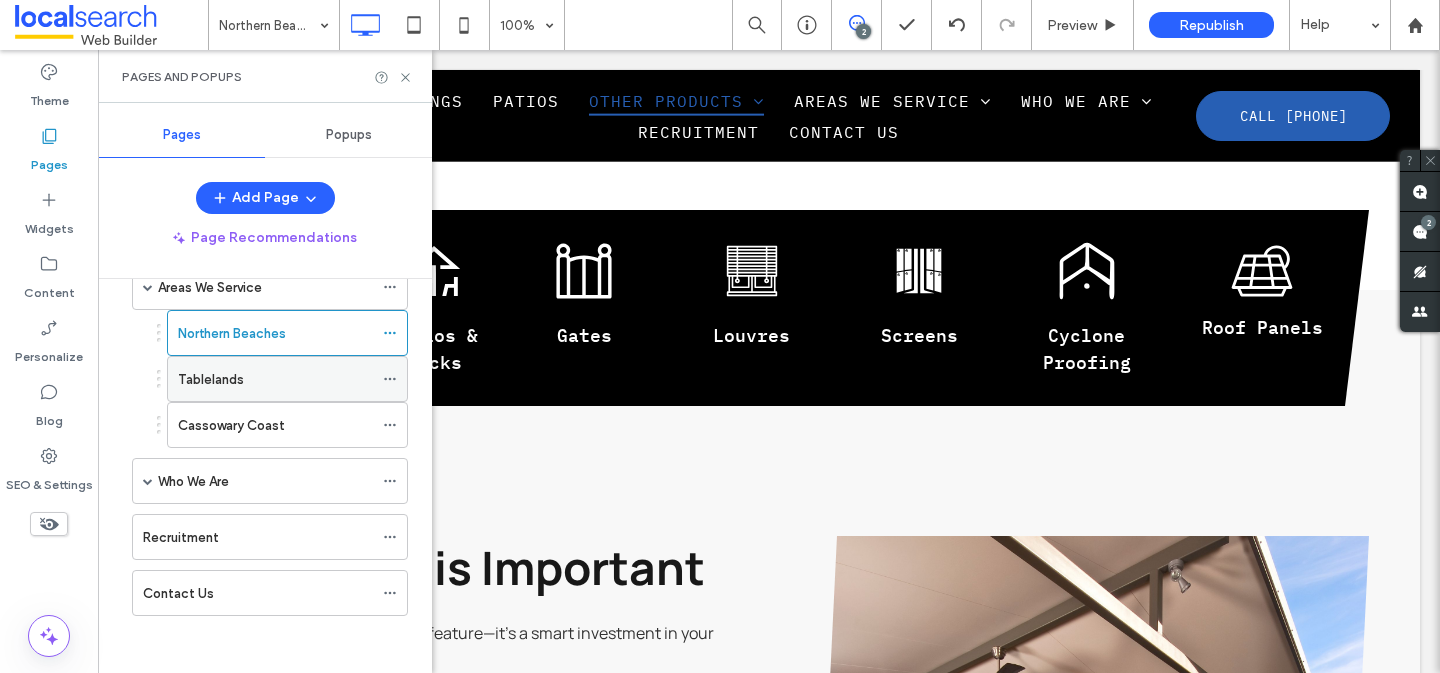 click on "Tablelands" at bounding box center [211, 379] 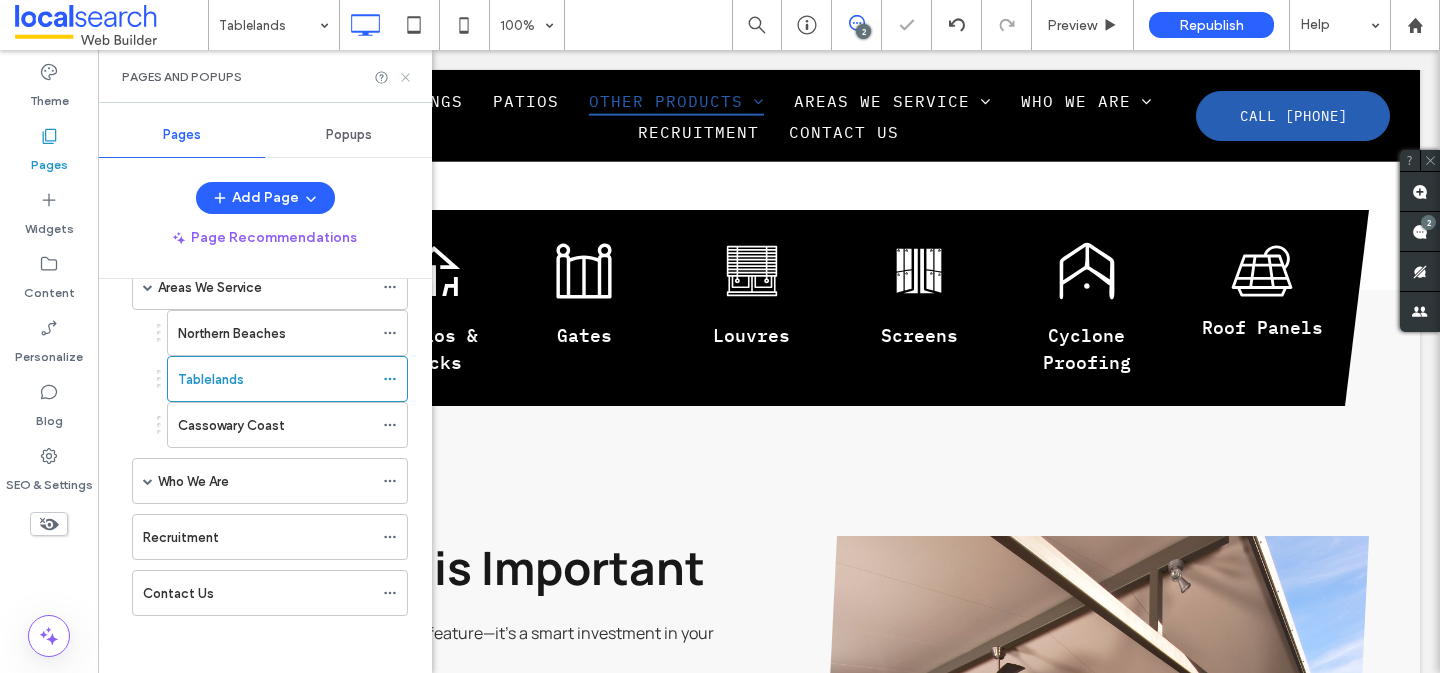 click 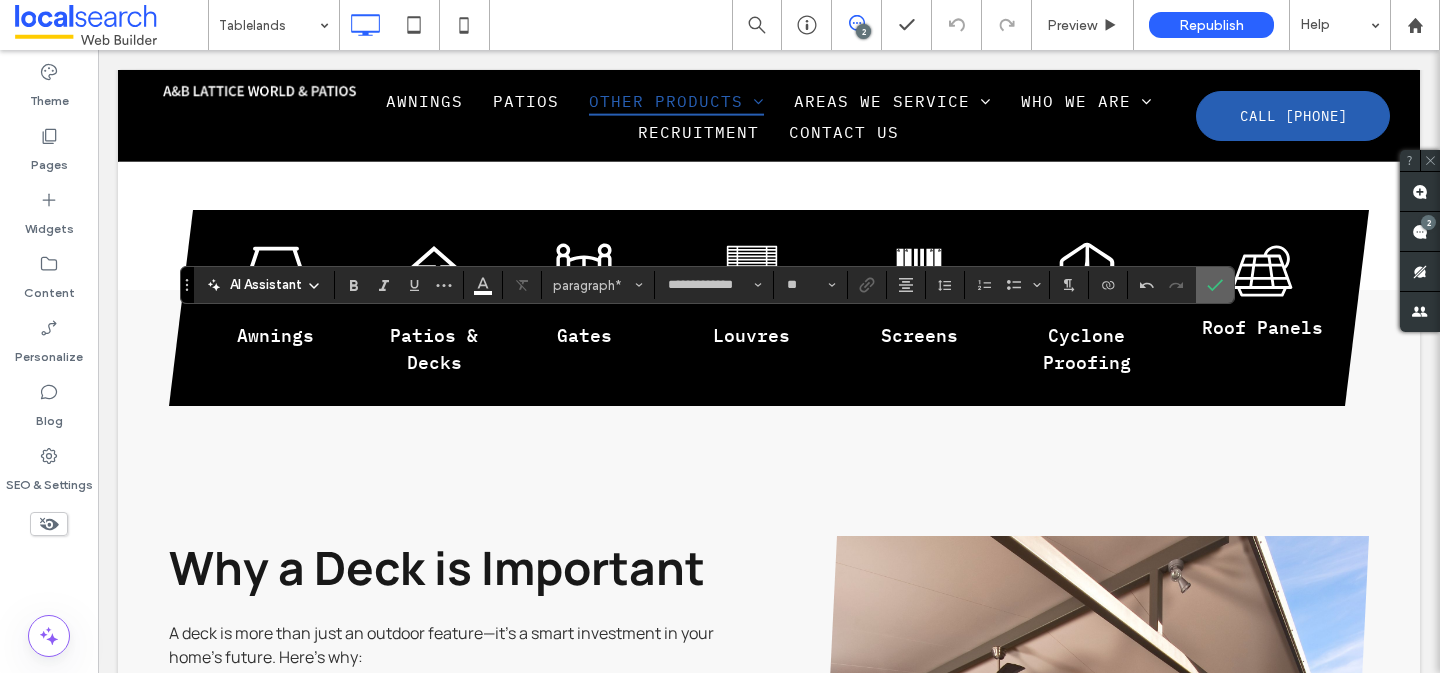 click at bounding box center (1211, 285) 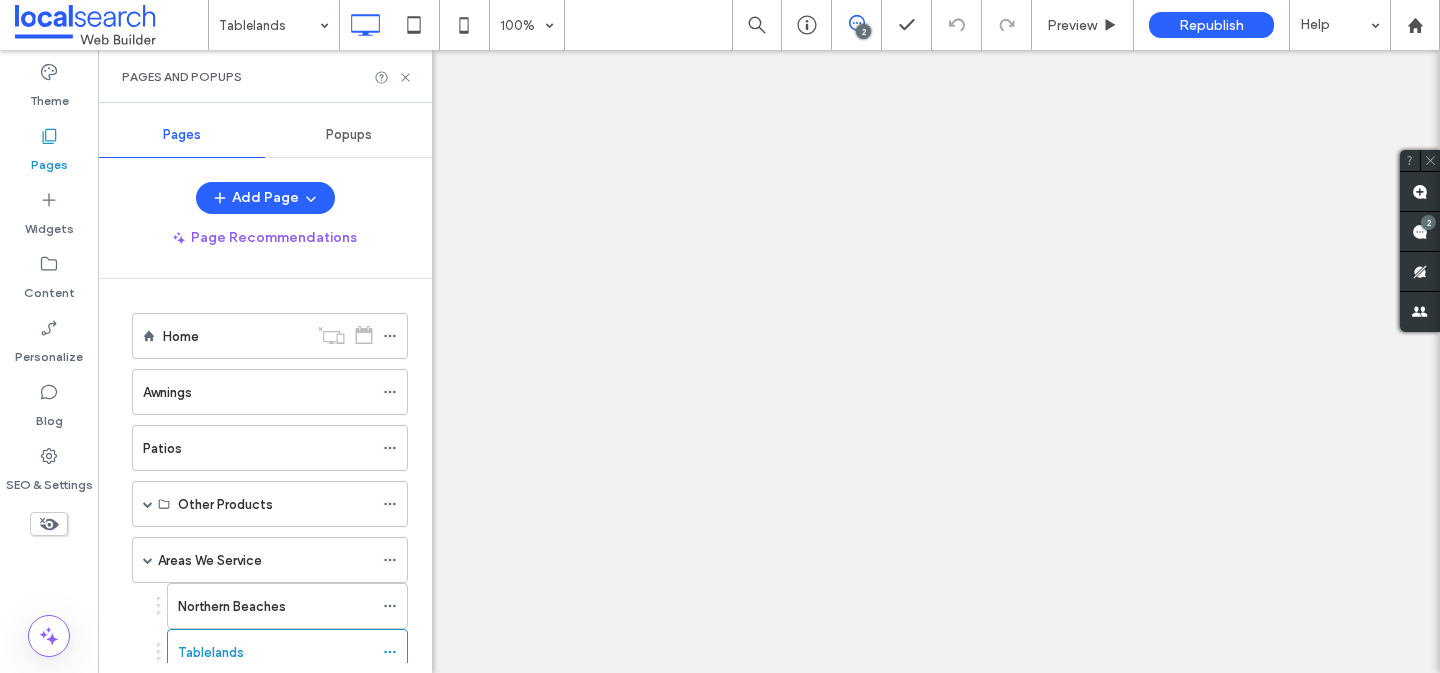 scroll, scrollTop: 0, scrollLeft: 0, axis: both 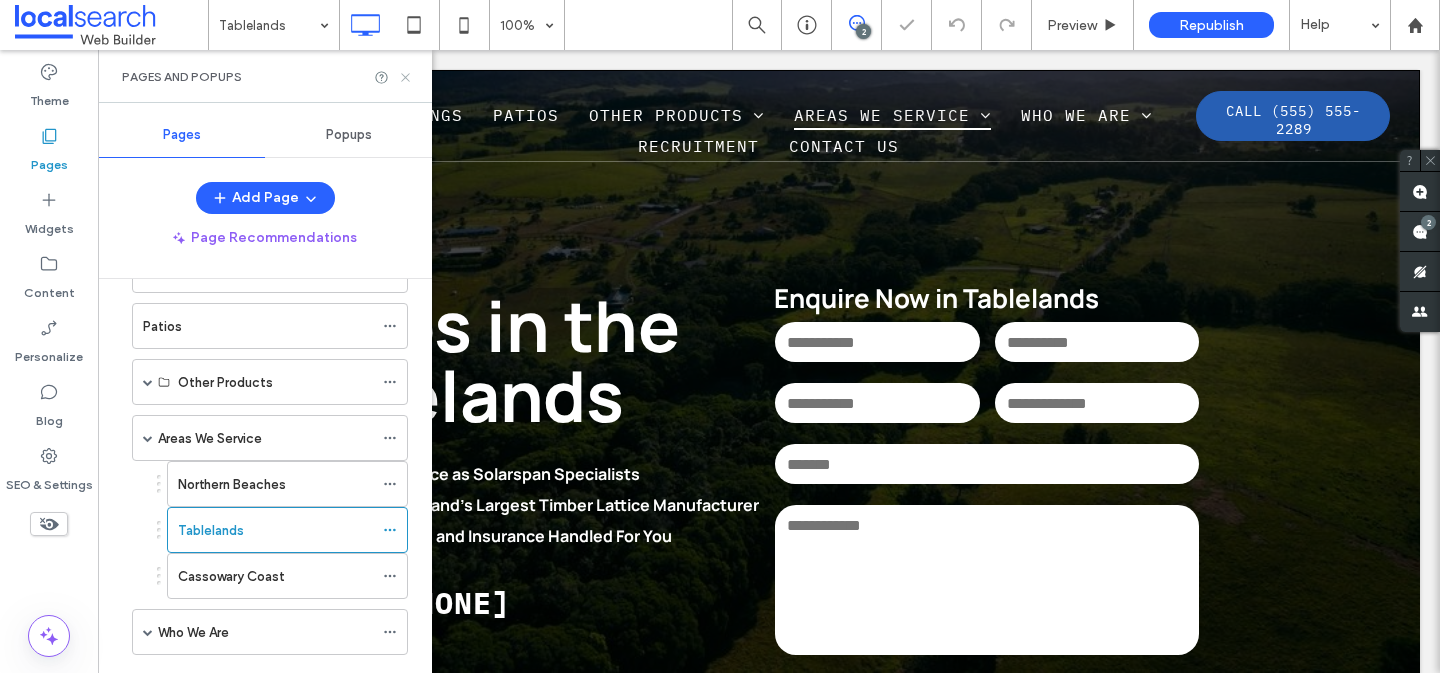 click 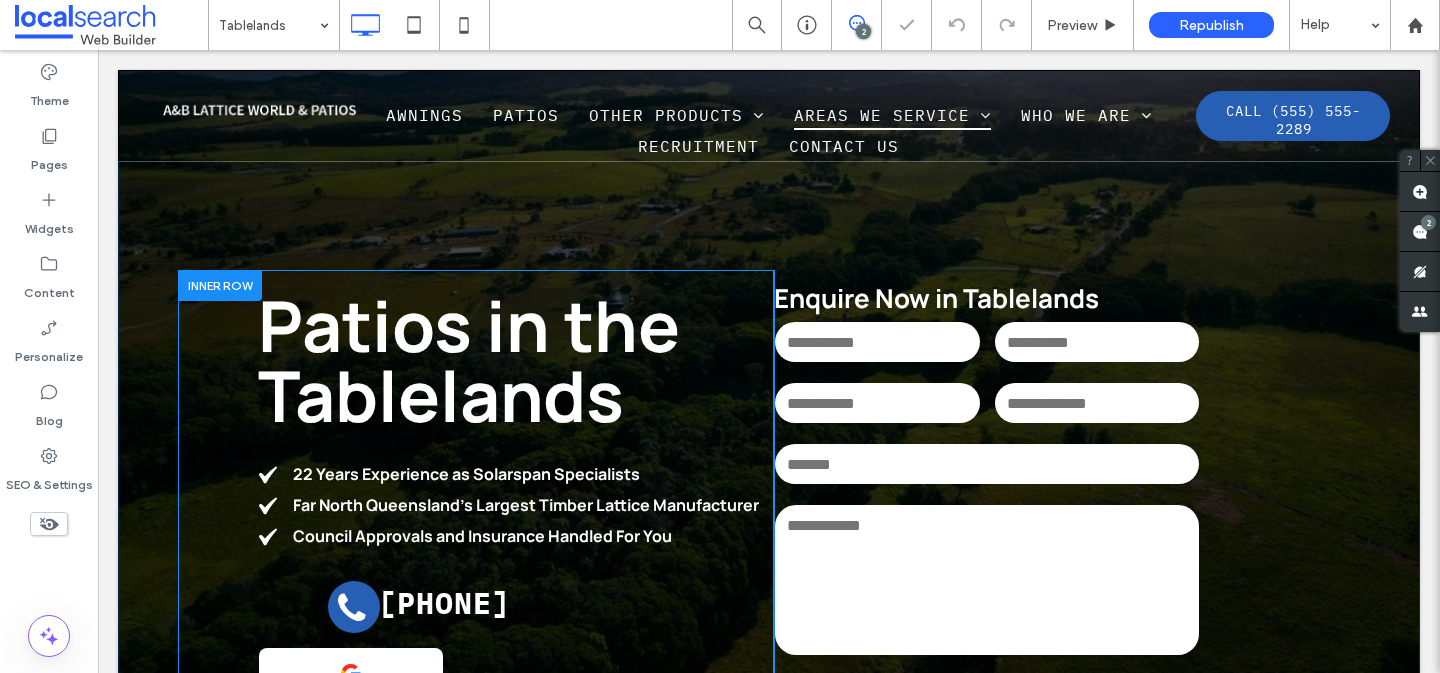 scroll, scrollTop: 0, scrollLeft: 0, axis: both 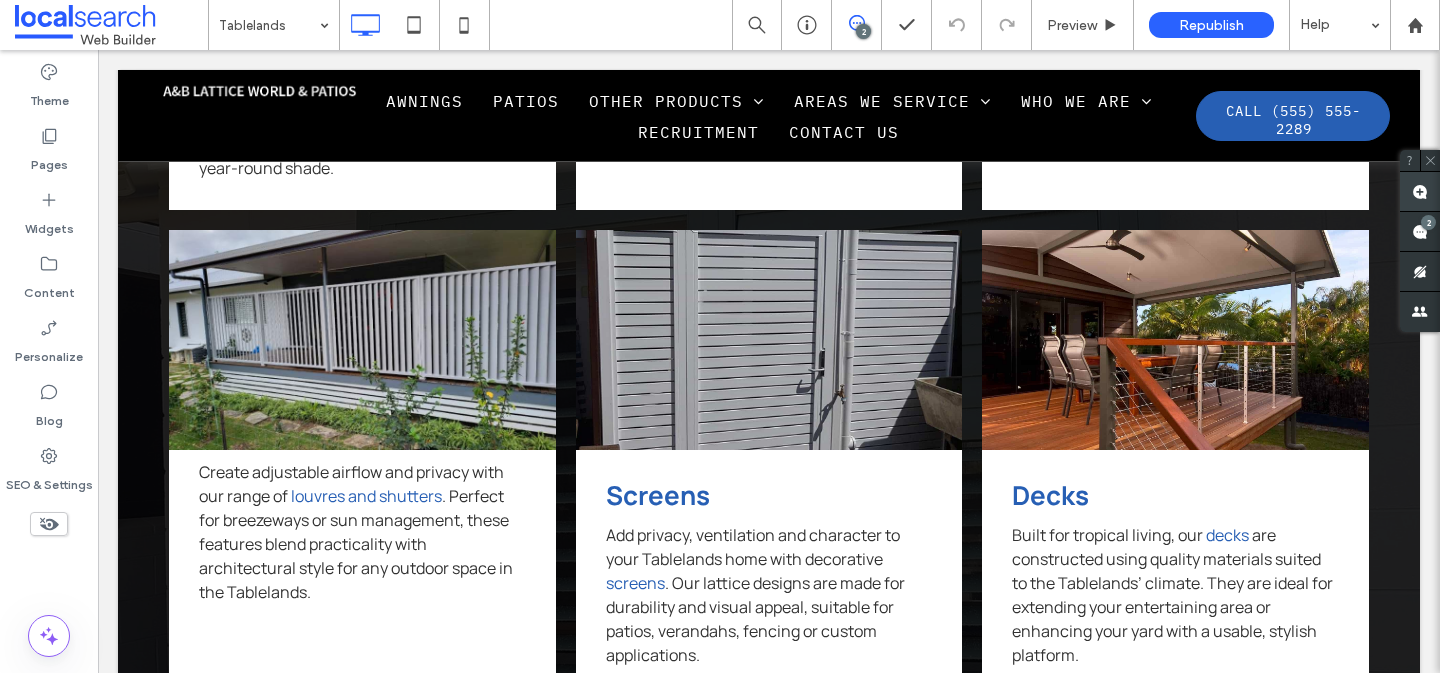 click at bounding box center [1420, 191] 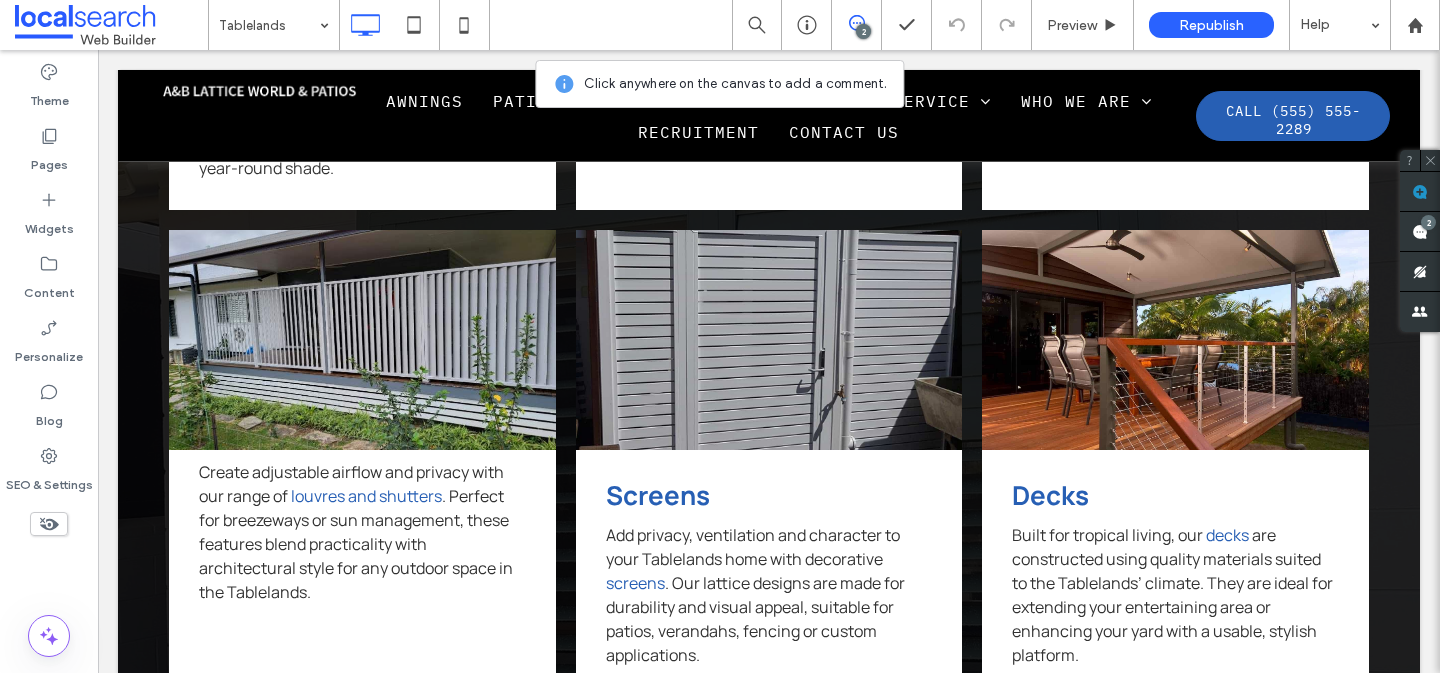 click at bounding box center (362, 339) 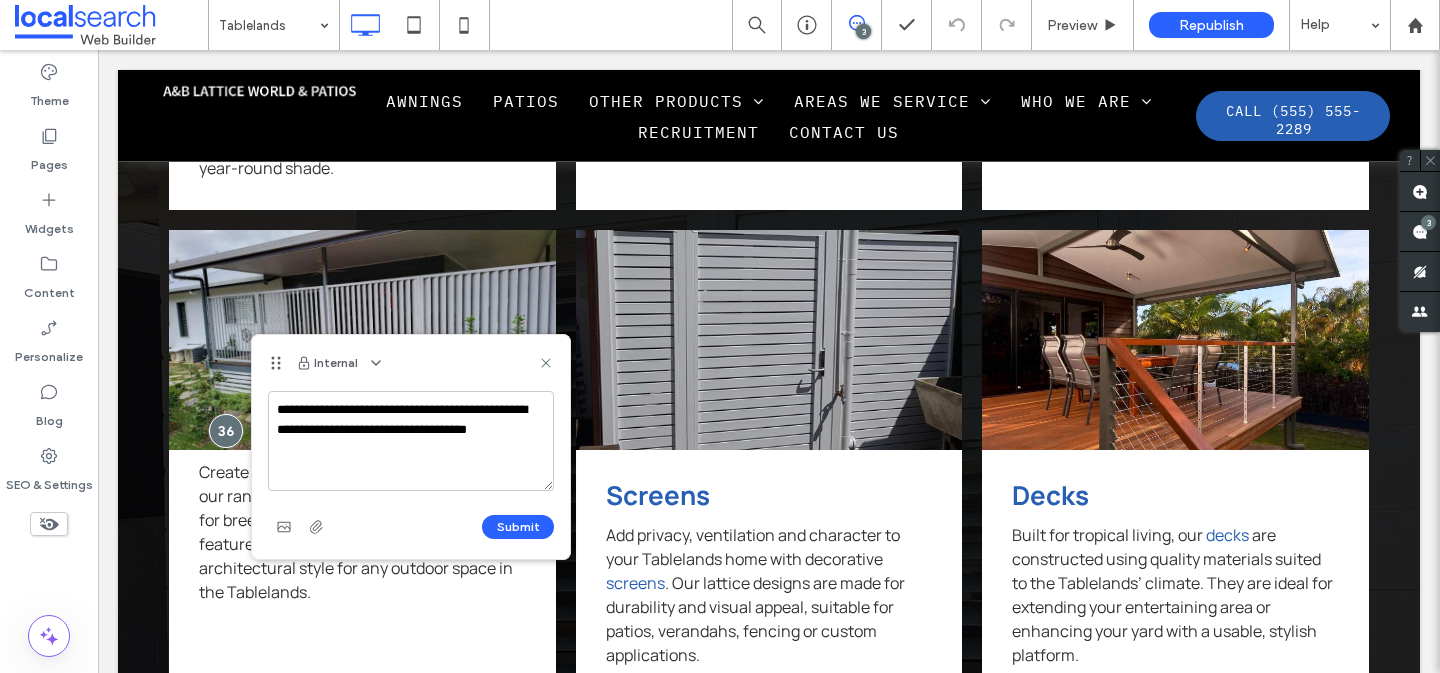 click on "**********" at bounding box center [411, 441] 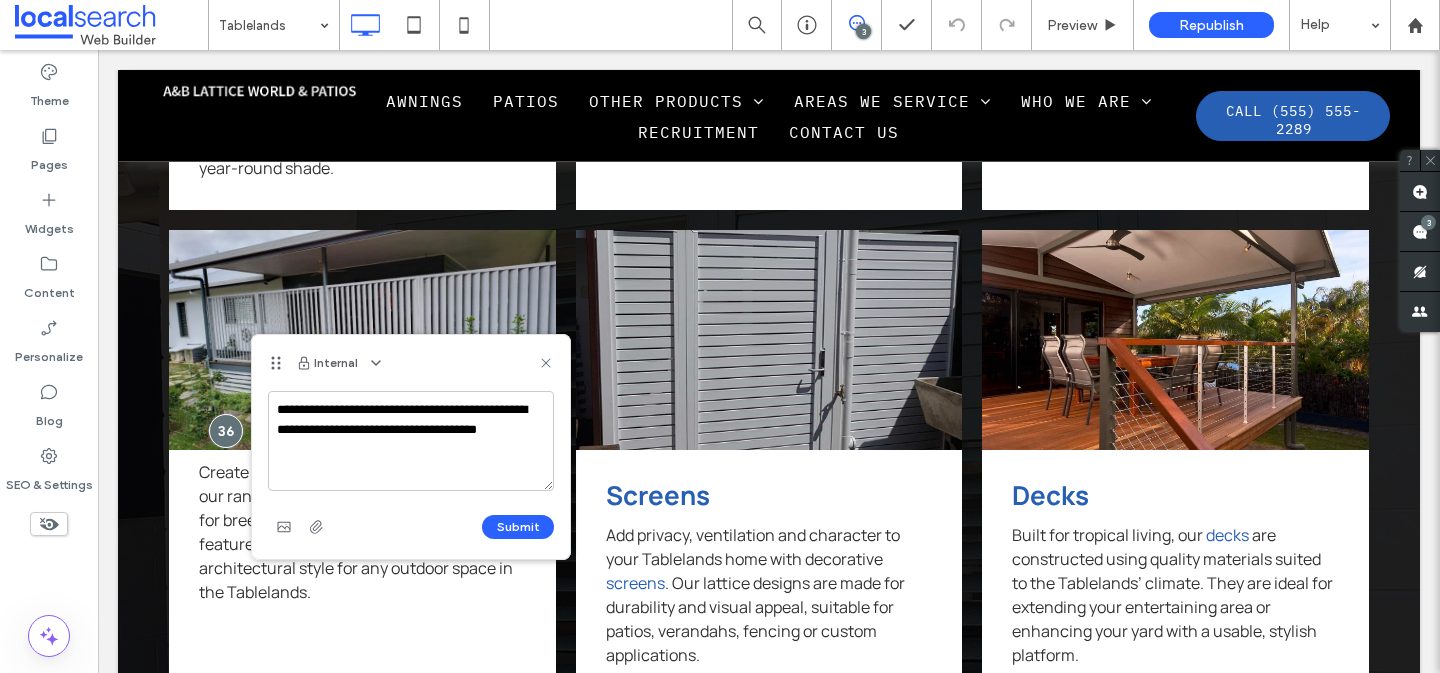 click on "**********" at bounding box center [411, 441] 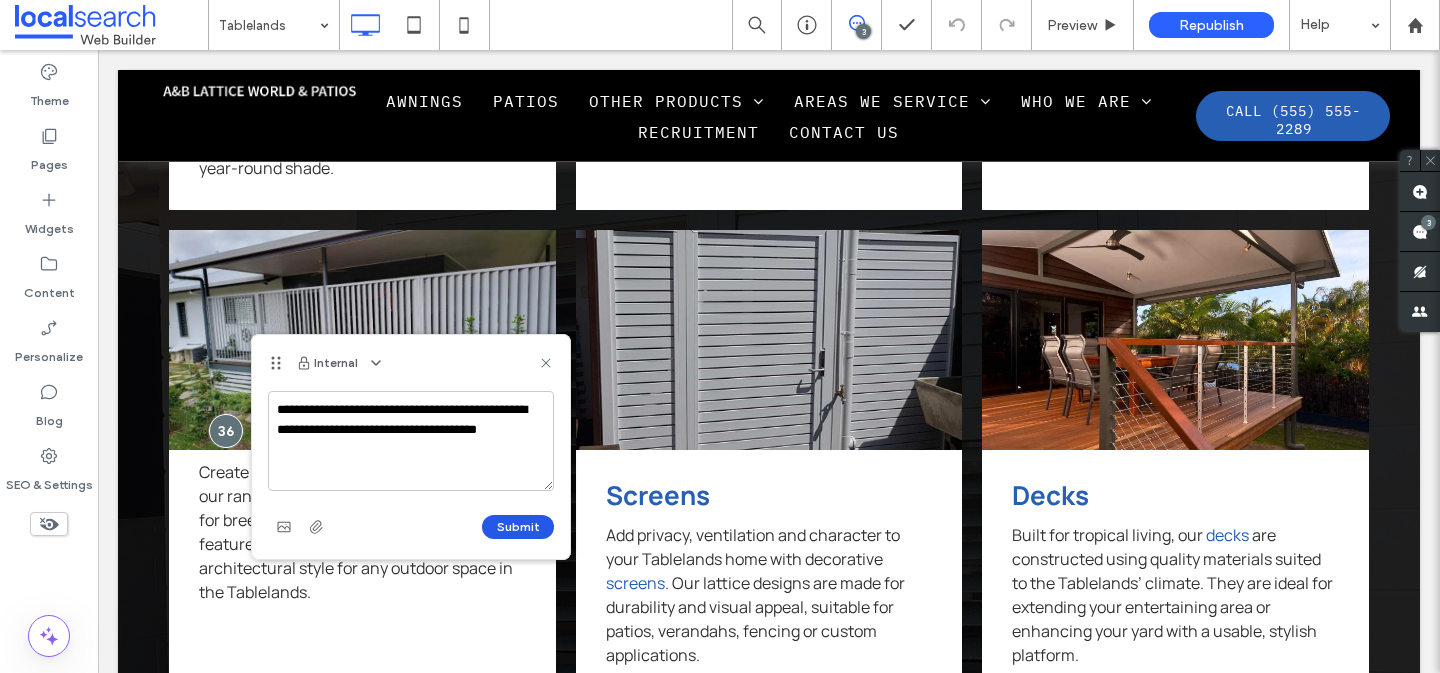 type on "**********" 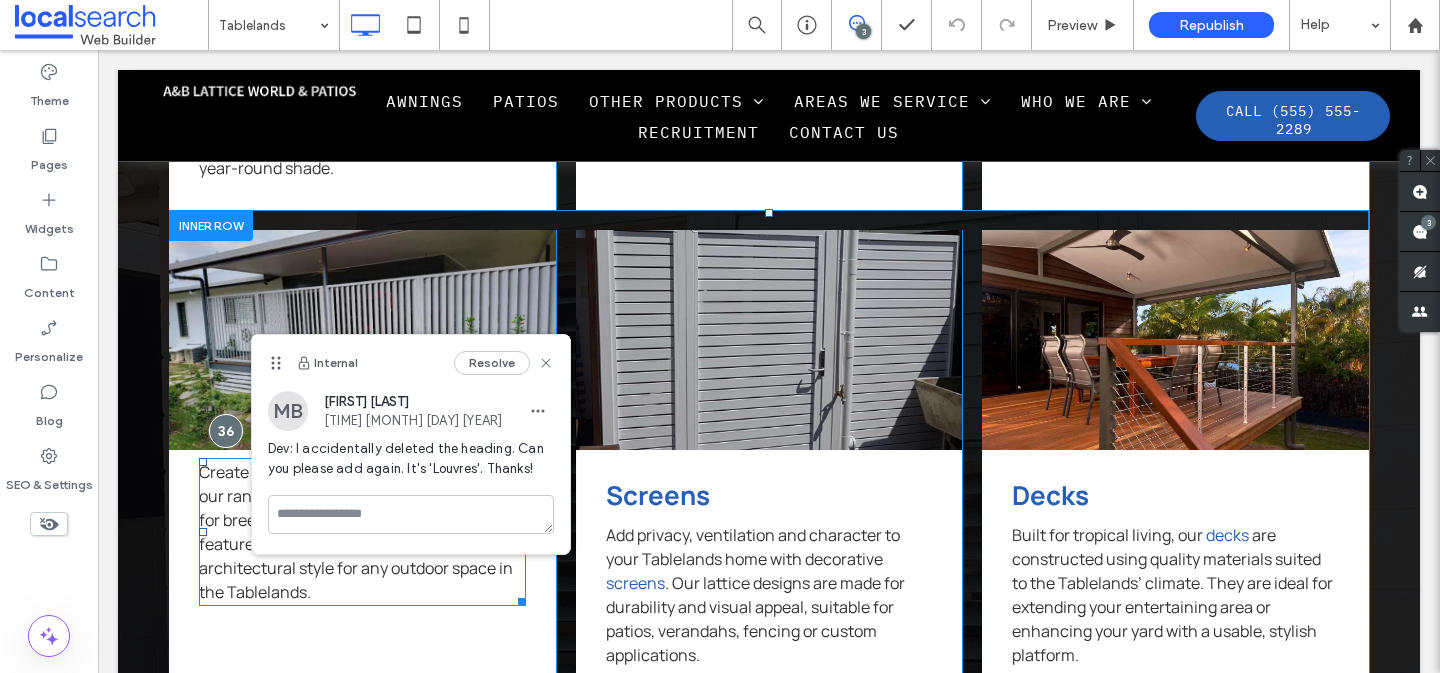 click on ". Perfect for breezeways or sun management, these features blend practicality with architectural style for any outdoor space in the Tablelands." at bounding box center (356, 544) 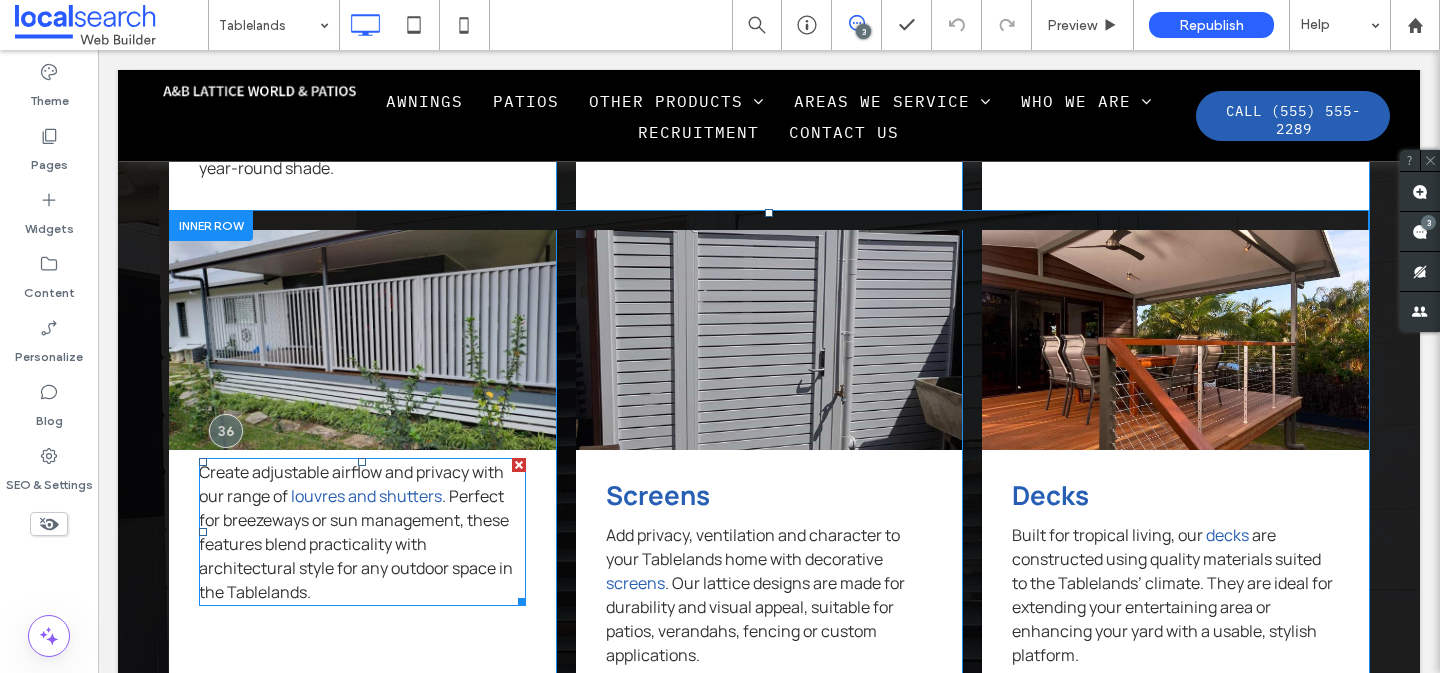 click on "Create adjustable airflow and privacy with our range of
louvres and shutters . Perfect for breezeways or sun management, these features blend practicality with architectural style for any outdoor space in the [REGION]." at bounding box center (362, 532) 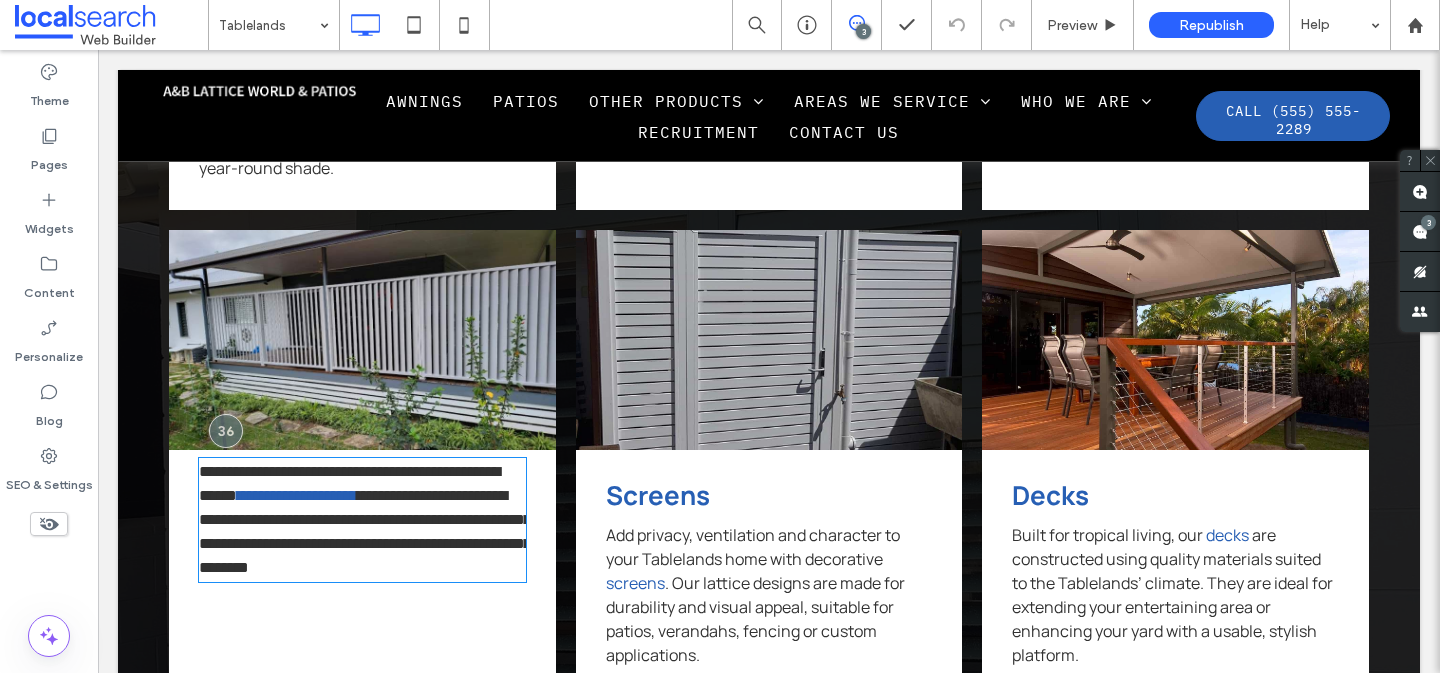 type on "*******" 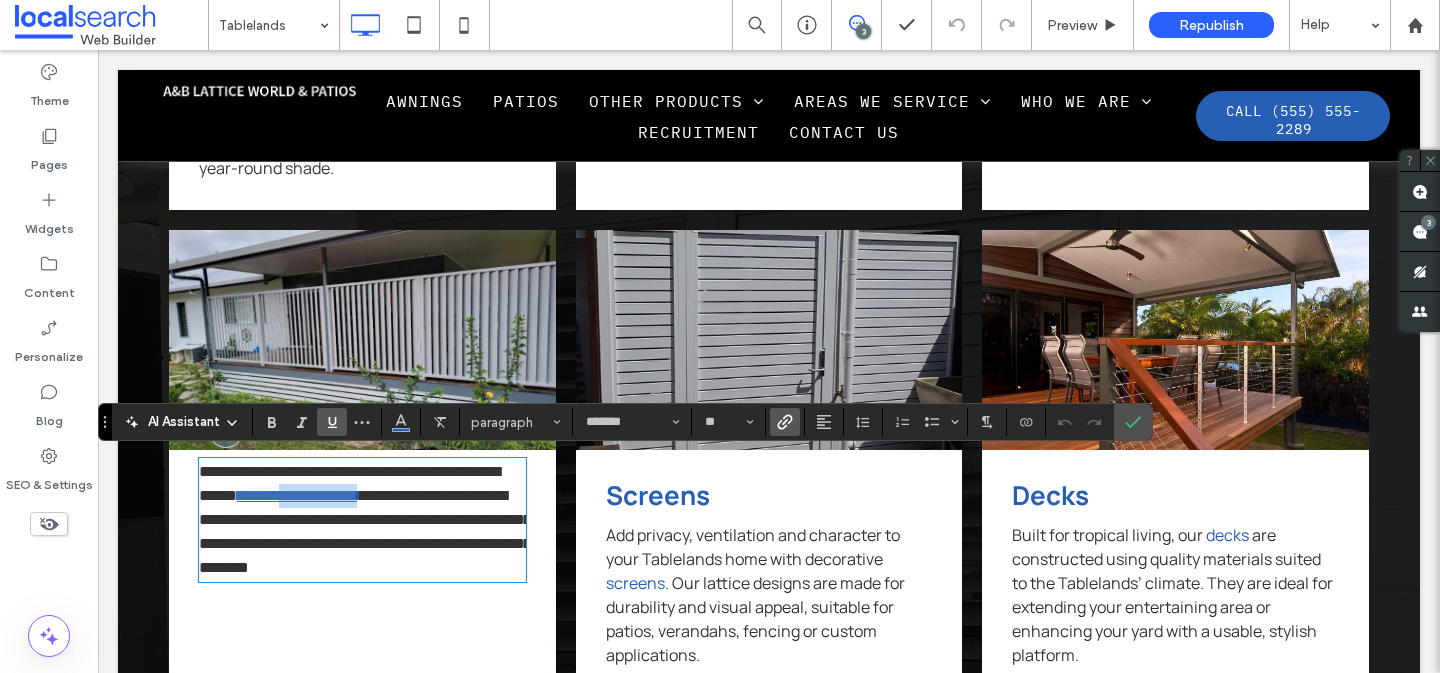 drag, startPoint x: 440, startPoint y: 497, endPoint x: 345, endPoint y: 498, distance: 95.005264 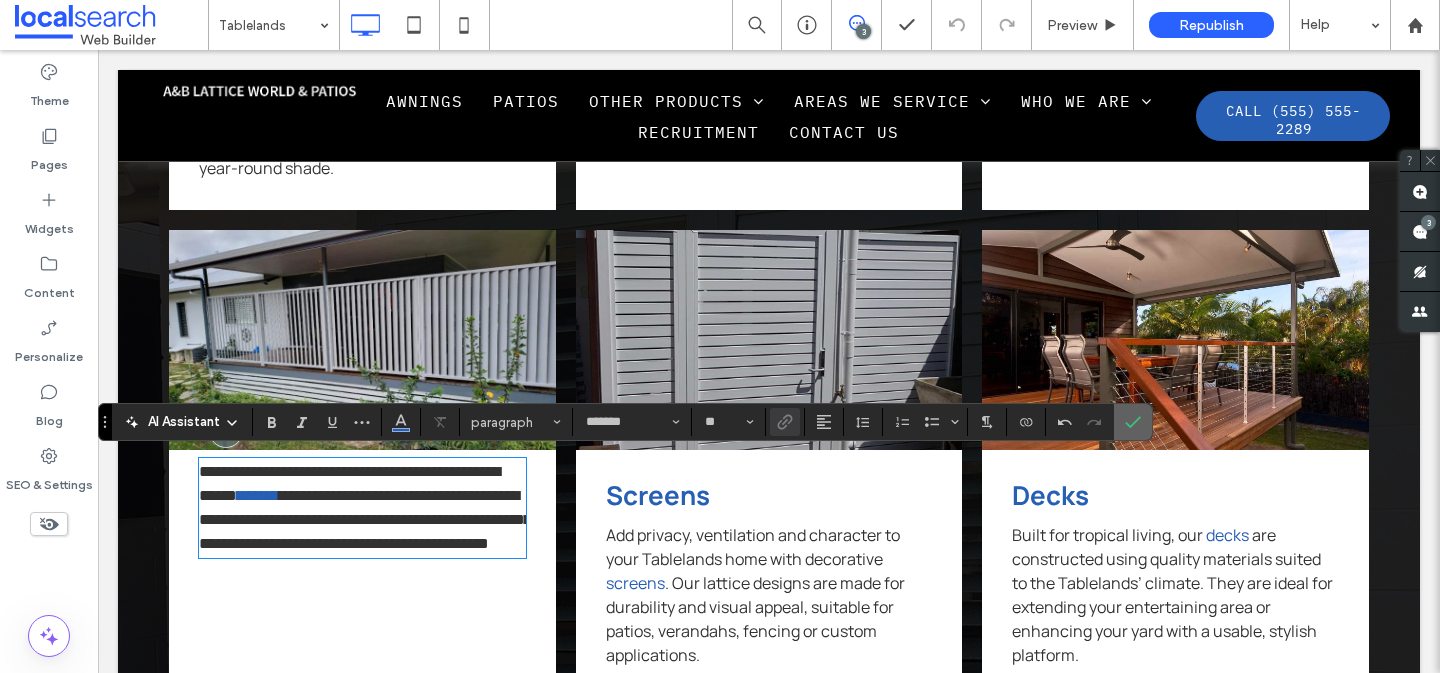 click at bounding box center (1133, 422) 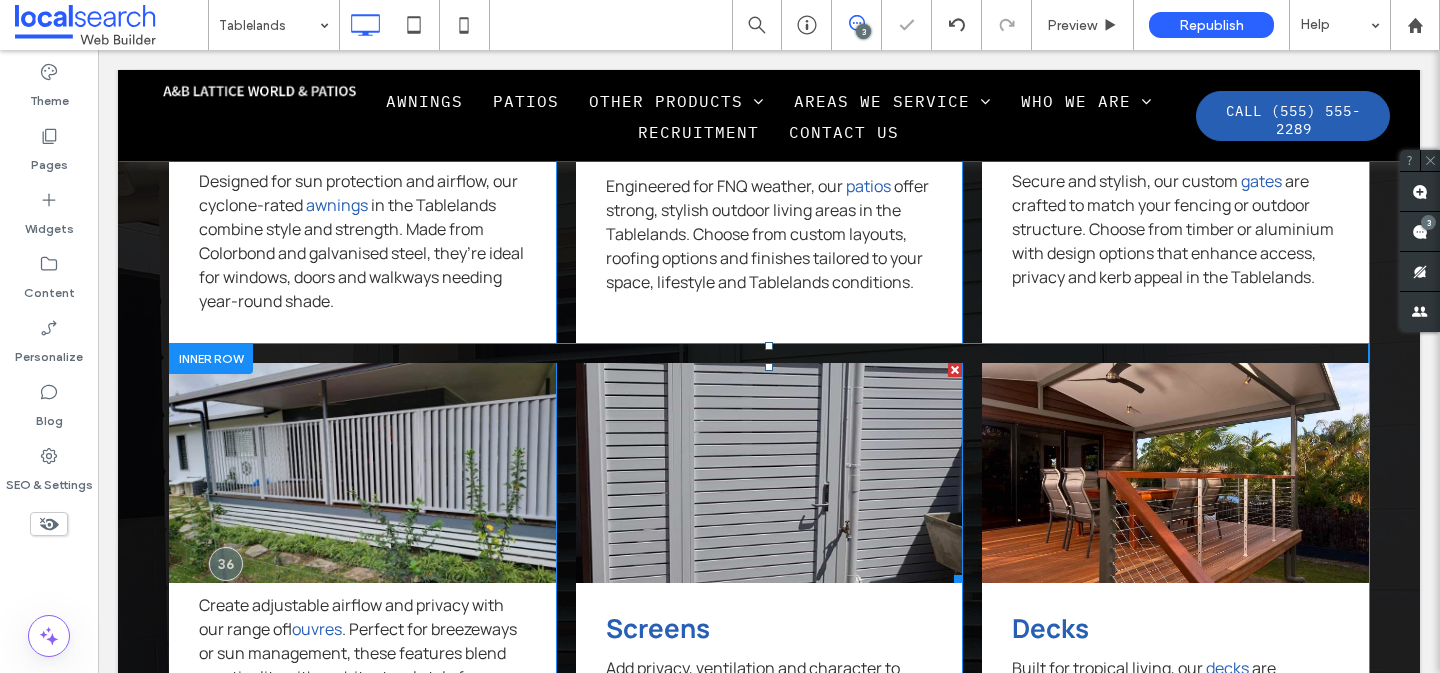 scroll, scrollTop: 4538, scrollLeft: 0, axis: vertical 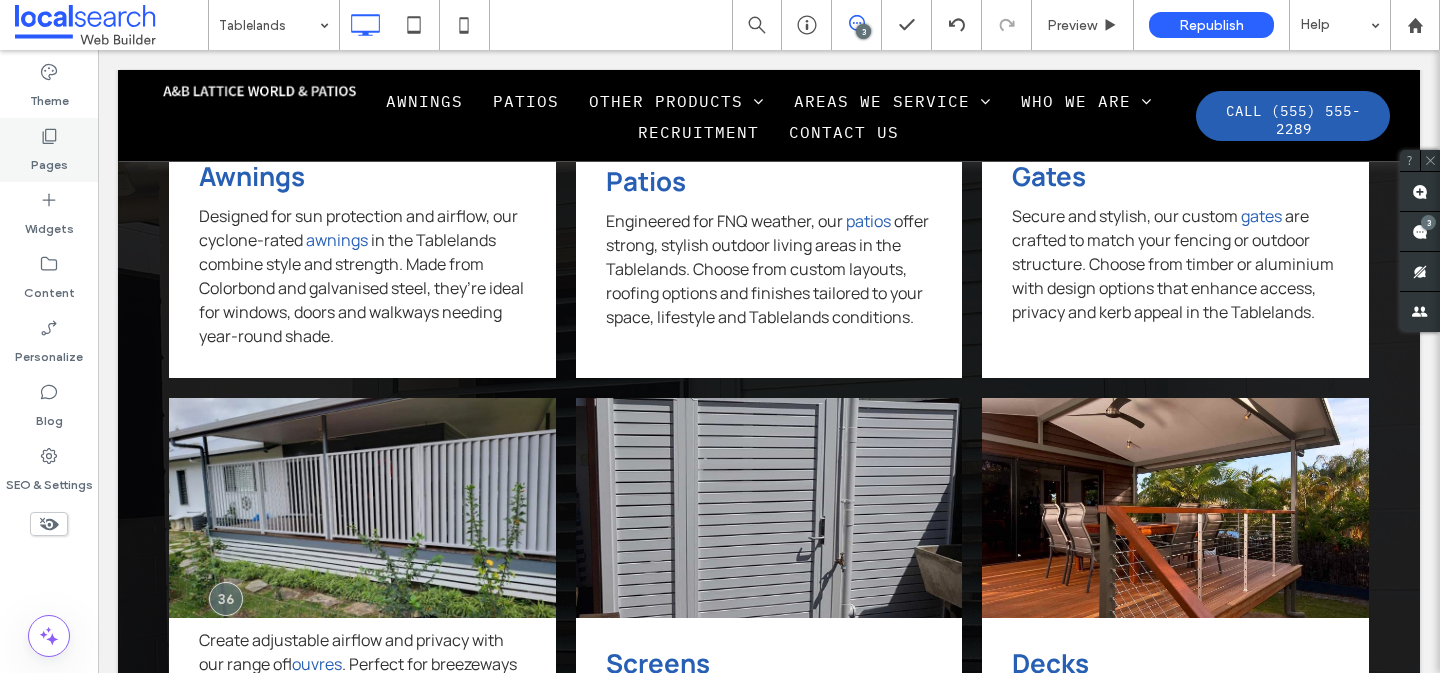 click 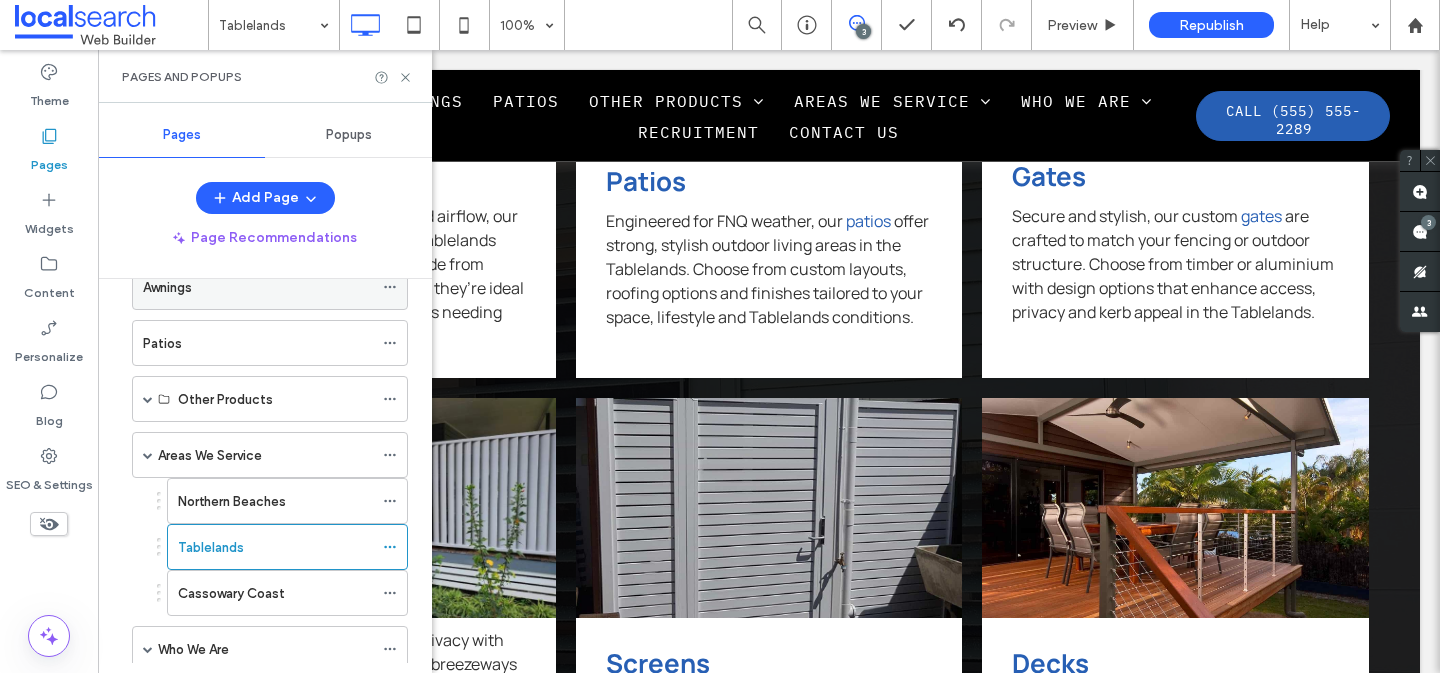 scroll, scrollTop: 276, scrollLeft: 0, axis: vertical 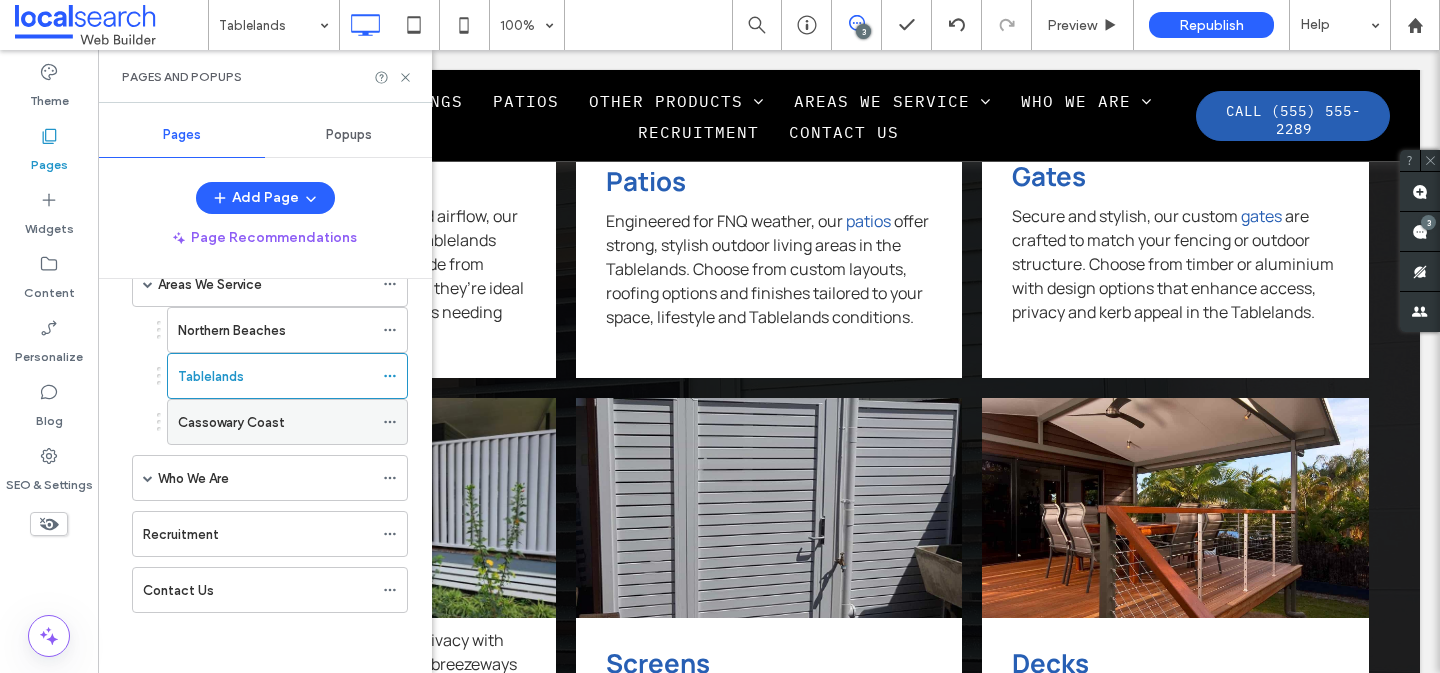 click on "Cassowary Coast" at bounding box center (231, 422) 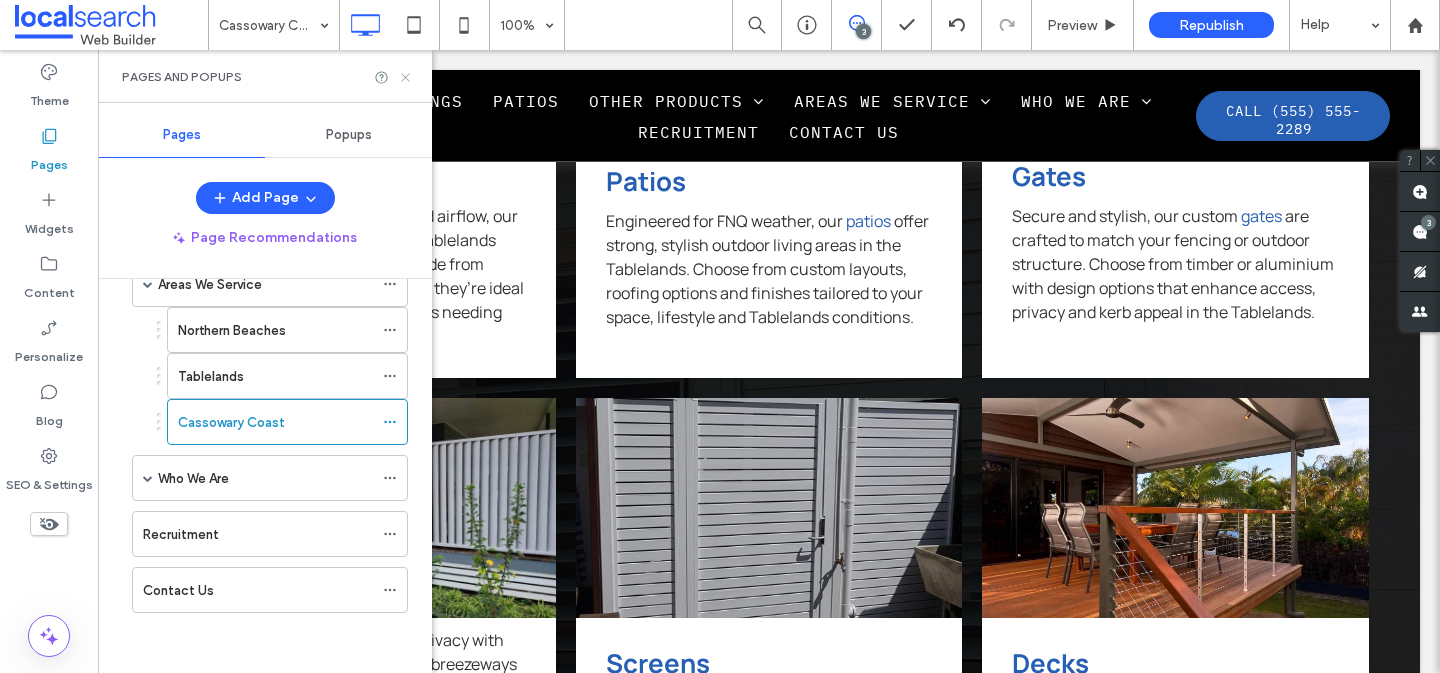 click 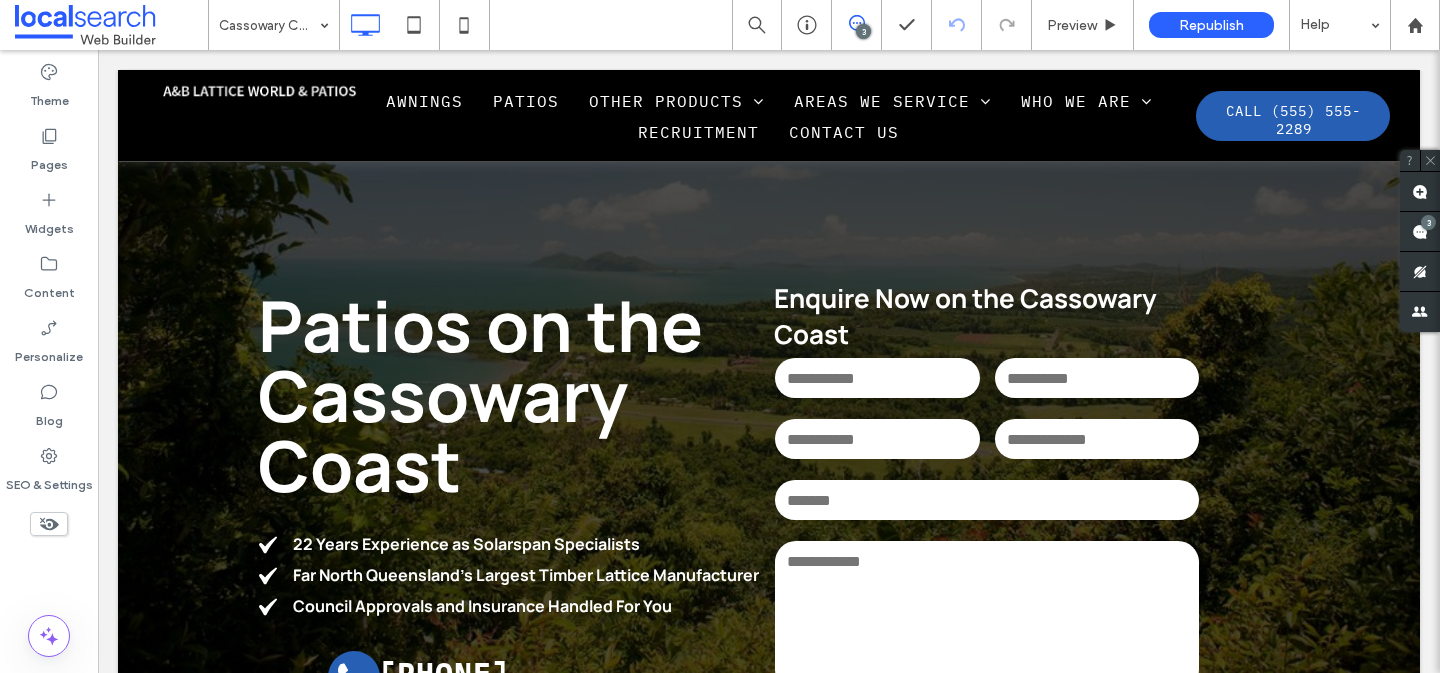 scroll, scrollTop: 2316, scrollLeft: 0, axis: vertical 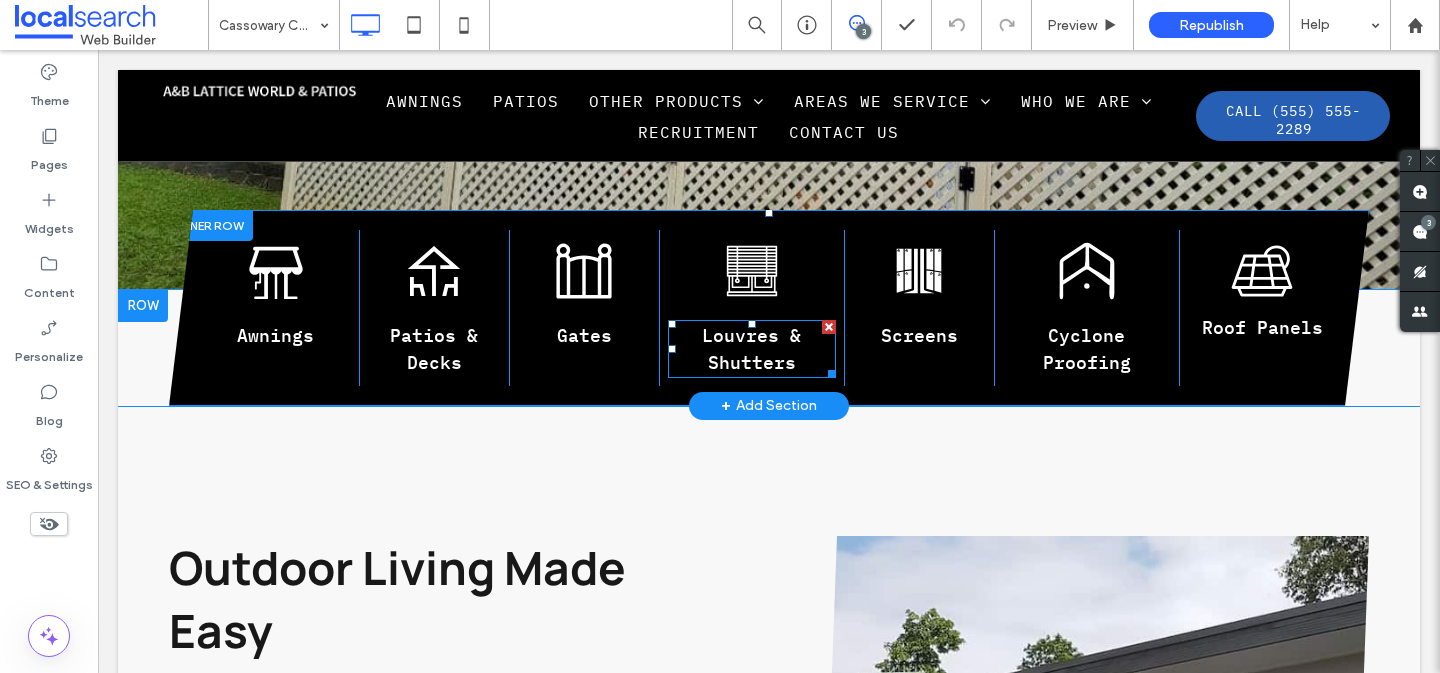 click on "Louvres & Shutters" at bounding box center [751, 349] 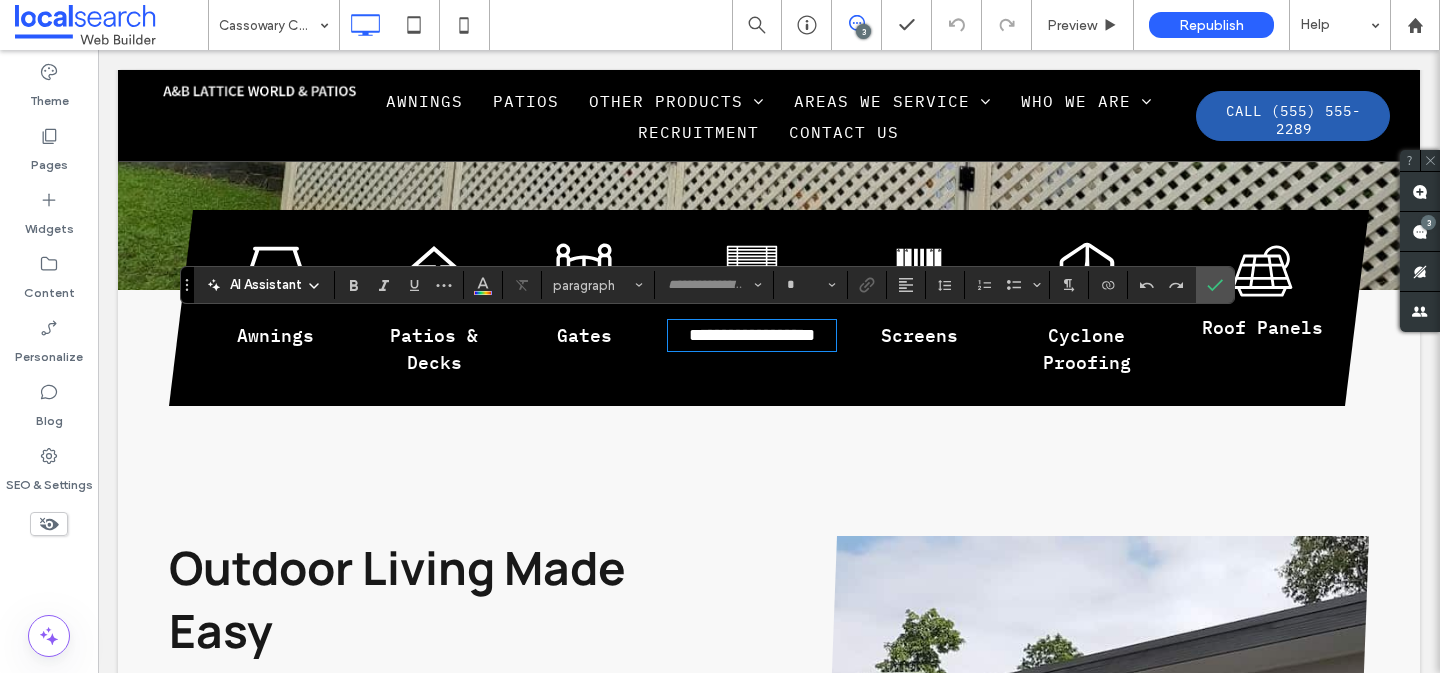 type on "**********" 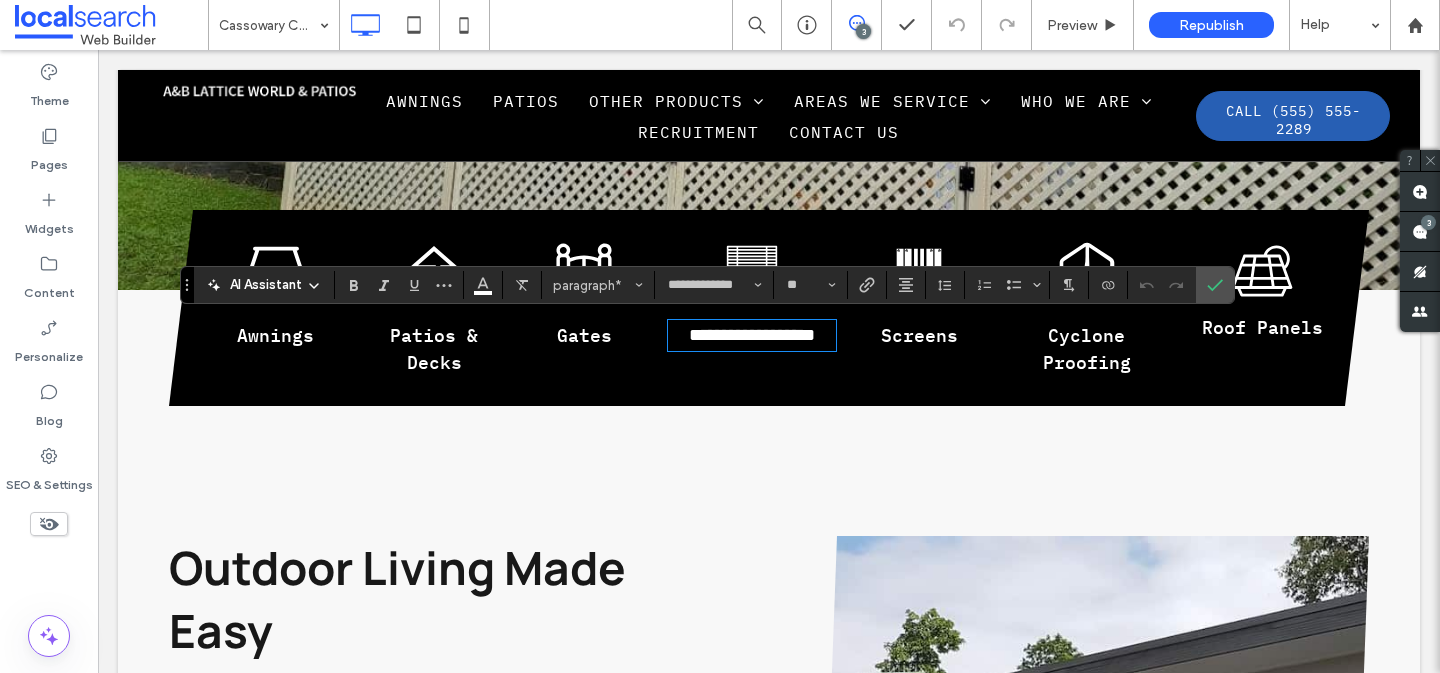 click on "**********" at bounding box center (752, 335) 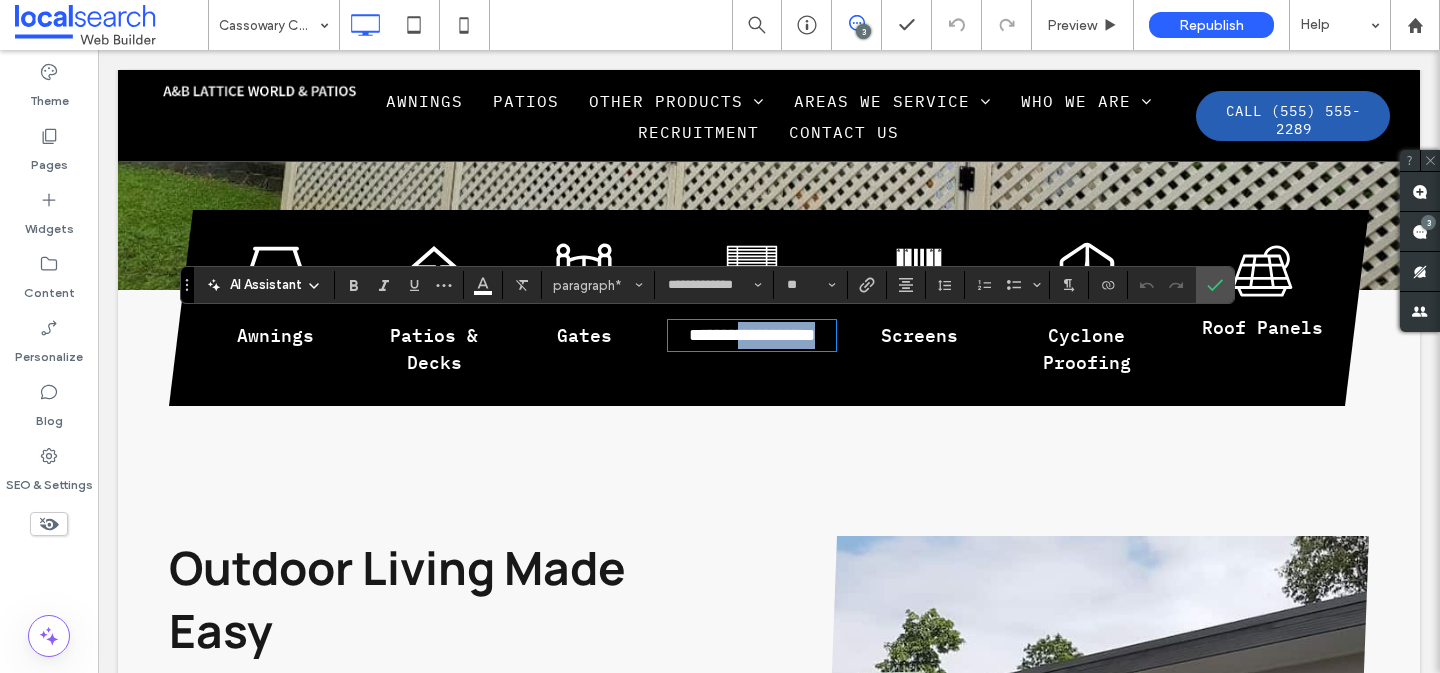 drag, startPoint x: 792, startPoint y: 365, endPoint x: 782, endPoint y: 343, distance: 24.166092 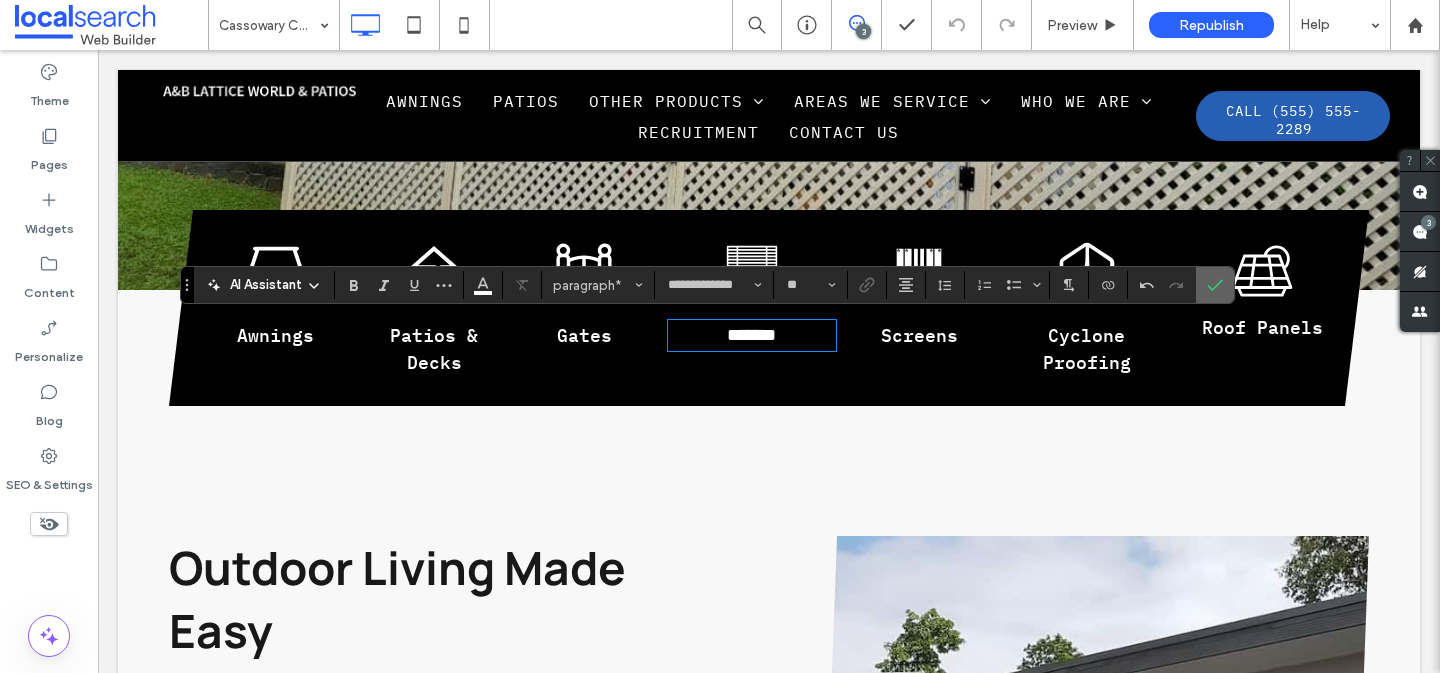 click 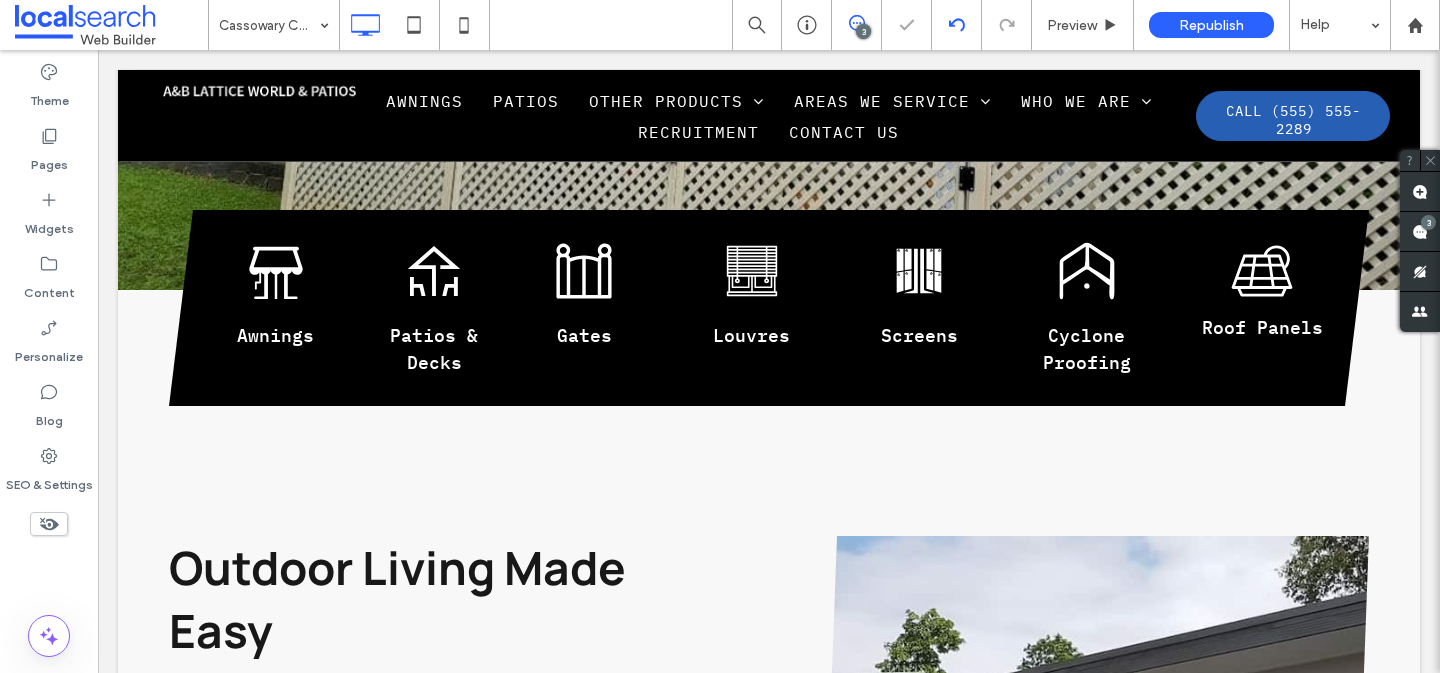 scroll, scrollTop: 5031, scrollLeft: 0, axis: vertical 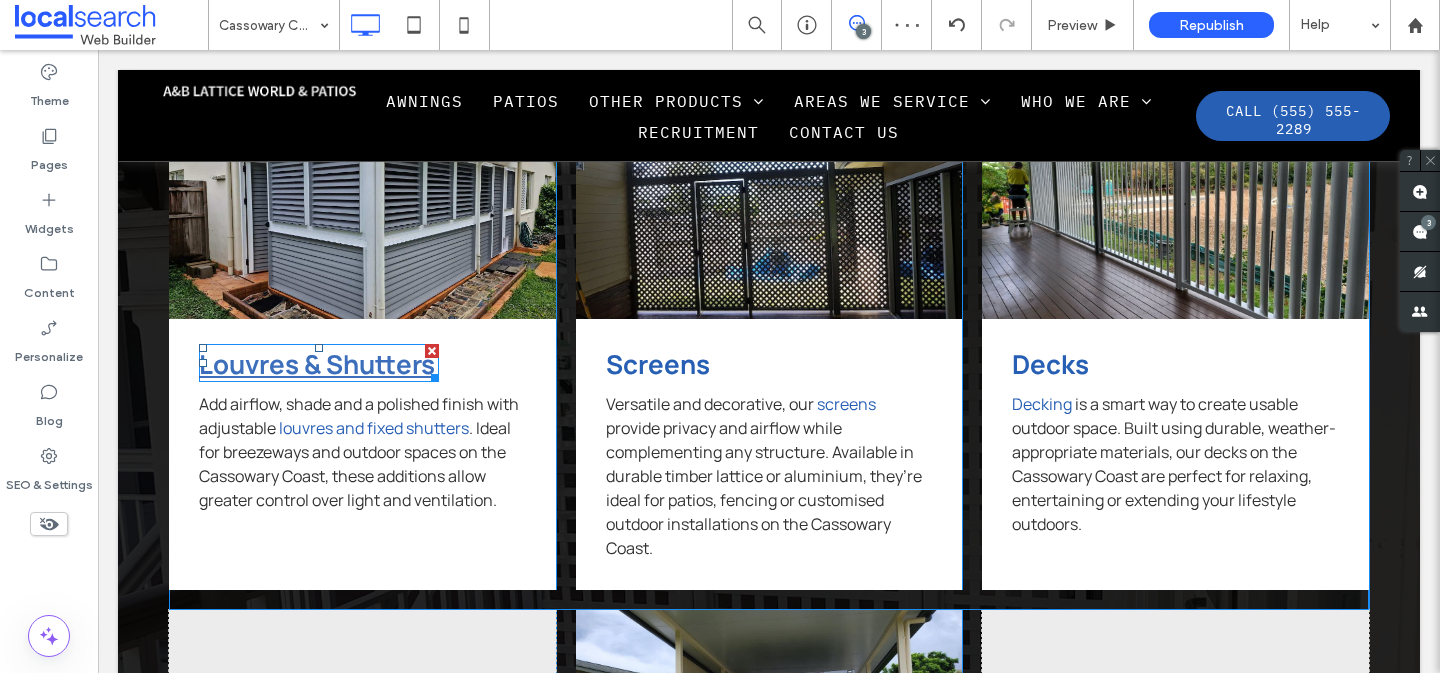 click on "Louvres & Shutters" at bounding box center (317, 364) 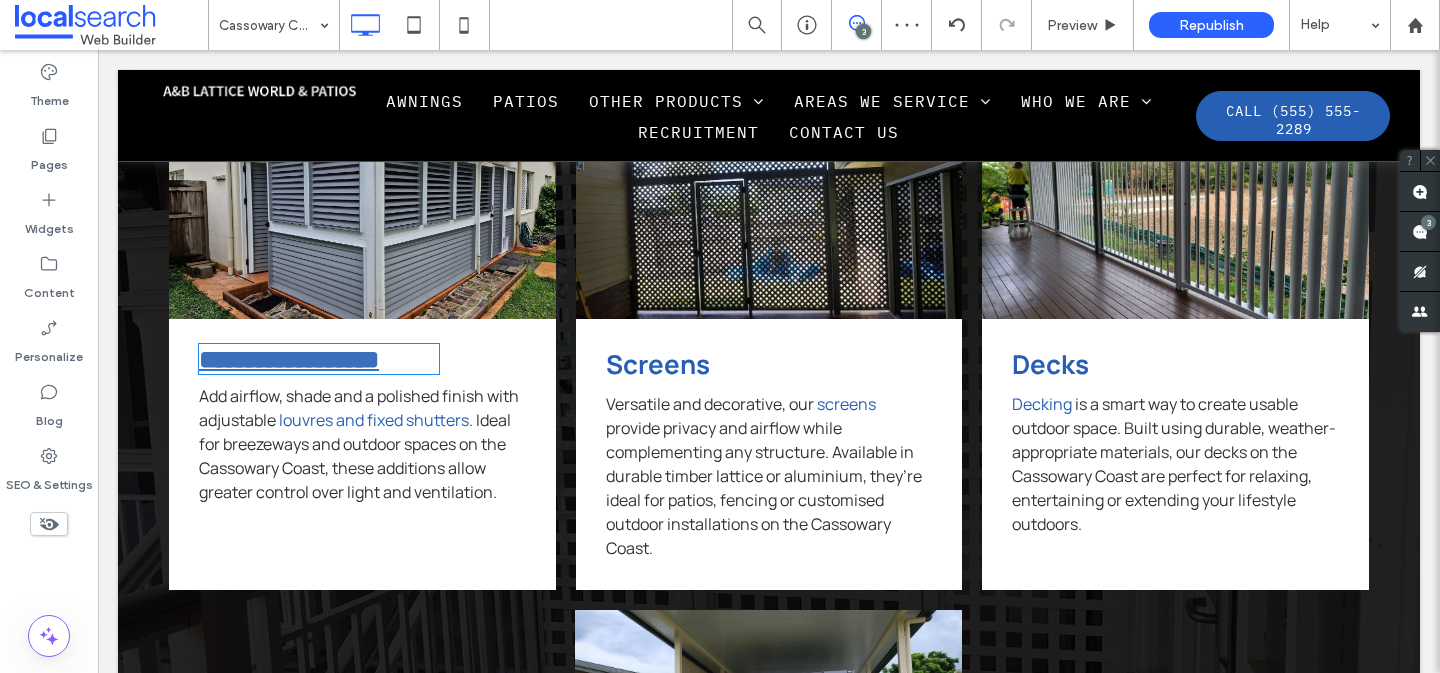 type on "*******" 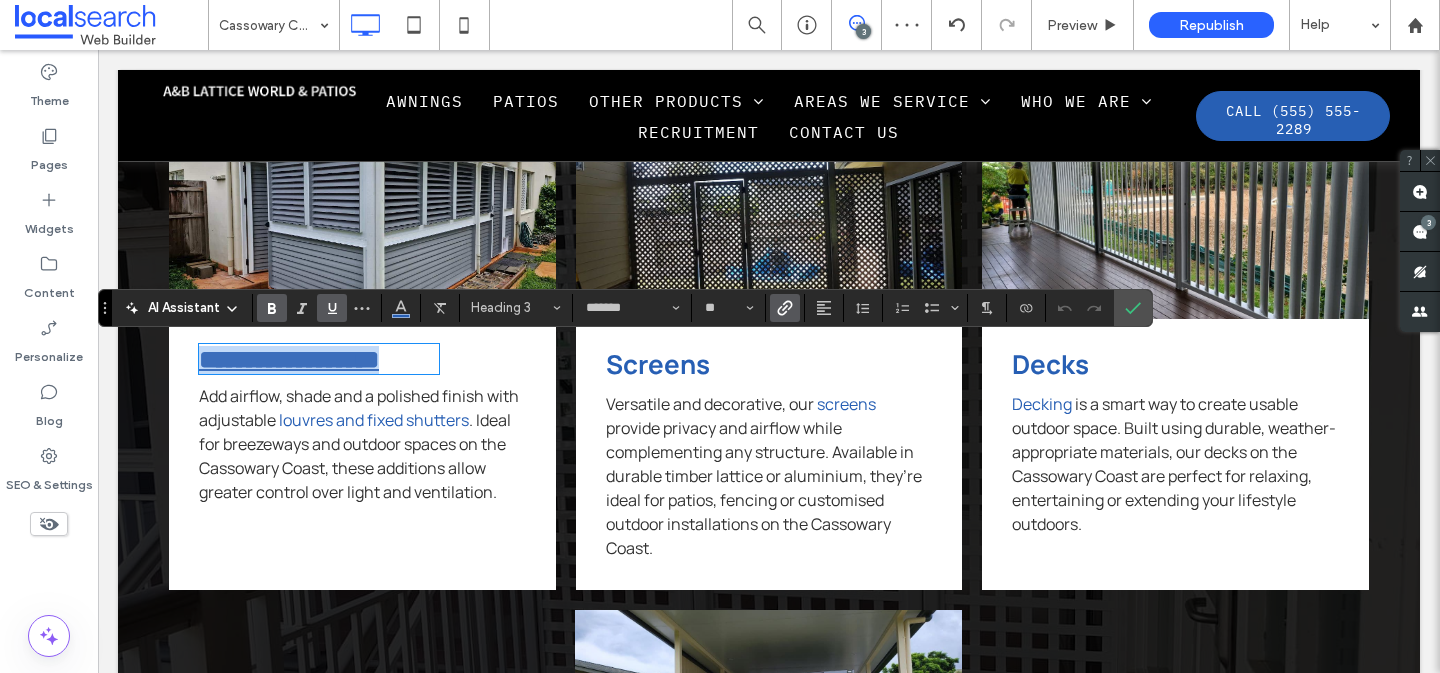 click on "**********" at bounding box center [289, 359] 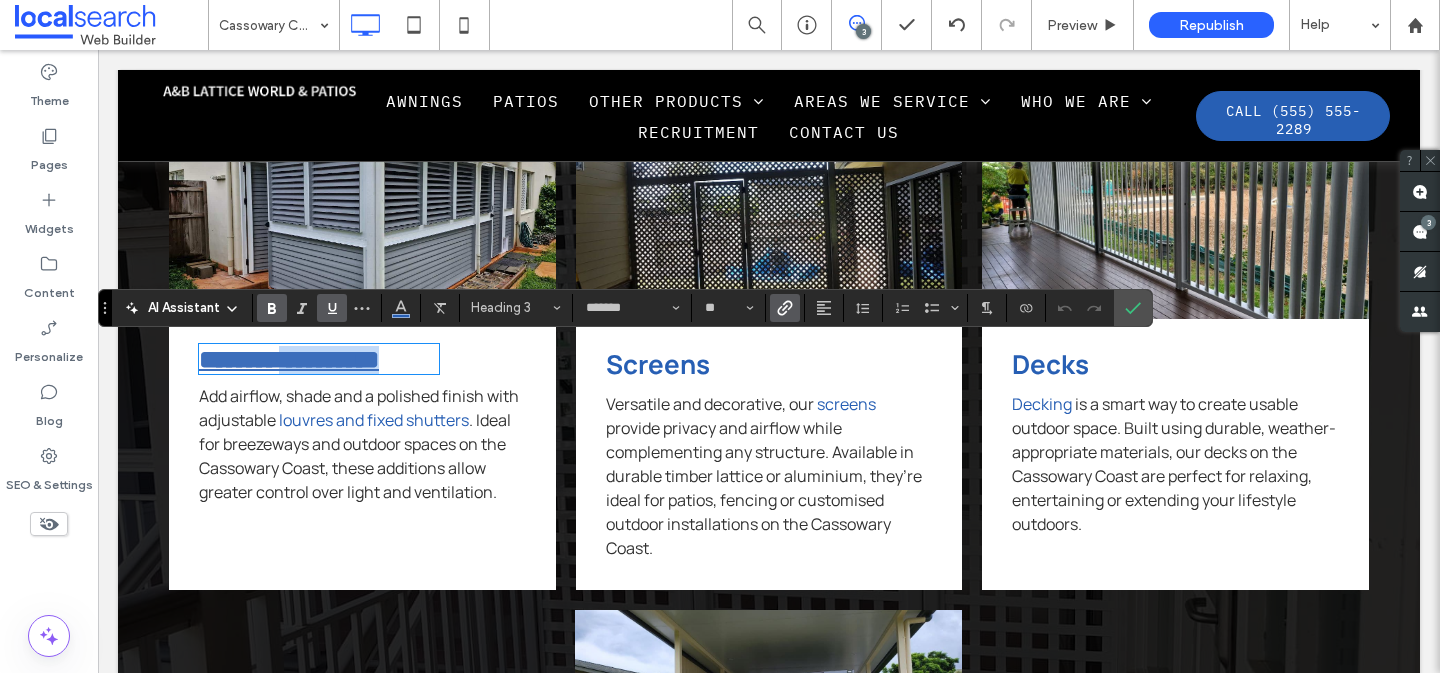 drag, startPoint x: 305, startPoint y: 366, endPoint x: 432, endPoint y: 361, distance: 127.09839 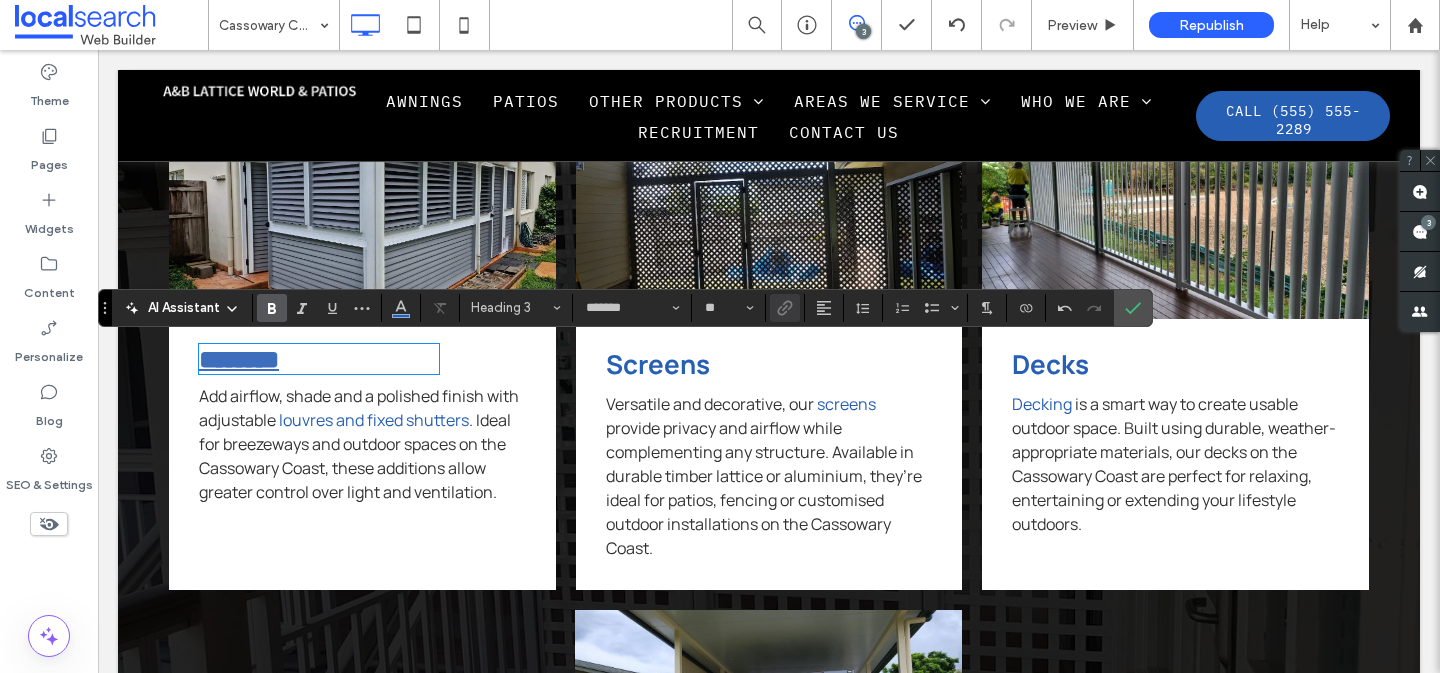 type 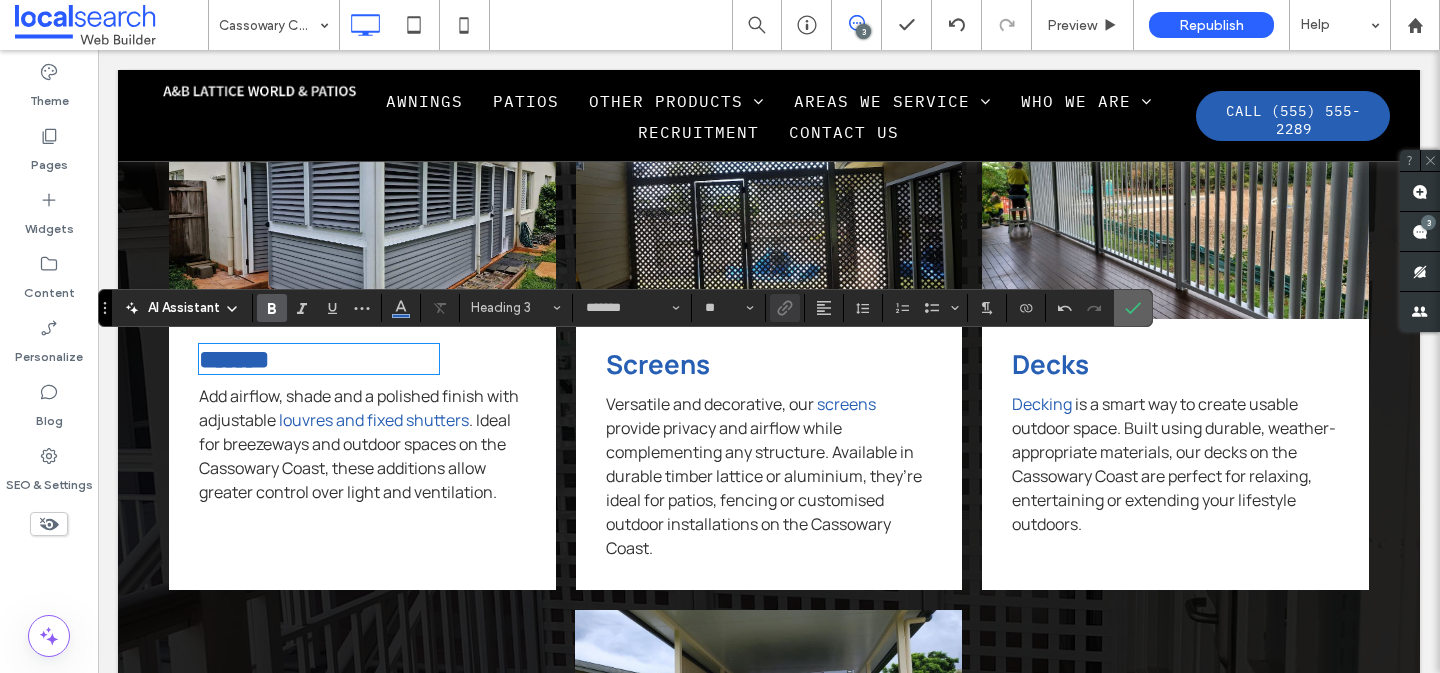 drag, startPoint x: 1136, startPoint y: 312, endPoint x: 1034, endPoint y: 262, distance: 113.59577 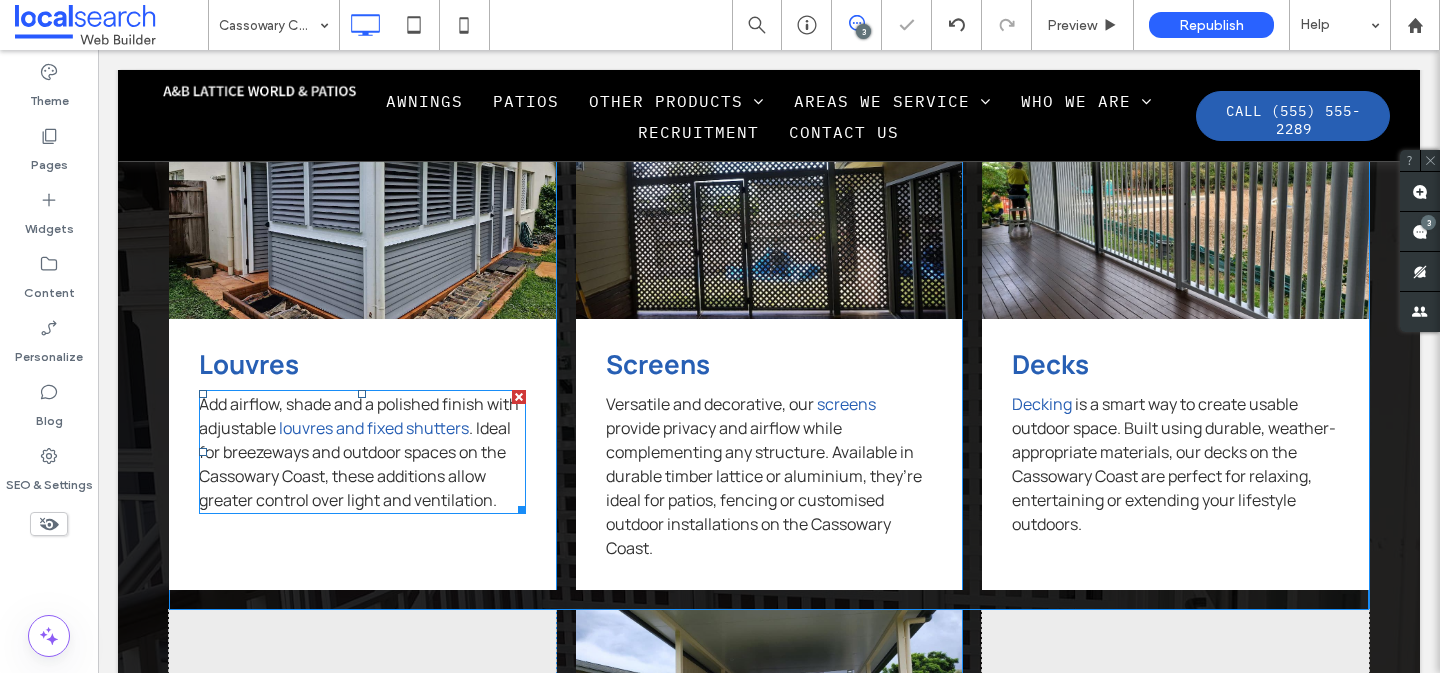 click on ". Ideal for breezeways and outdoor spaces on the Cassowary Coast, these additions allow greater control over light and ventilation." at bounding box center [355, 464] 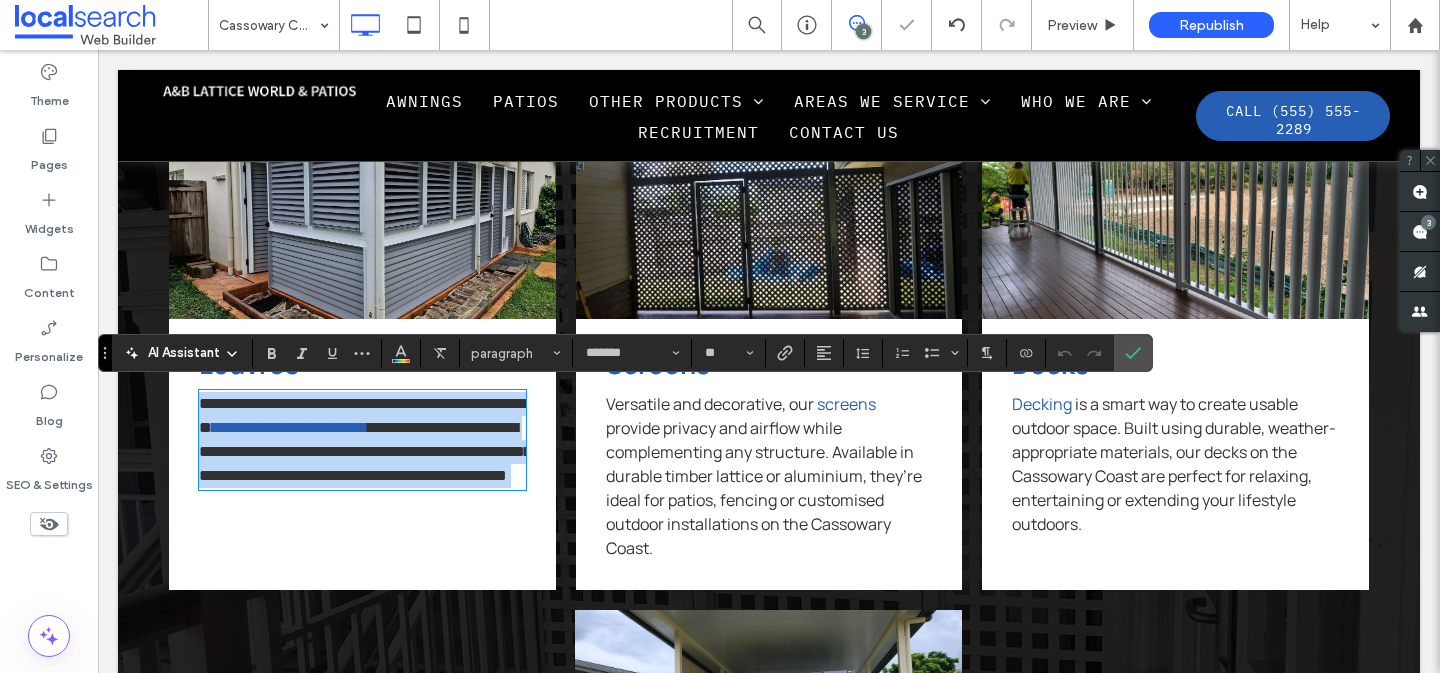 click on "**********" at bounding box center [365, 451] 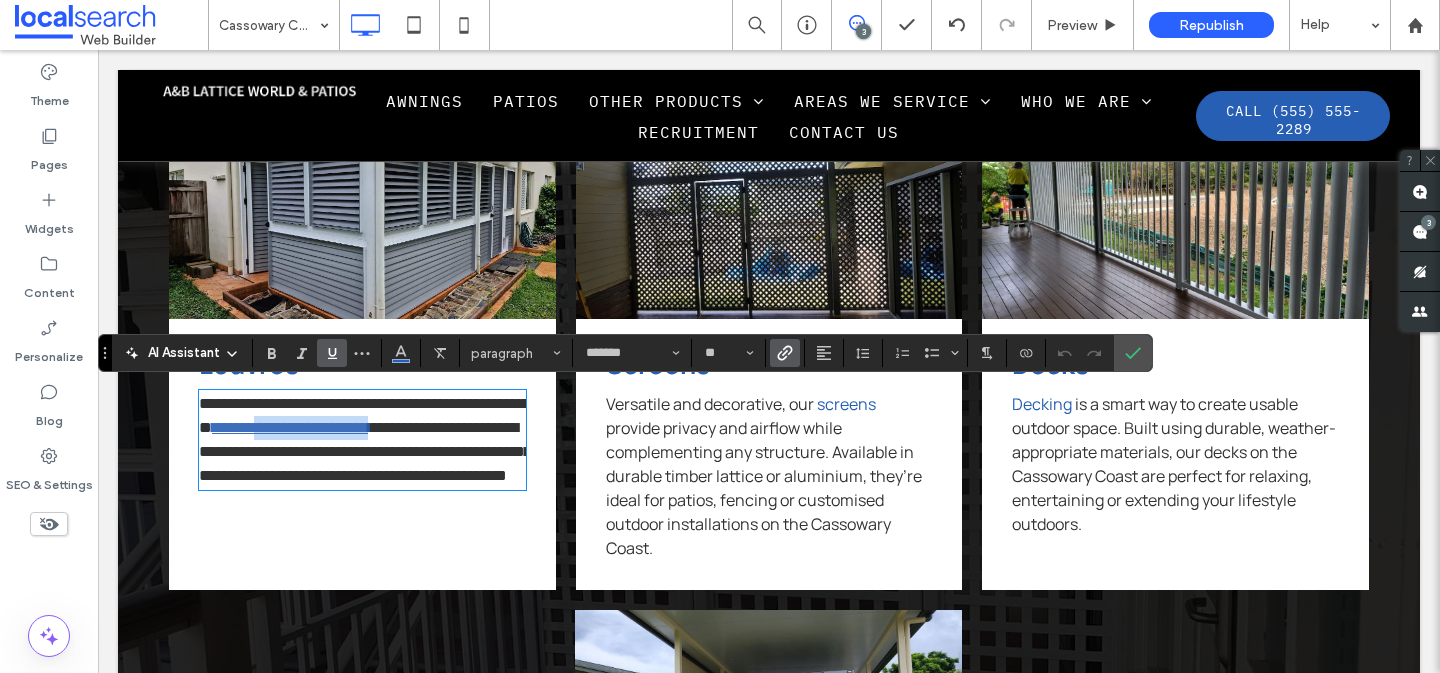 drag, startPoint x: 469, startPoint y: 425, endPoint x: 333, endPoint y: 427, distance: 136.01471 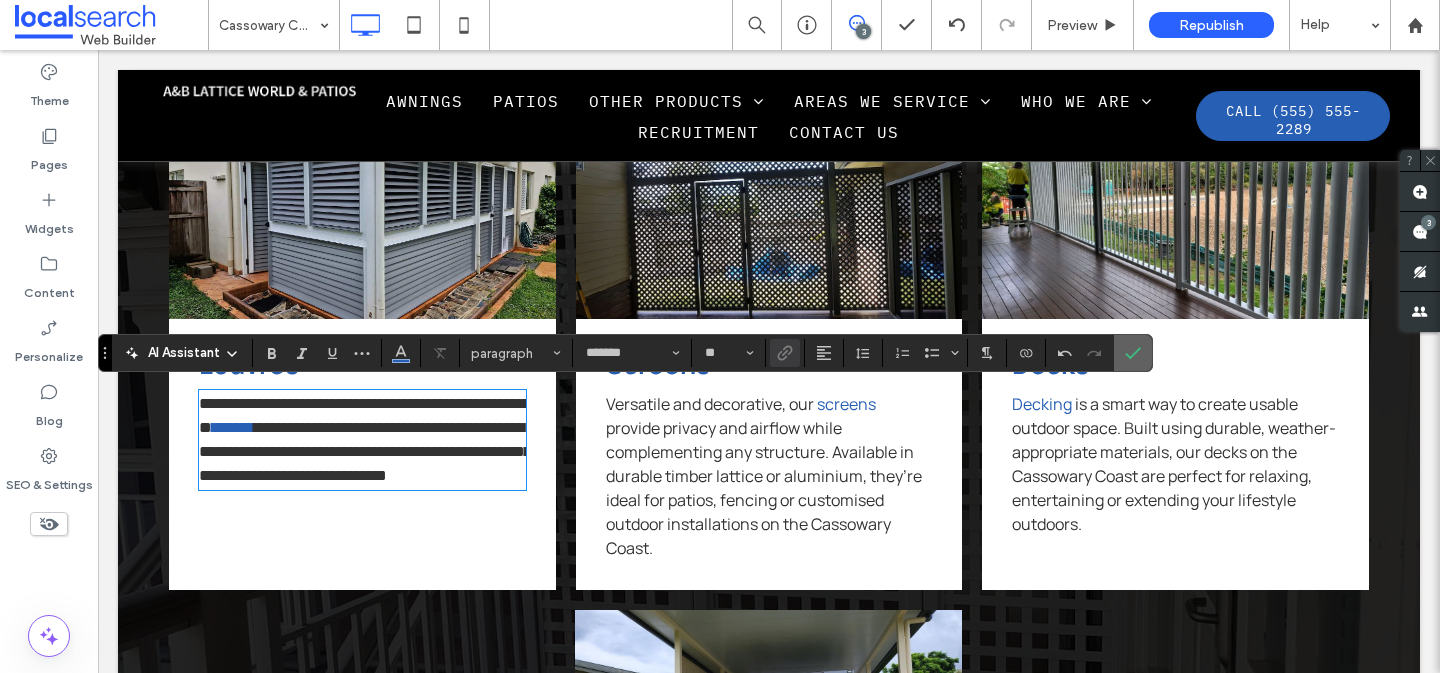 drag, startPoint x: 1133, startPoint y: 350, endPoint x: 978, endPoint y: 196, distance: 218.49715 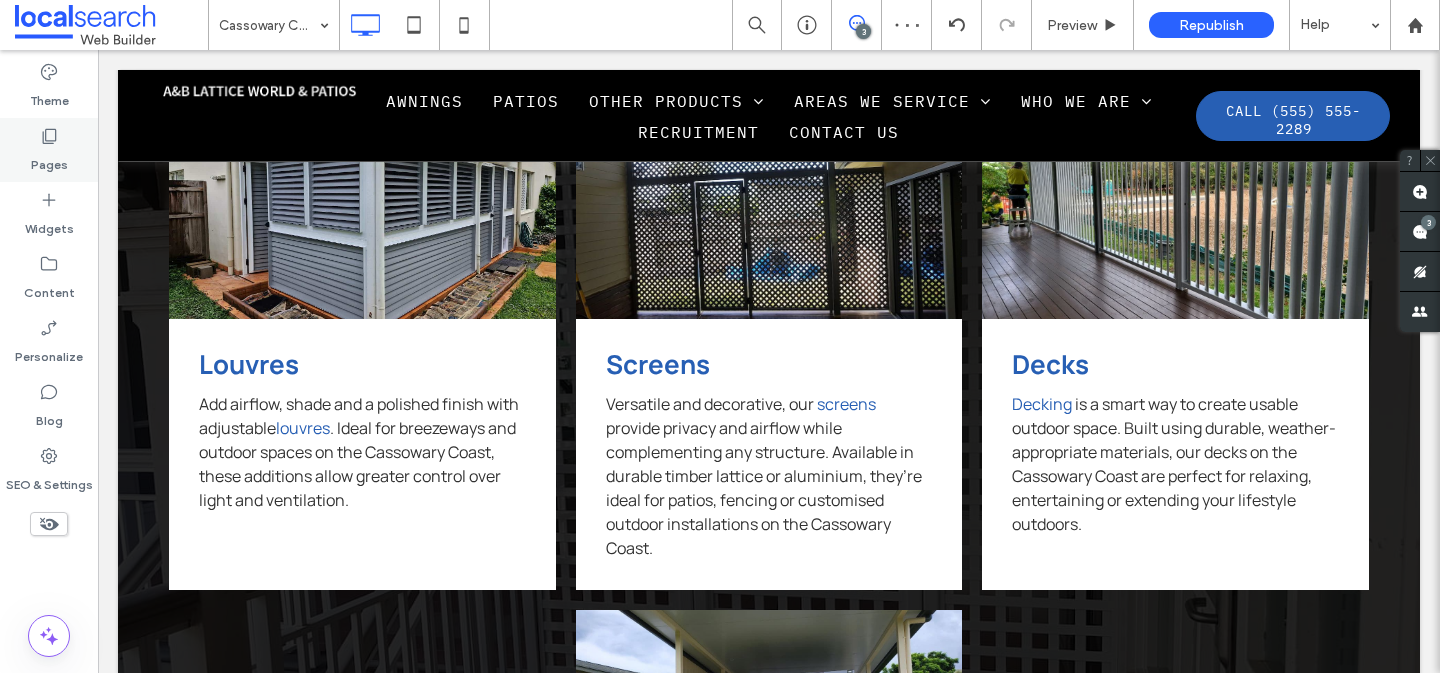 click on "Pages" at bounding box center (49, 160) 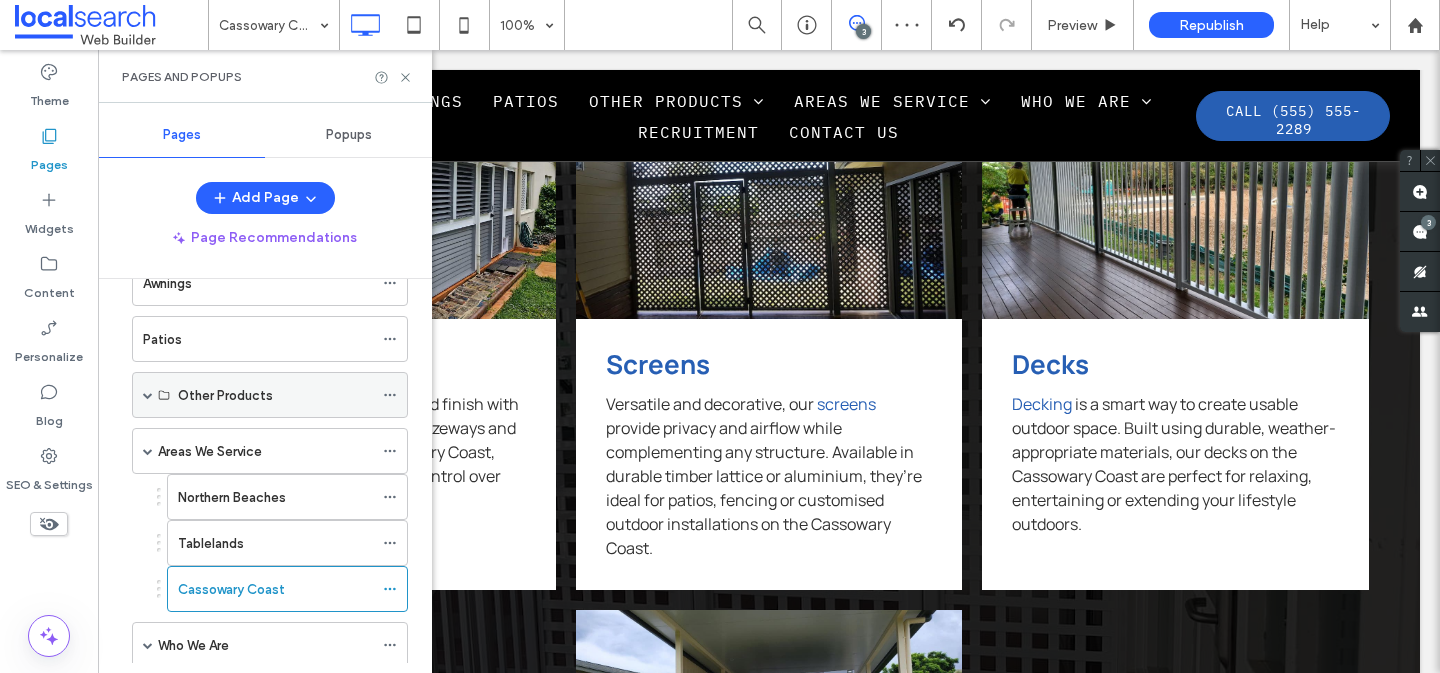 scroll, scrollTop: 276, scrollLeft: 0, axis: vertical 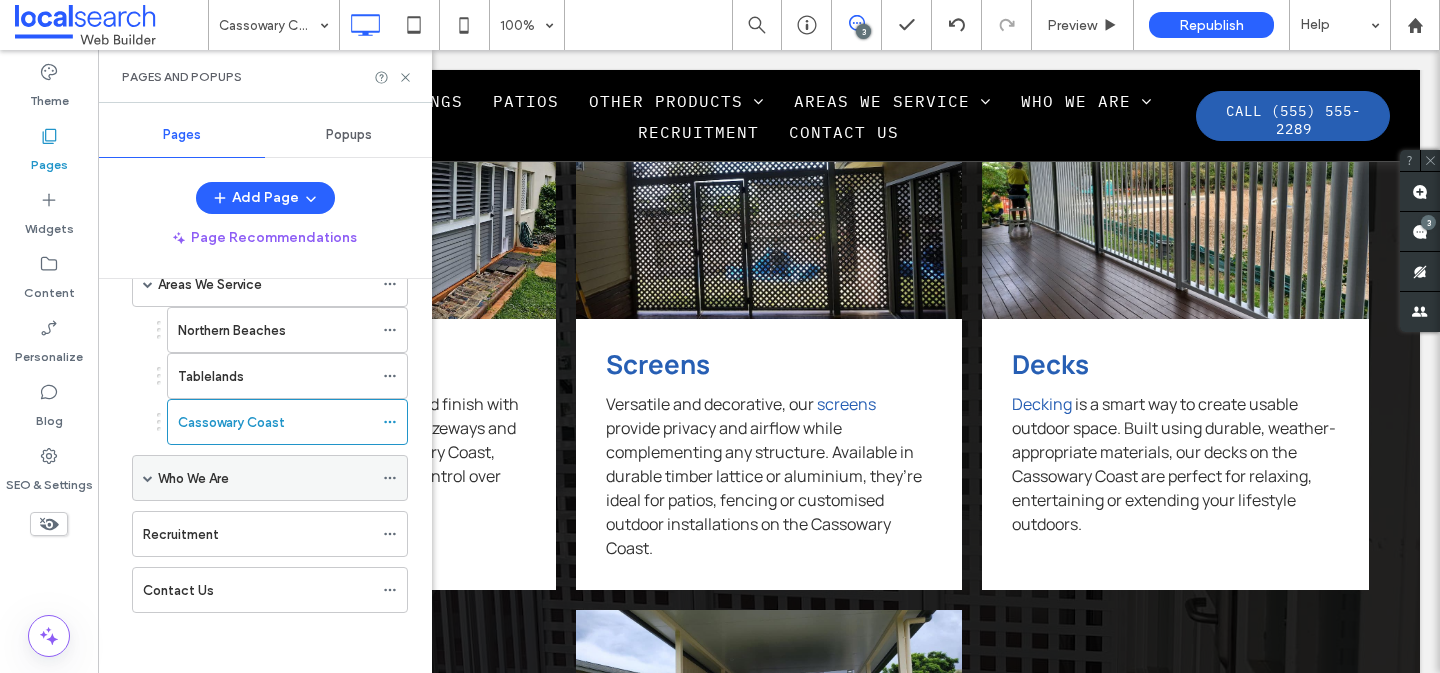click on "Who We Are" at bounding box center (193, 478) 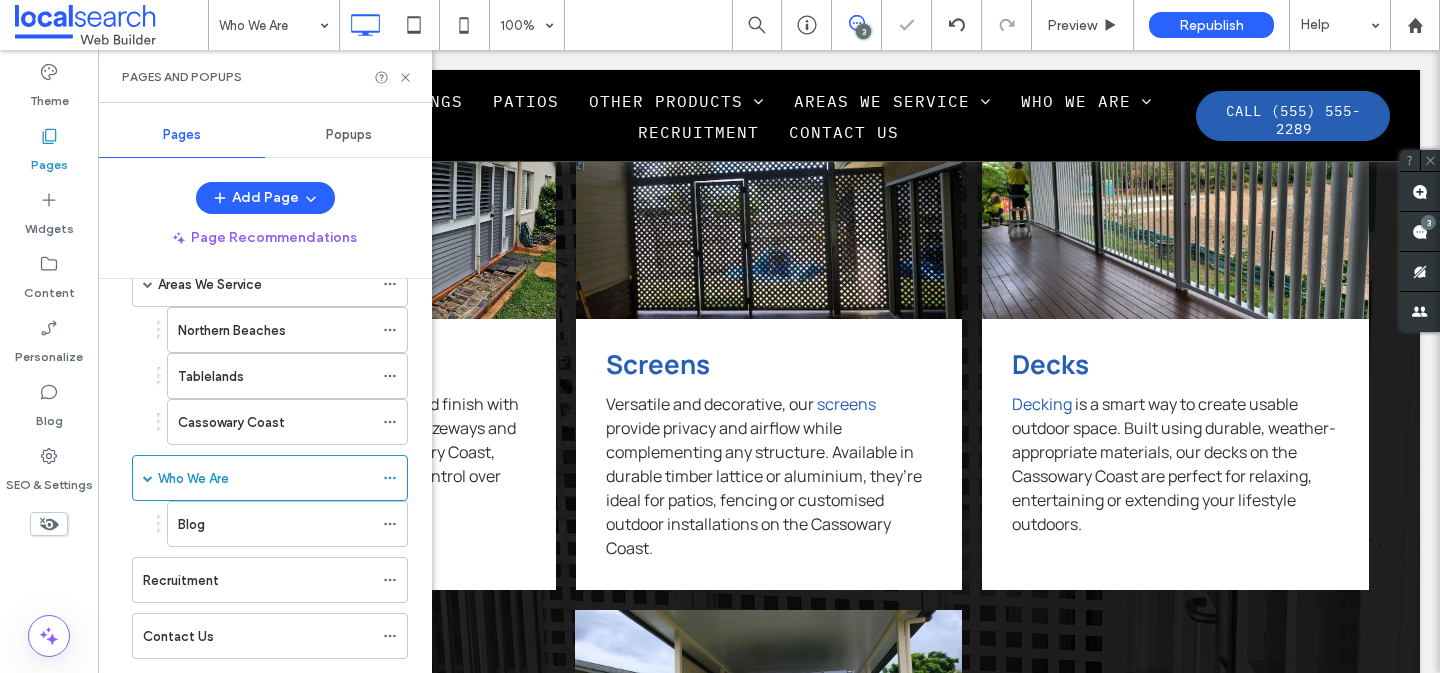 click on "Pages and Popups" at bounding box center [265, 77] 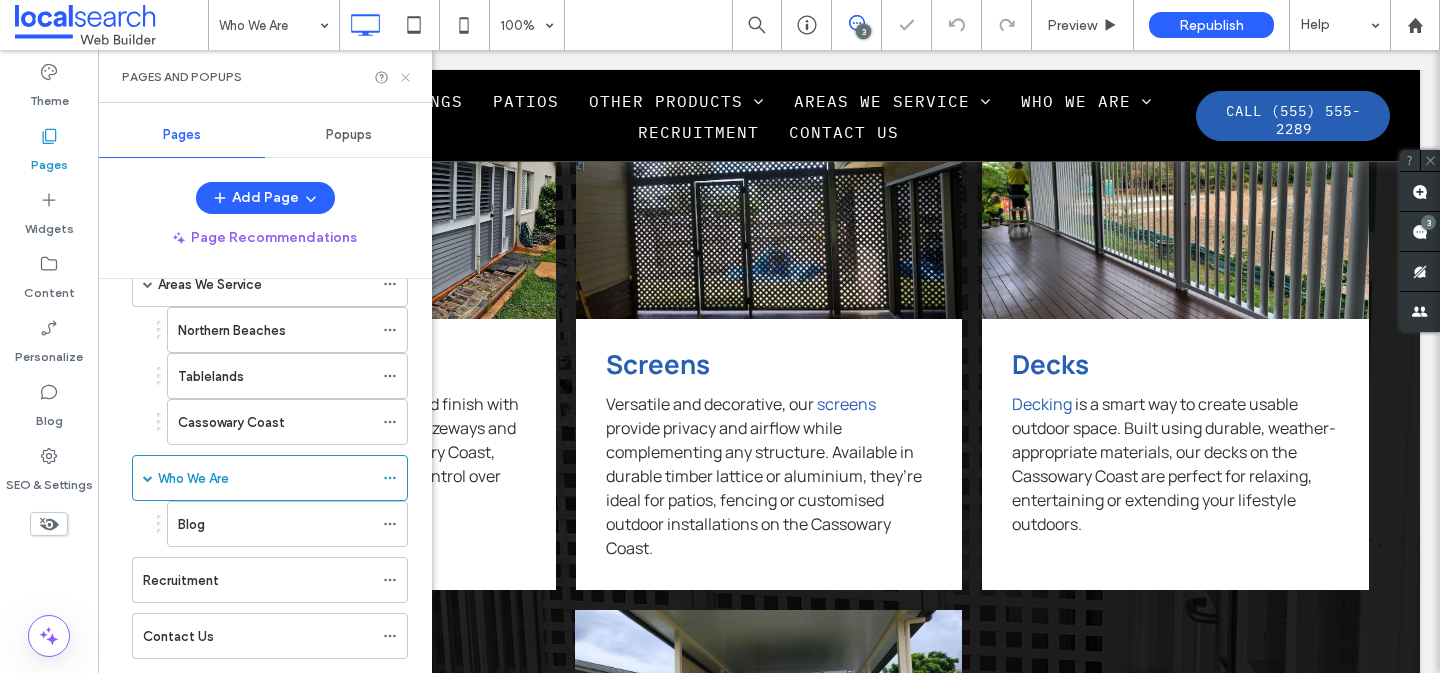 click 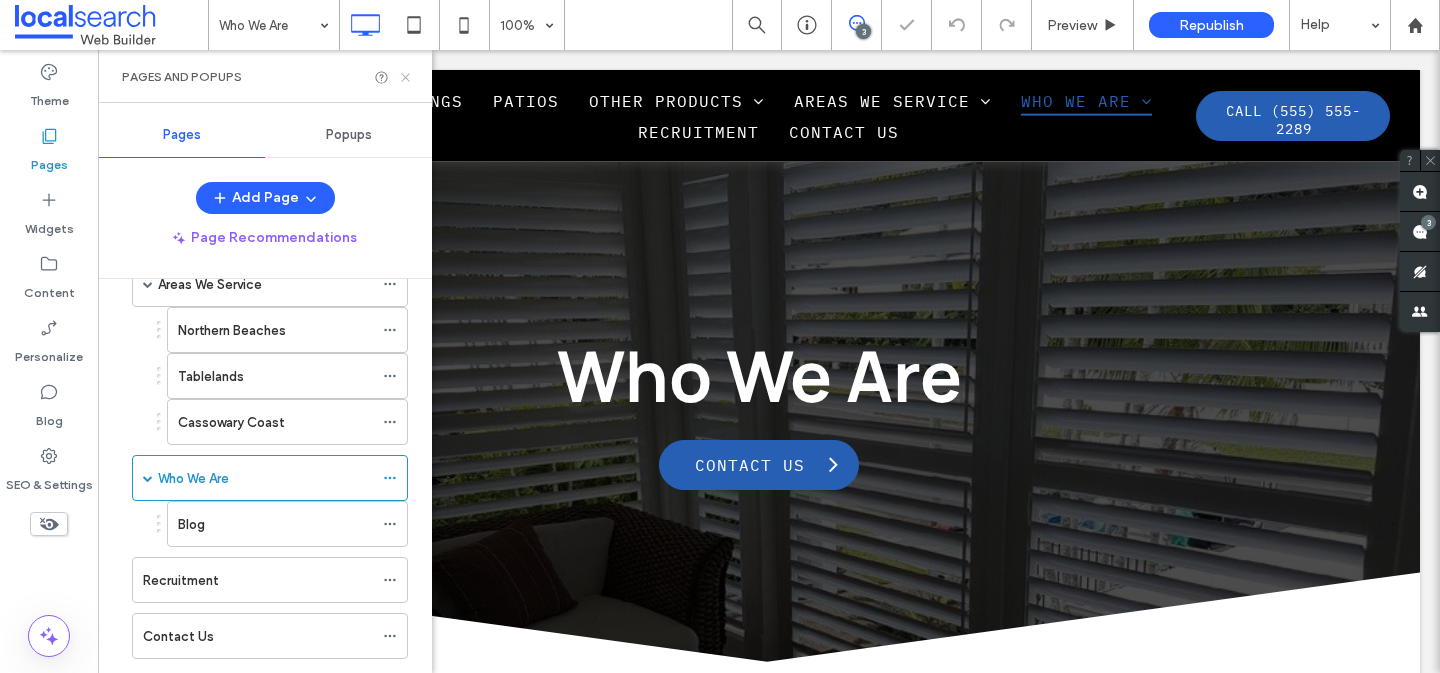 scroll, scrollTop: 626, scrollLeft: 0, axis: vertical 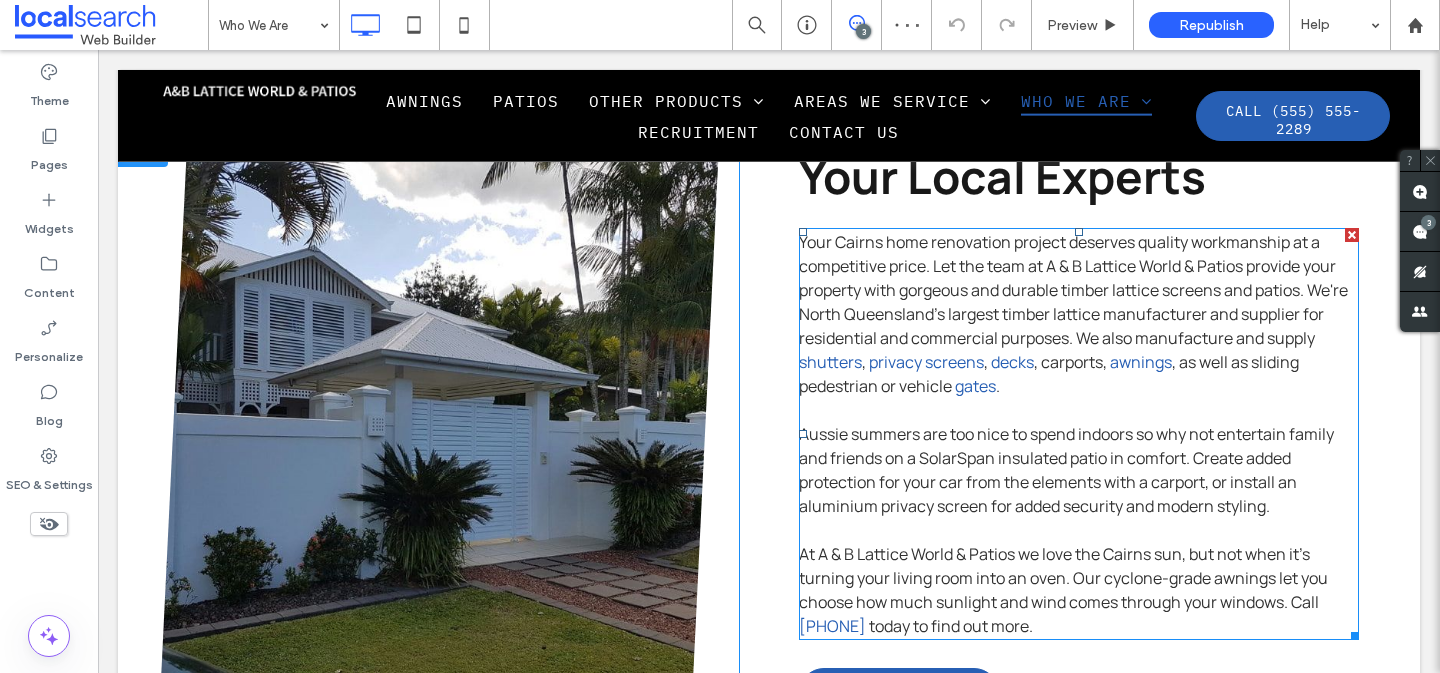 click on "Your Cairns home renovation project deserves quality workmanship at a competitive price. Let the team at A & B Lattice World & Patios provide your property with gorgeous and durable timber lattice screens and patios. We're North Queensland's largest timber lattice manufacturer and supplier for residential and commercial purposes. We also manufacture and supply" at bounding box center (1073, 290) 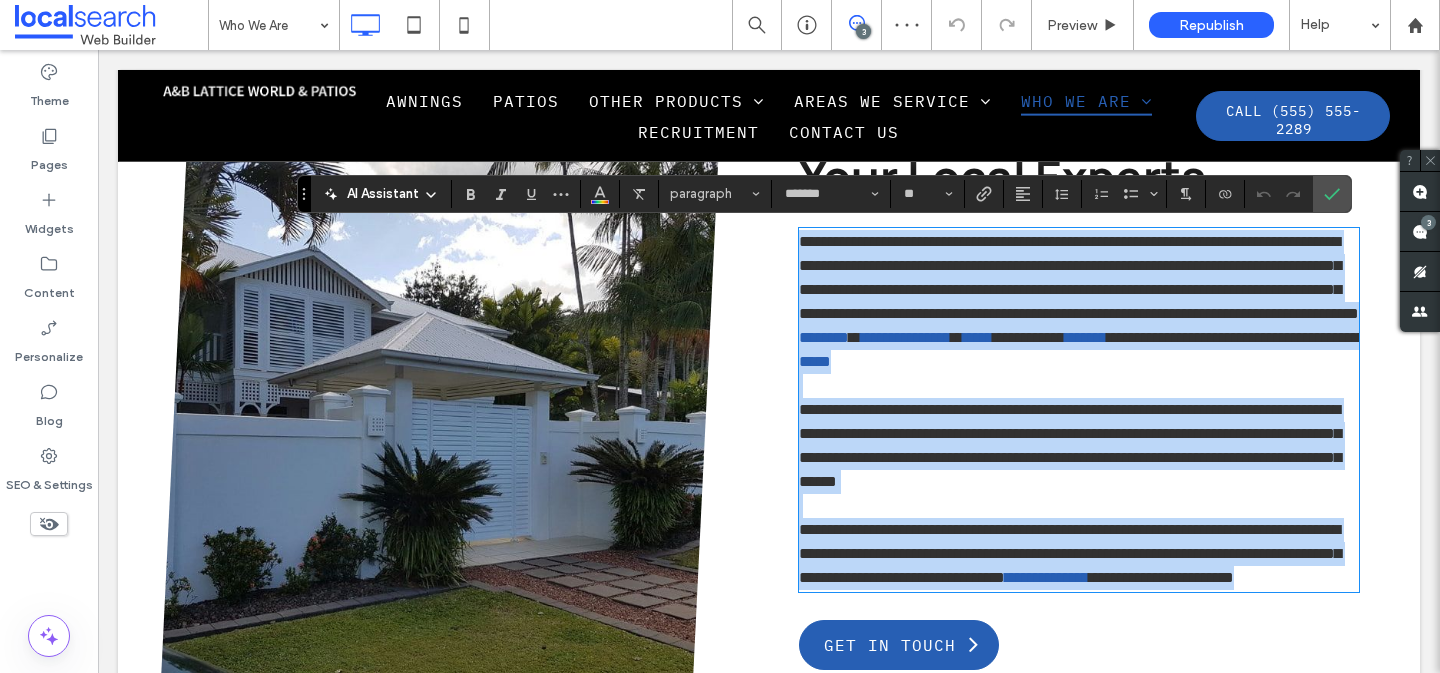click on "**********" at bounding box center [1079, 277] 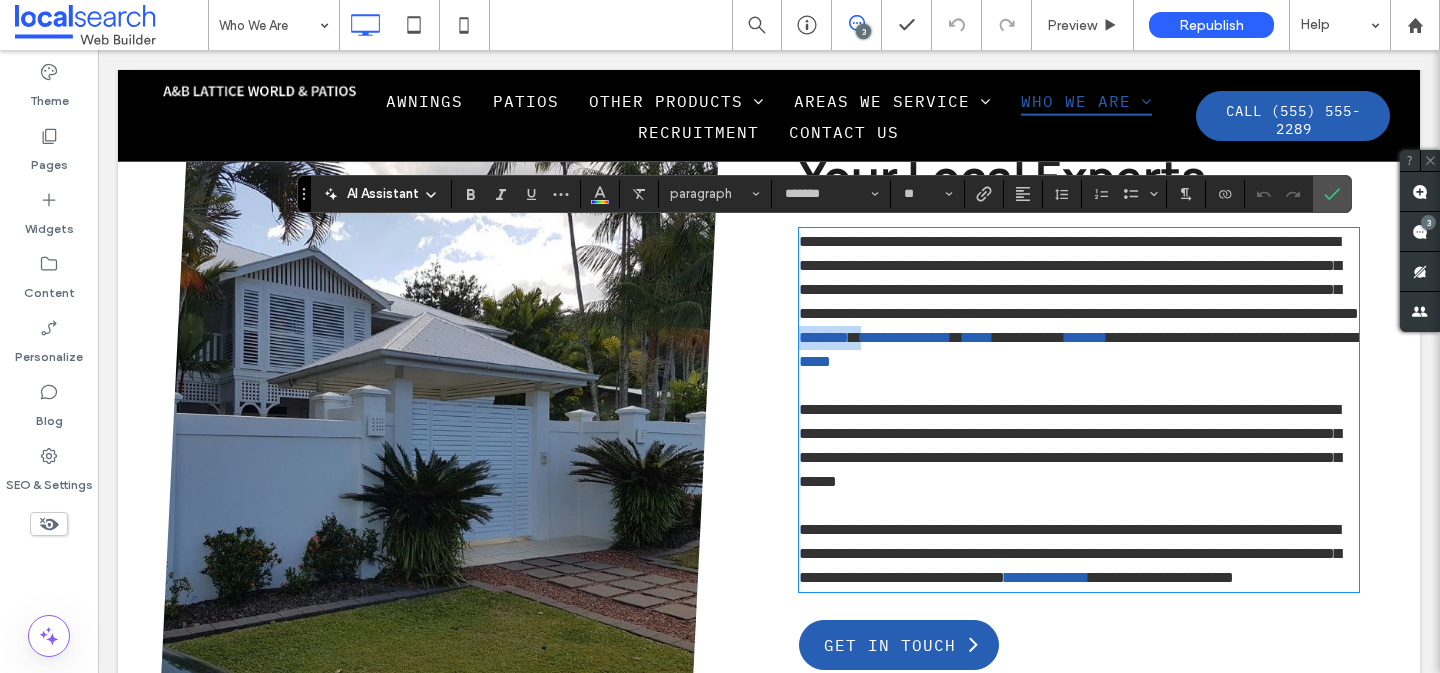 drag, startPoint x: 869, startPoint y: 363, endPoint x: 798, endPoint y: 360, distance: 71.063354 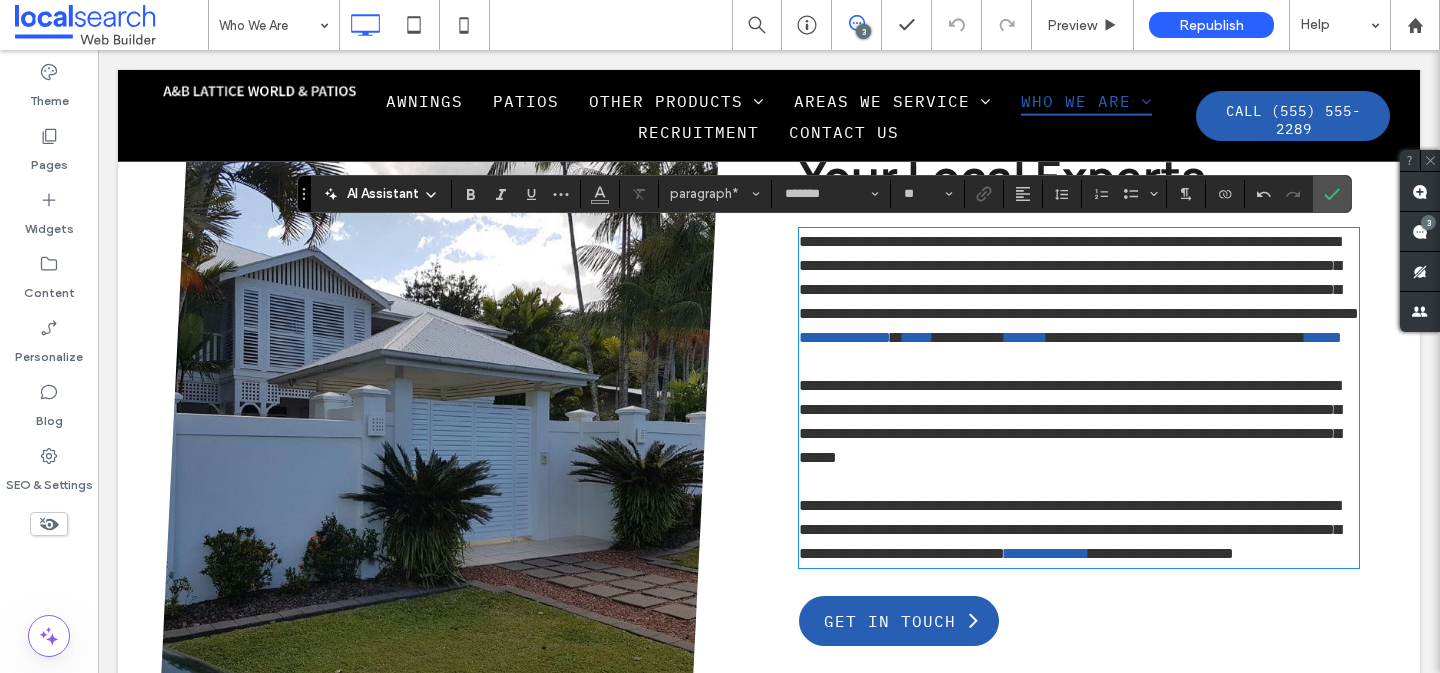 click at bounding box center [1079, 362] 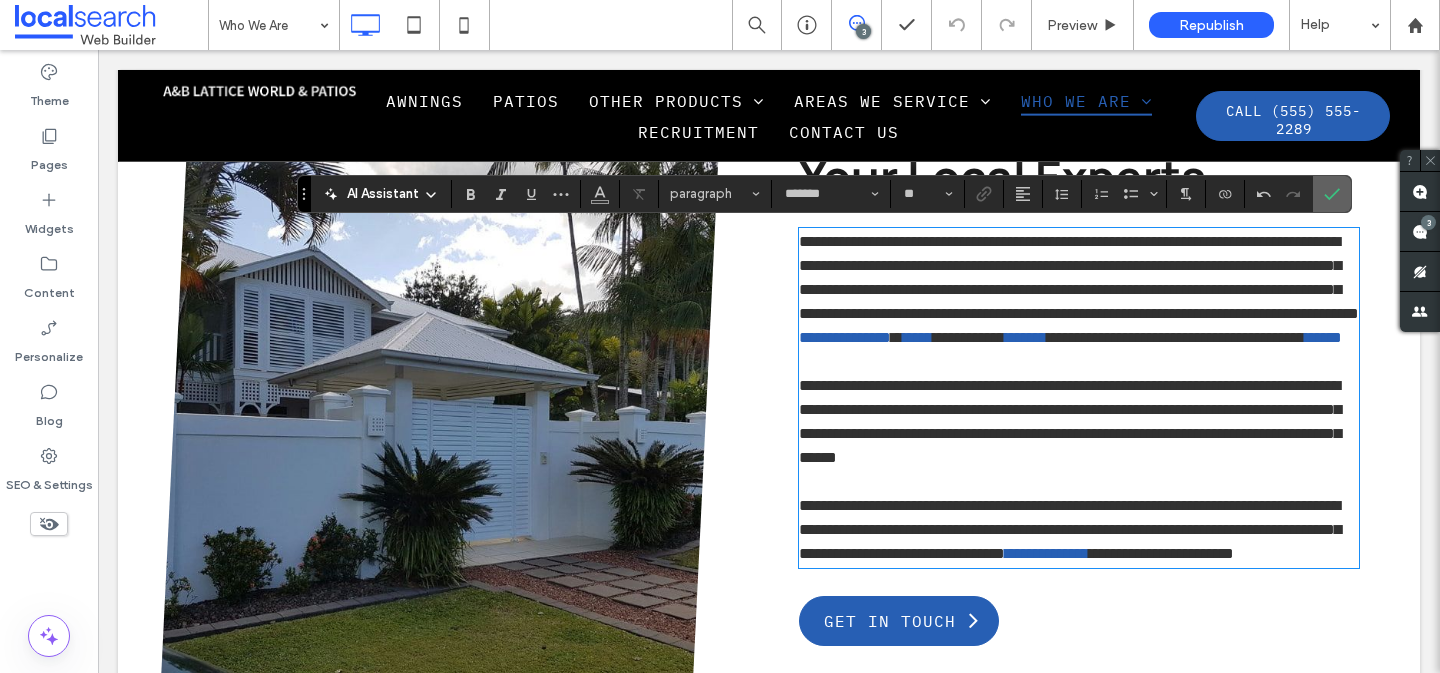 click at bounding box center (1332, 194) 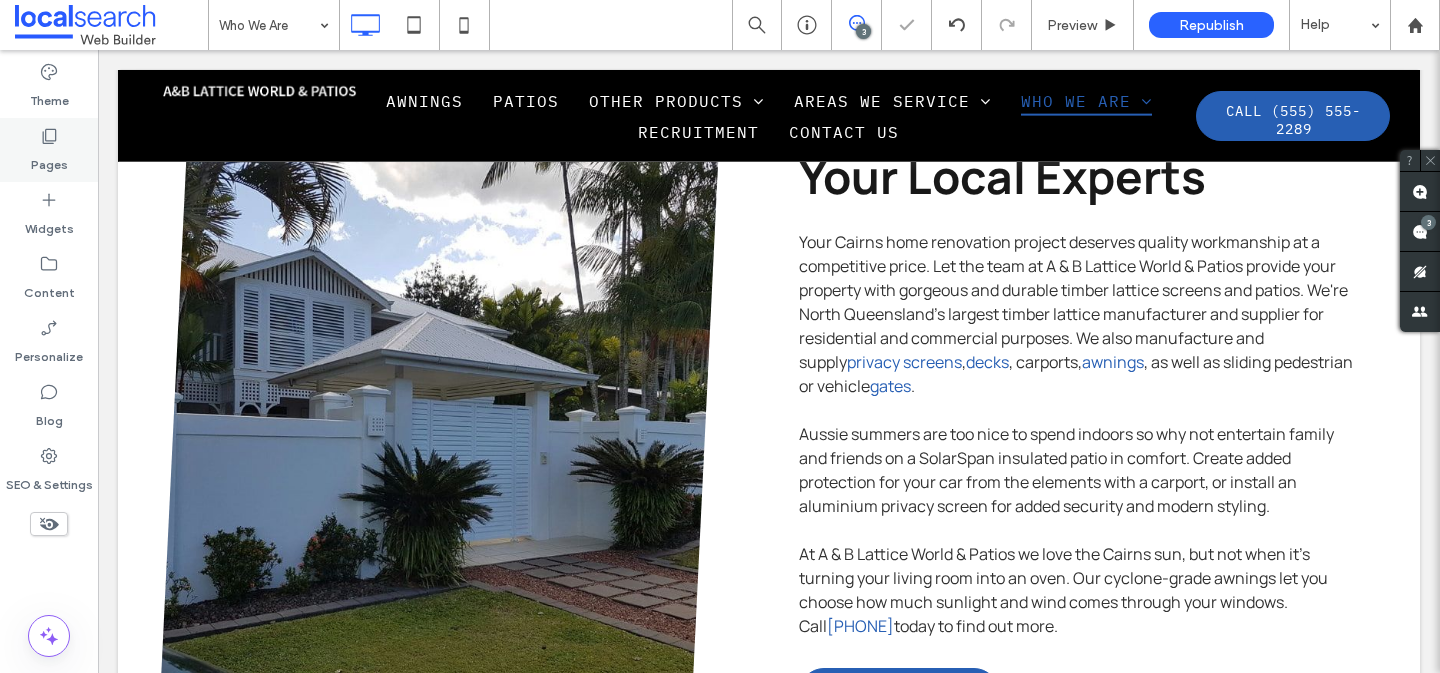 click on "Pages" at bounding box center [49, 160] 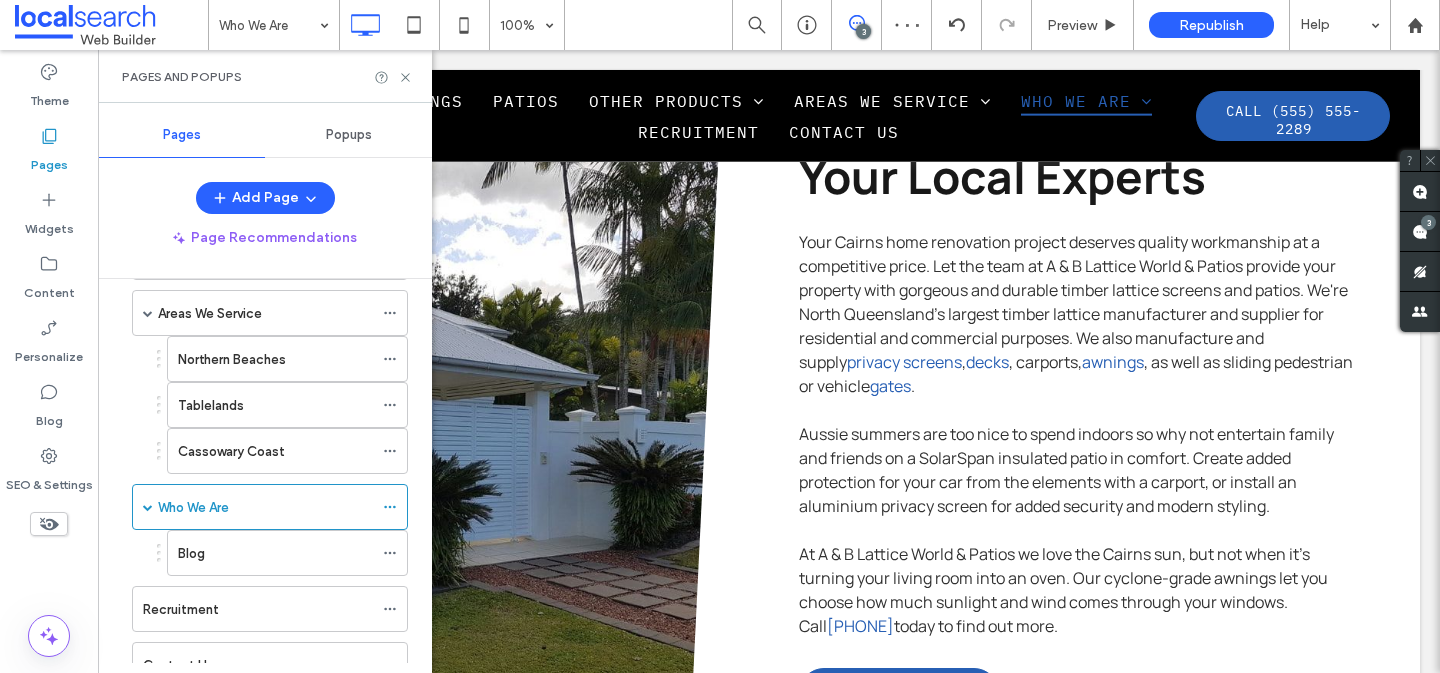 scroll, scrollTop: 322, scrollLeft: 0, axis: vertical 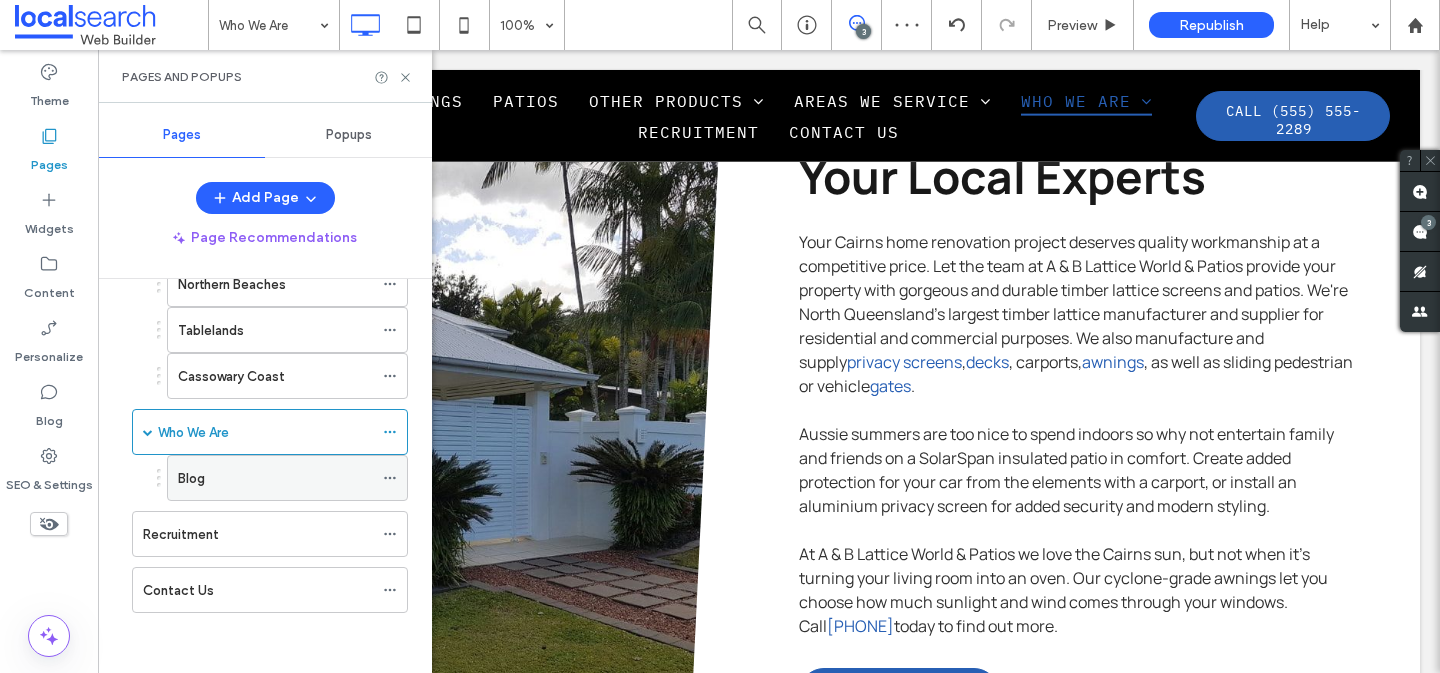 click on "Blog" at bounding box center [275, 478] 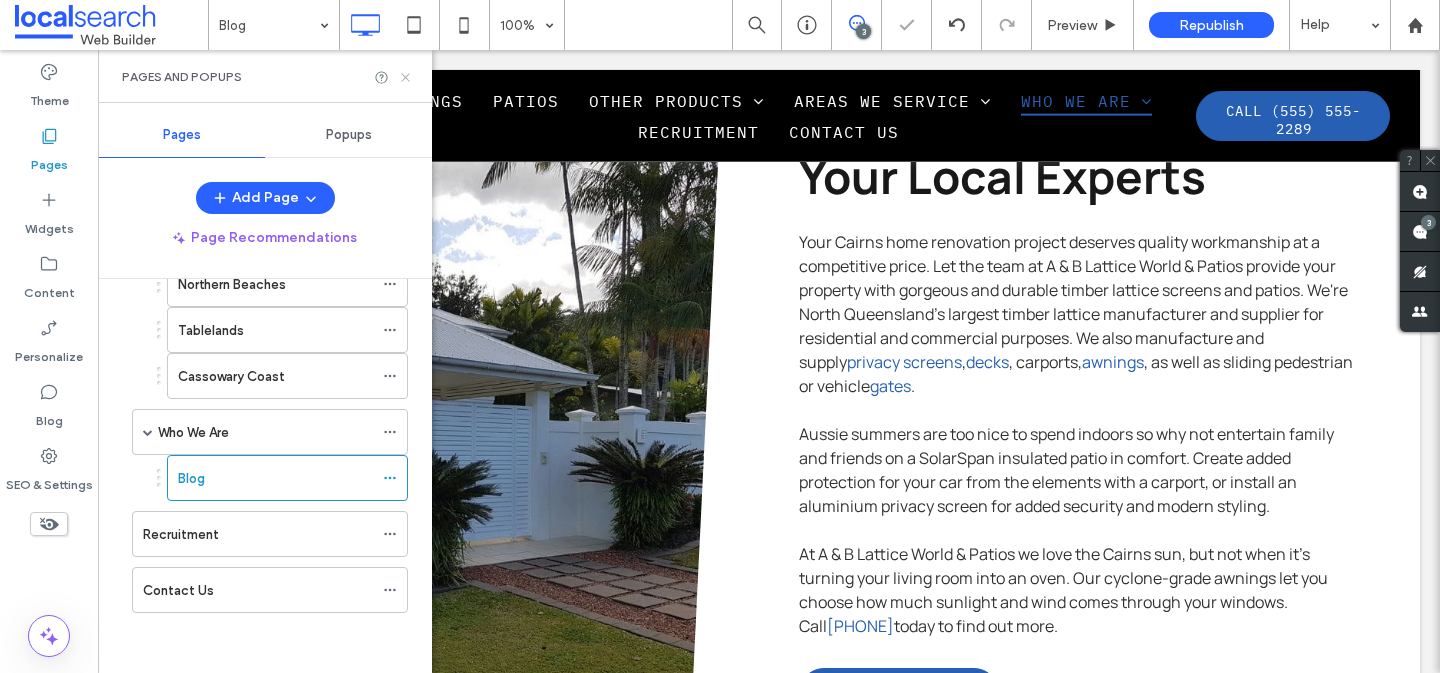 click 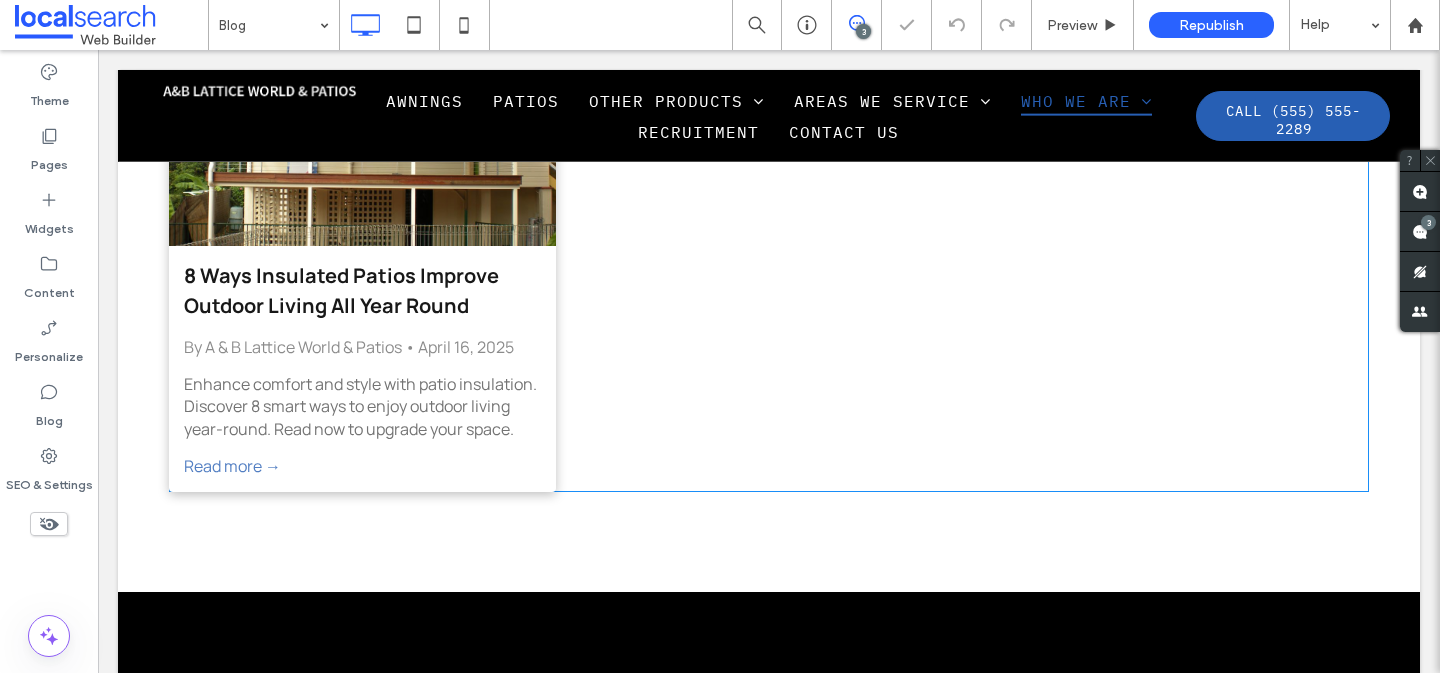 scroll, scrollTop: 0, scrollLeft: 0, axis: both 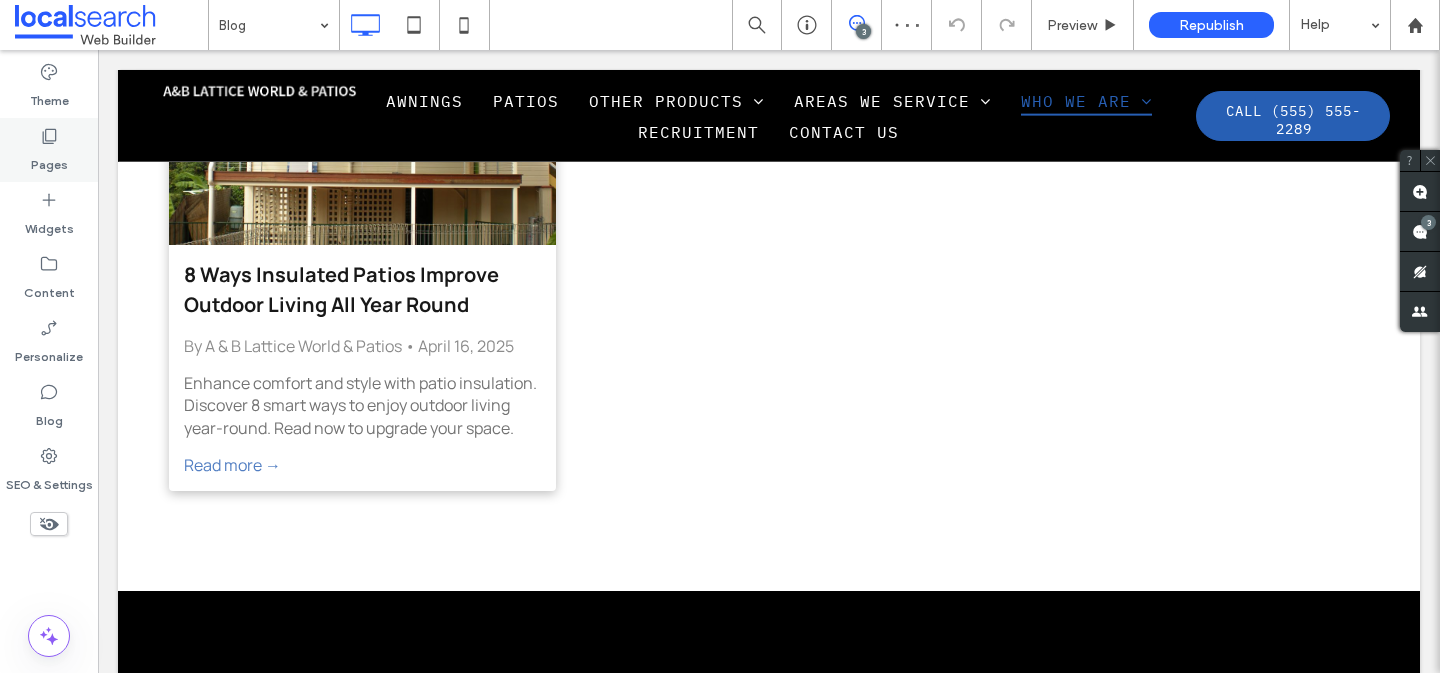 click on "Pages" at bounding box center [49, 160] 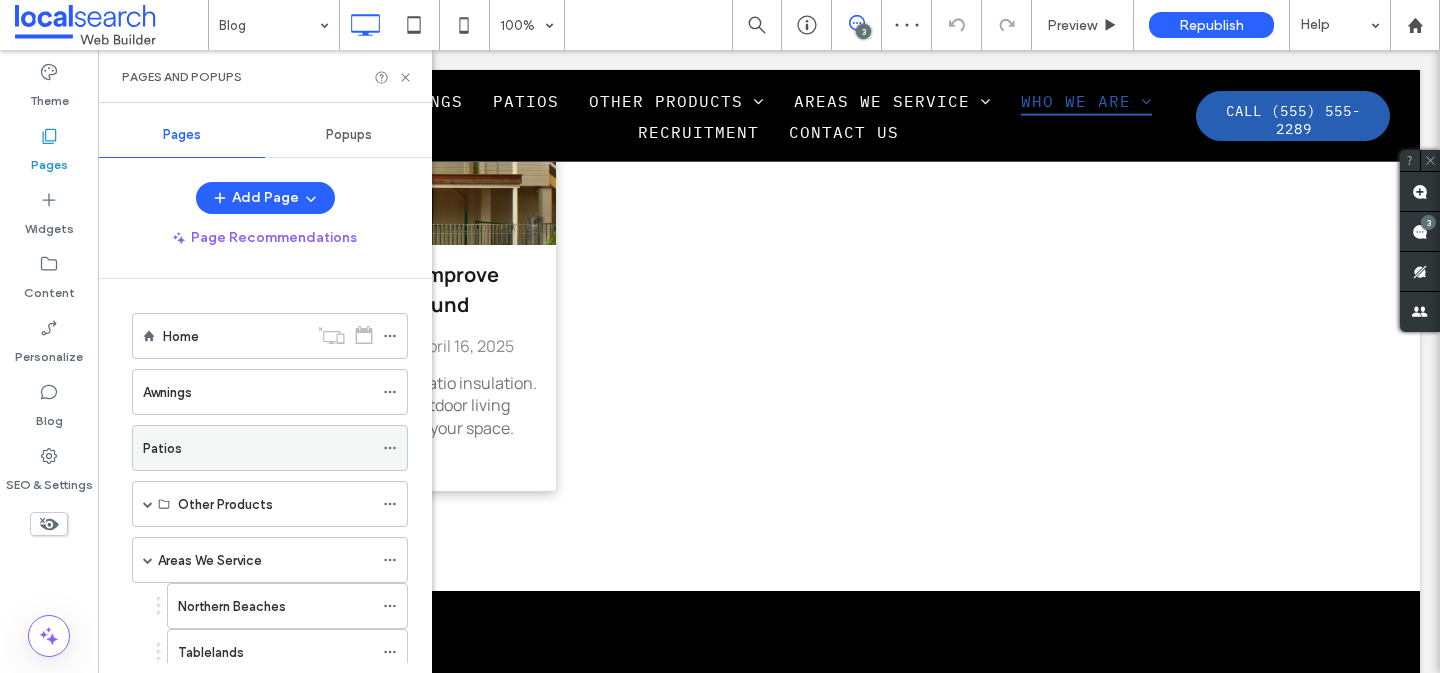 scroll, scrollTop: 322, scrollLeft: 0, axis: vertical 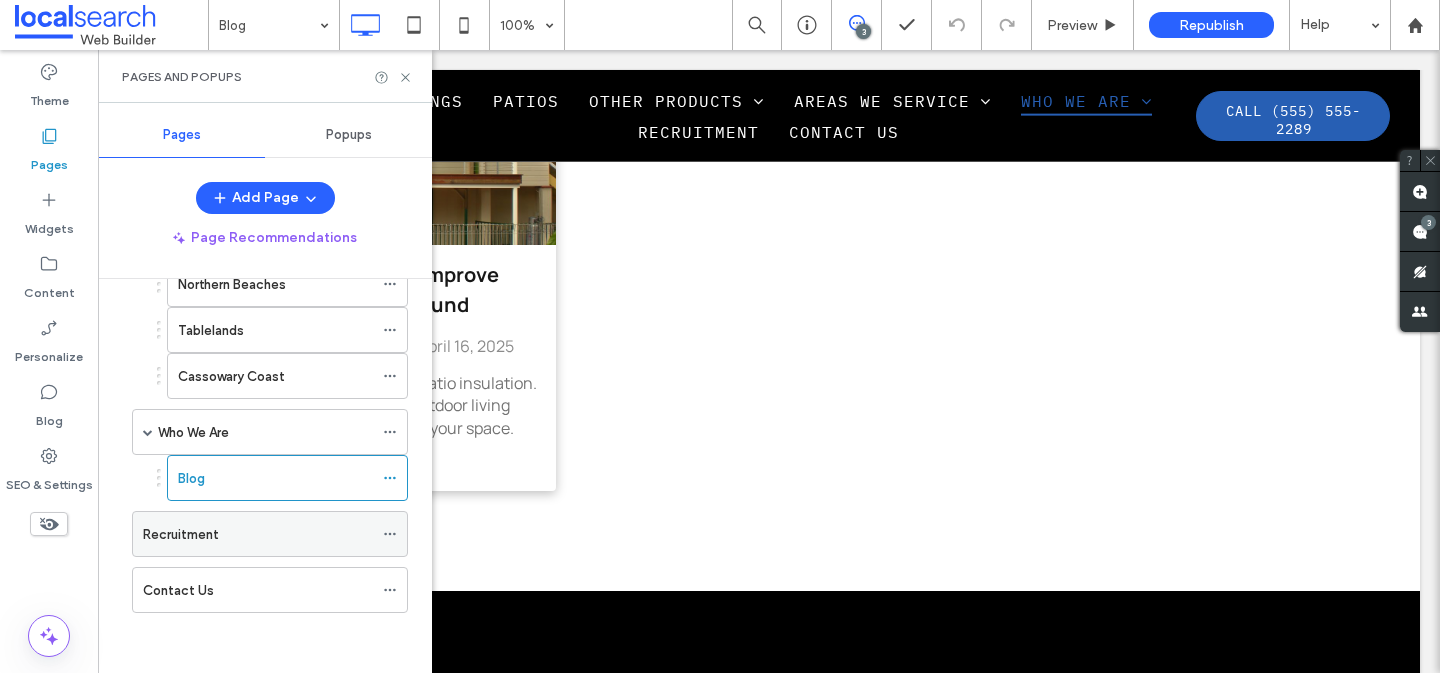 click on "Recruitment" at bounding box center (258, 534) 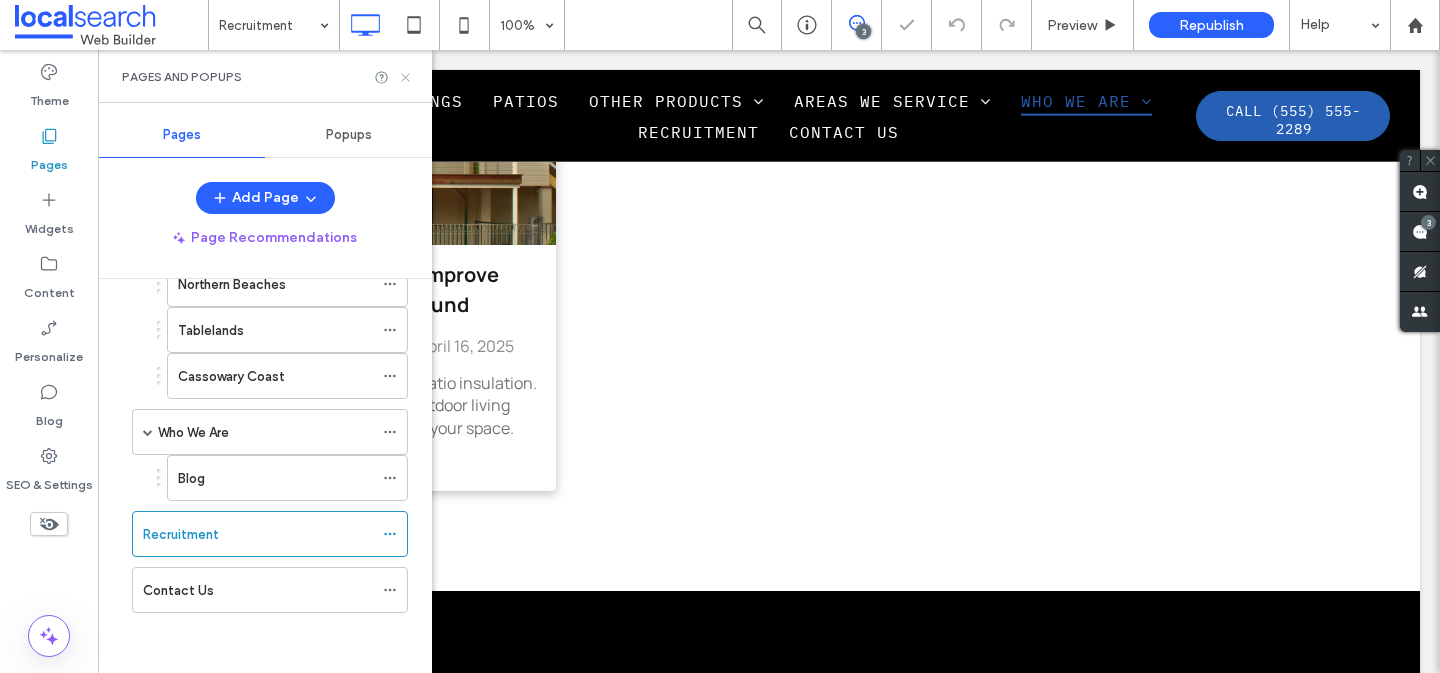 click 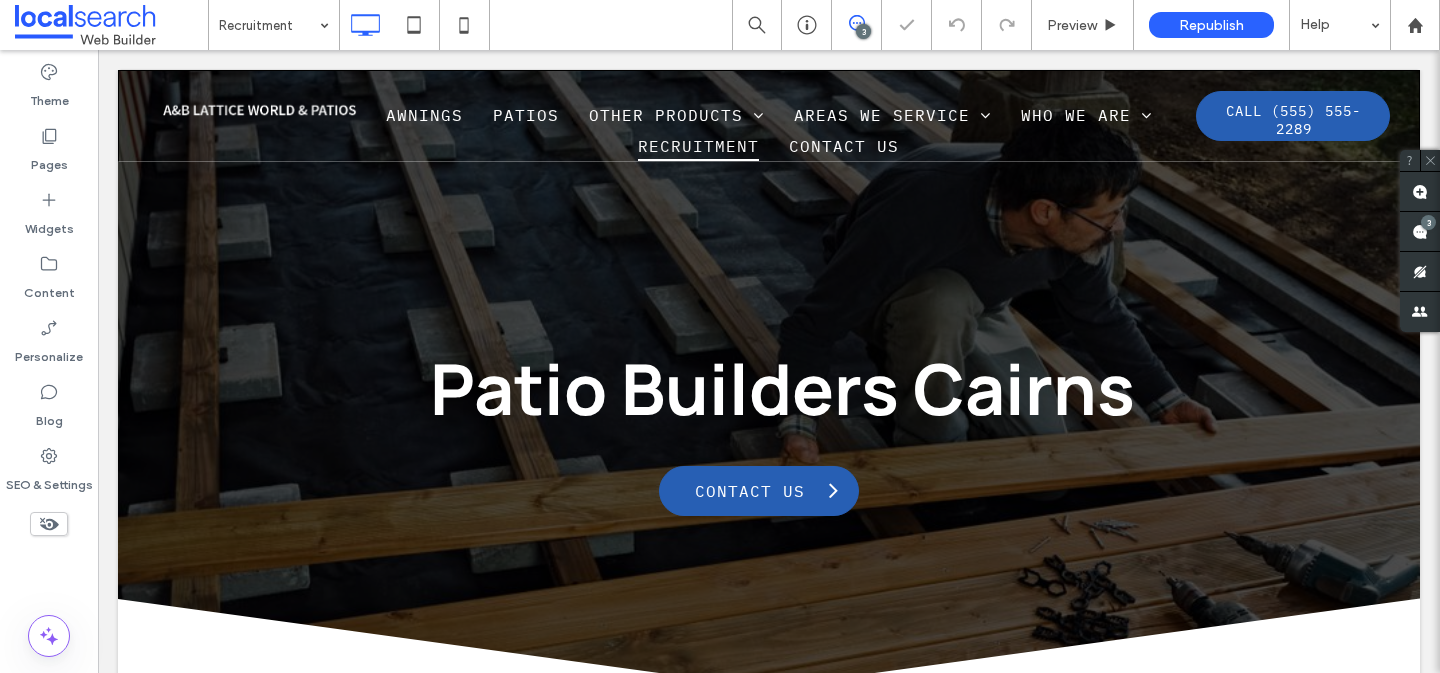 scroll, scrollTop: 0, scrollLeft: 0, axis: both 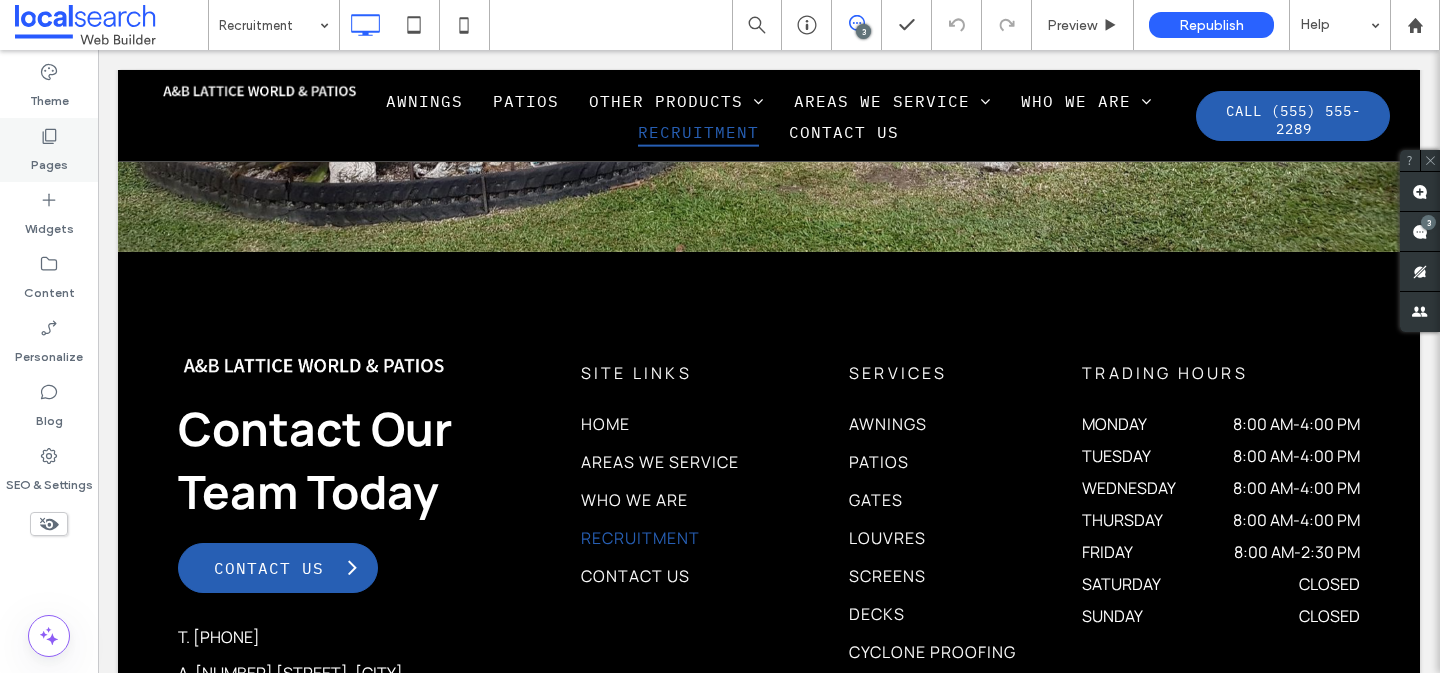 click 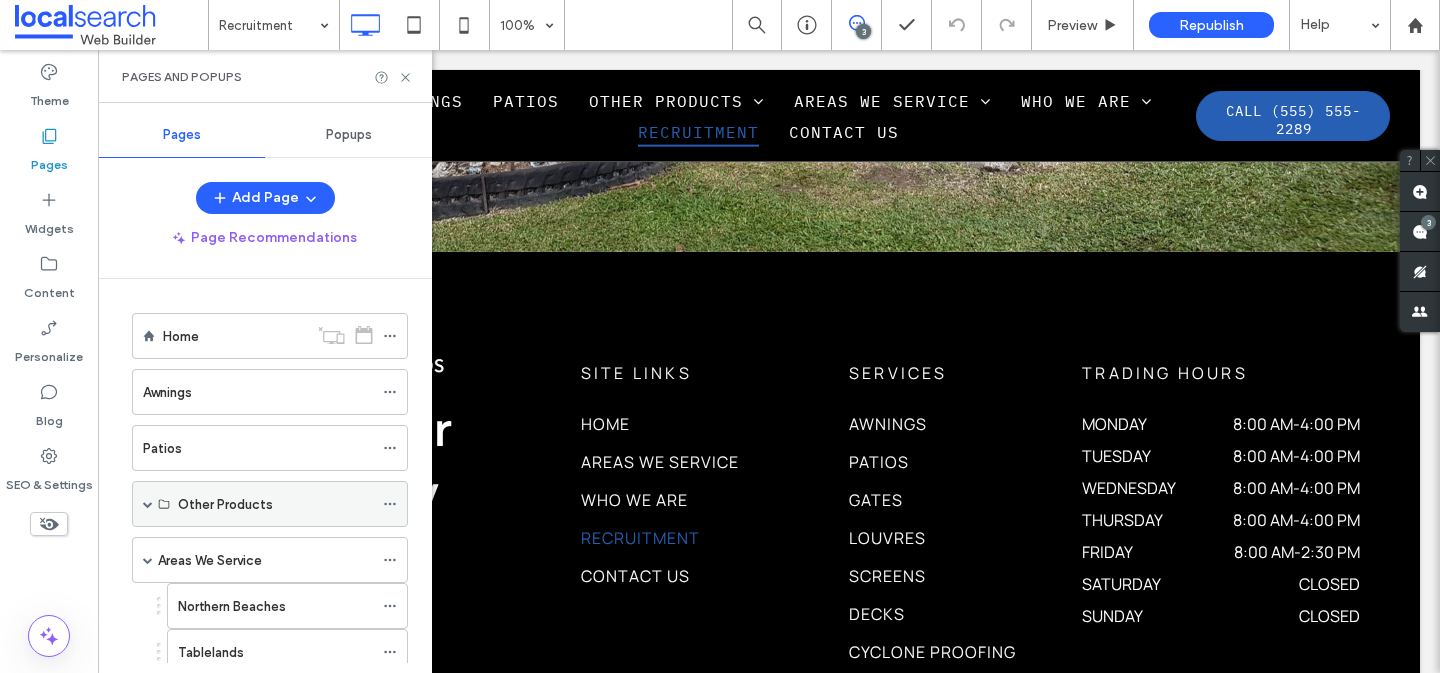 scroll, scrollTop: 322, scrollLeft: 0, axis: vertical 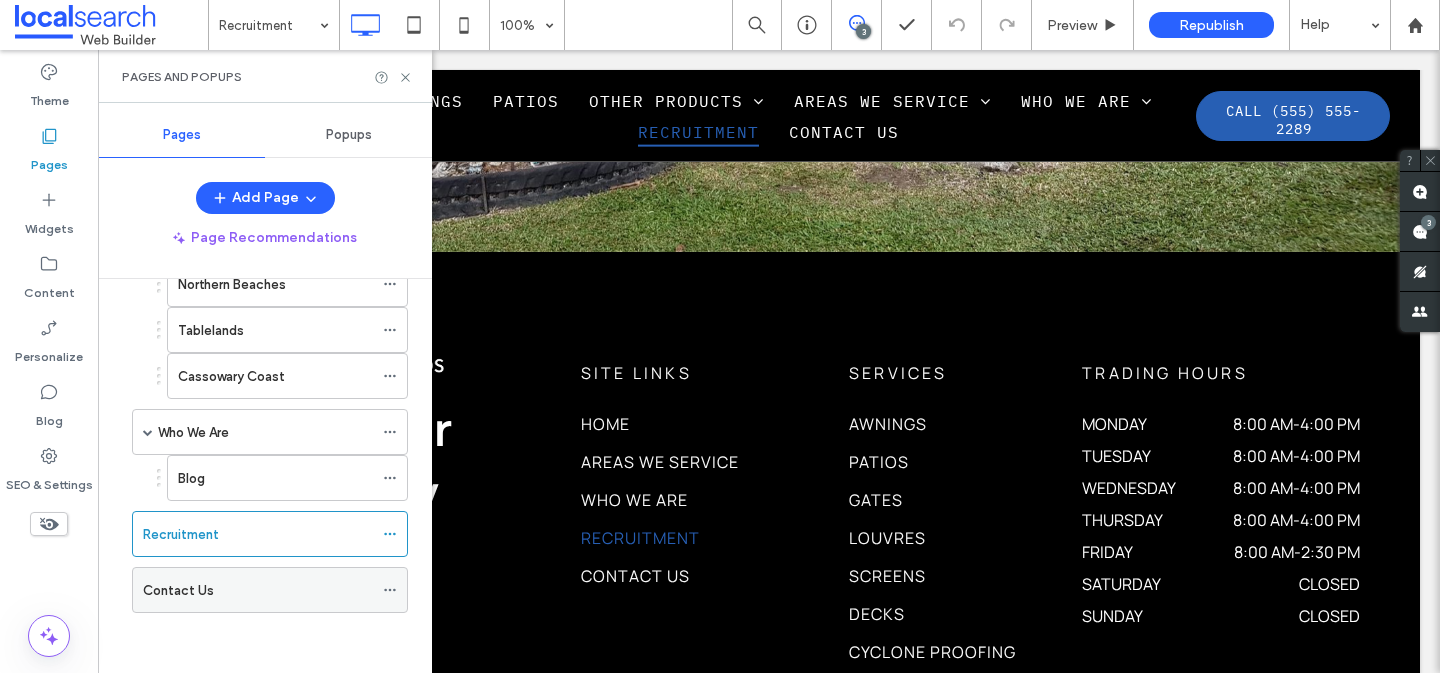 click on "Contact Us" at bounding box center [178, 590] 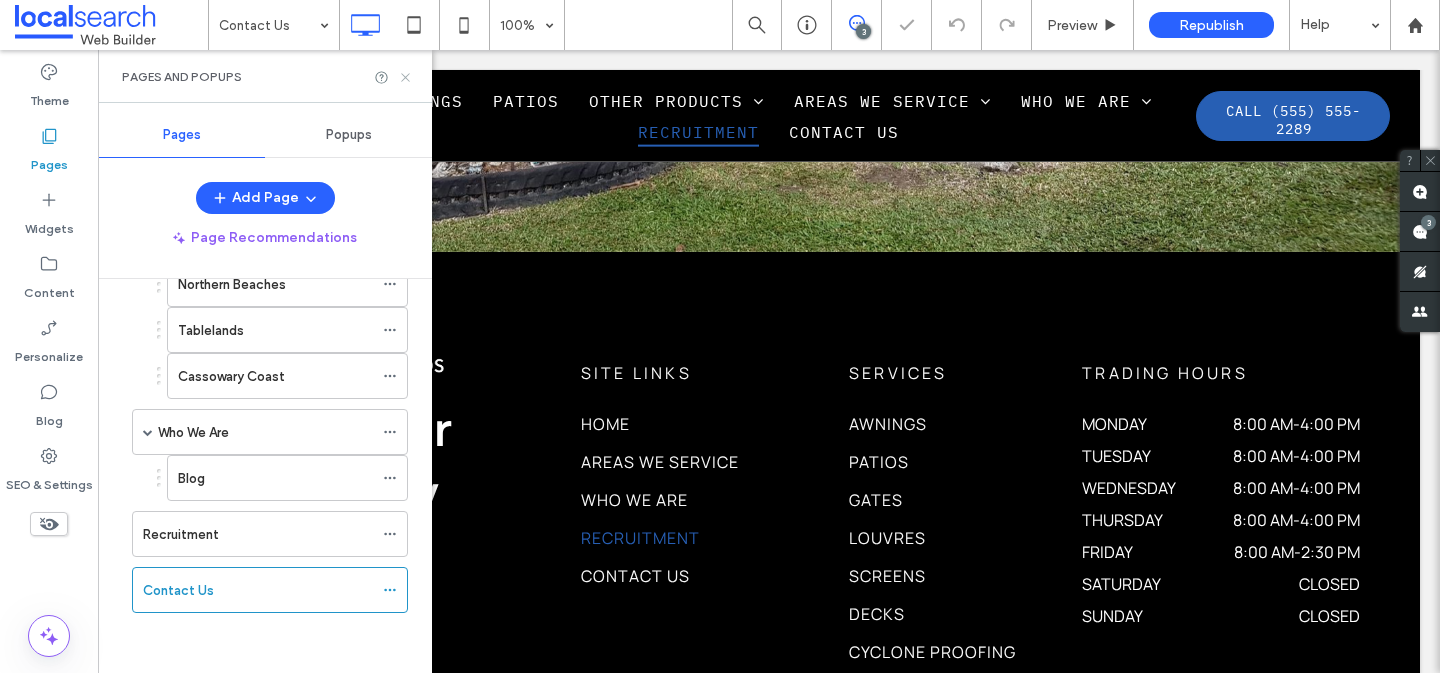 click 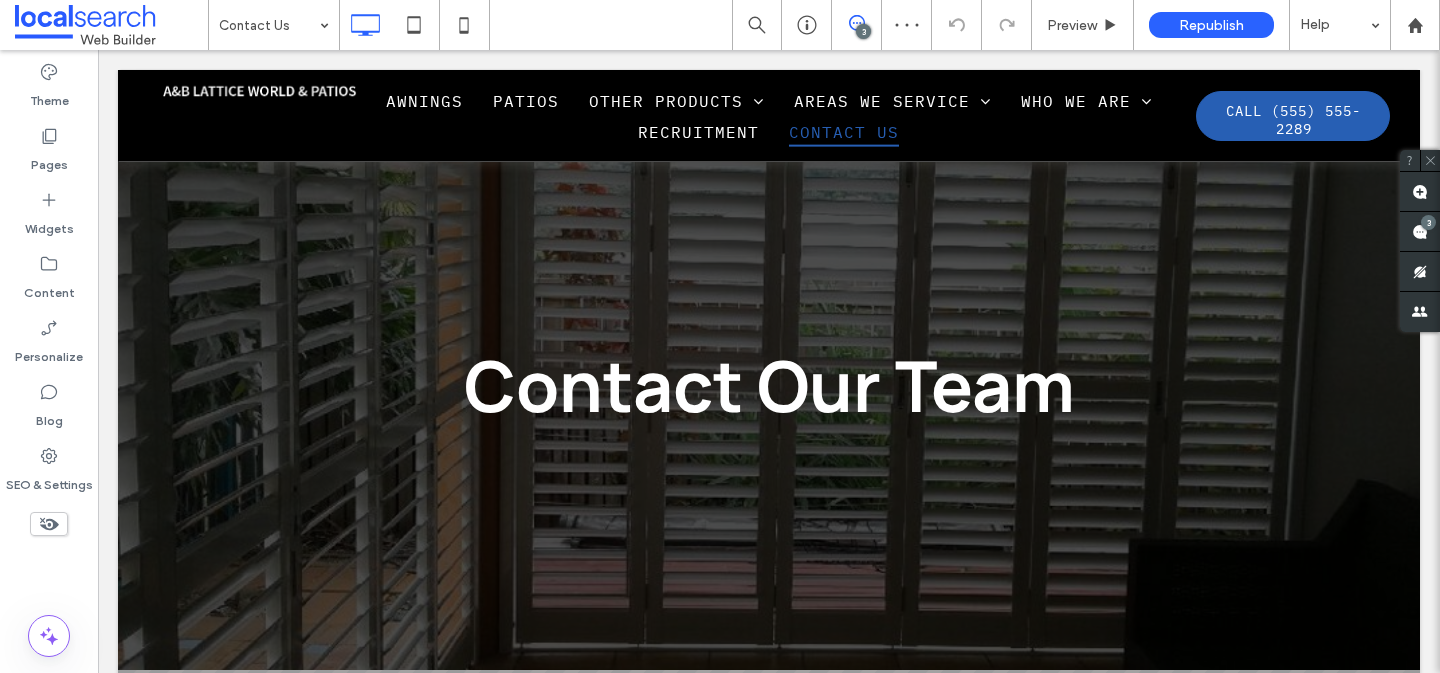 scroll, scrollTop: 1865, scrollLeft: 0, axis: vertical 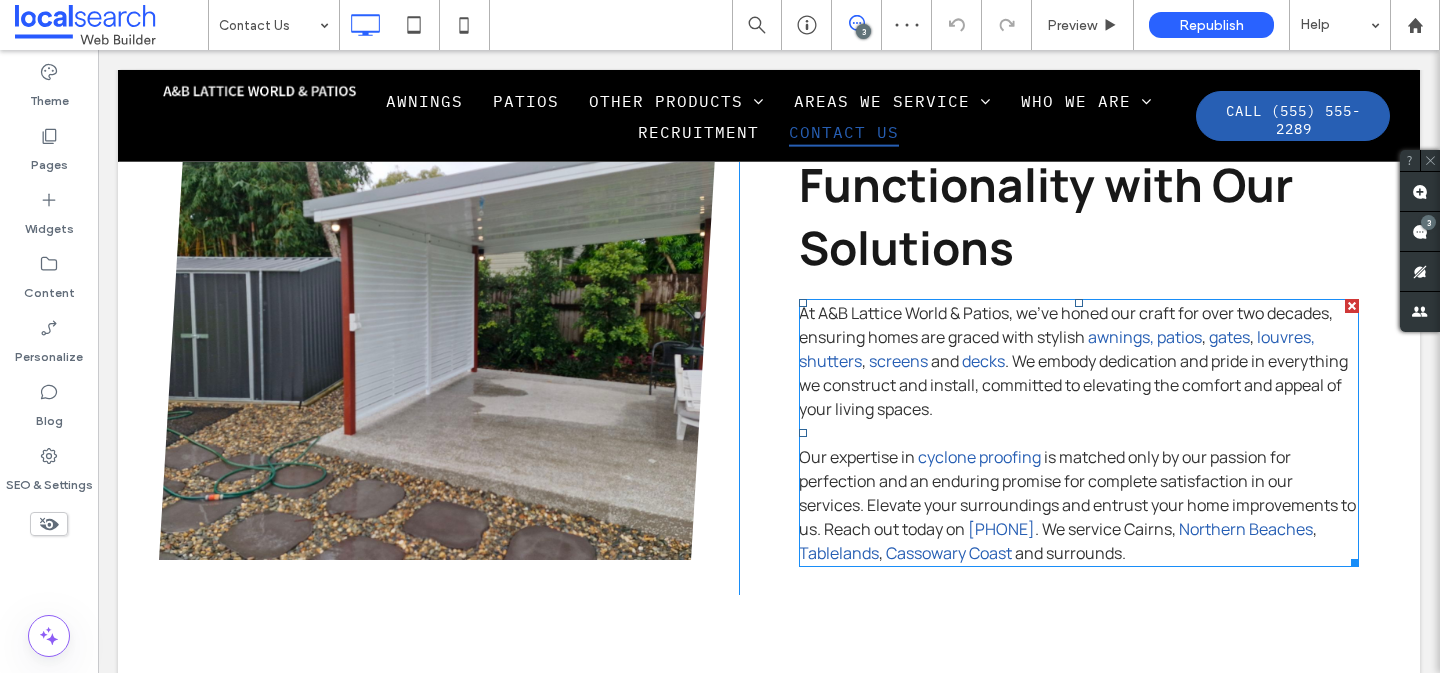 click on "At A&B Lattice World & Patios, we've honed our craft for over two decades, ensuring homes are graced with stylish" at bounding box center [1066, 325] 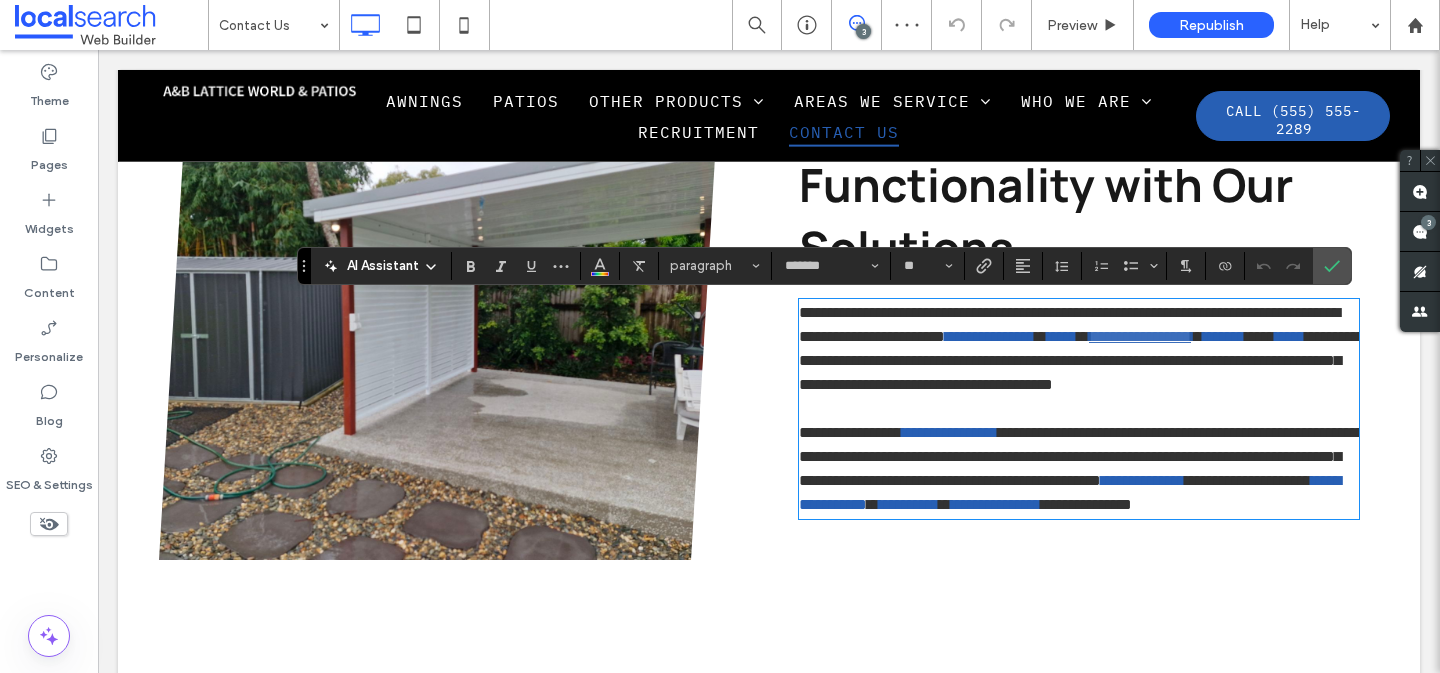 click on "**********" at bounding box center [1140, 336] 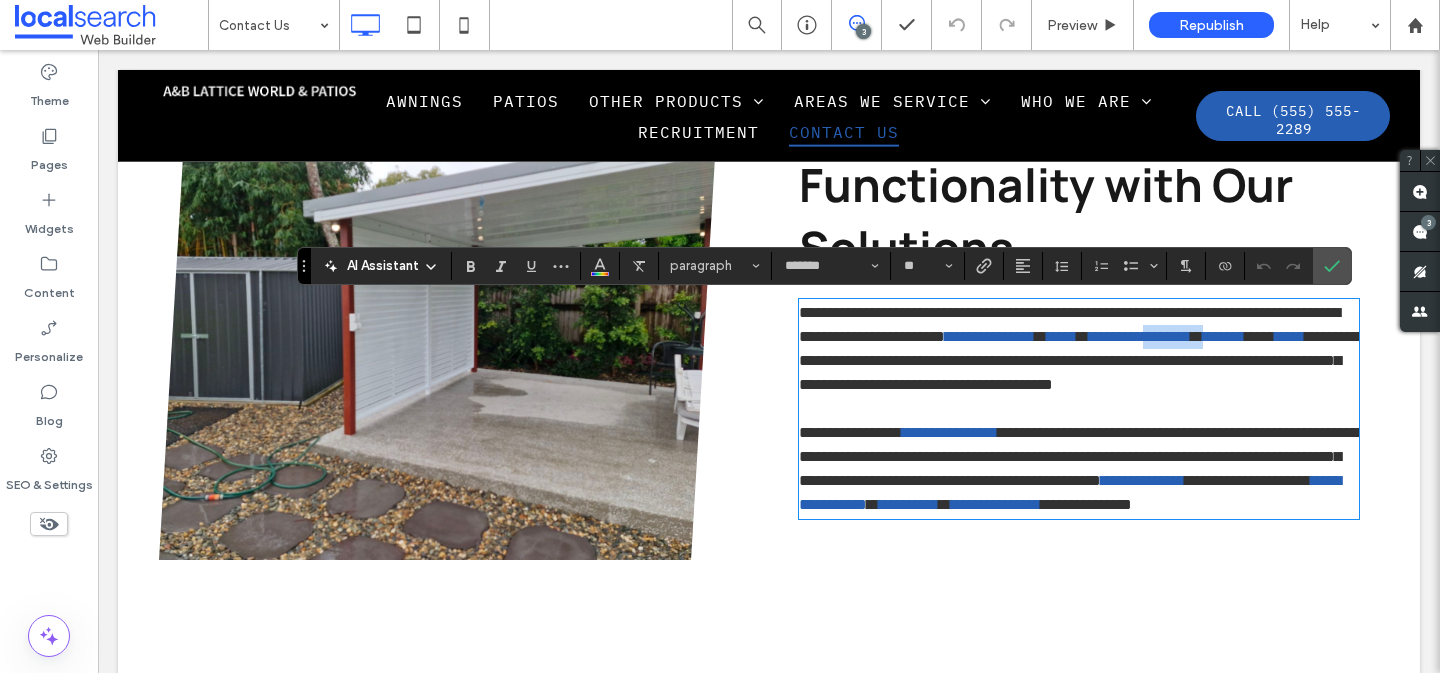 drag, startPoint x: 868, startPoint y: 361, endPoint x: 792, endPoint y: 366, distance: 76.1643 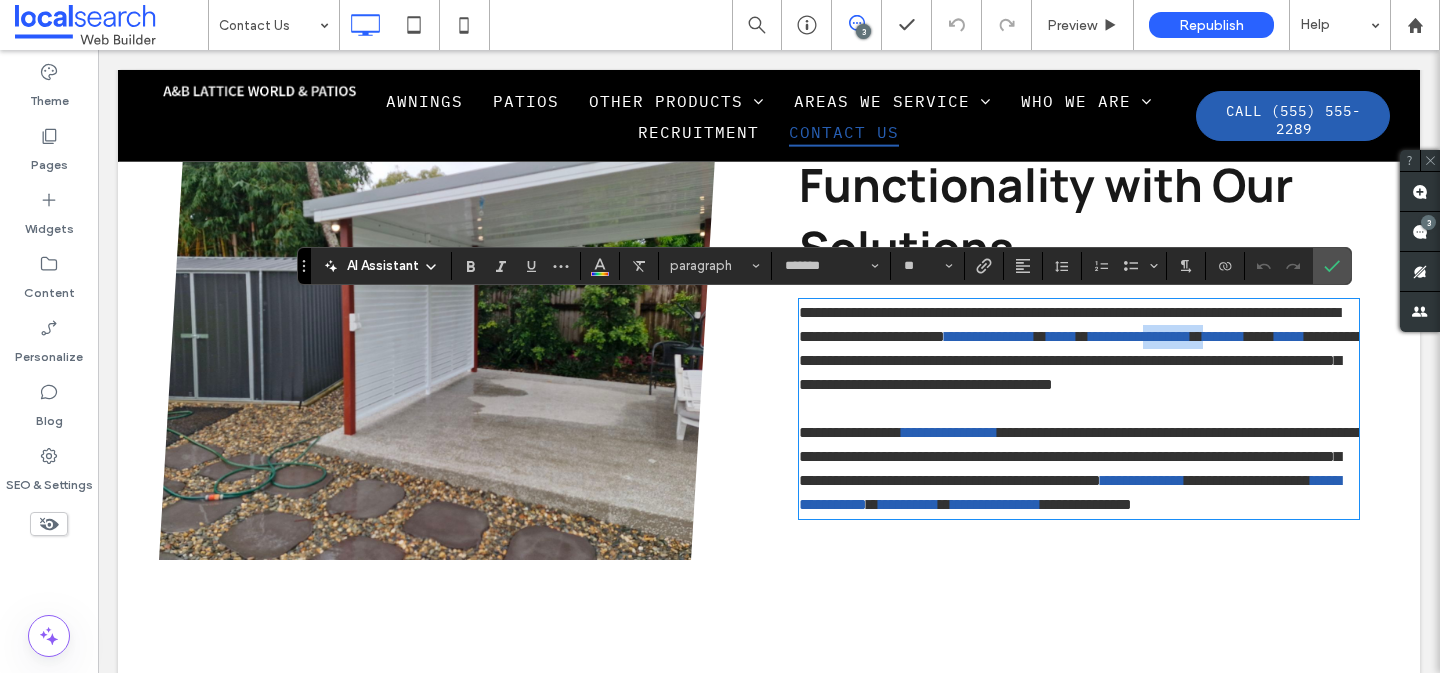 click on "**********" at bounding box center (1069, 325) 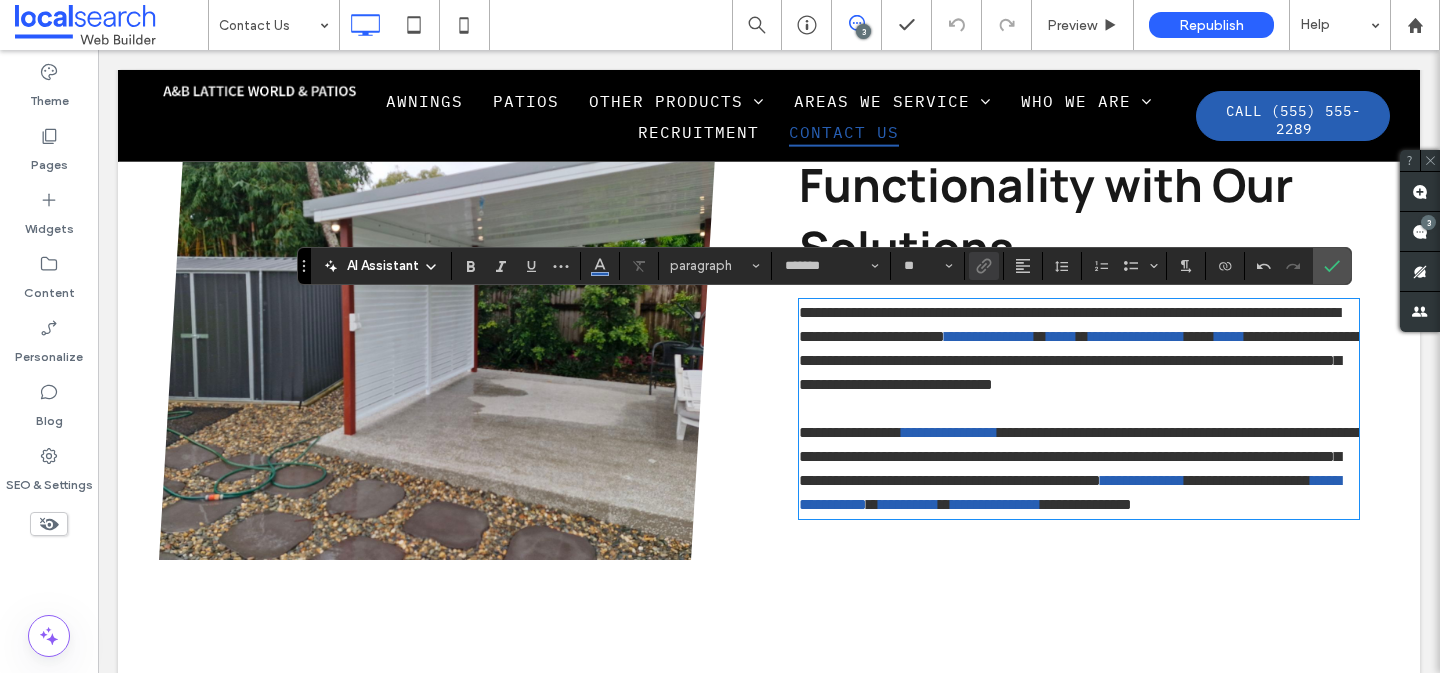 type 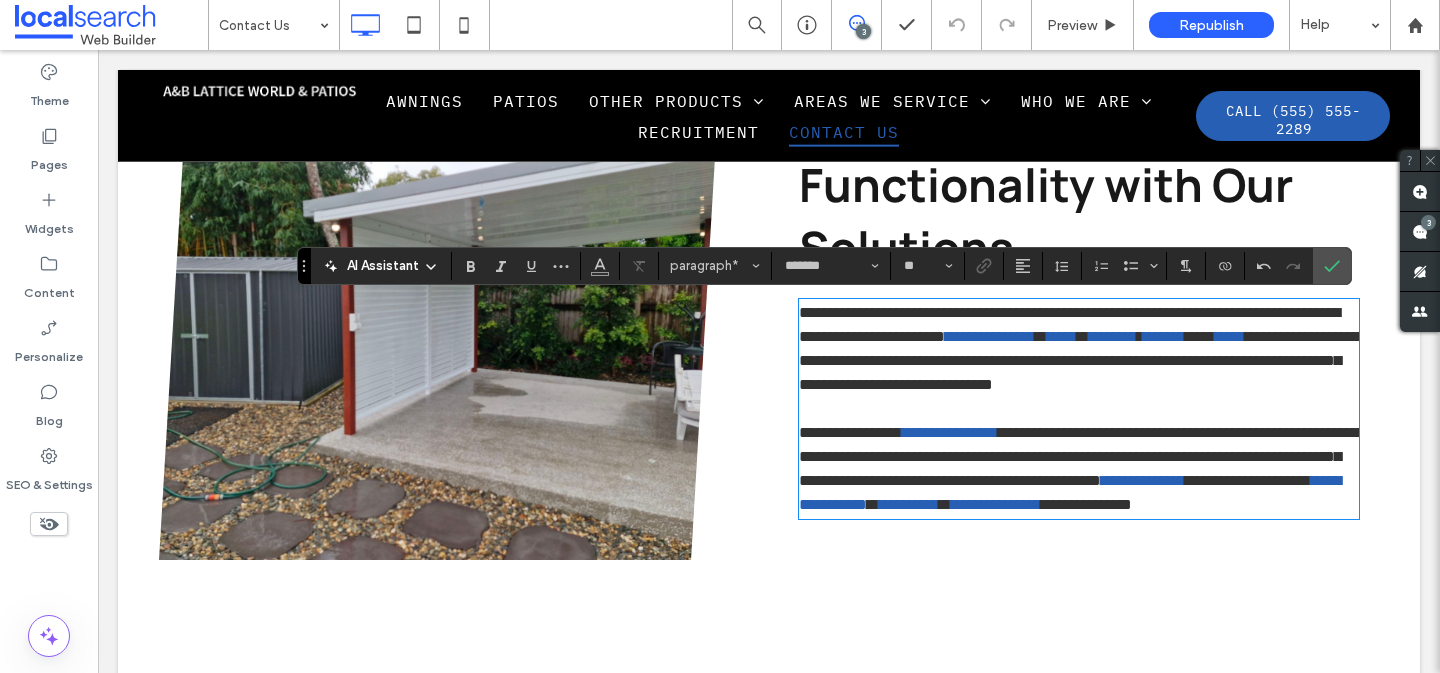 click at bounding box center (1079, 409) 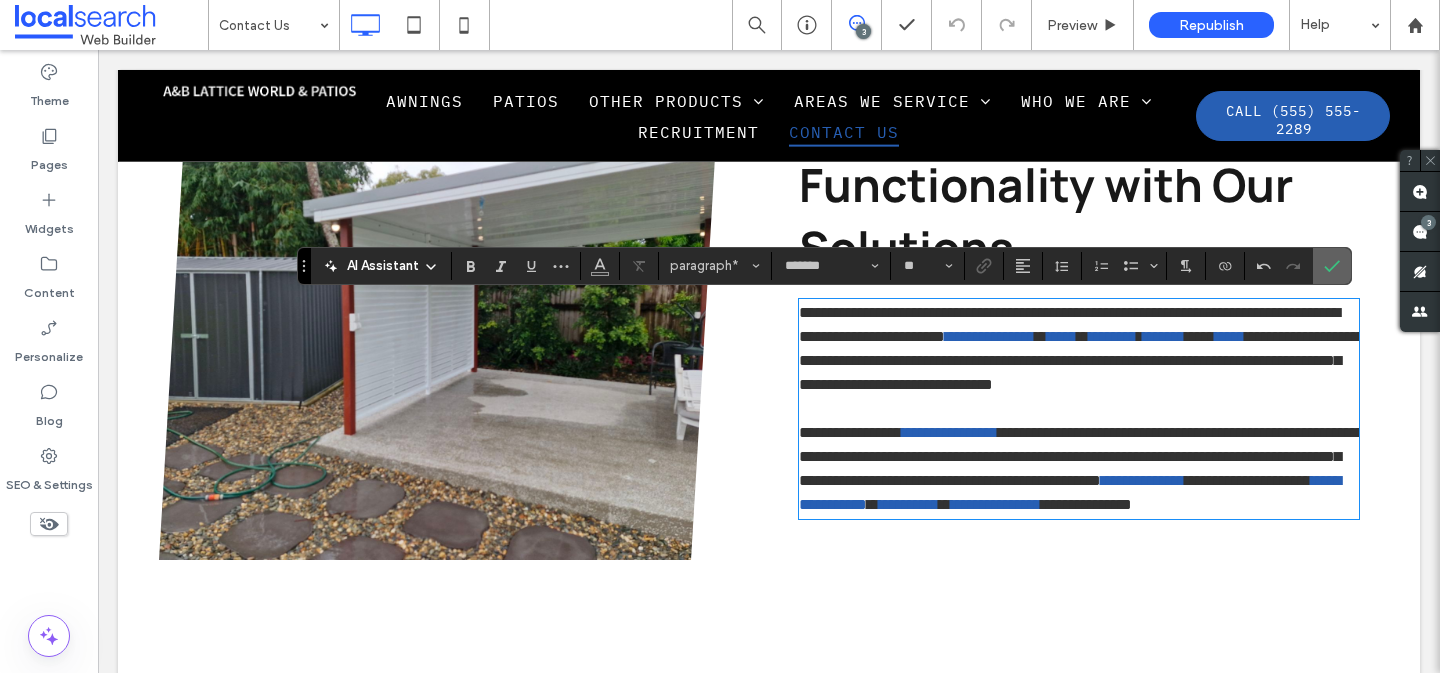 click 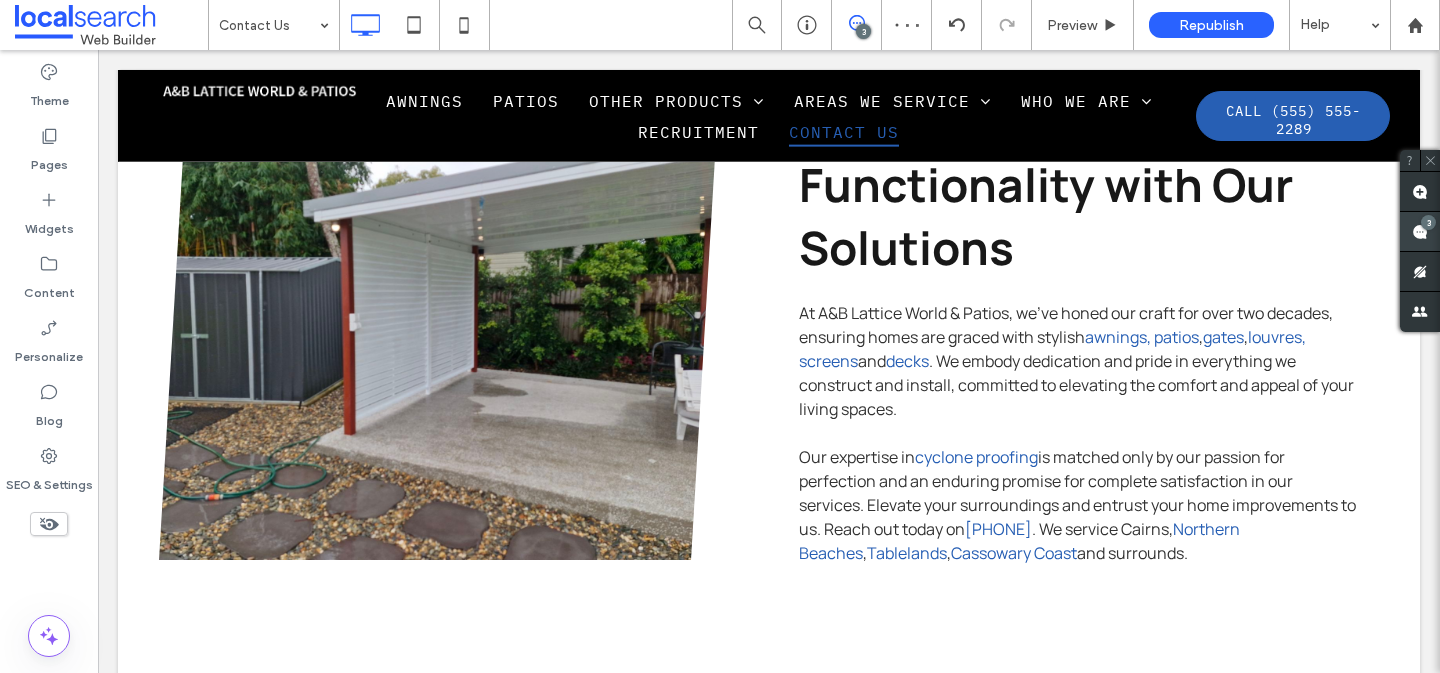 click 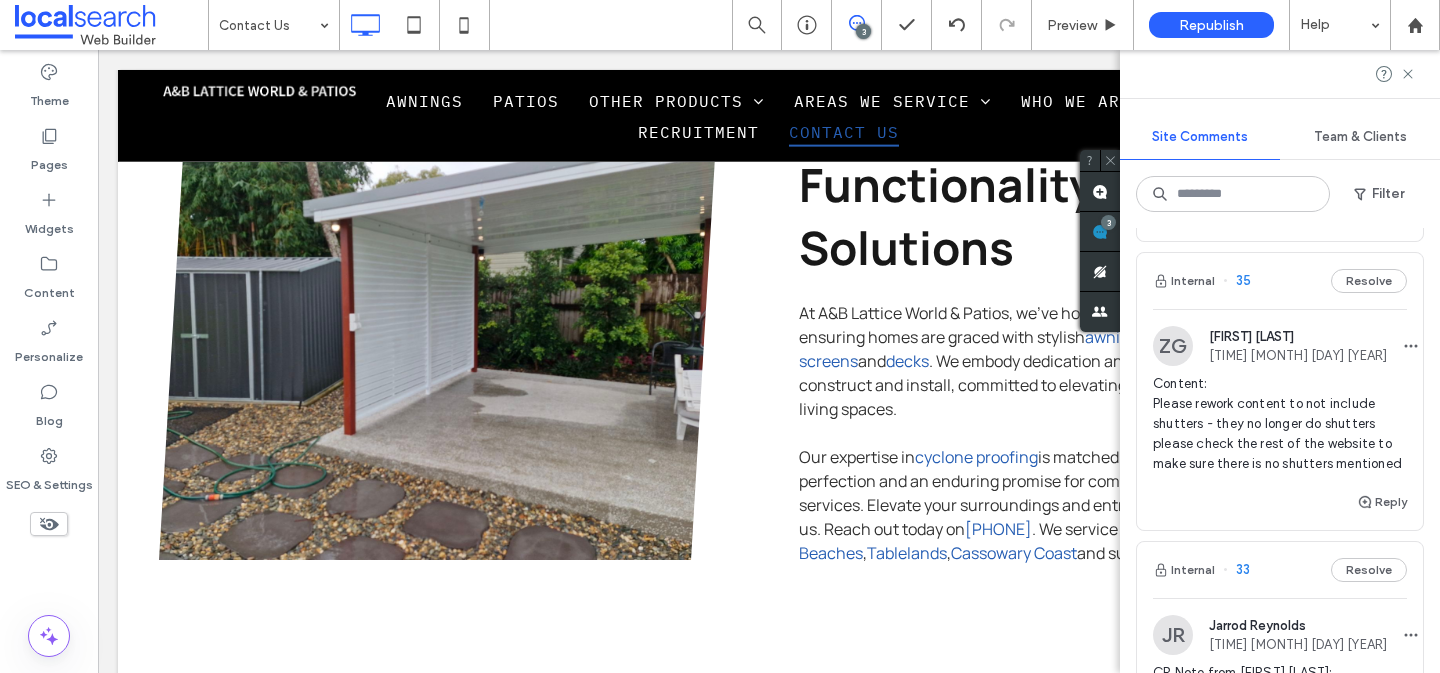 scroll, scrollTop: 249, scrollLeft: 0, axis: vertical 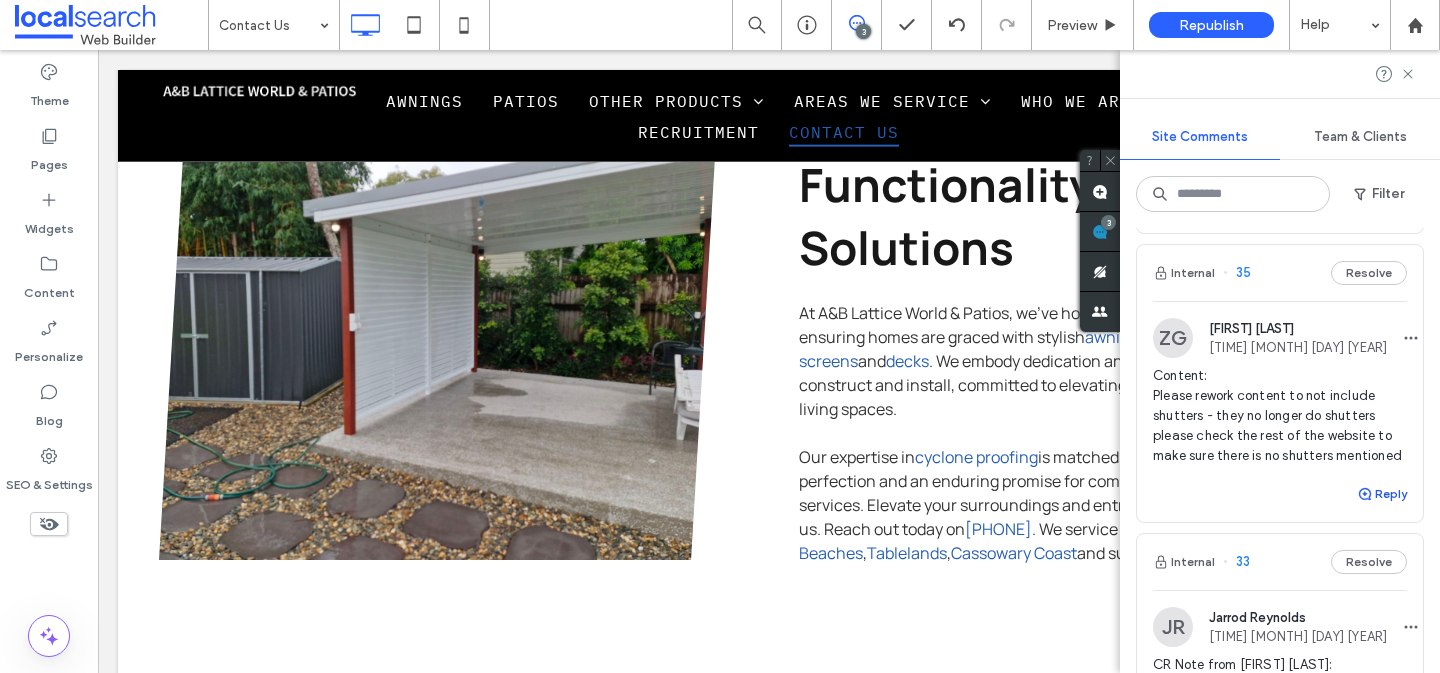 click on "Reply" at bounding box center [1382, 494] 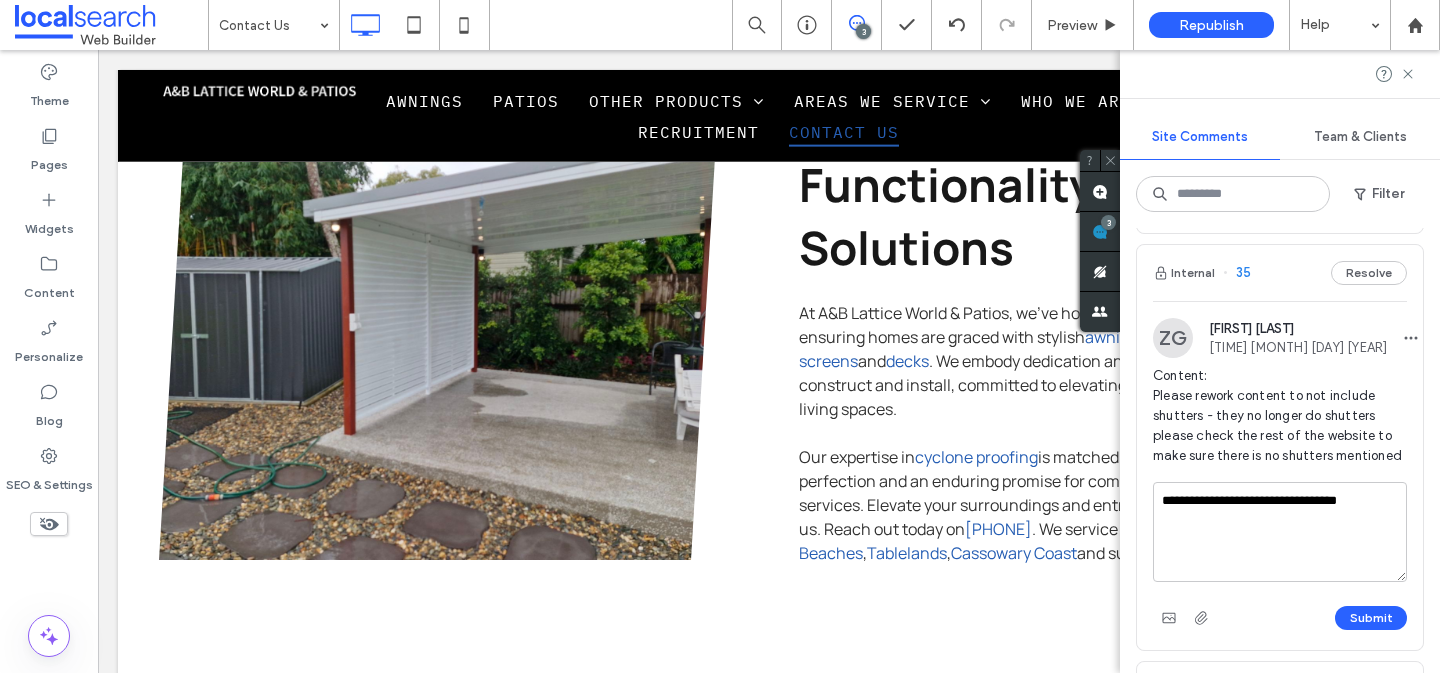 click on "**********" at bounding box center [1280, 532] 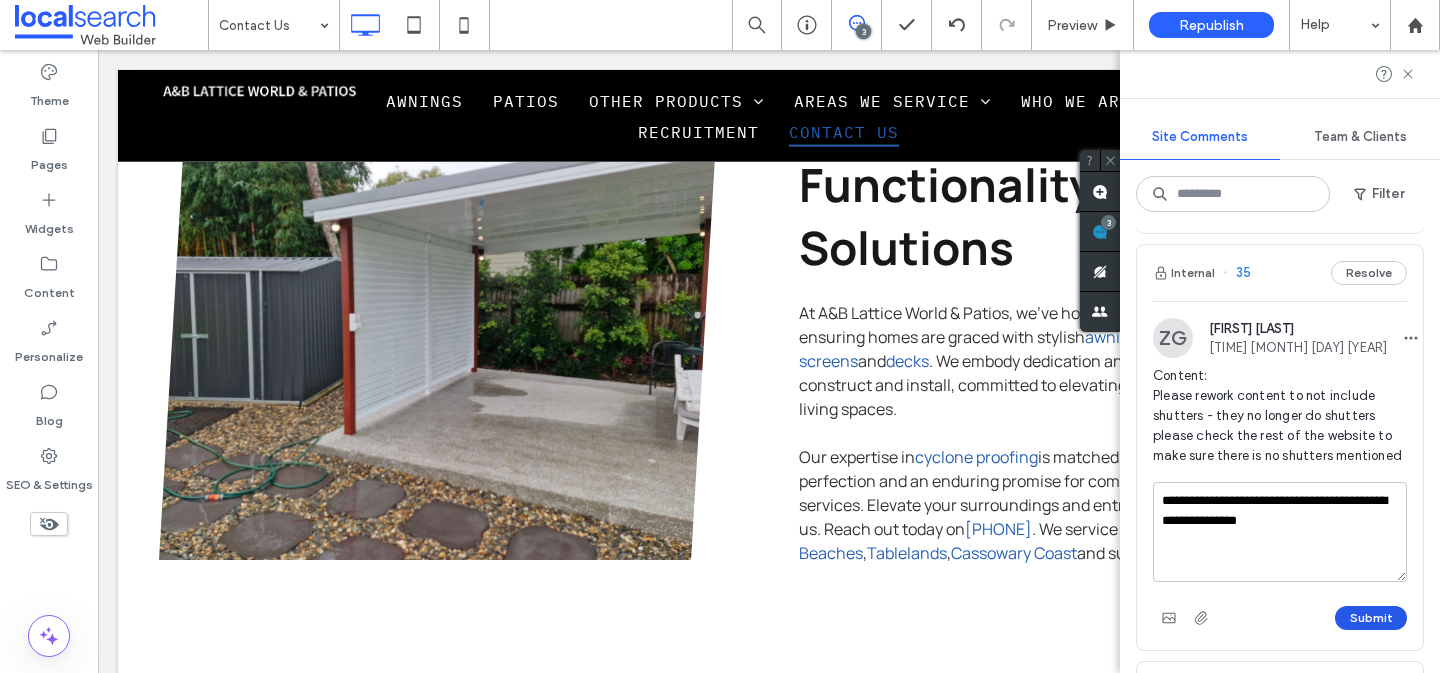 type on "**********" 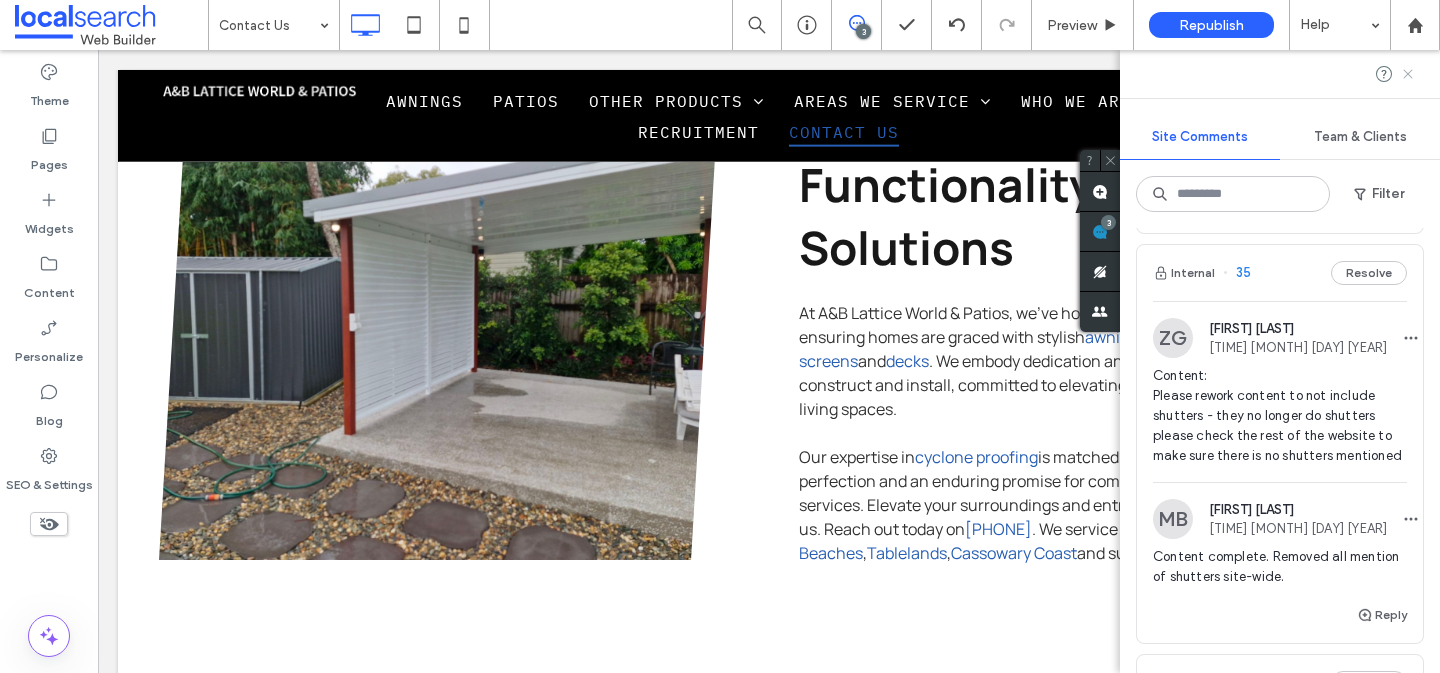 click 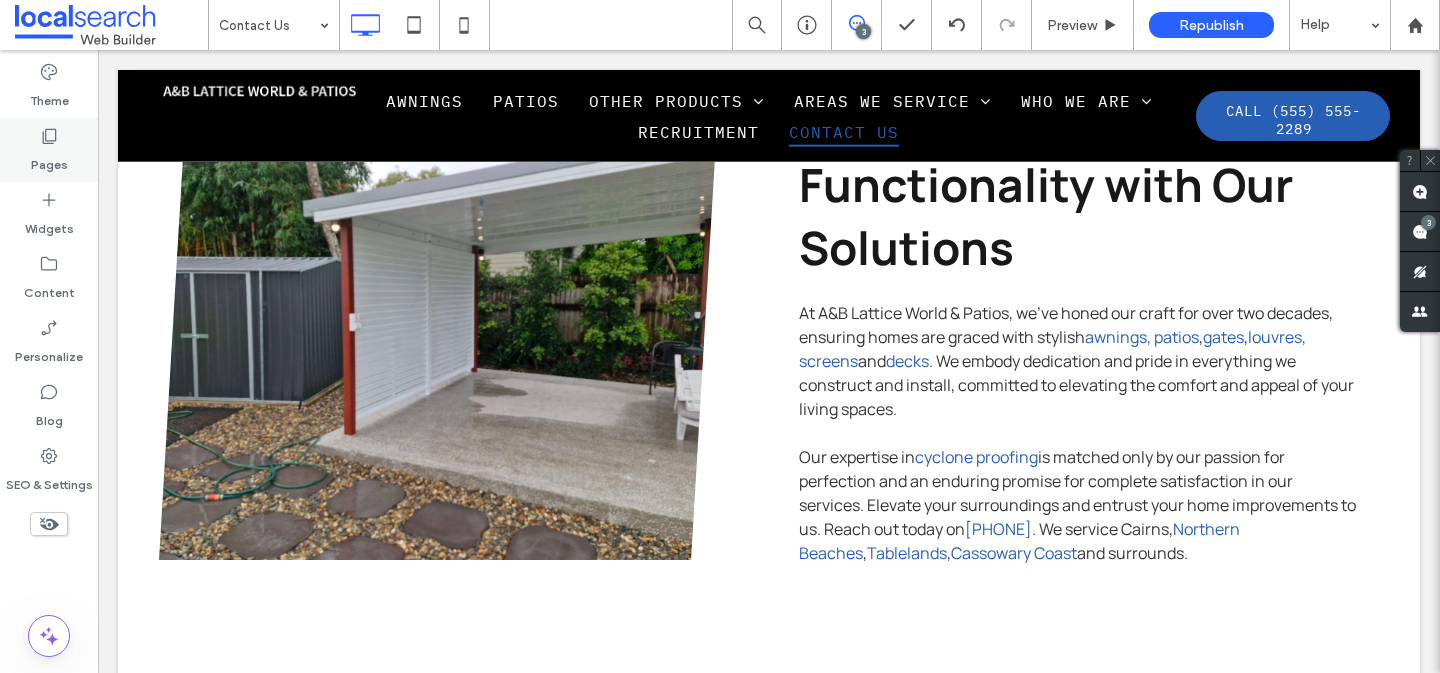 click on "Pages" at bounding box center [49, 160] 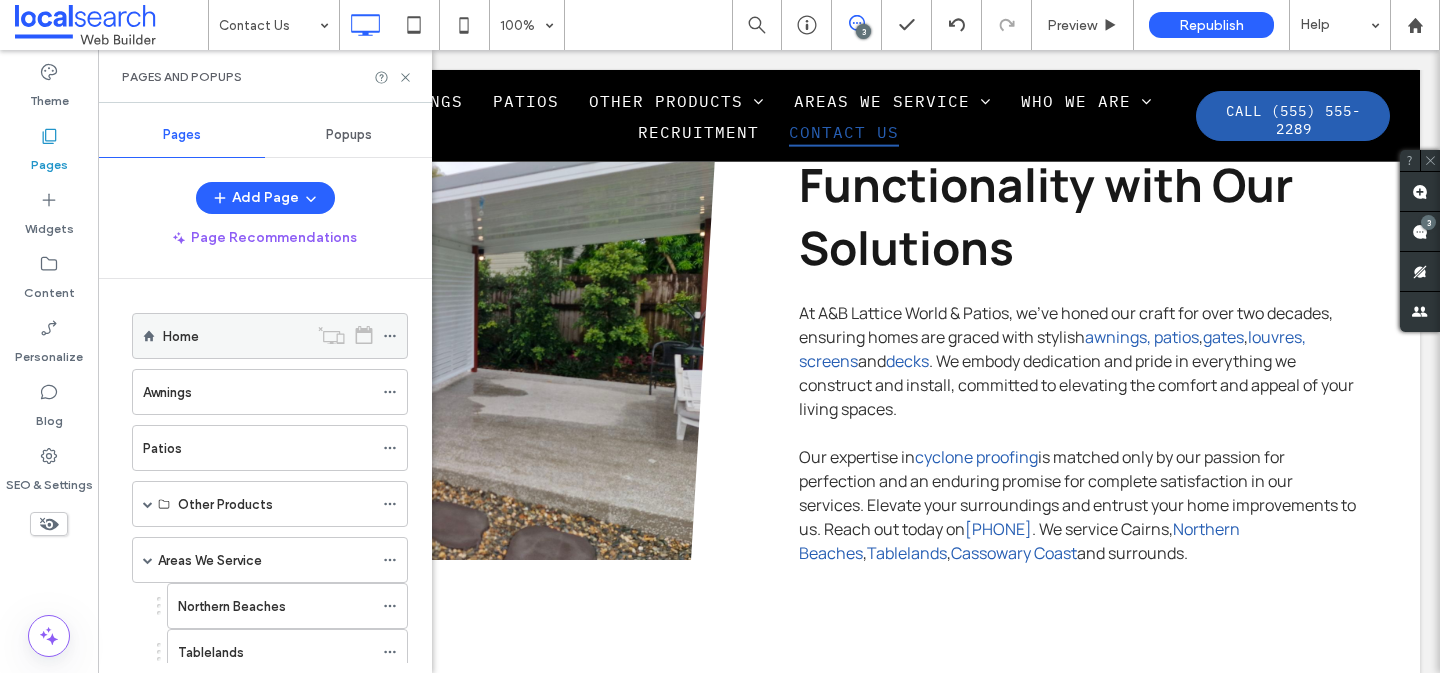 click on "Home" at bounding box center (235, 336) 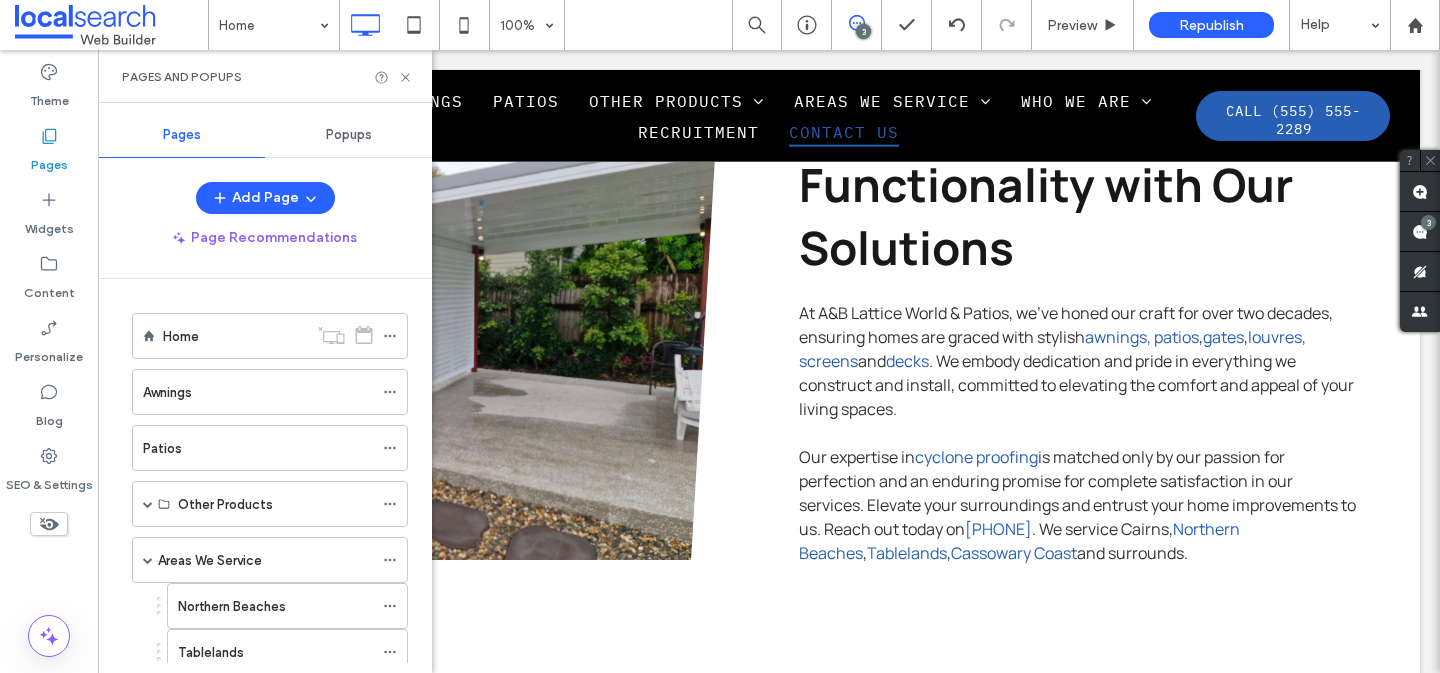 click 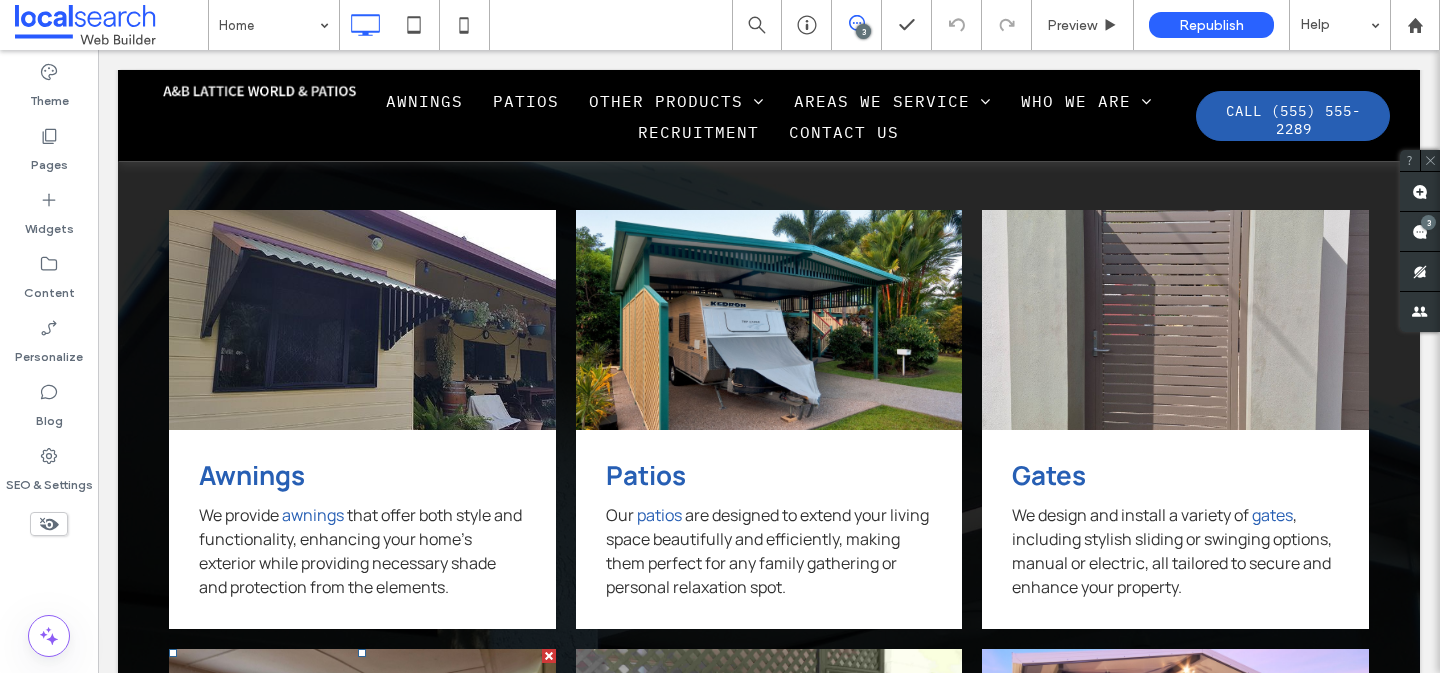 scroll, scrollTop: 6236, scrollLeft: 0, axis: vertical 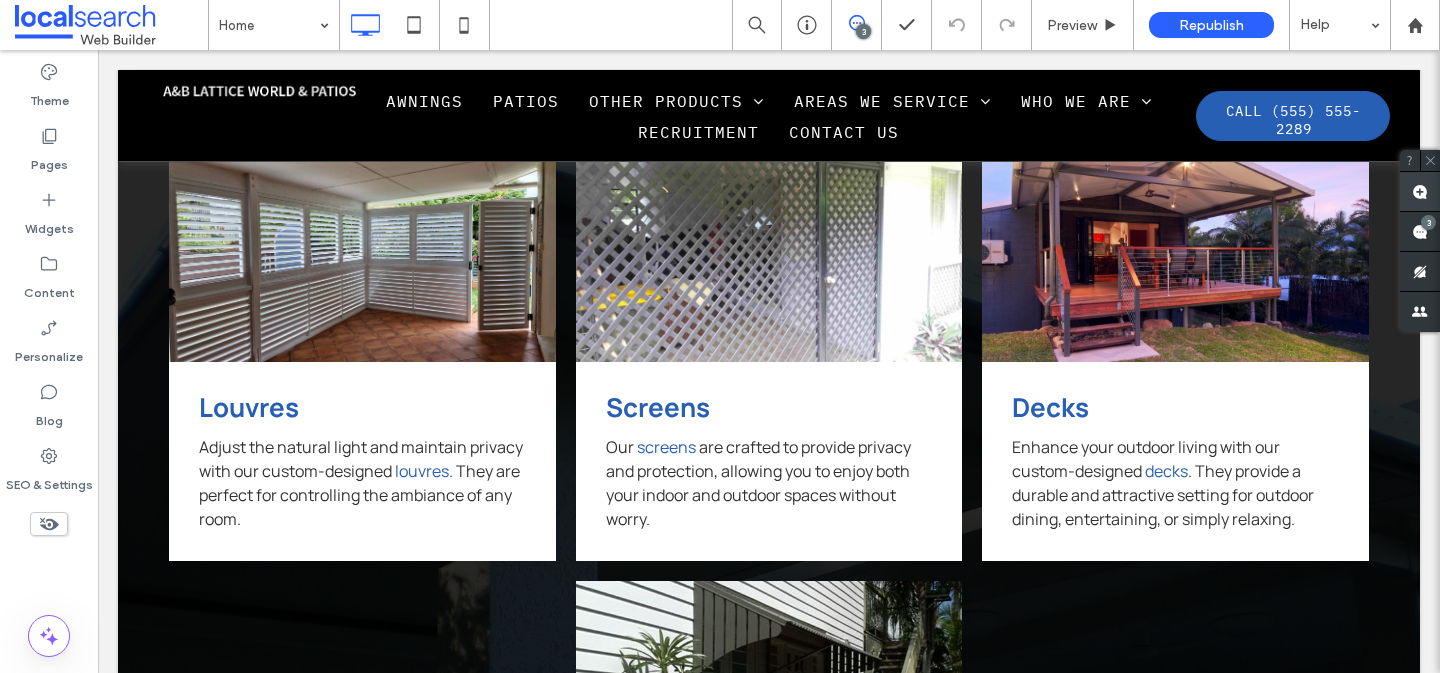 click 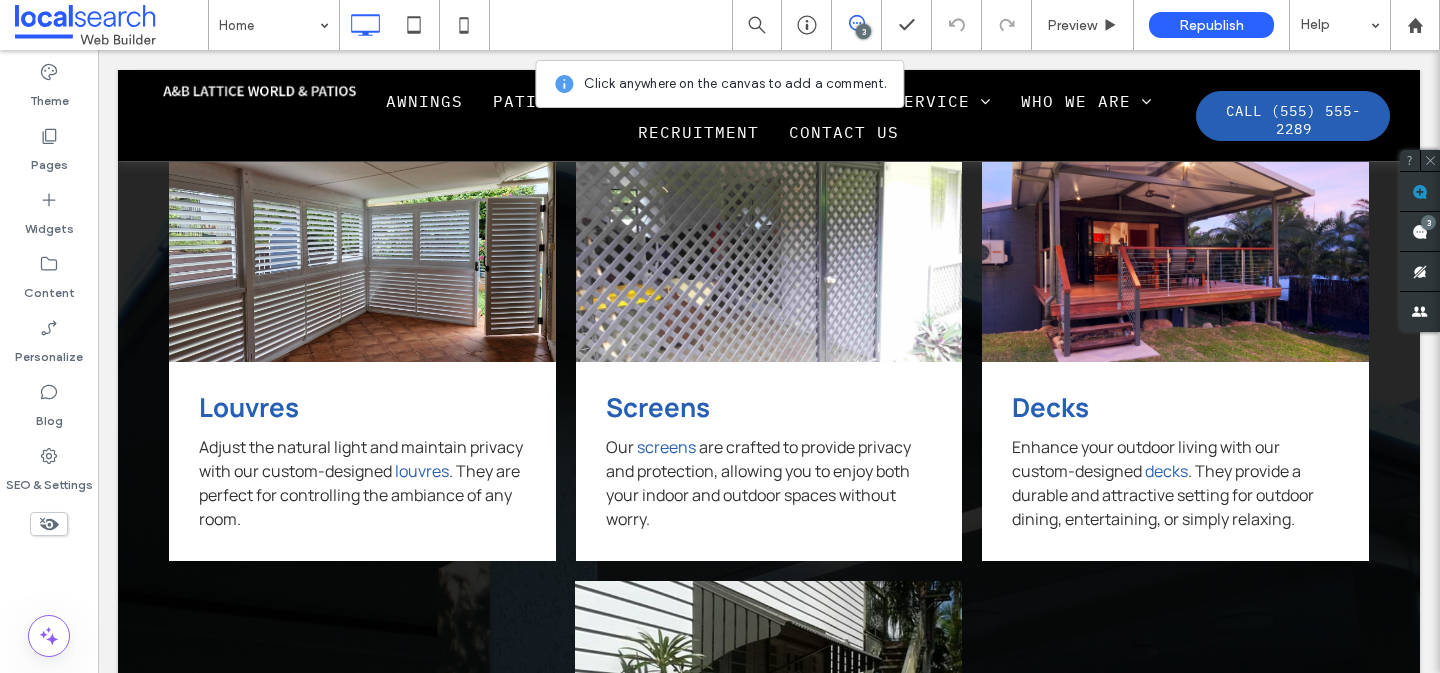 click at bounding box center (362, 251) 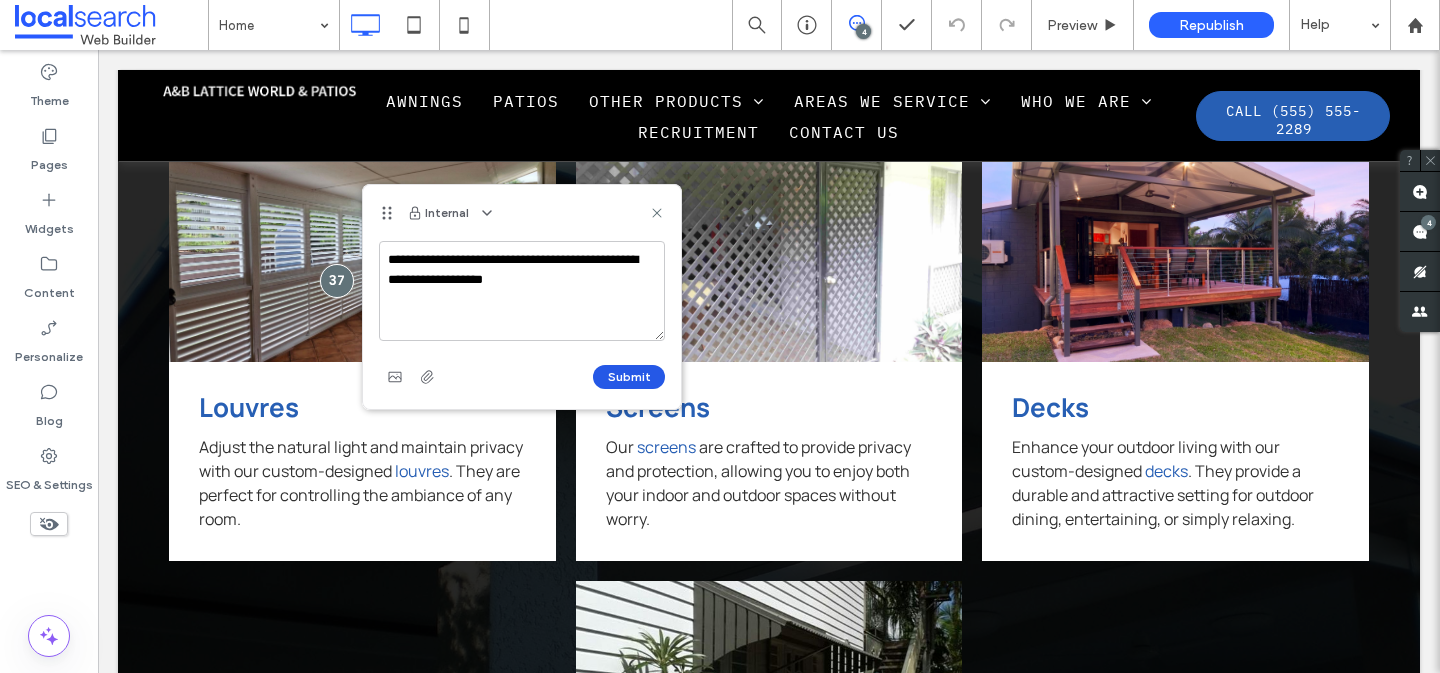 type on "**********" 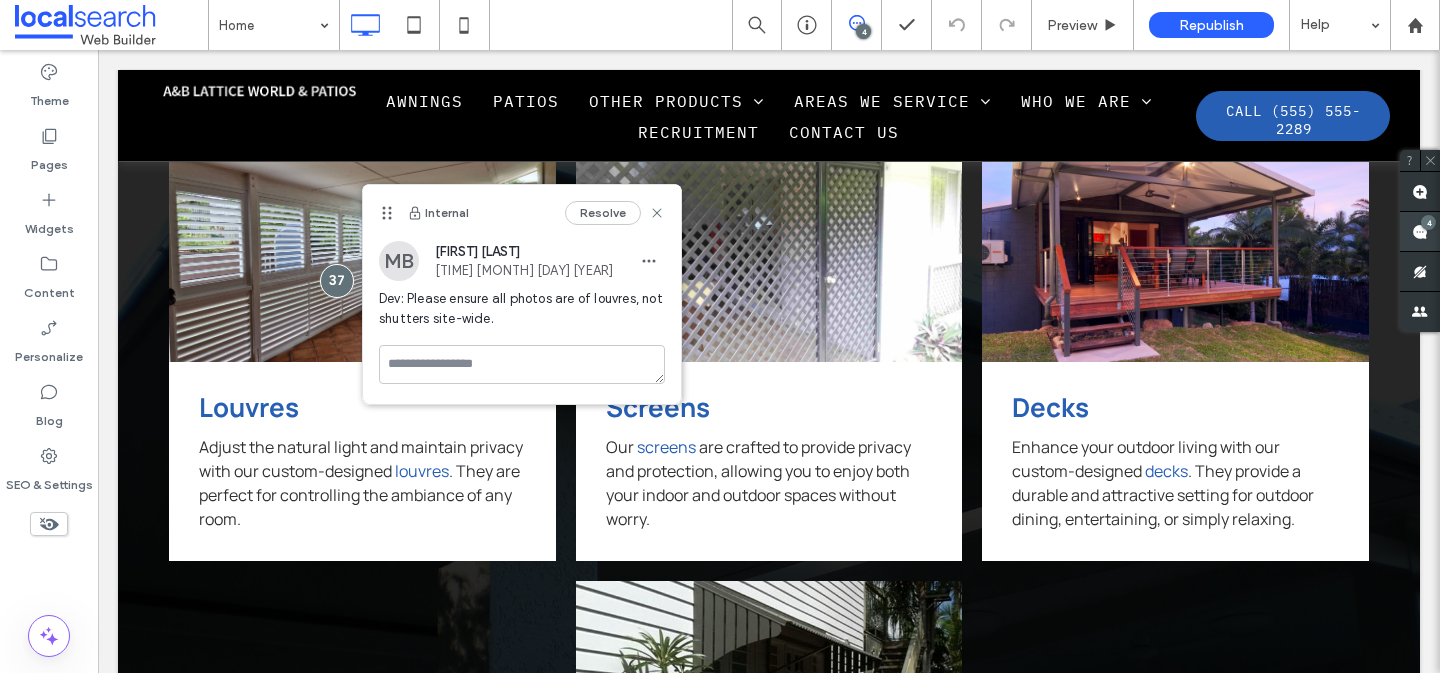 click 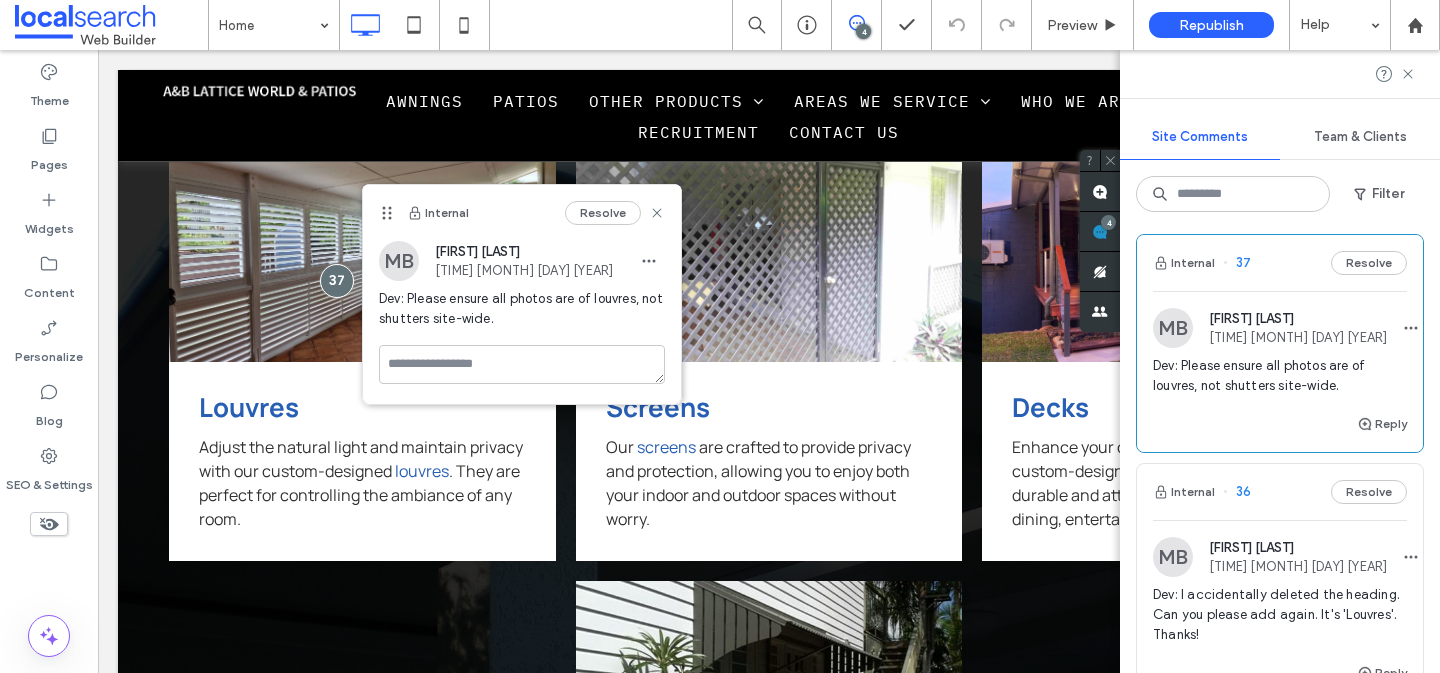 scroll, scrollTop: 7, scrollLeft: 0, axis: vertical 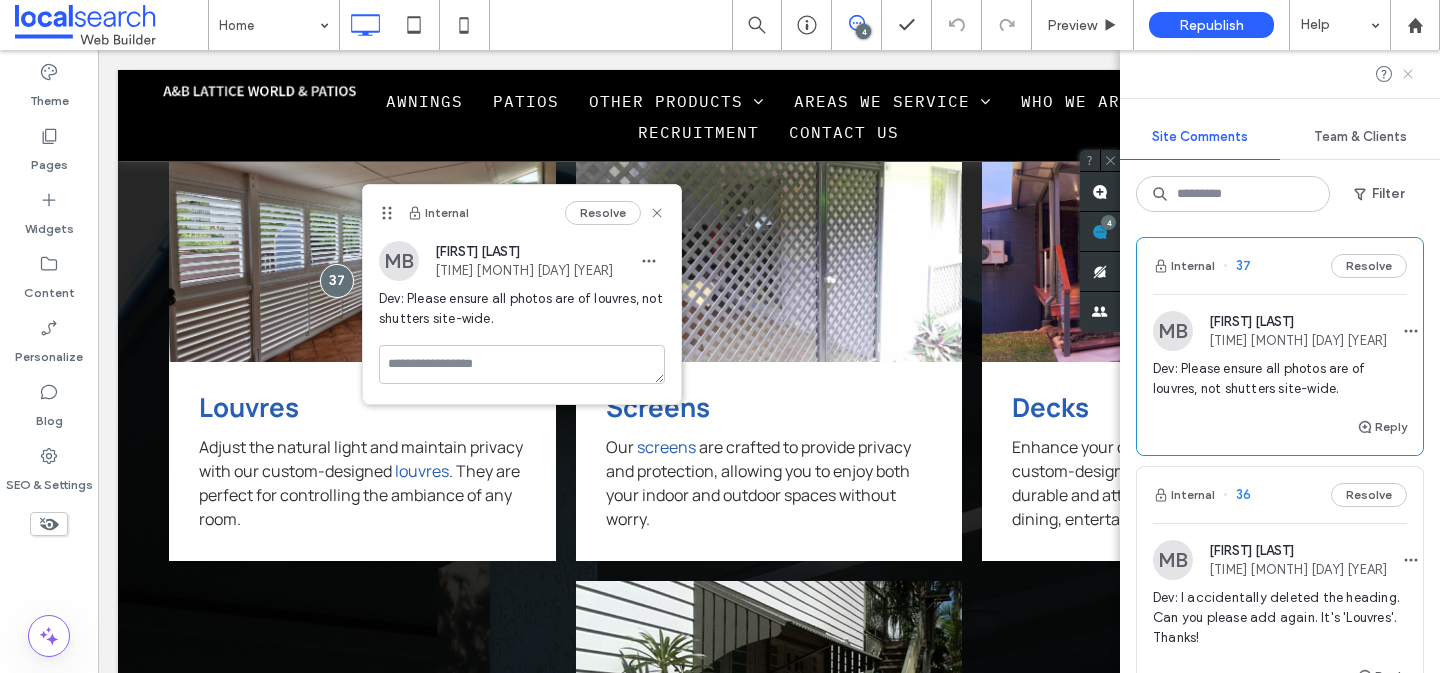 click 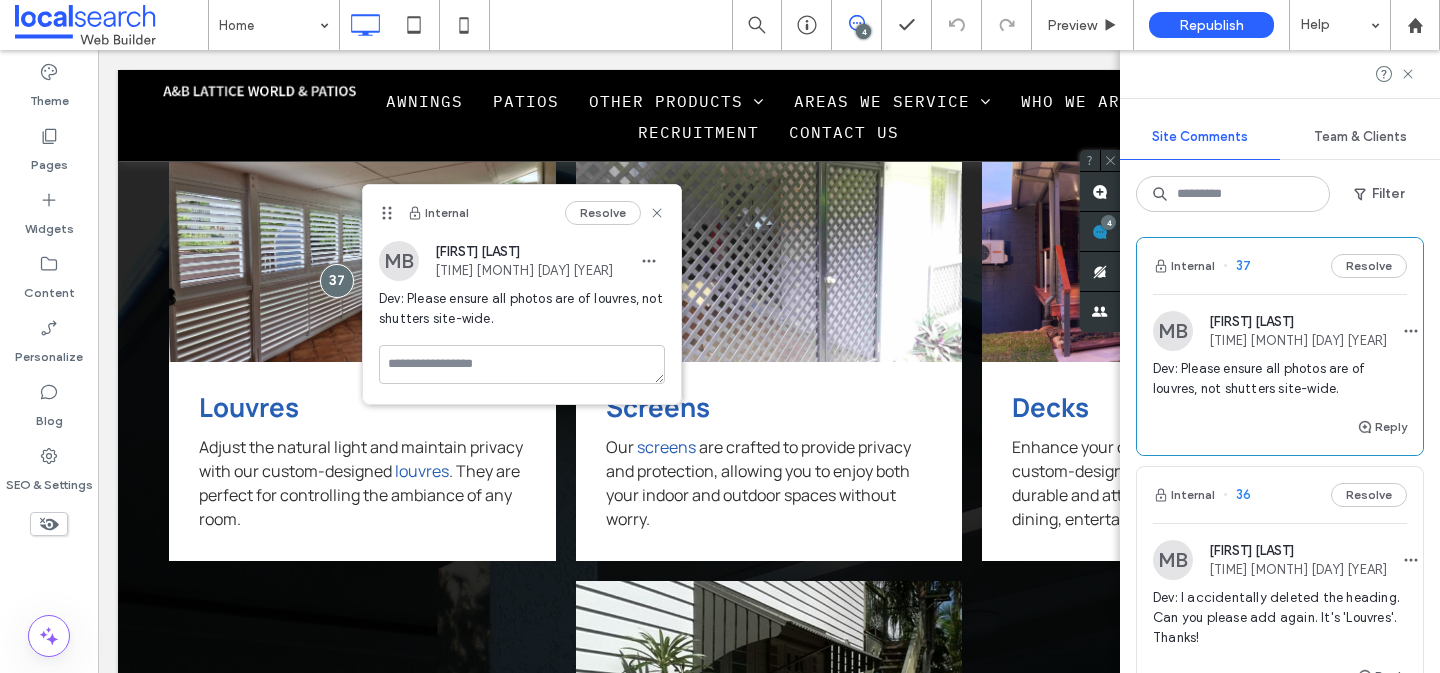 scroll, scrollTop: 0, scrollLeft: 0, axis: both 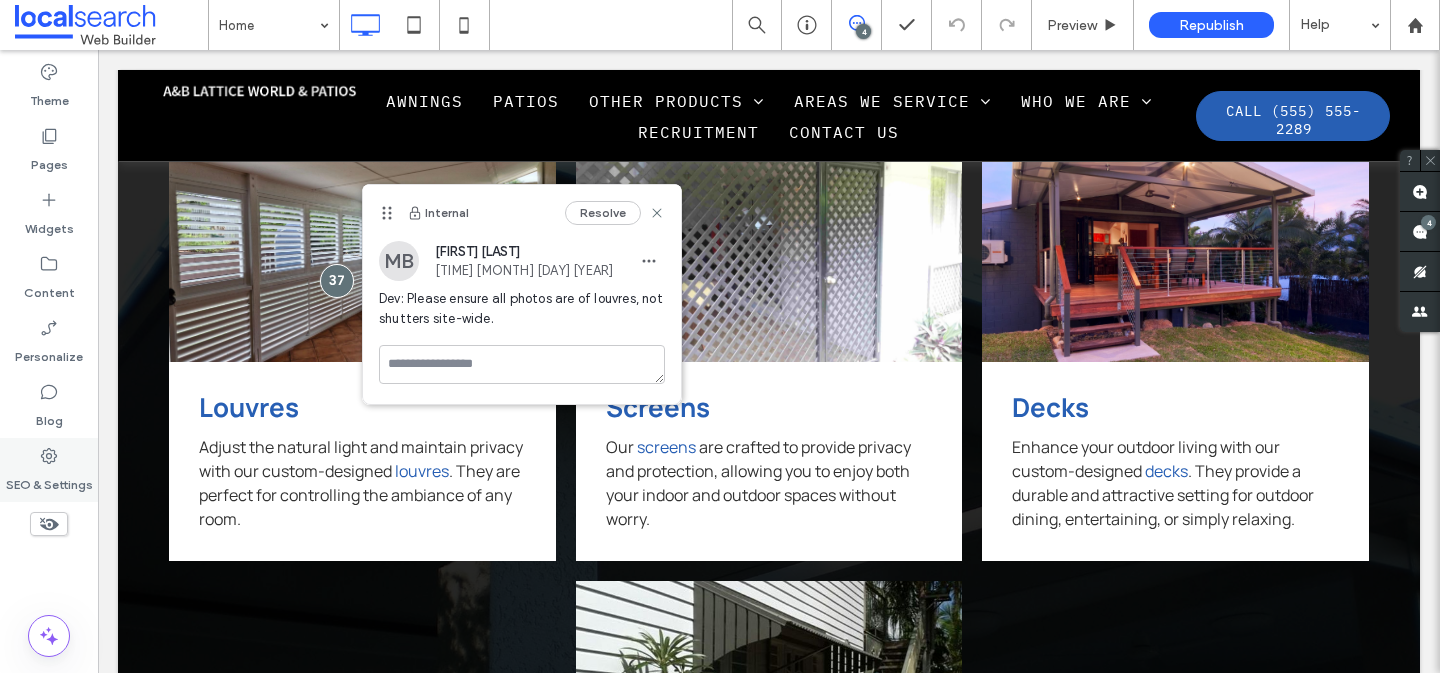 click on "SEO & Settings" at bounding box center (49, 470) 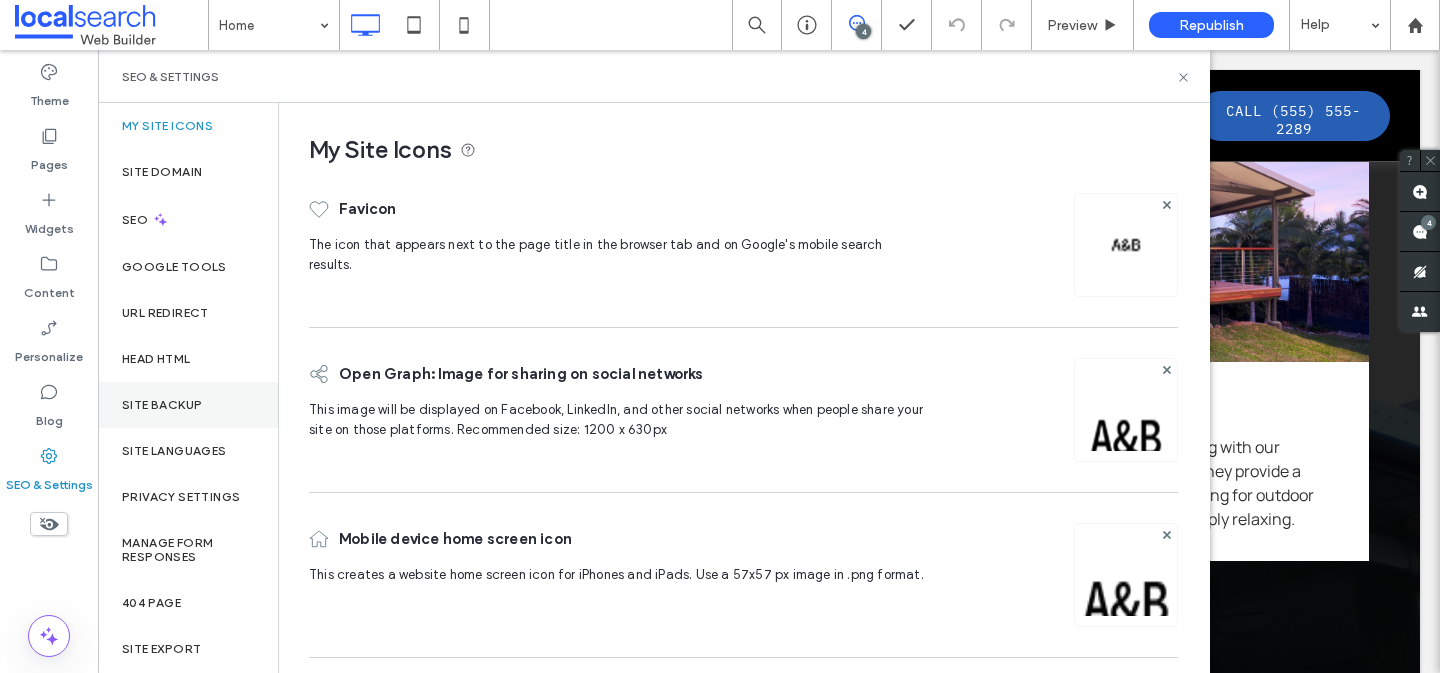 click on "Site Backup" at bounding box center (188, 405) 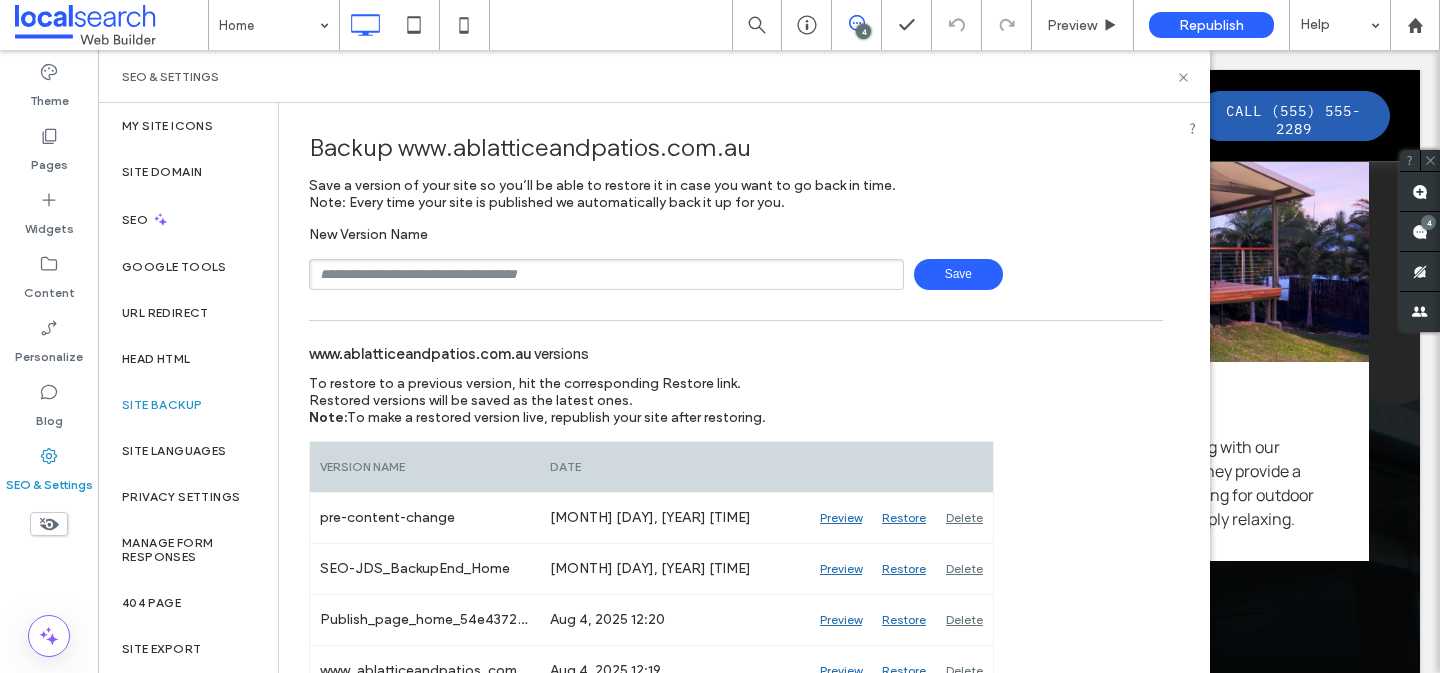 click at bounding box center (606, 274) 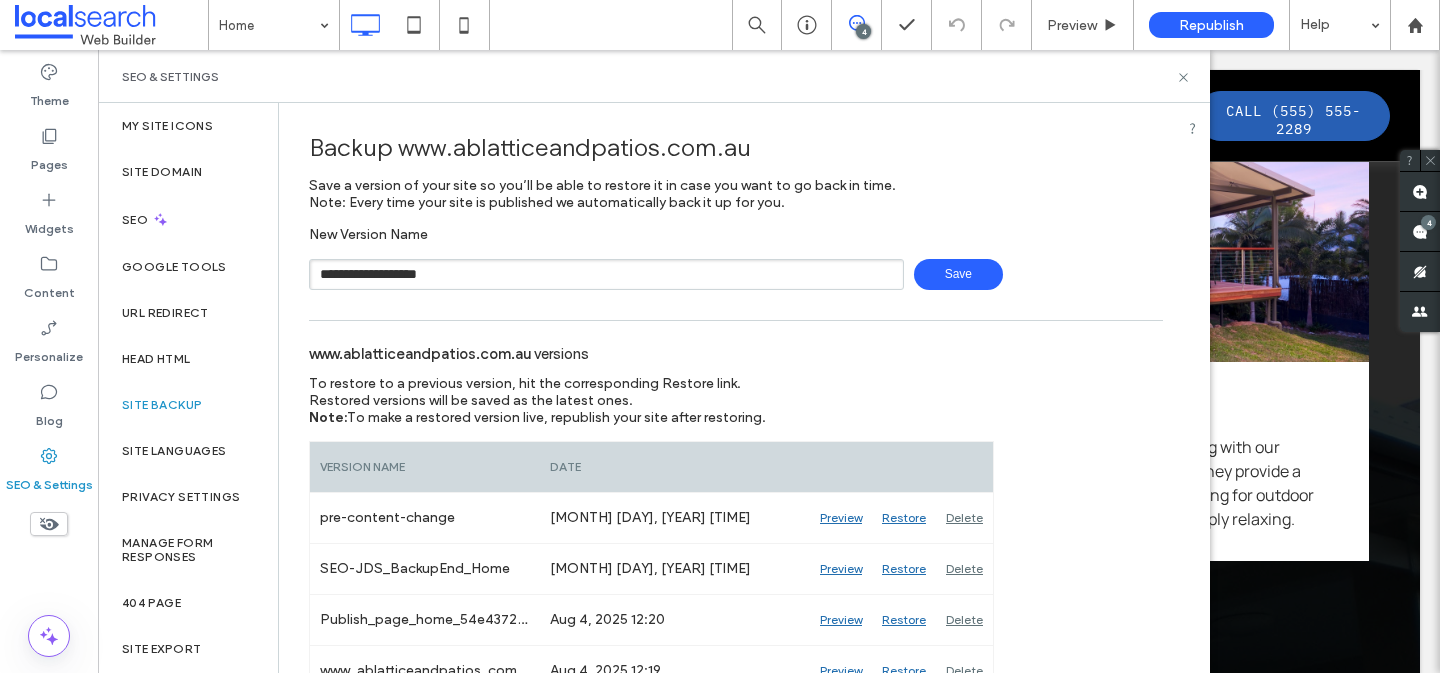 type on "**********" 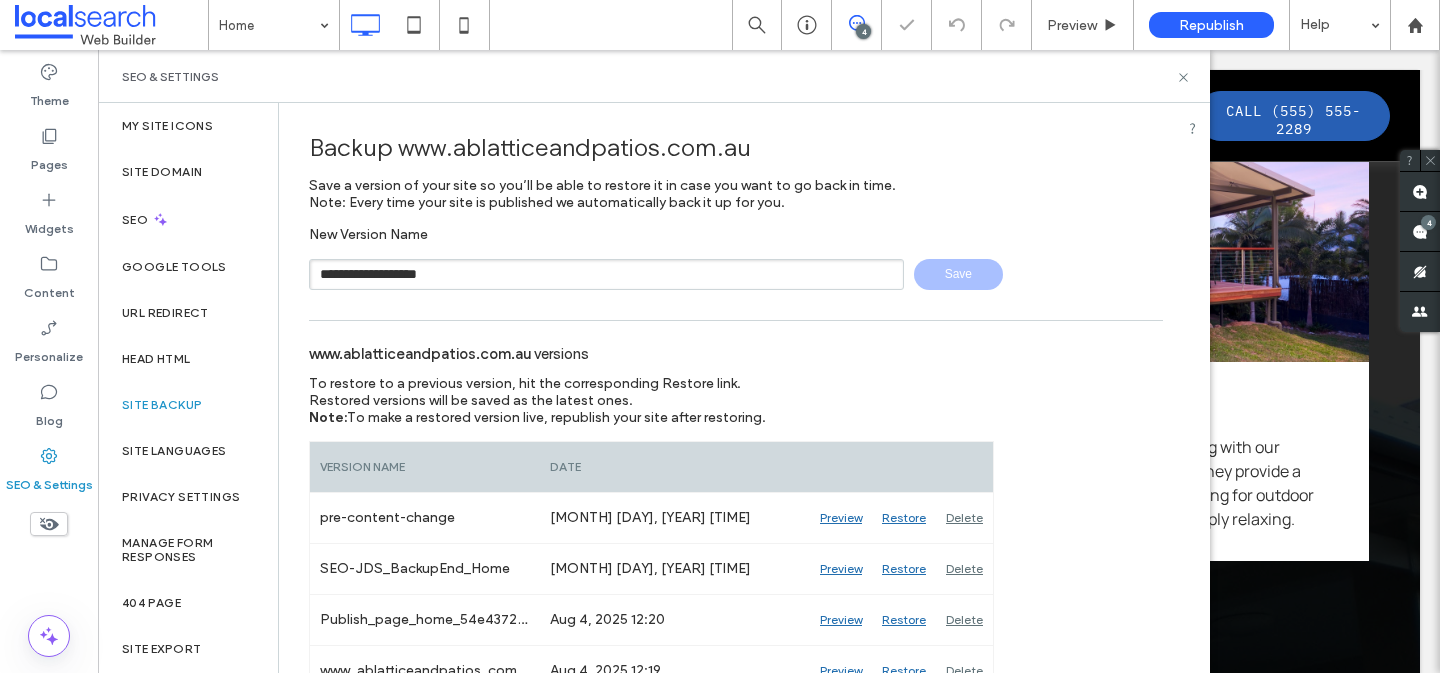 type 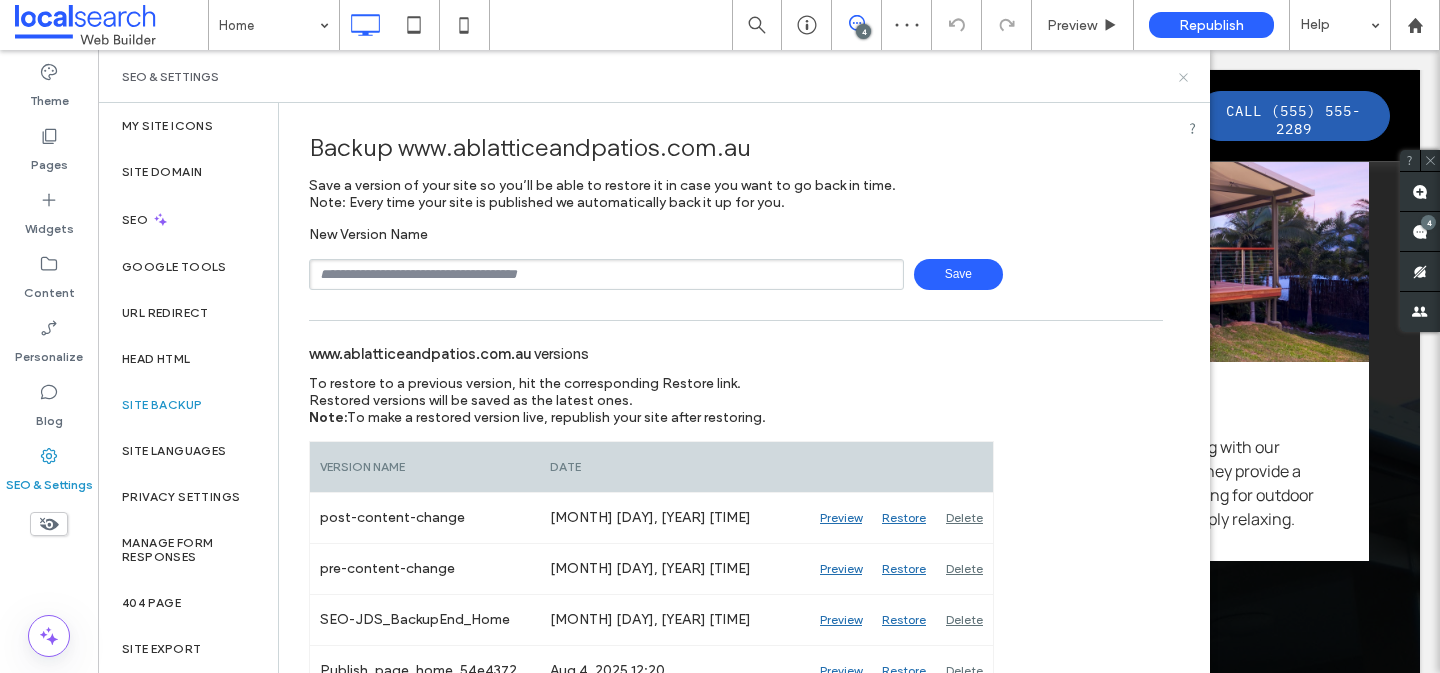 click 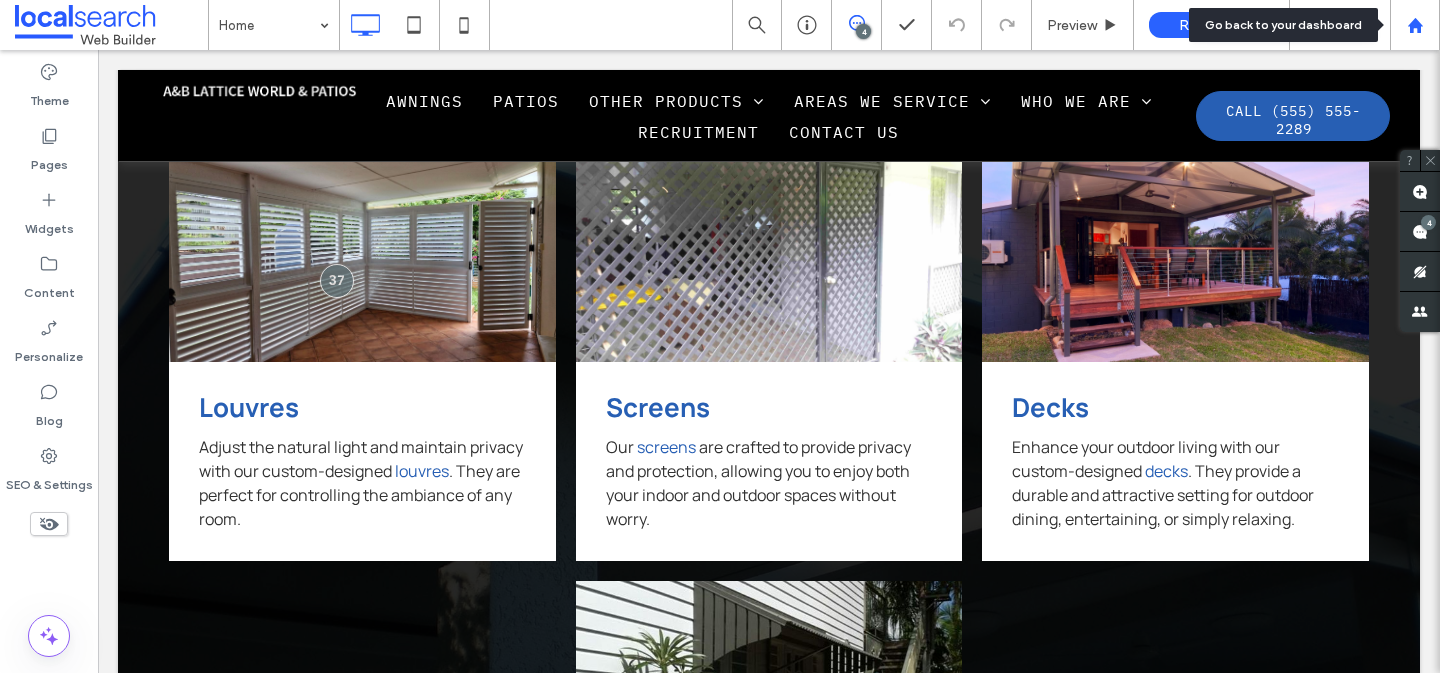click 